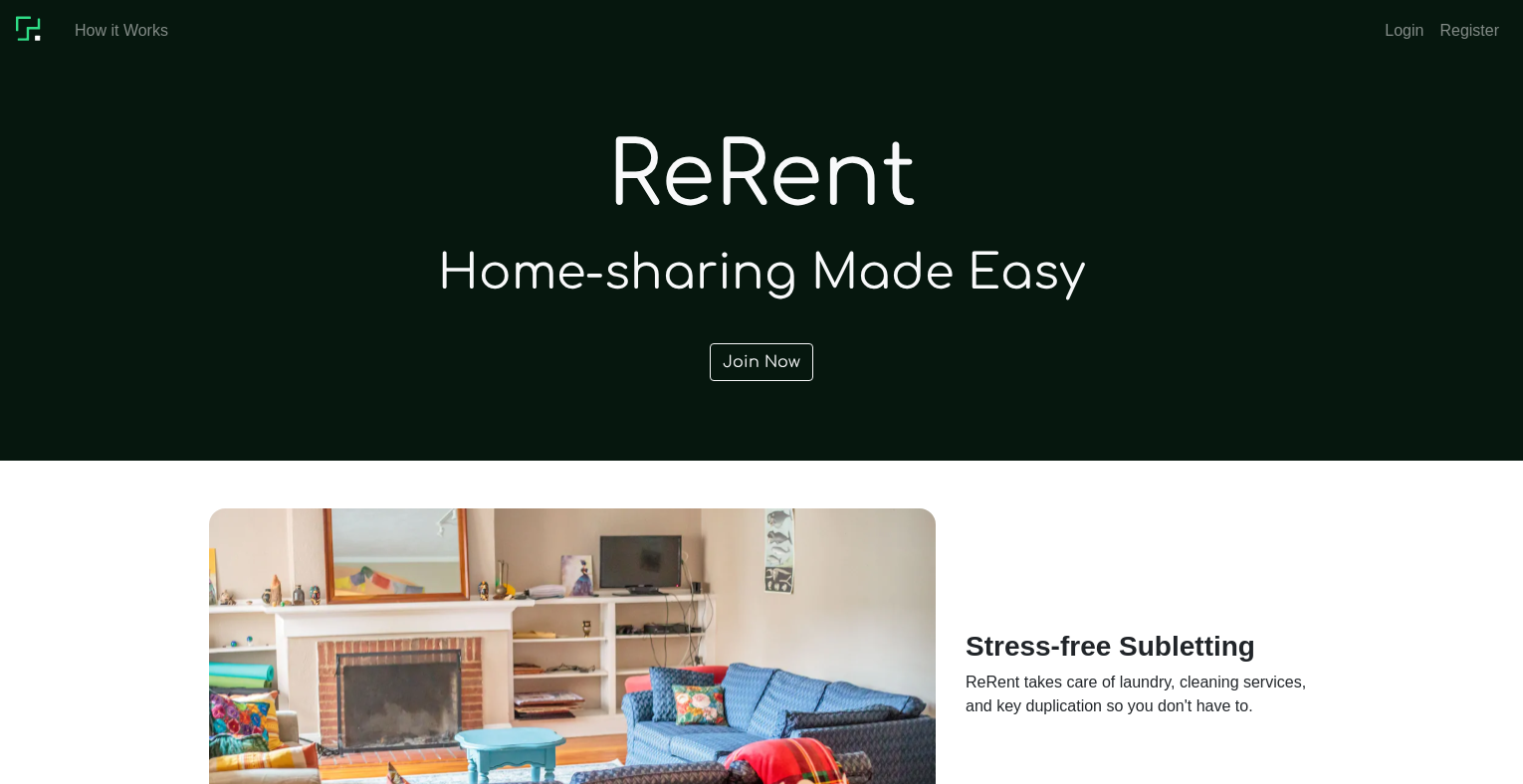 scroll, scrollTop: 0, scrollLeft: 0, axis: both 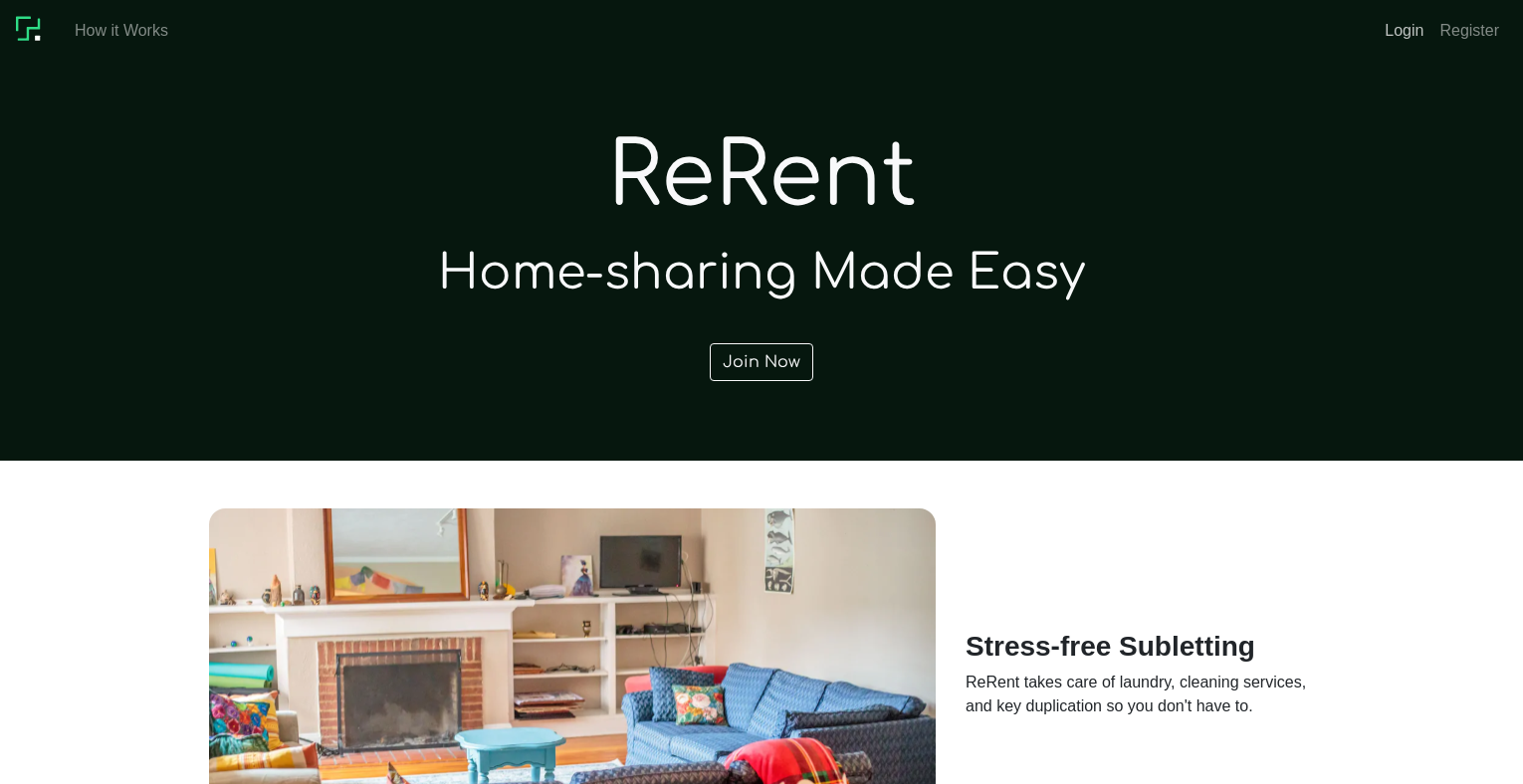 click on "Login" at bounding box center (1404, 31) 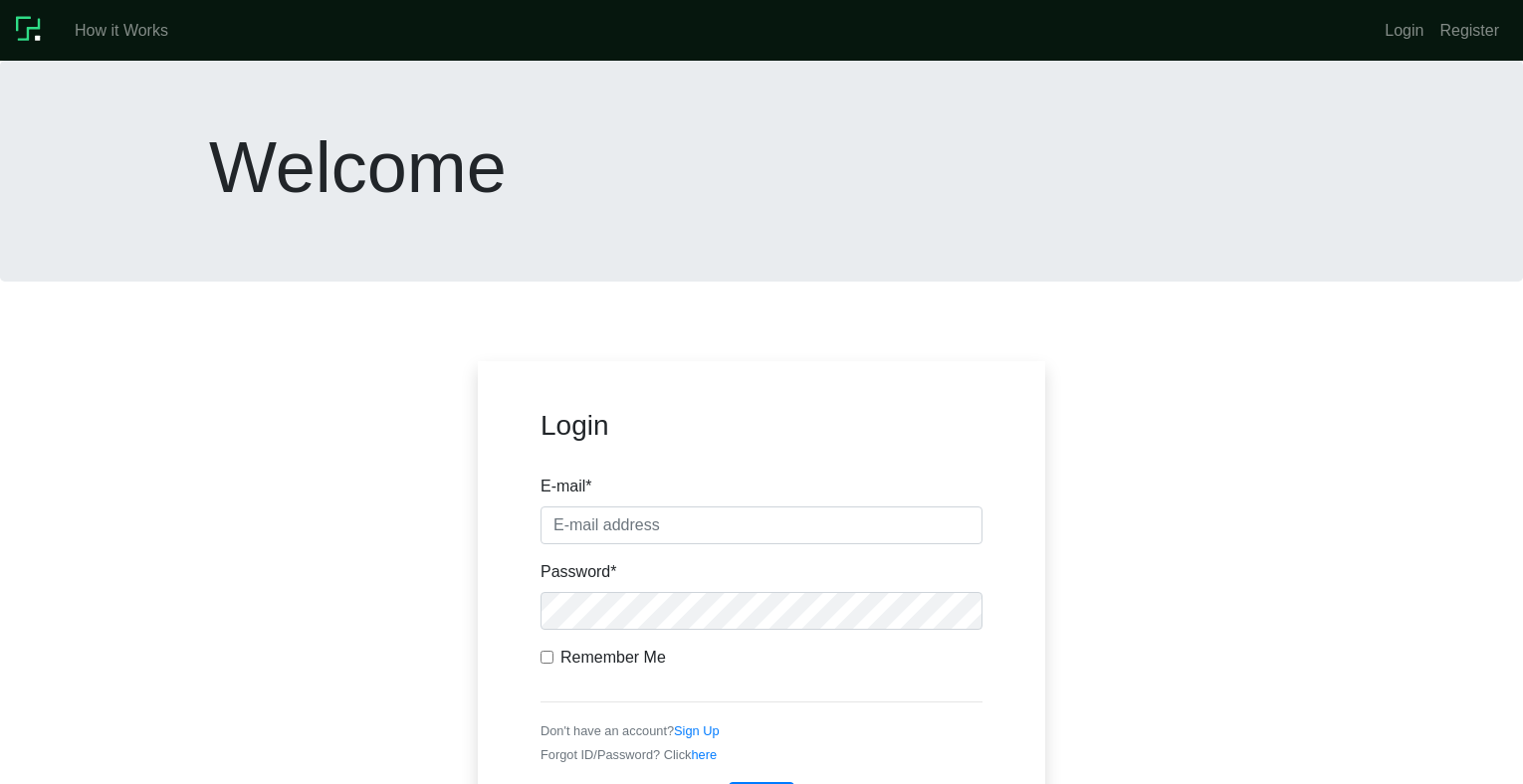 scroll, scrollTop: 0, scrollLeft: 0, axis: both 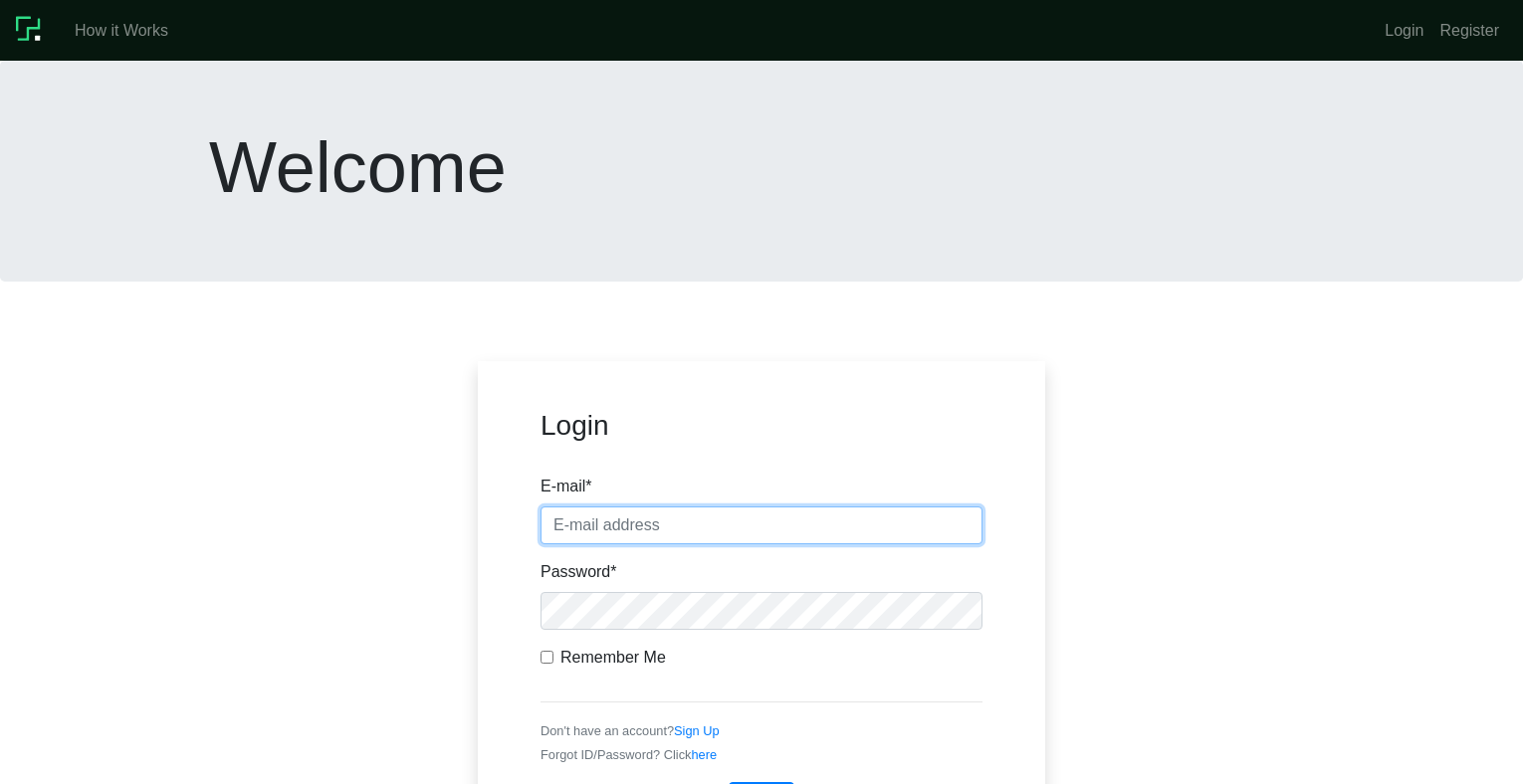 click on "E-mail *" at bounding box center (762, 525) 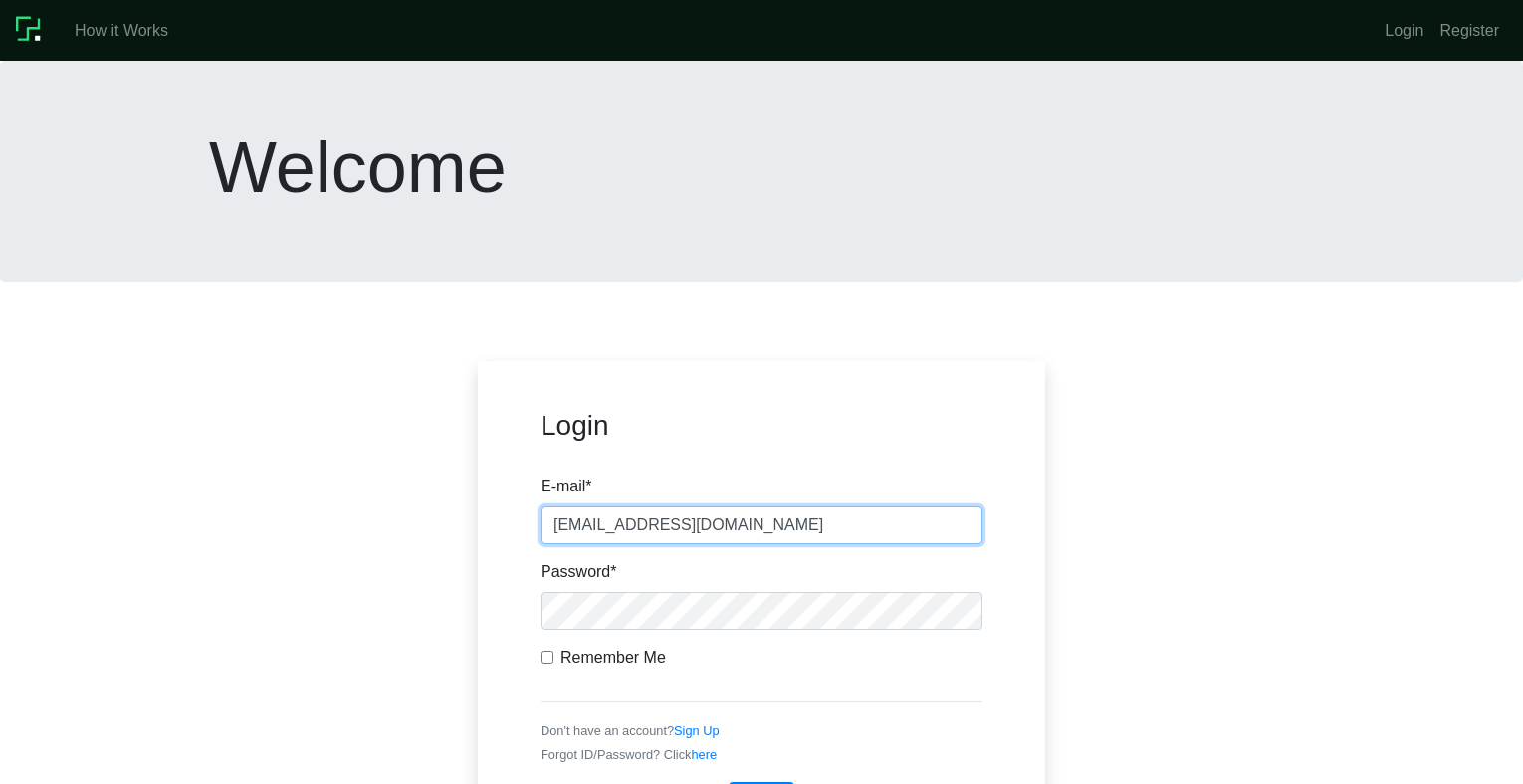 type on "alice127@yopmail.net" 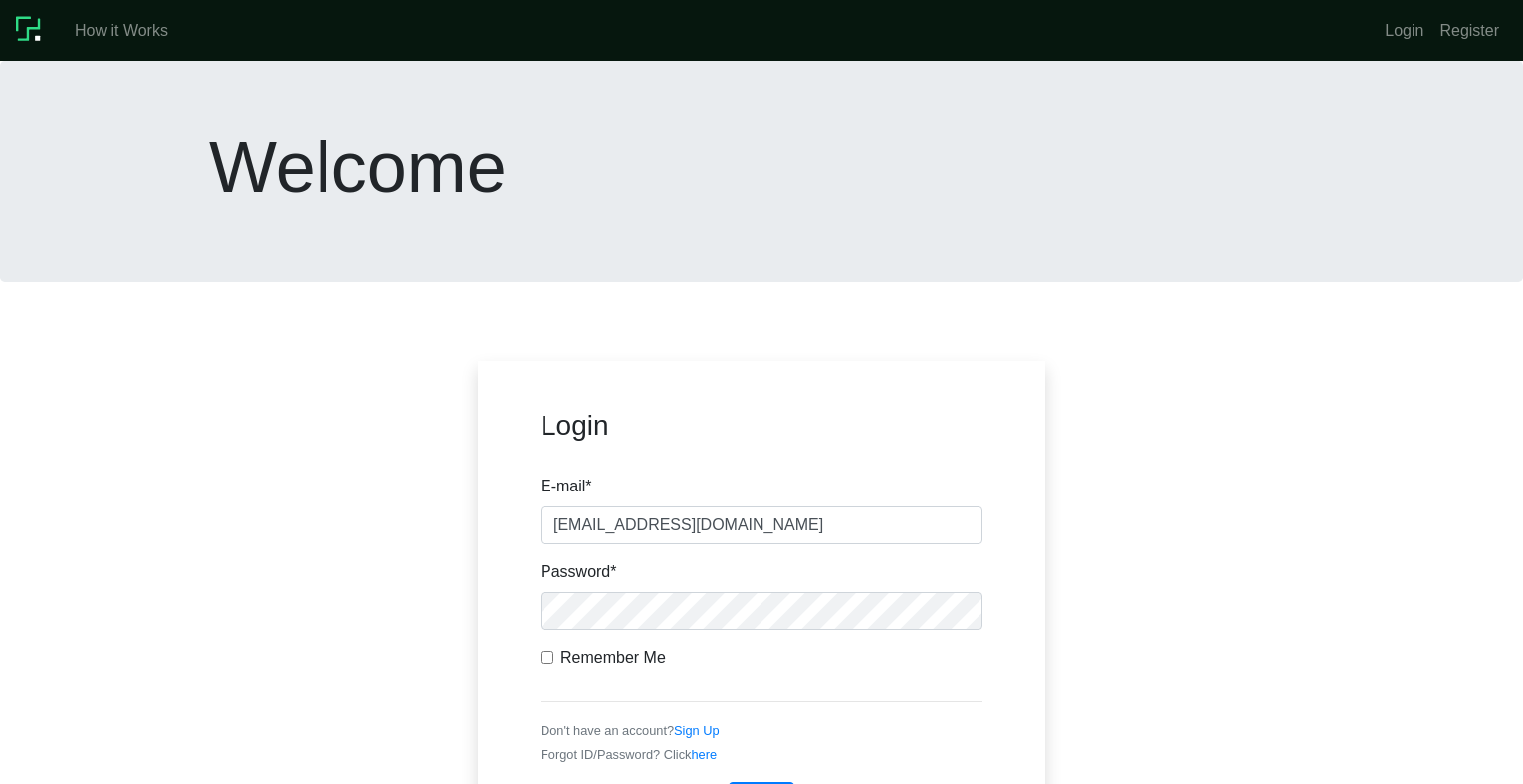 click on "Remember Me" at bounding box center [546, 657] 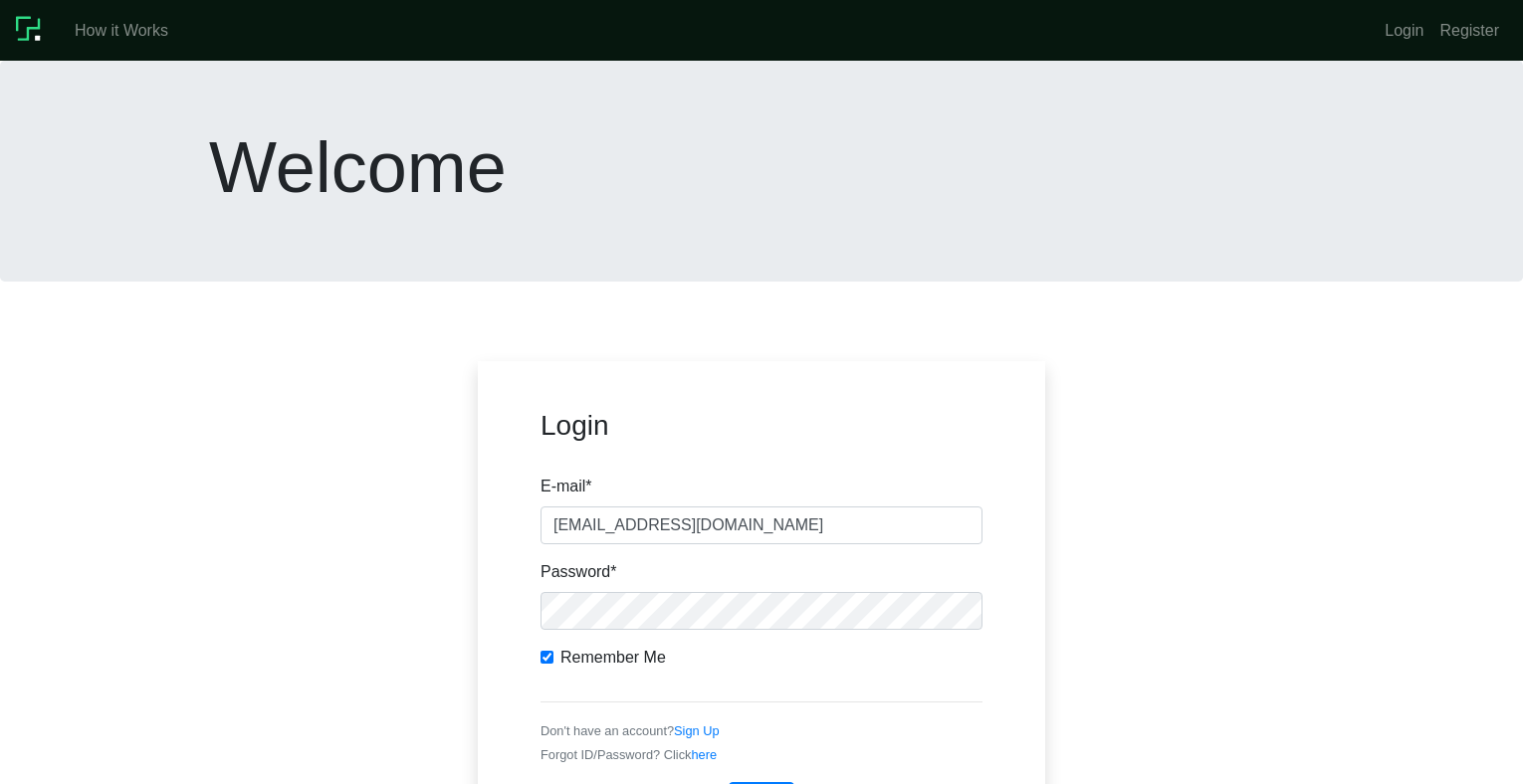 scroll, scrollTop: 300, scrollLeft: 0, axis: vertical 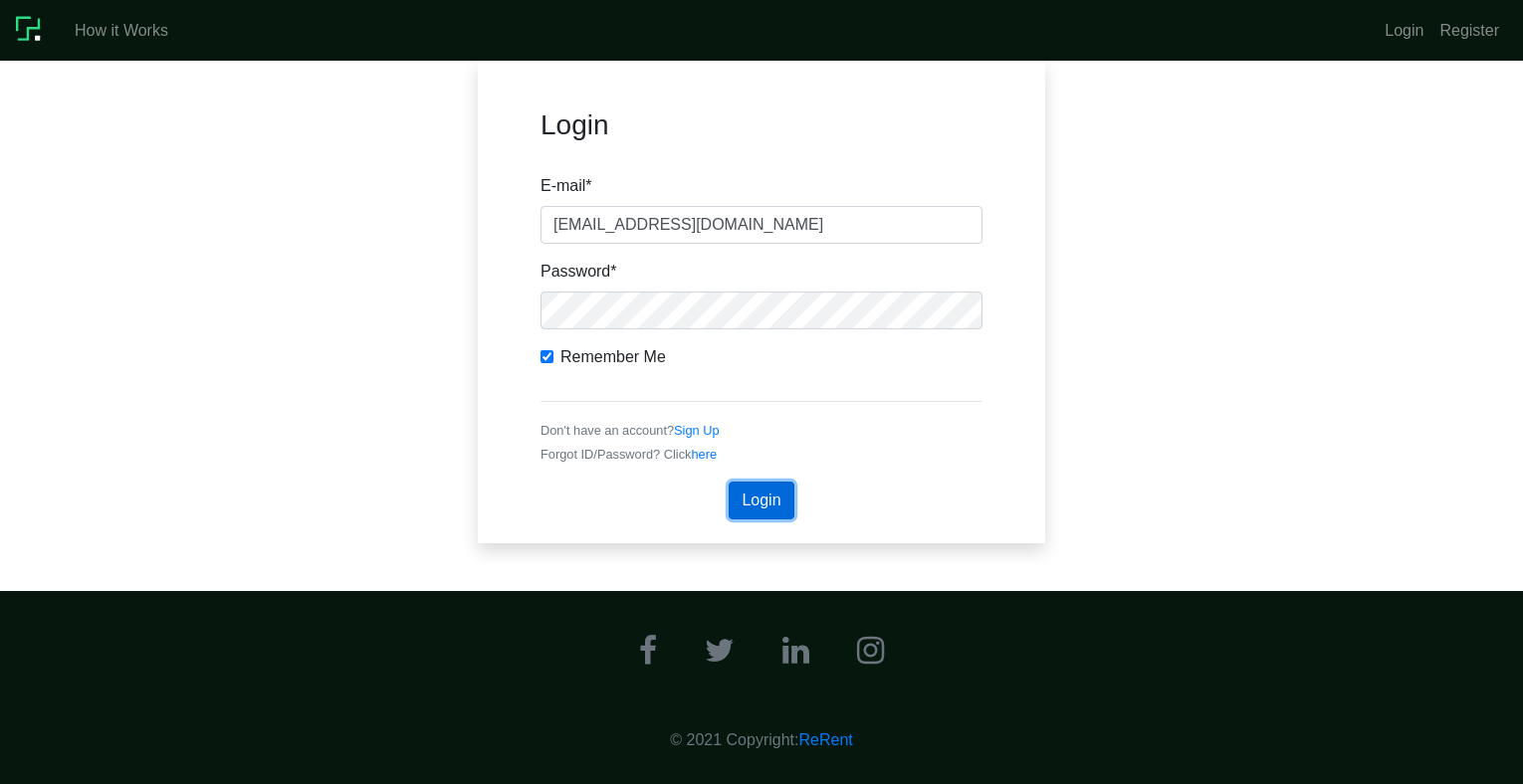 click on "Login" at bounding box center [761, 500] 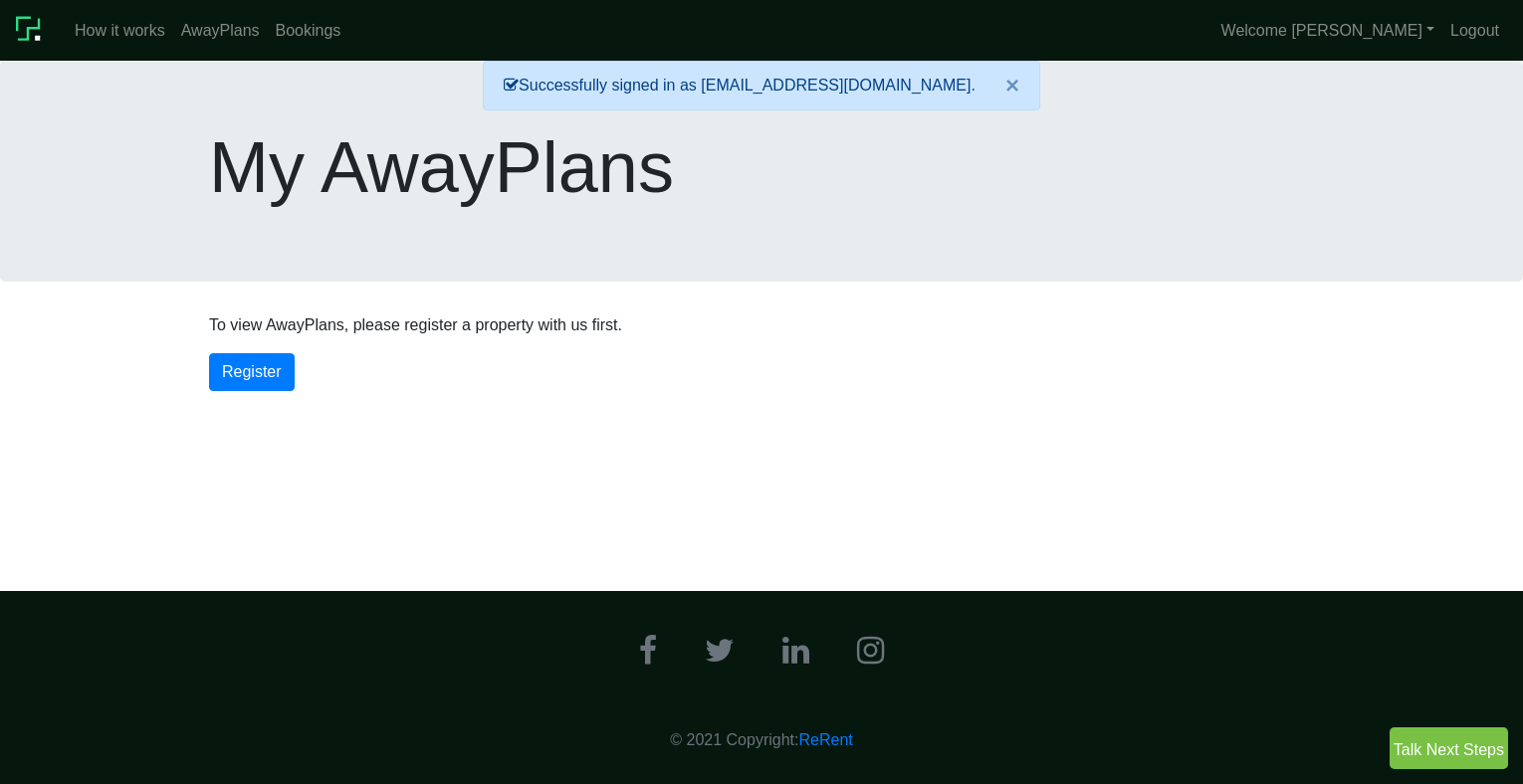 scroll, scrollTop: 0, scrollLeft: 0, axis: both 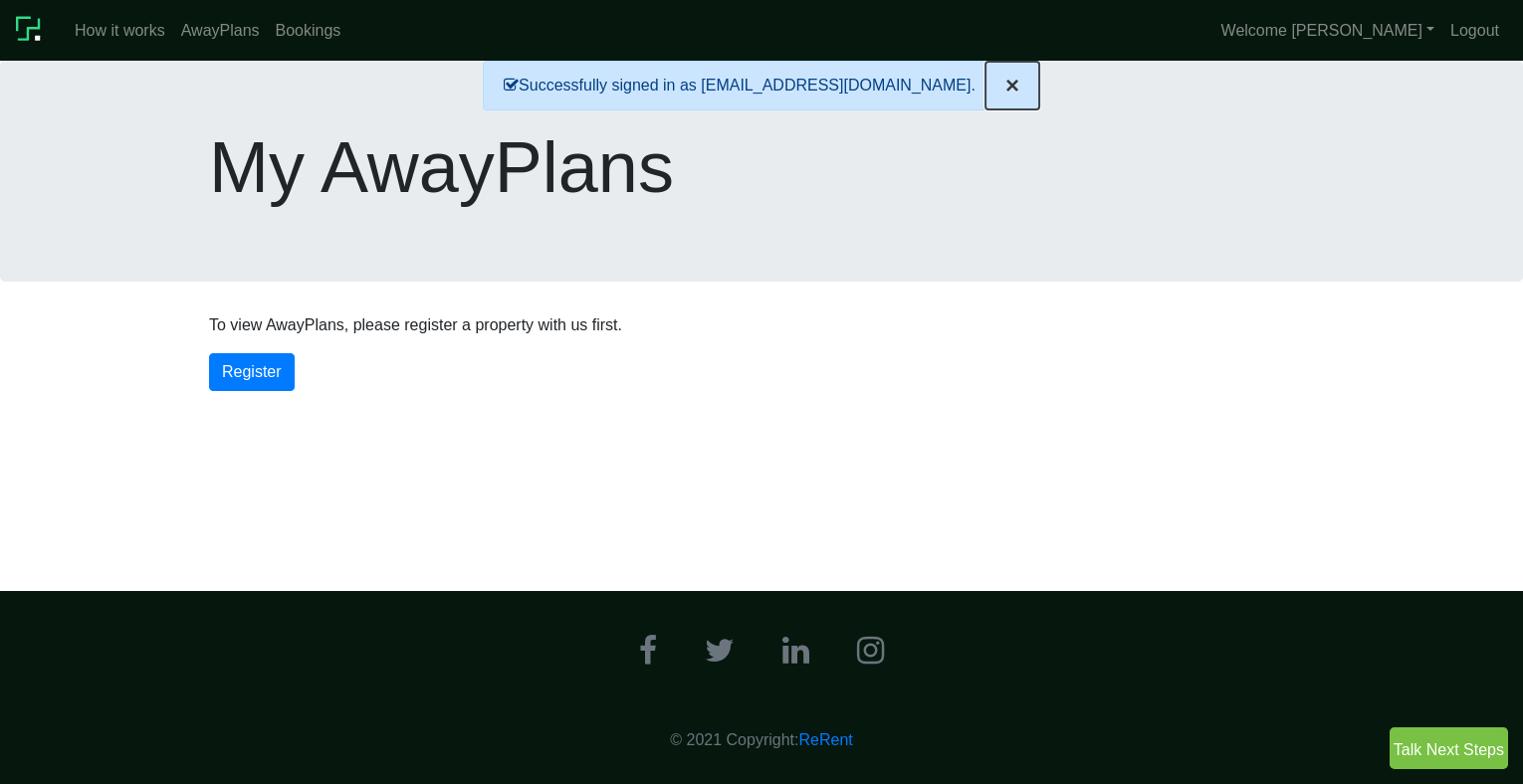 click on "×" at bounding box center [1012, 85] 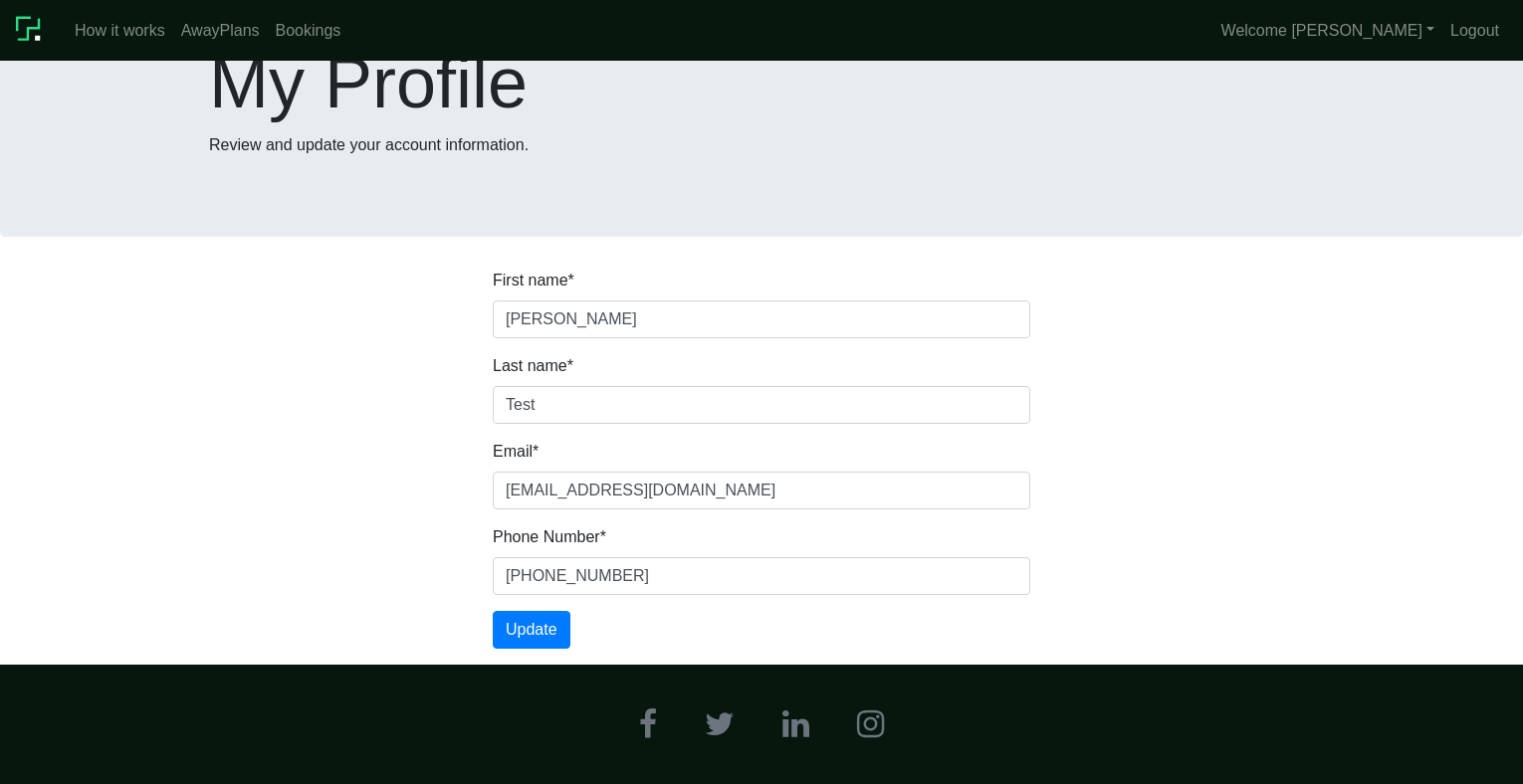 scroll, scrollTop: 159, scrollLeft: 0, axis: vertical 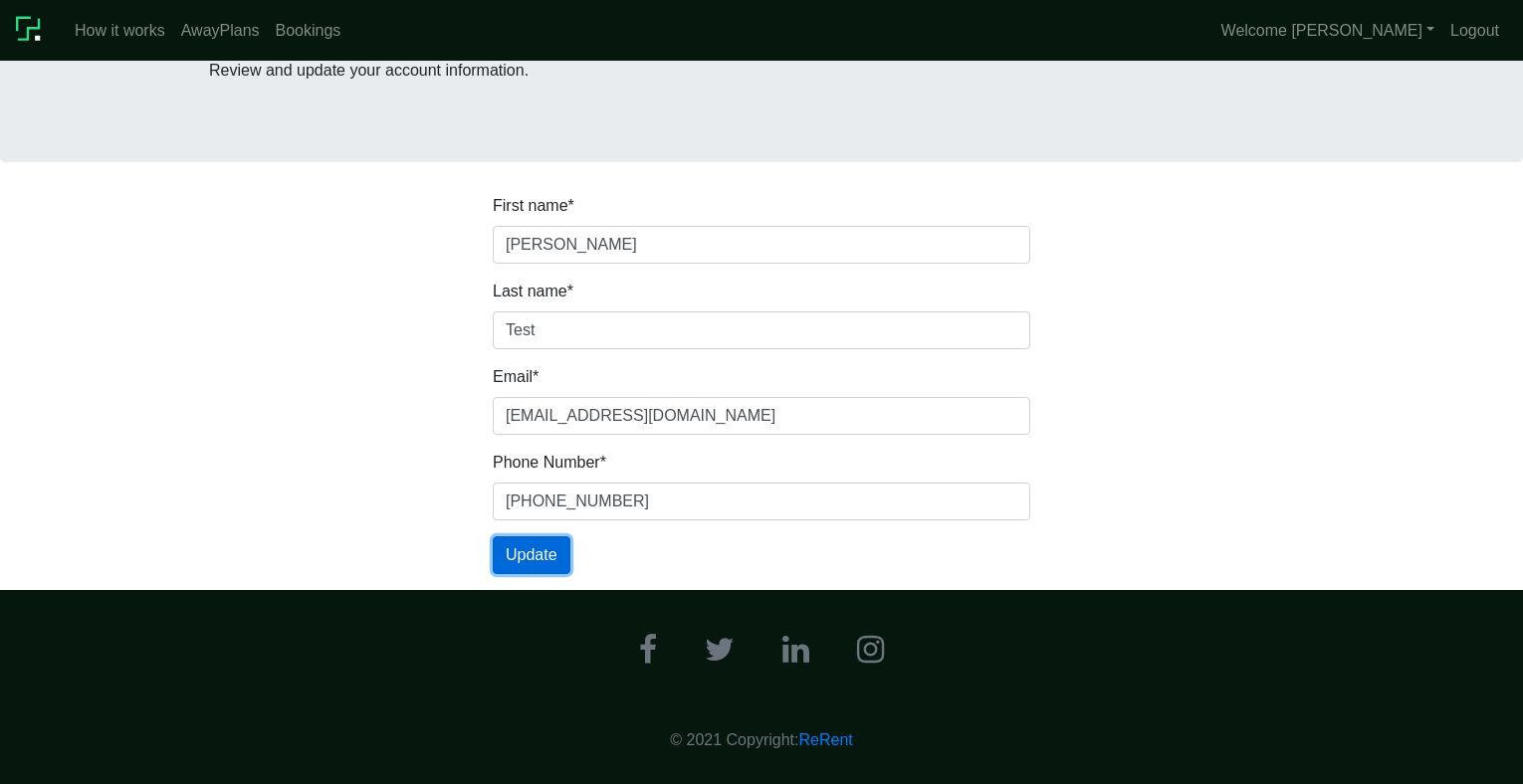 click on "Update" at bounding box center [532, 555] 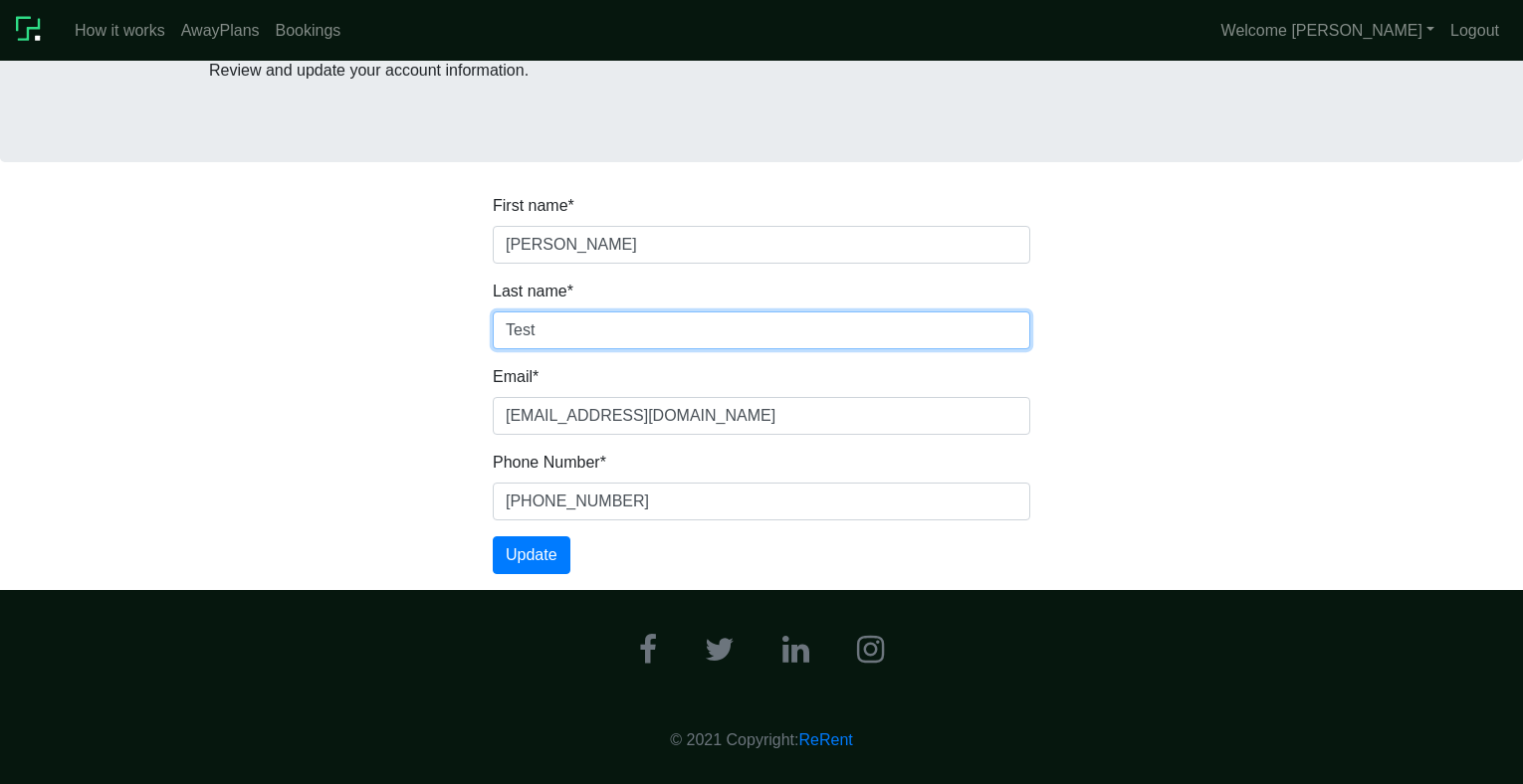 click on "Test" at bounding box center [762, 330] 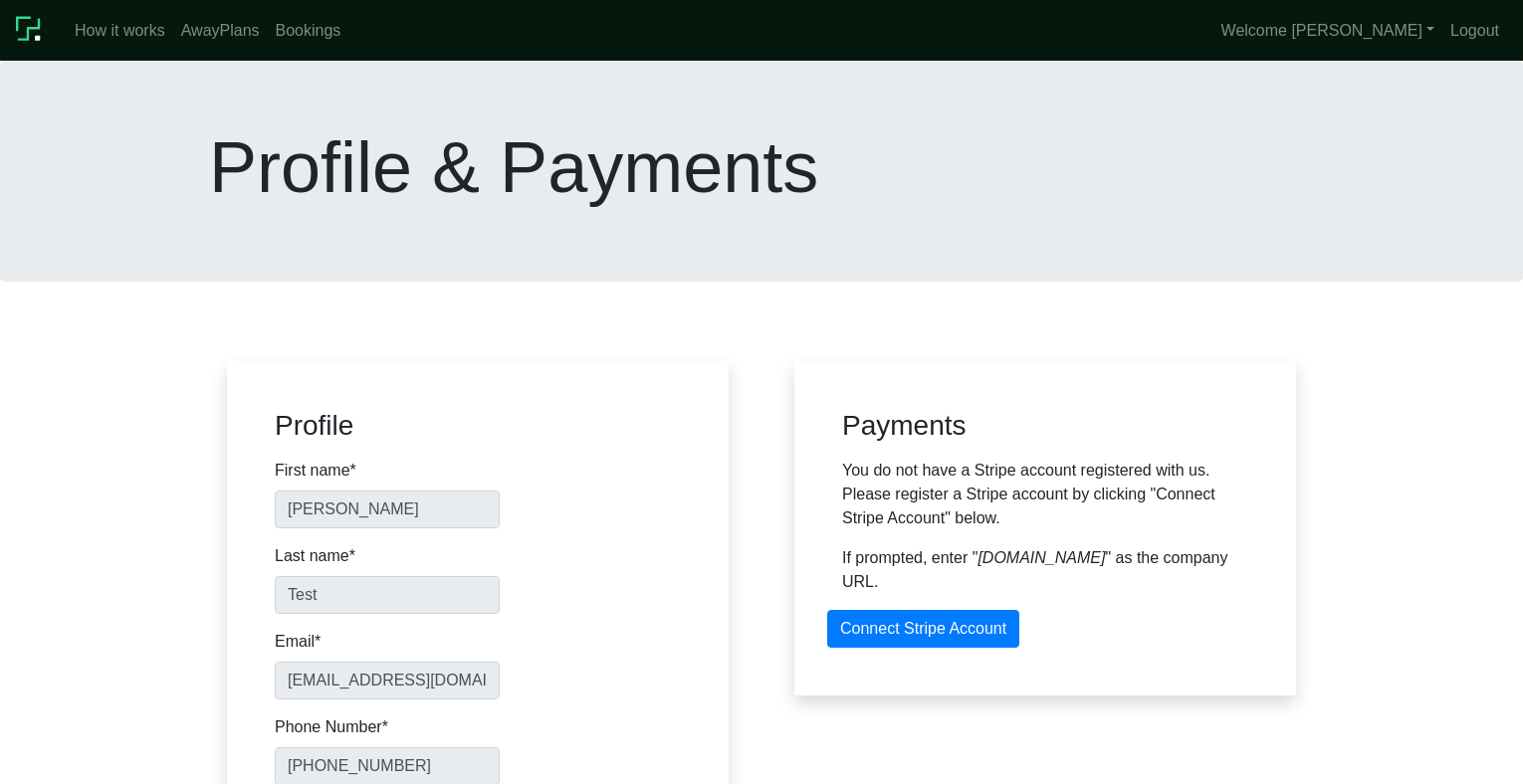 scroll, scrollTop: 0, scrollLeft: 0, axis: both 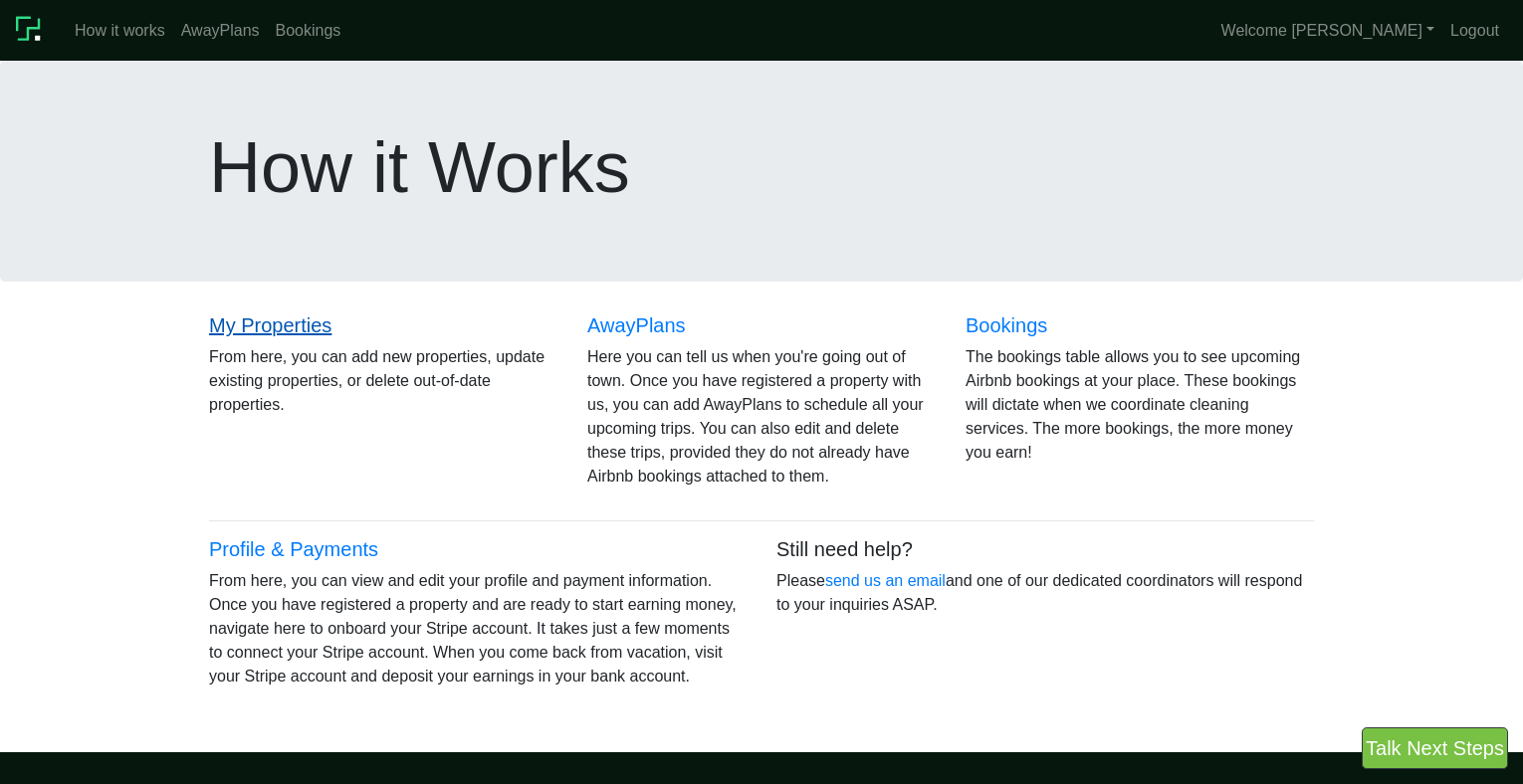 click on "My Properties" at bounding box center (270, 325) 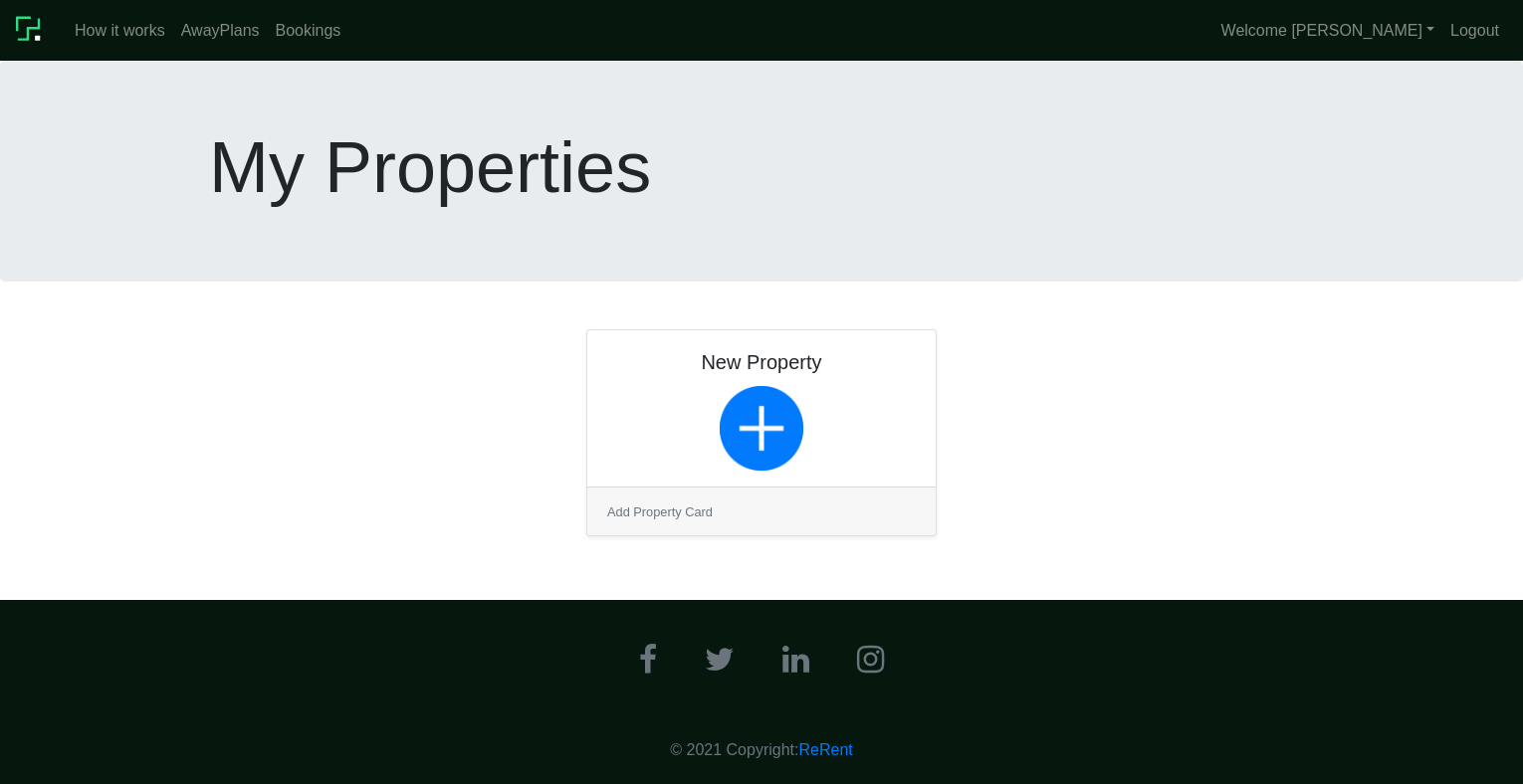 scroll, scrollTop: 0, scrollLeft: 0, axis: both 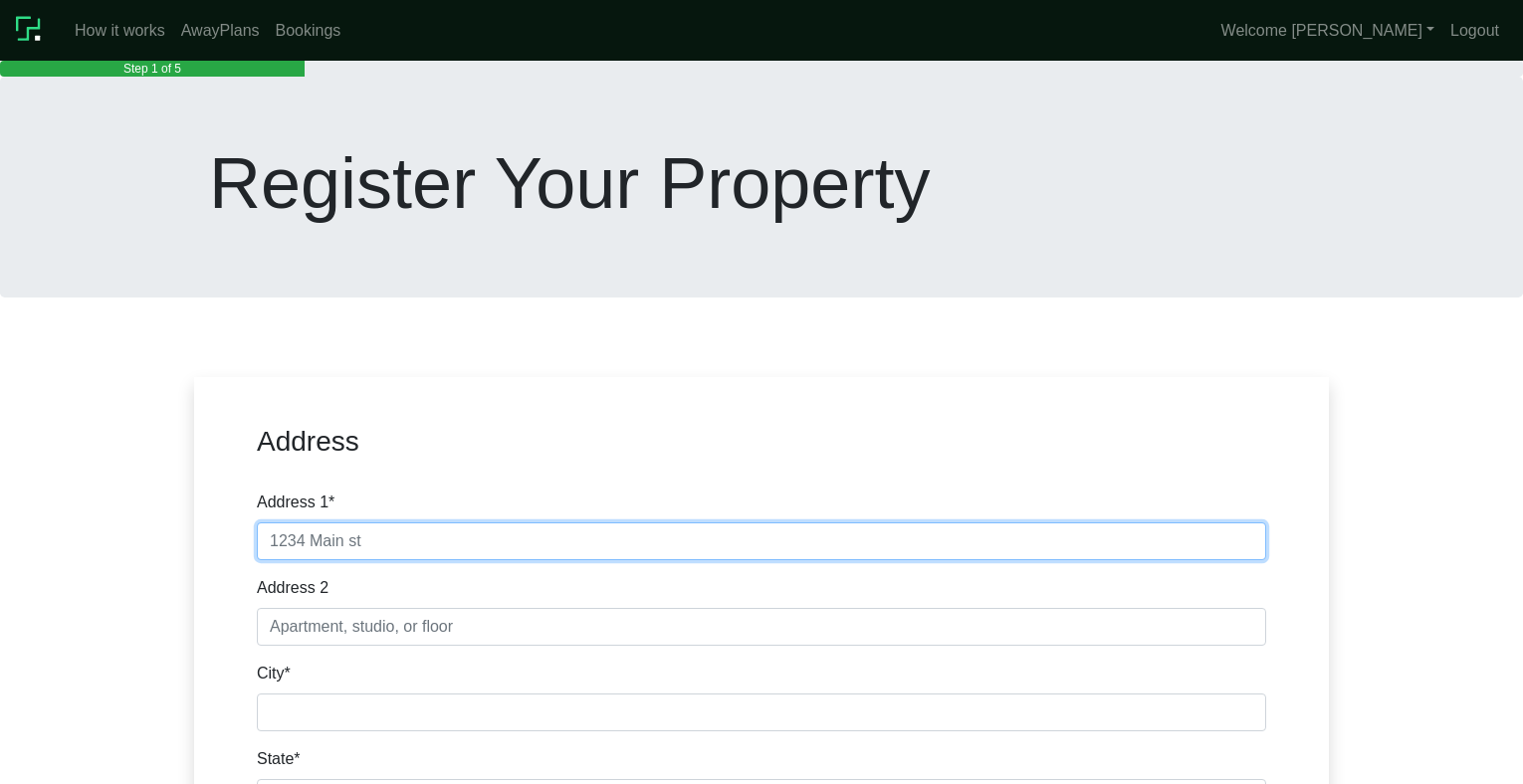 click on "Address 1 *" at bounding box center (762, 541) 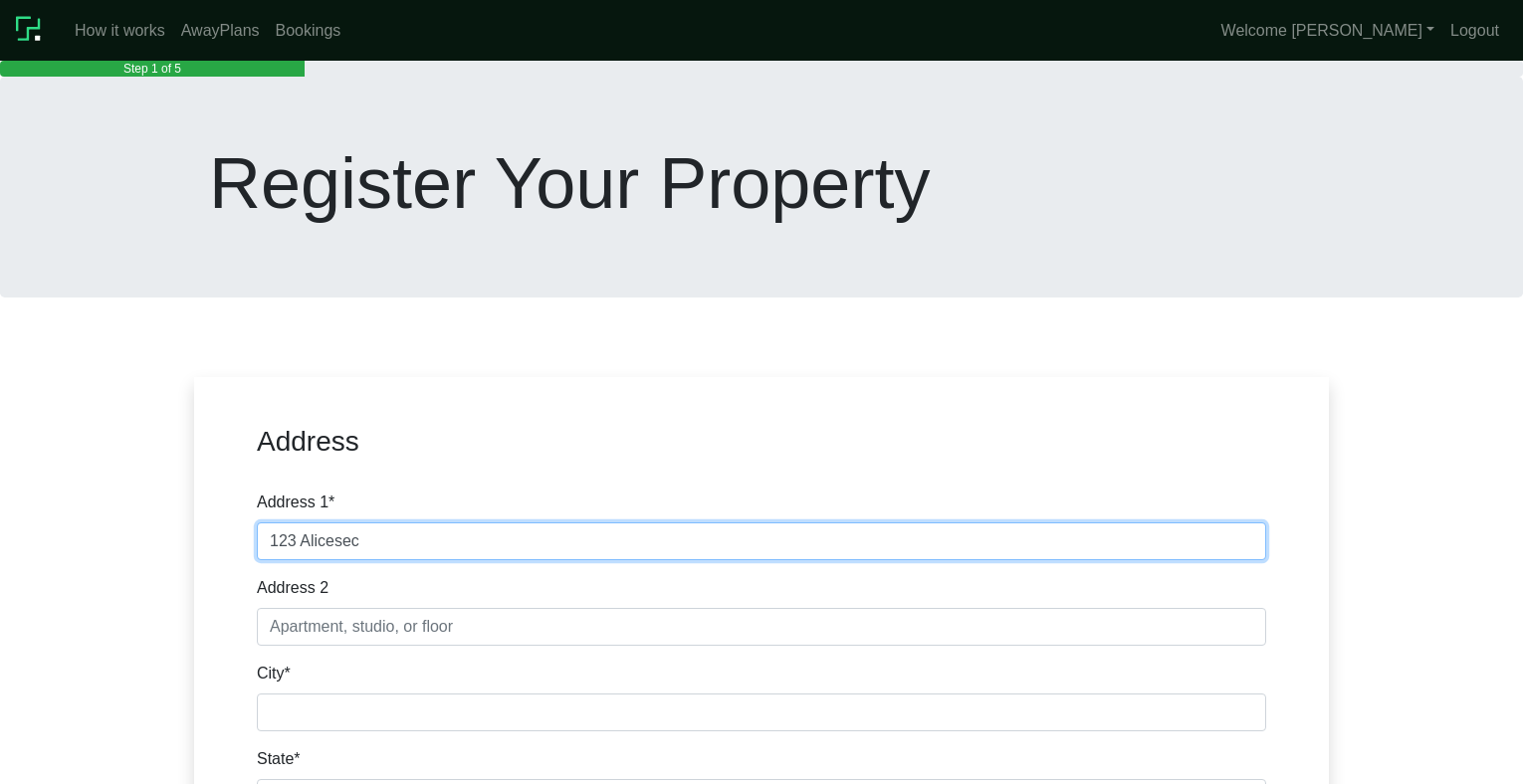 type on "123 Alicesec" 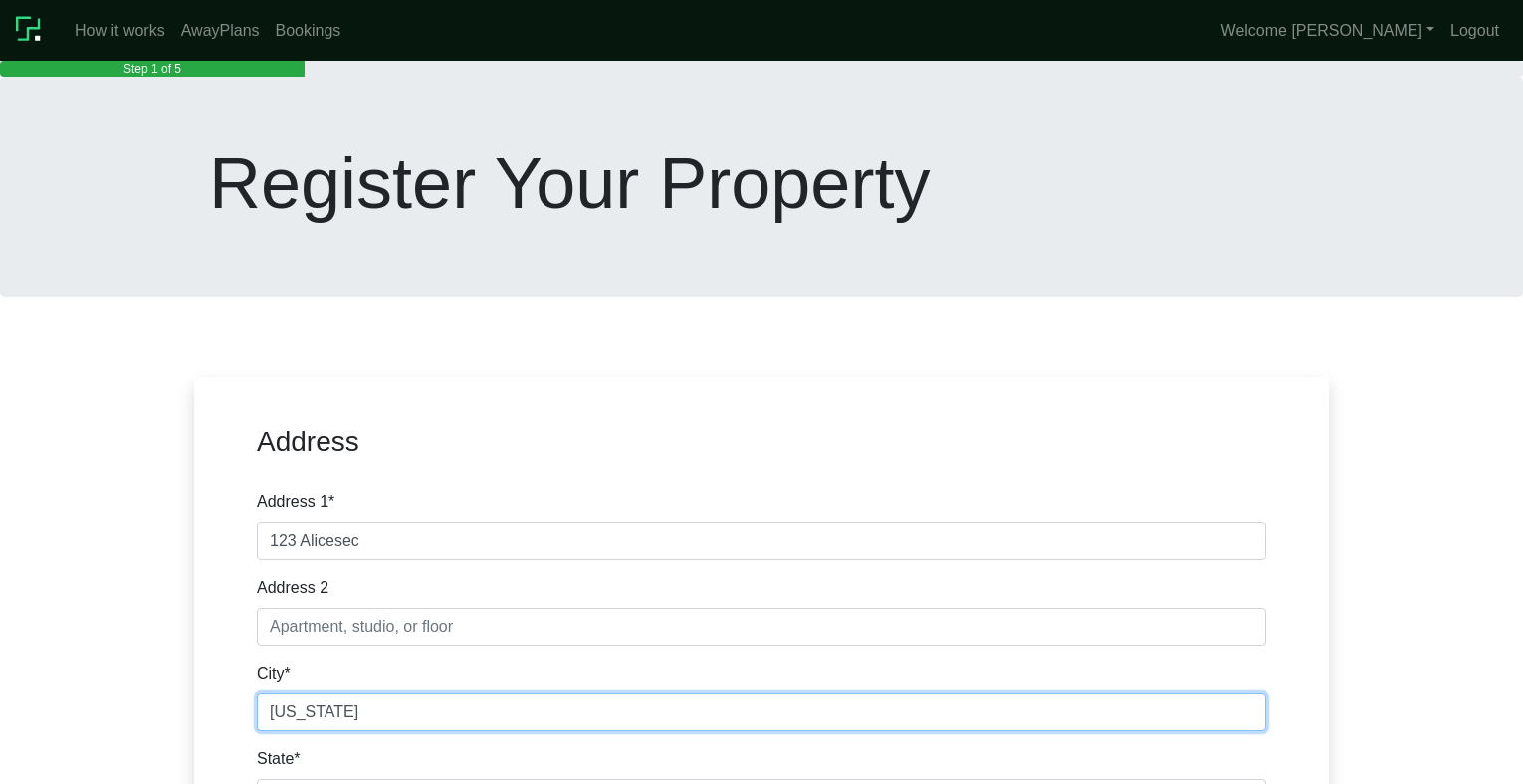 type on "Alaska" 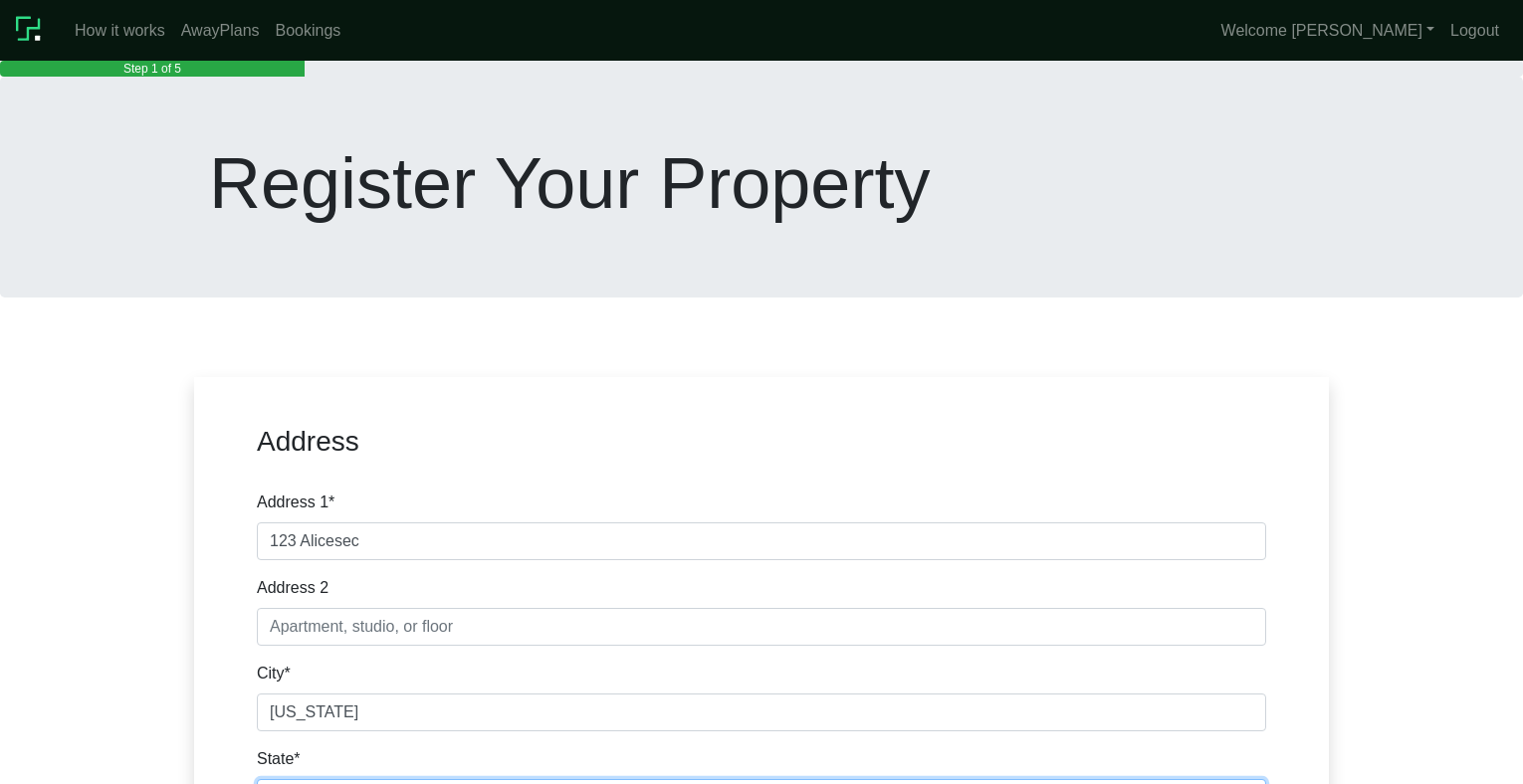 scroll, scrollTop: 406, scrollLeft: 0, axis: vertical 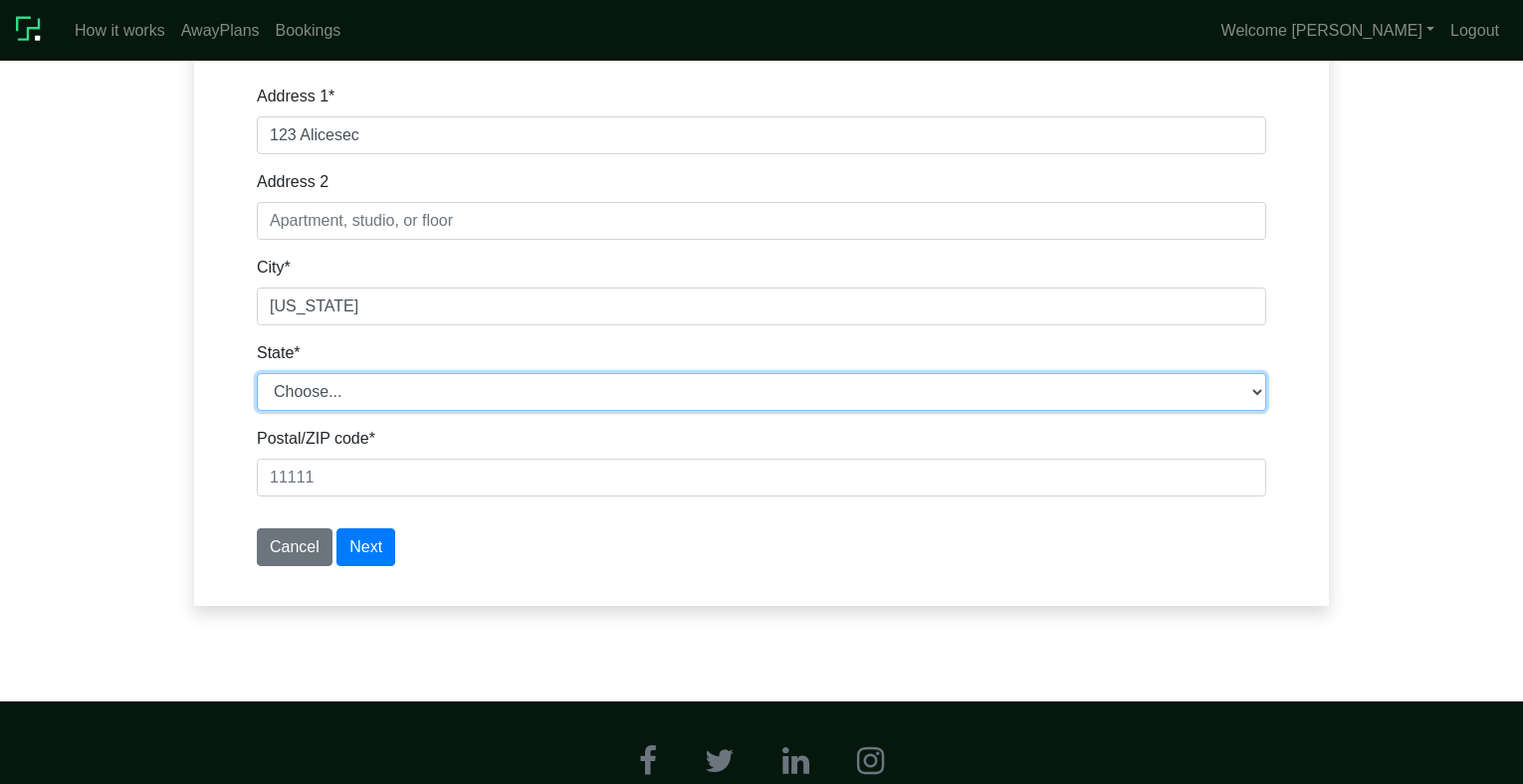 select on "AK" 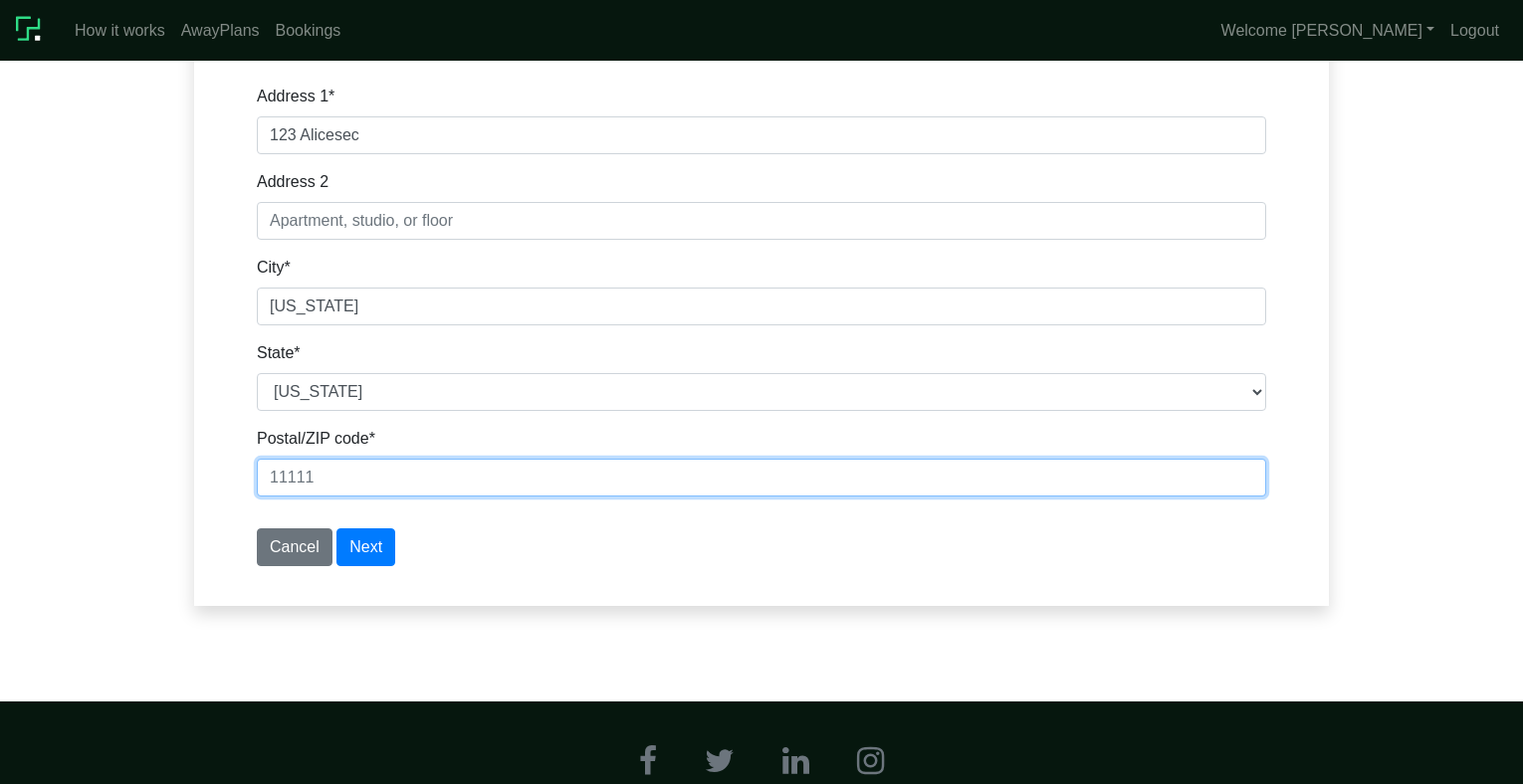 click on "Postal/ZIP code *" at bounding box center (762, 478) 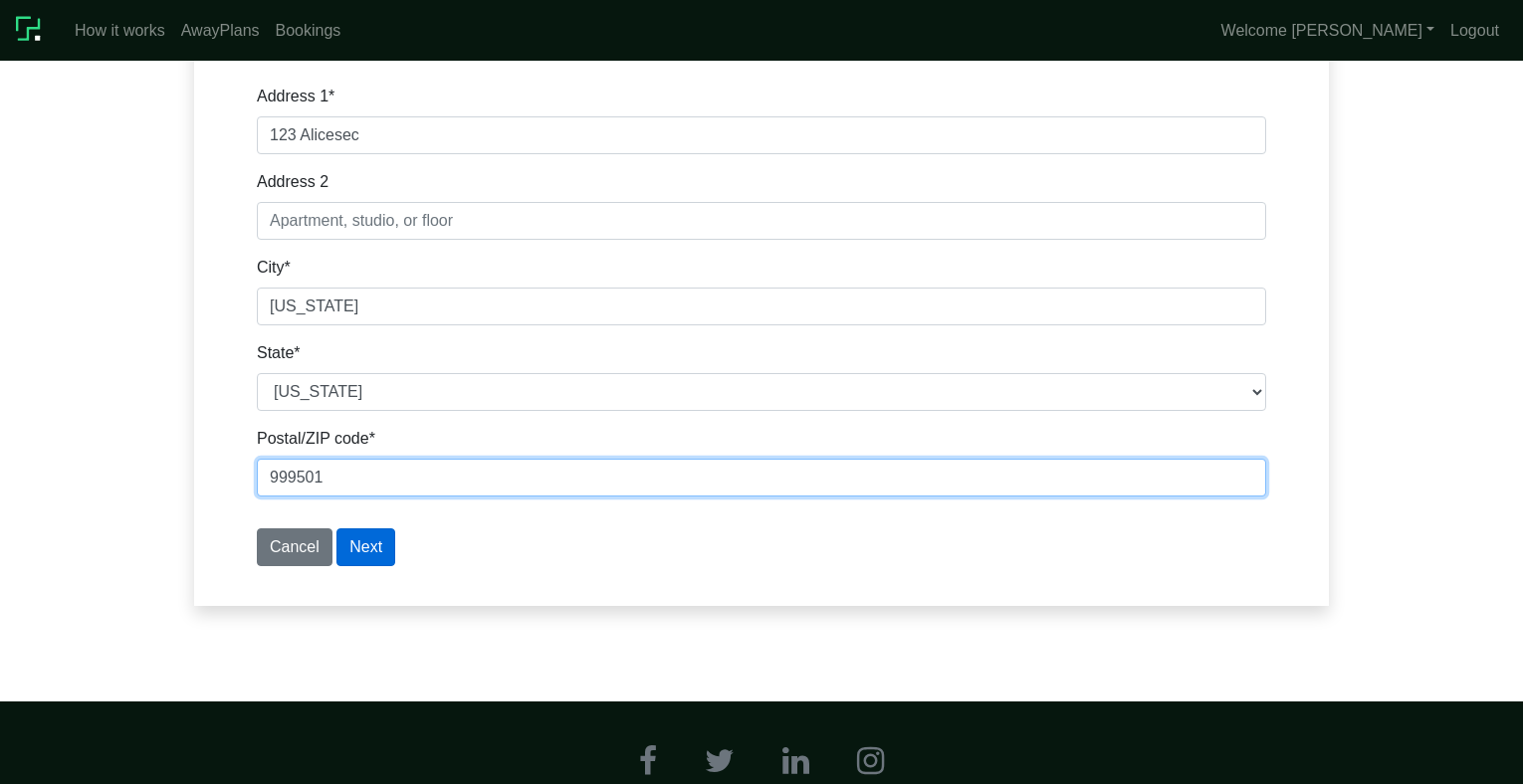 type on "999501" 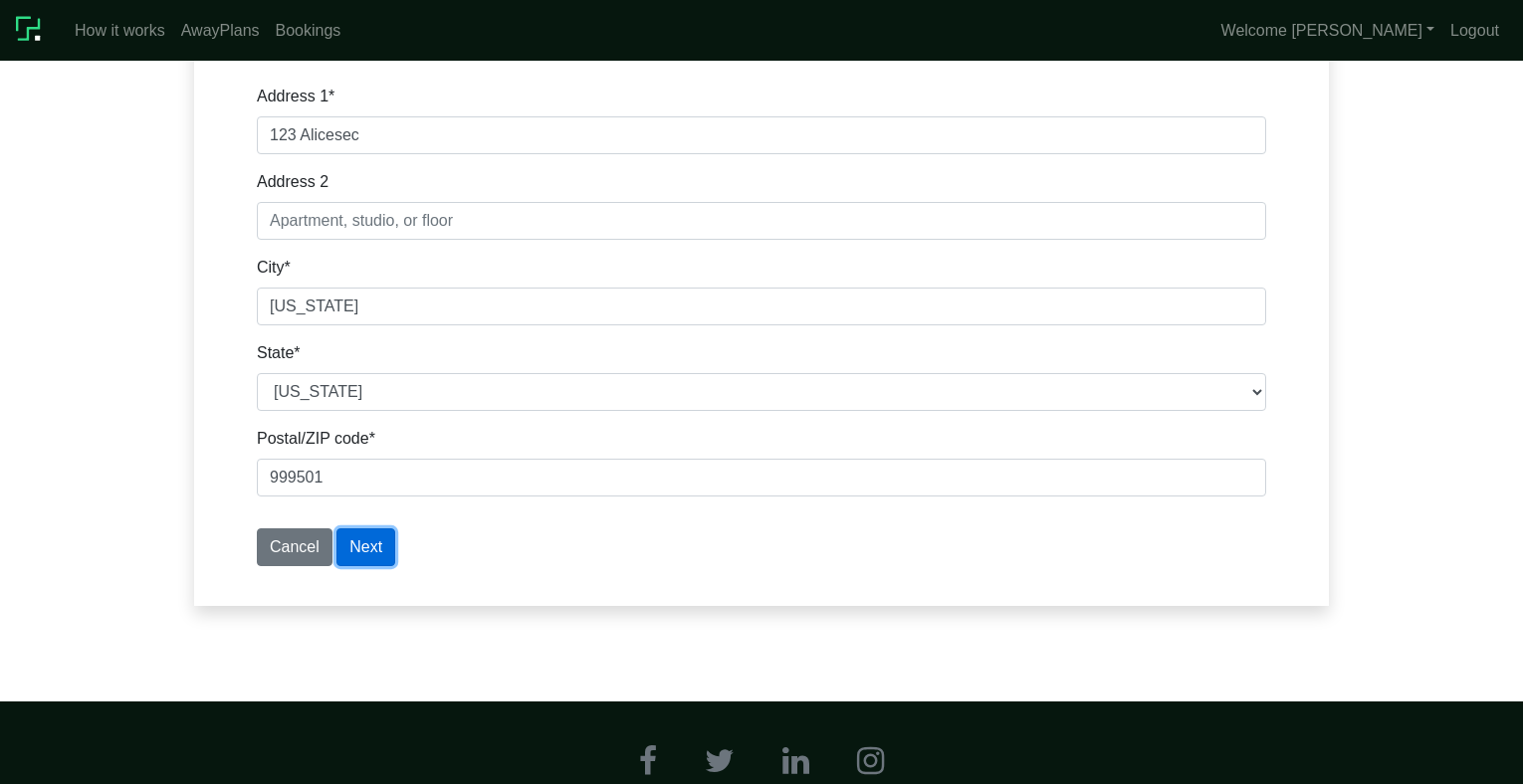 click on "Next" at bounding box center [365, 547] 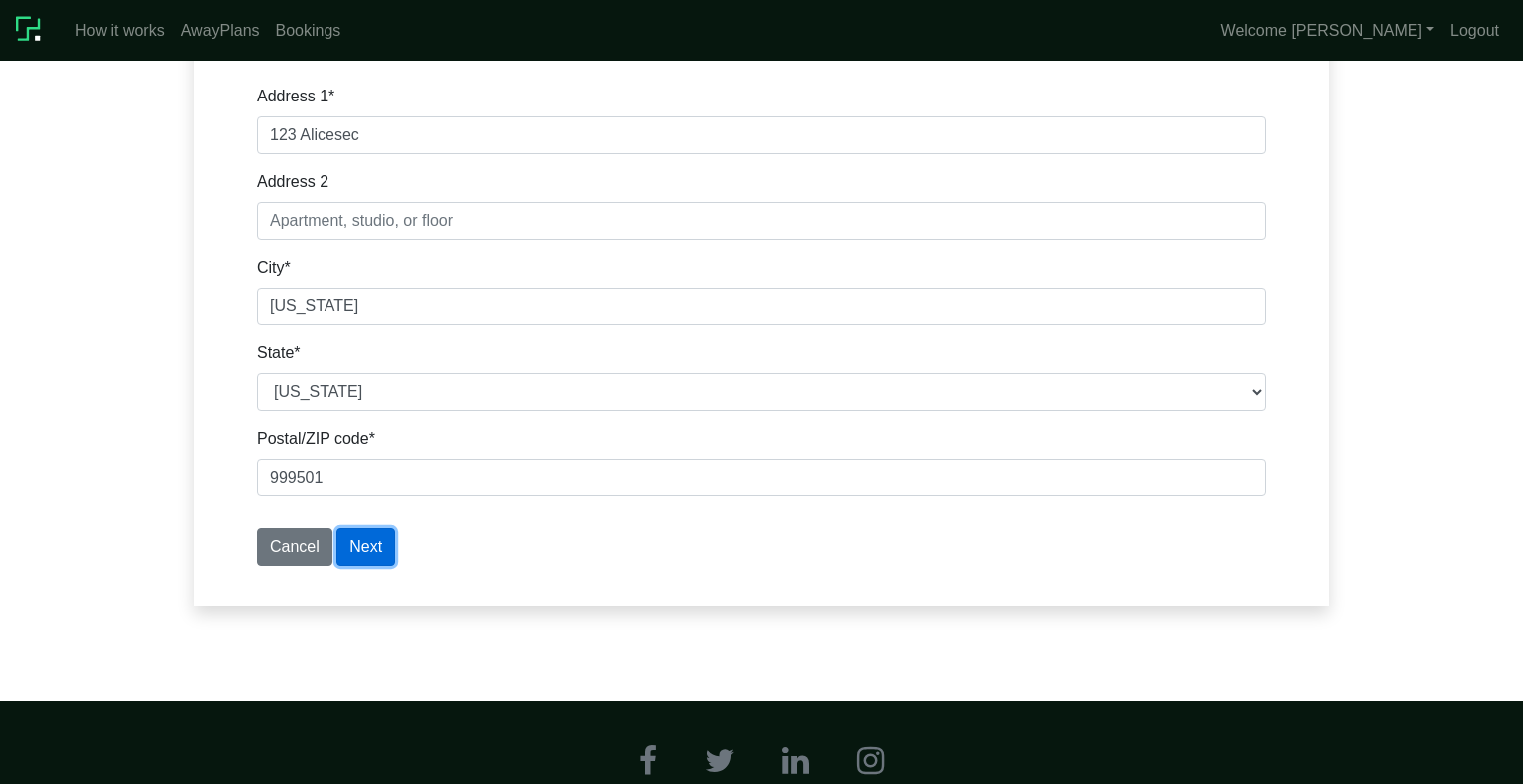 type 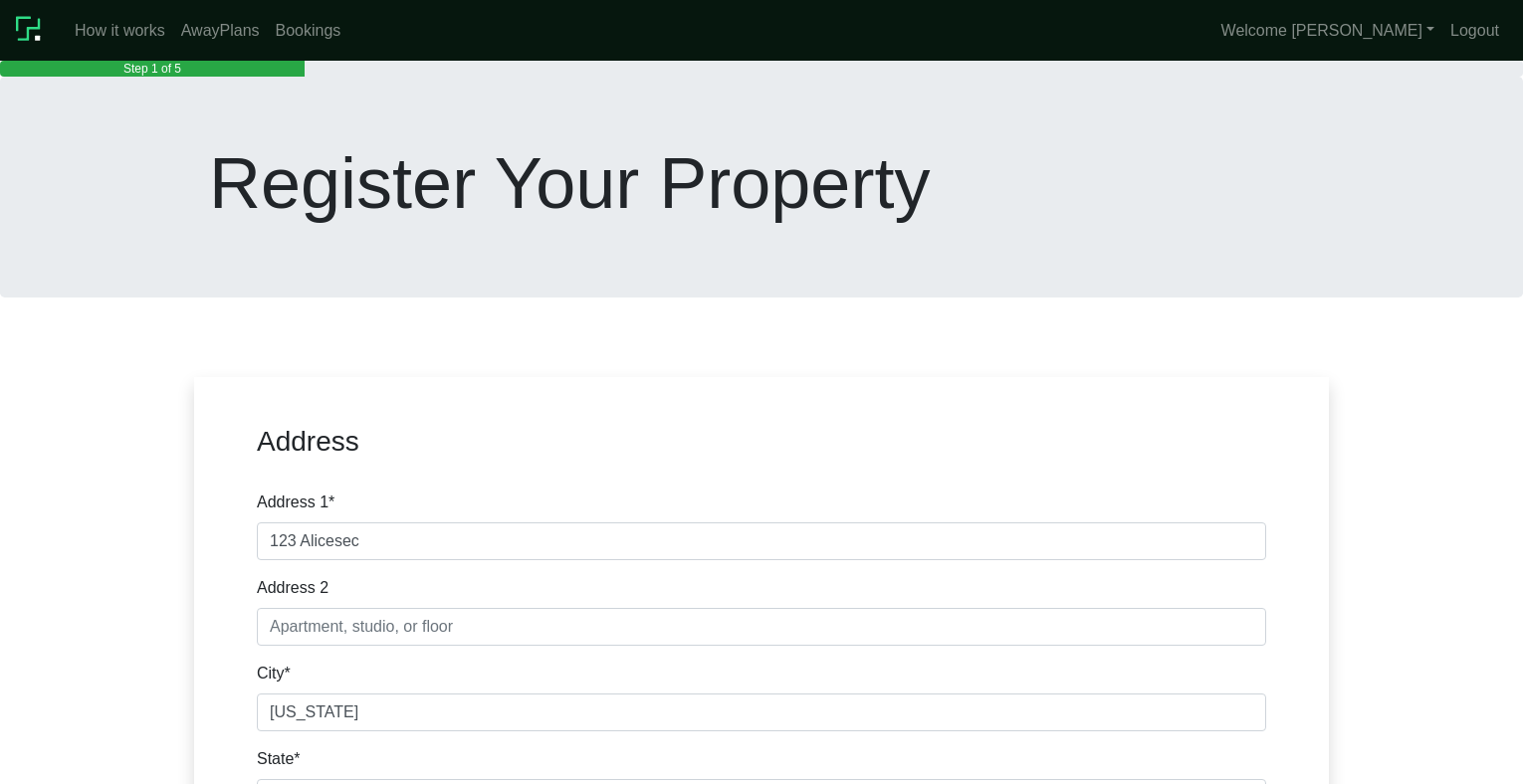 scroll, scrollTop: 0, scrollLeft: 0, axis: both 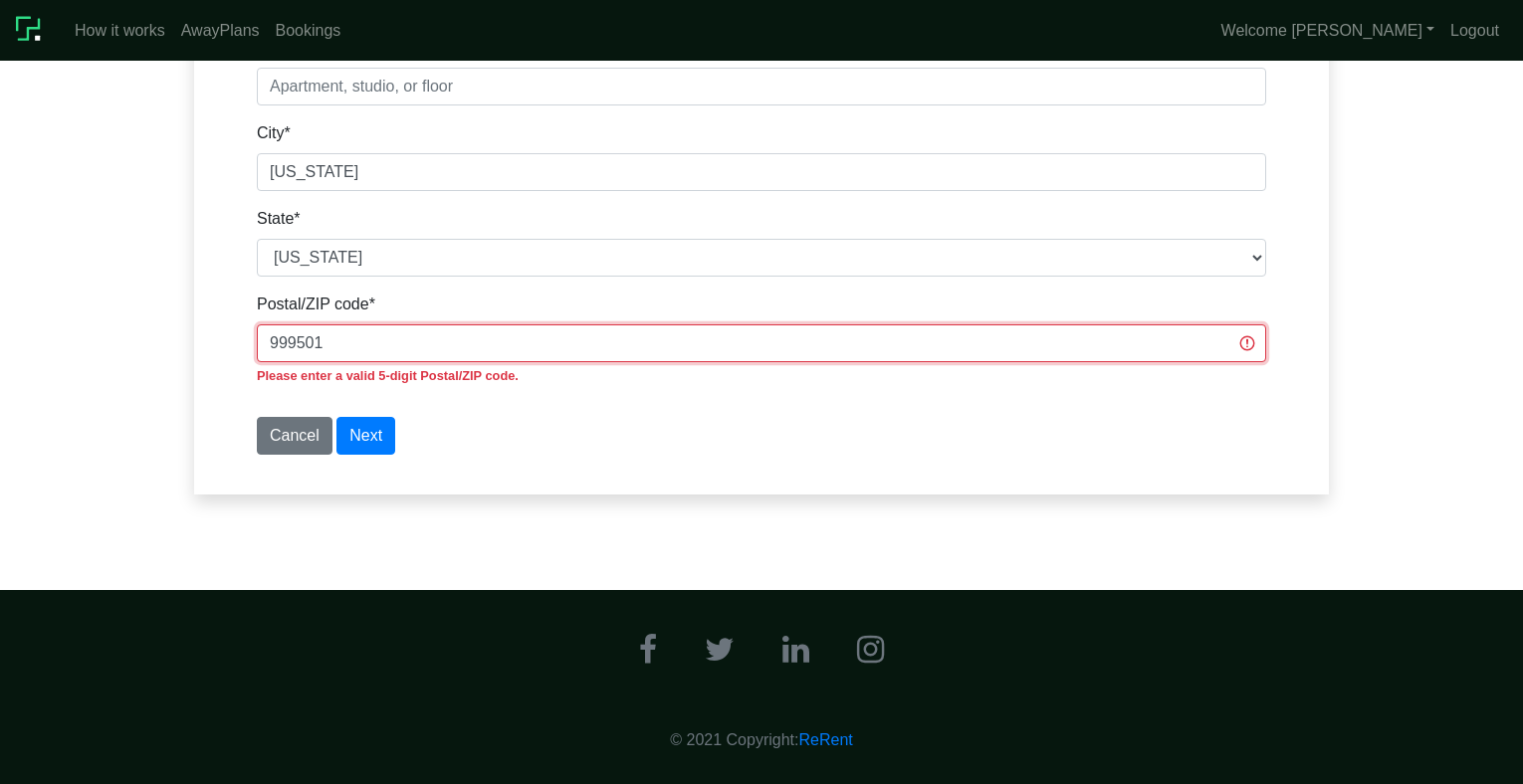 click on "999501" at bounding box center (762, 343) 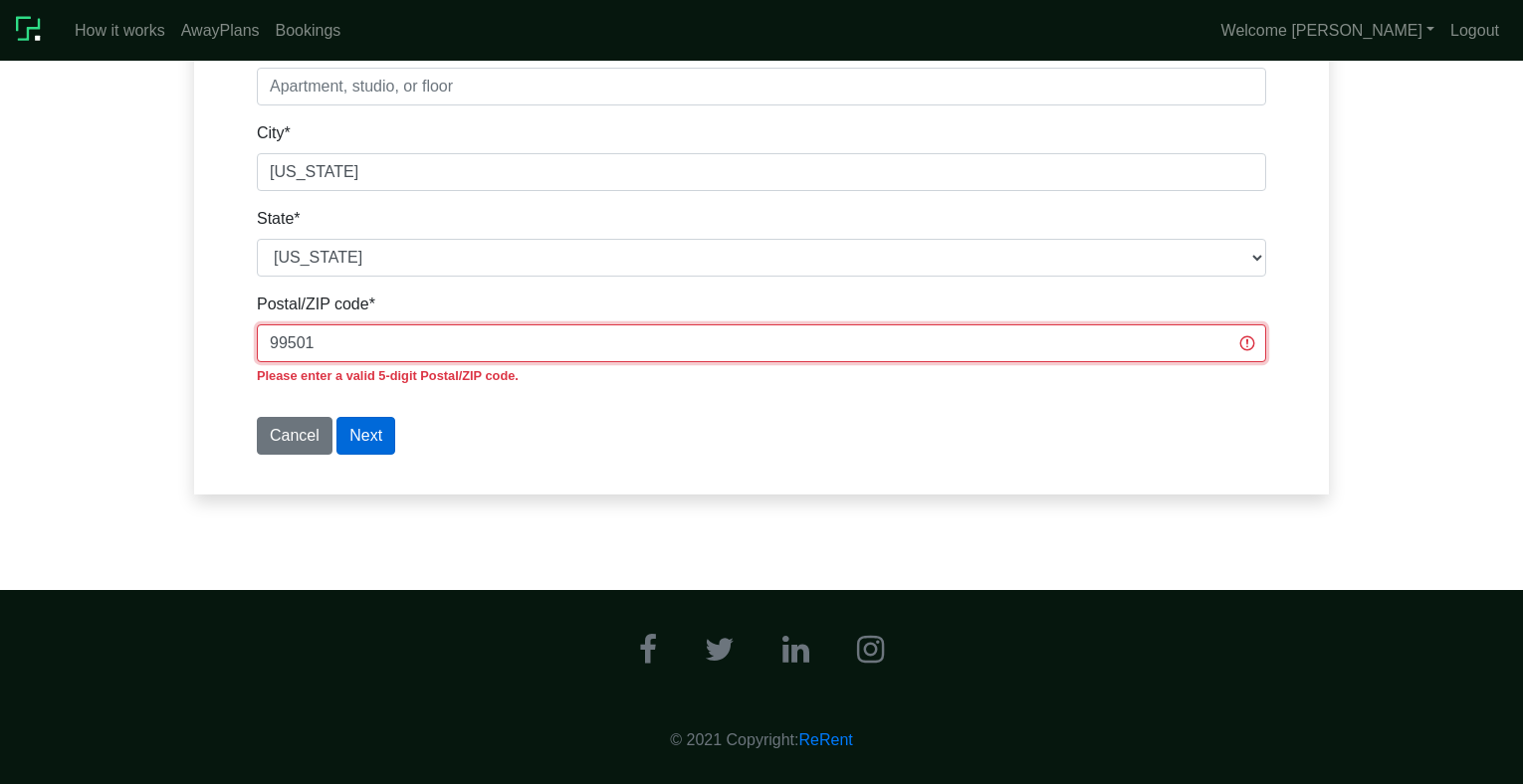 type on "99501" 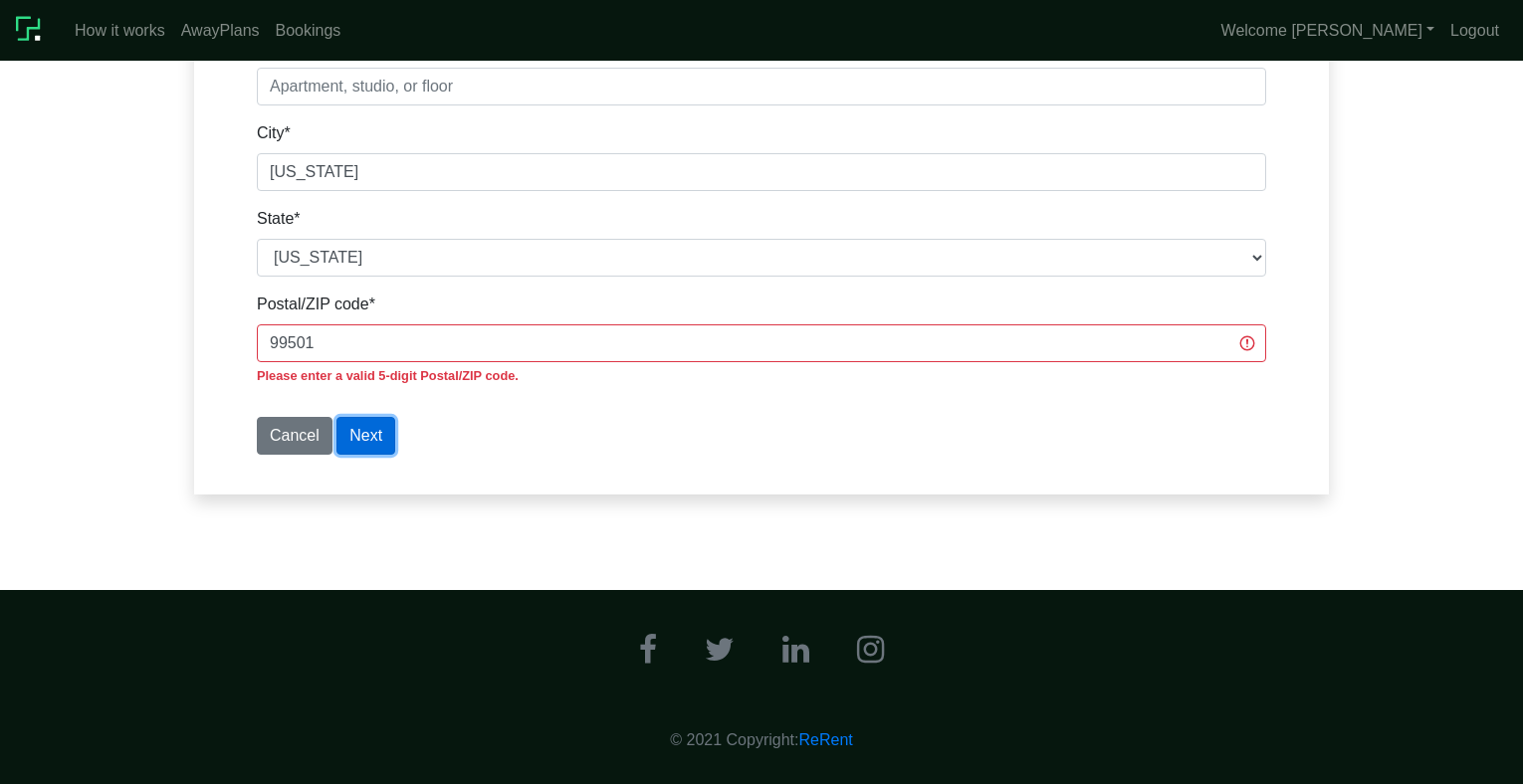 click on "Next" at bounding box center [365, 436] 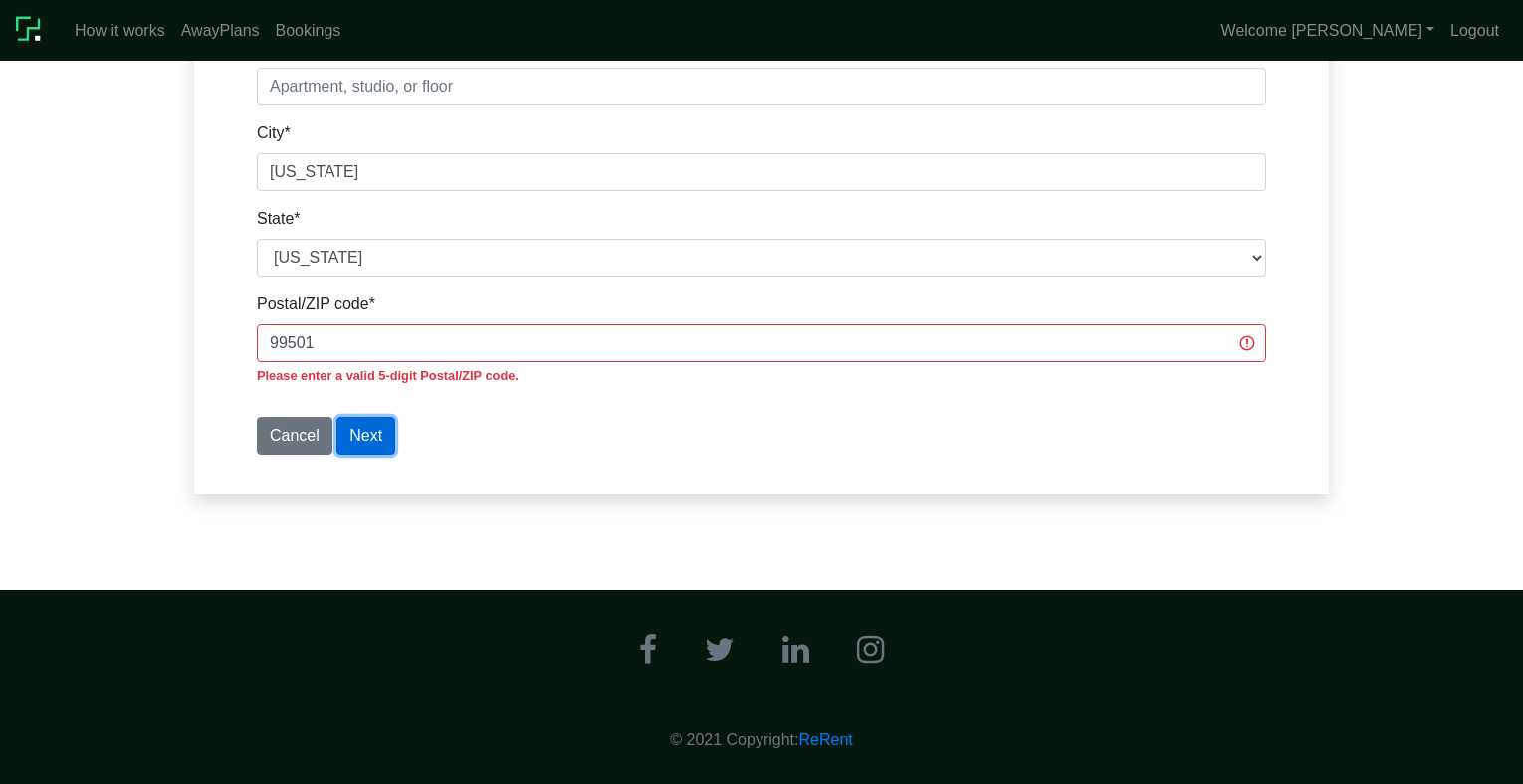 type 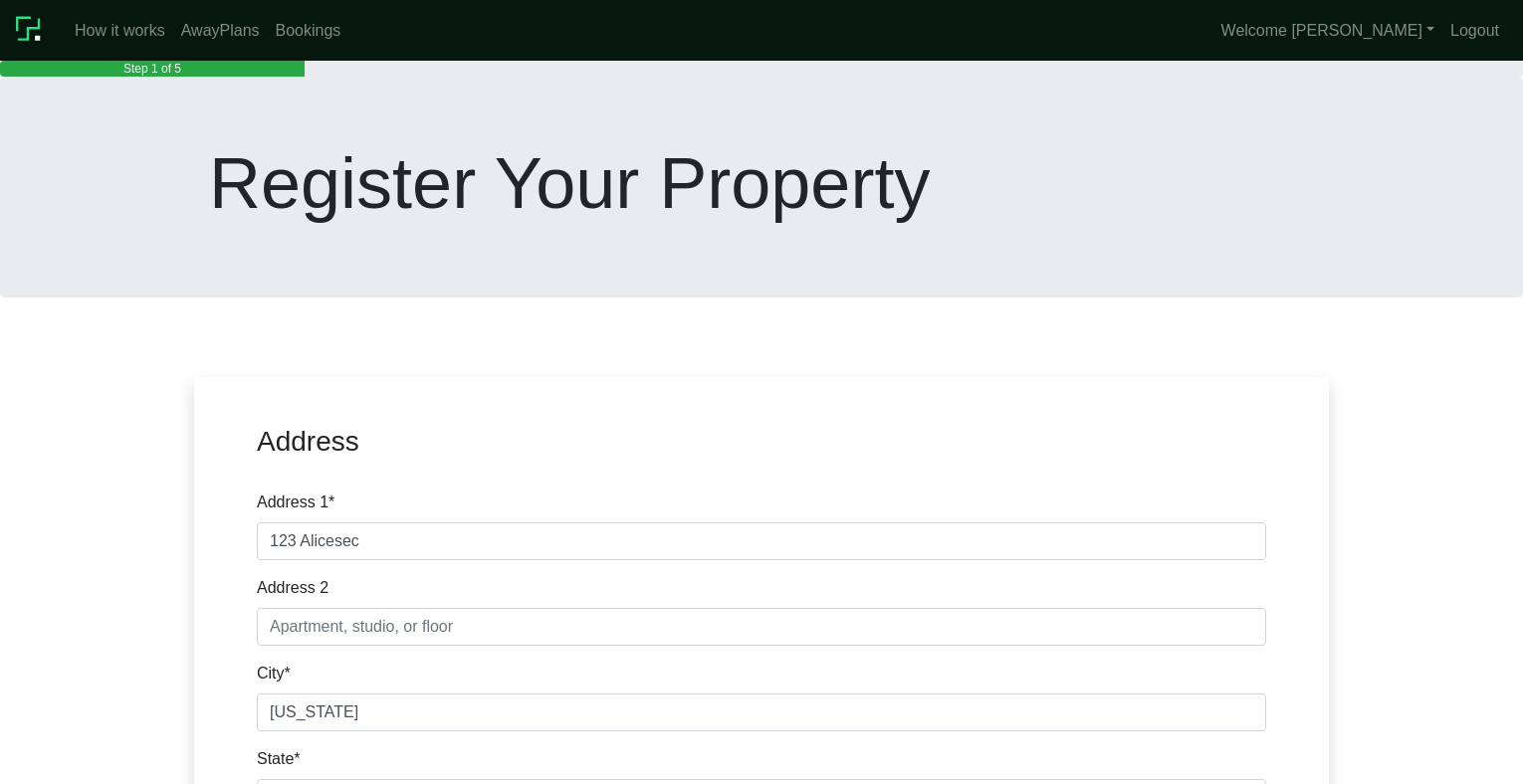 scroll, scrollTop: 0, scrollLeft: 0, axis: both 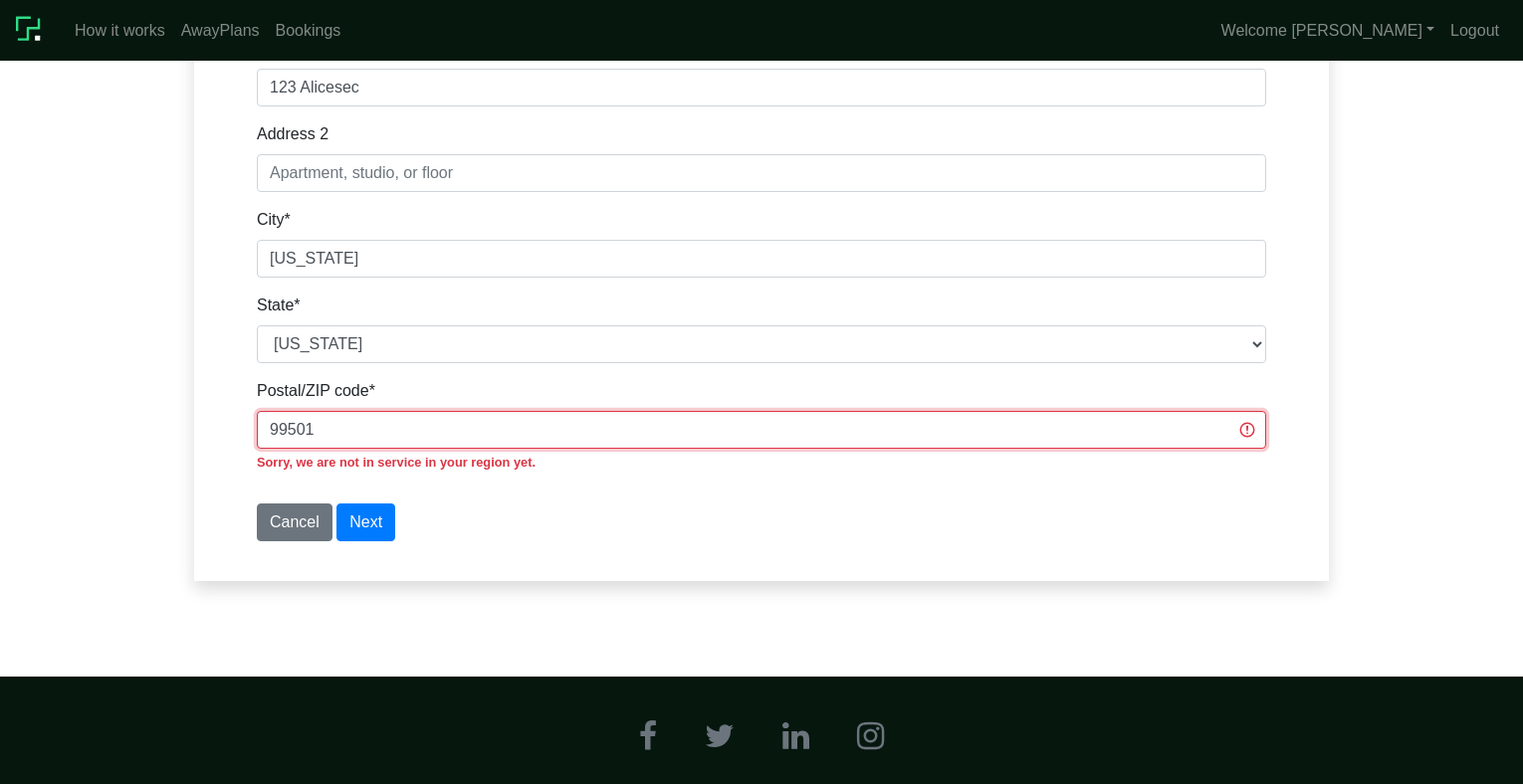 click on "99501" at bounding box center [762, 430] 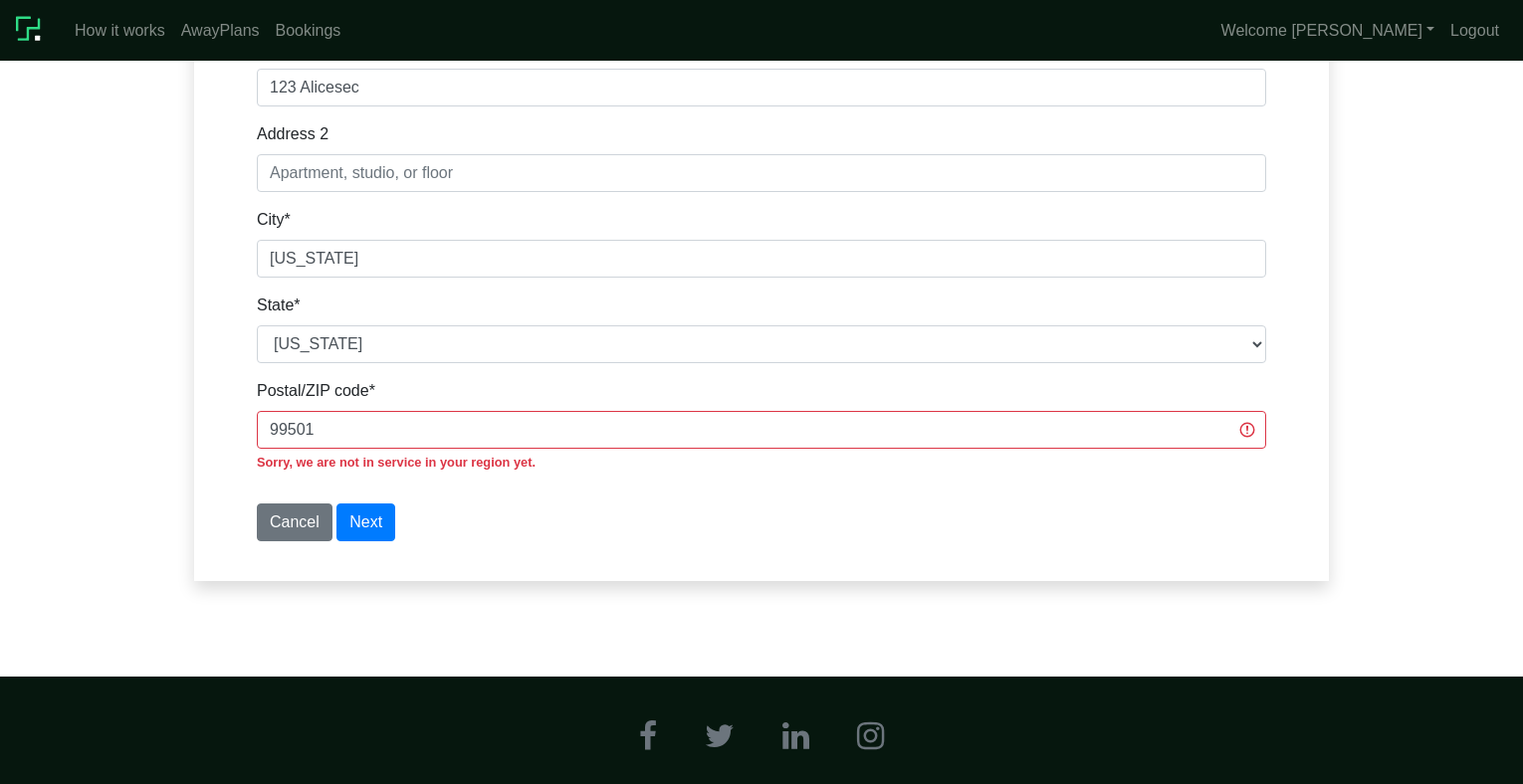 click on "Address
Address 1 *
123 Alicesec
Address 2
City *
Alaska
State *" at bounding box center (762, 252) 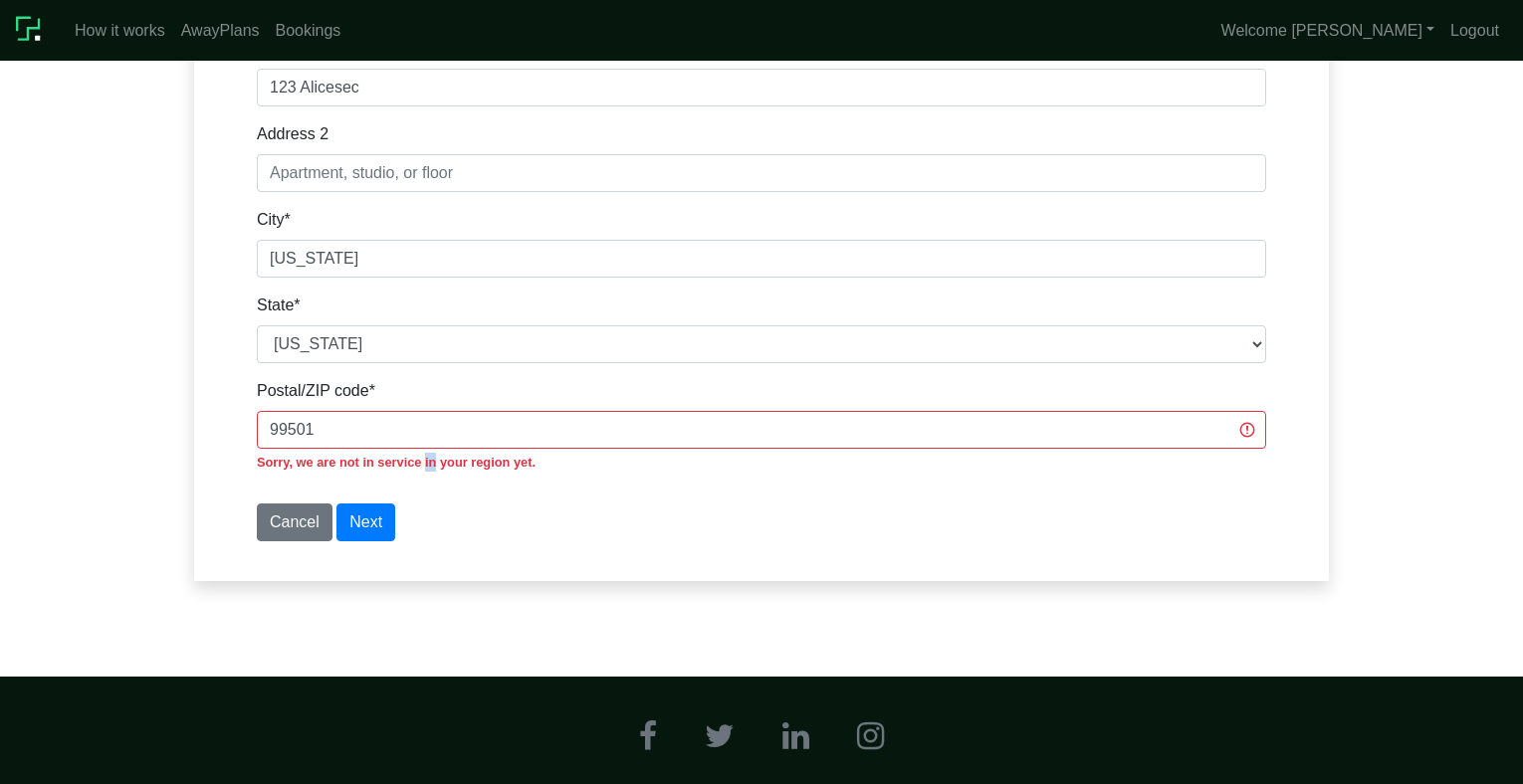 click on "Sorry, we are not in service in your region yet." at bounding box center (396, 462) 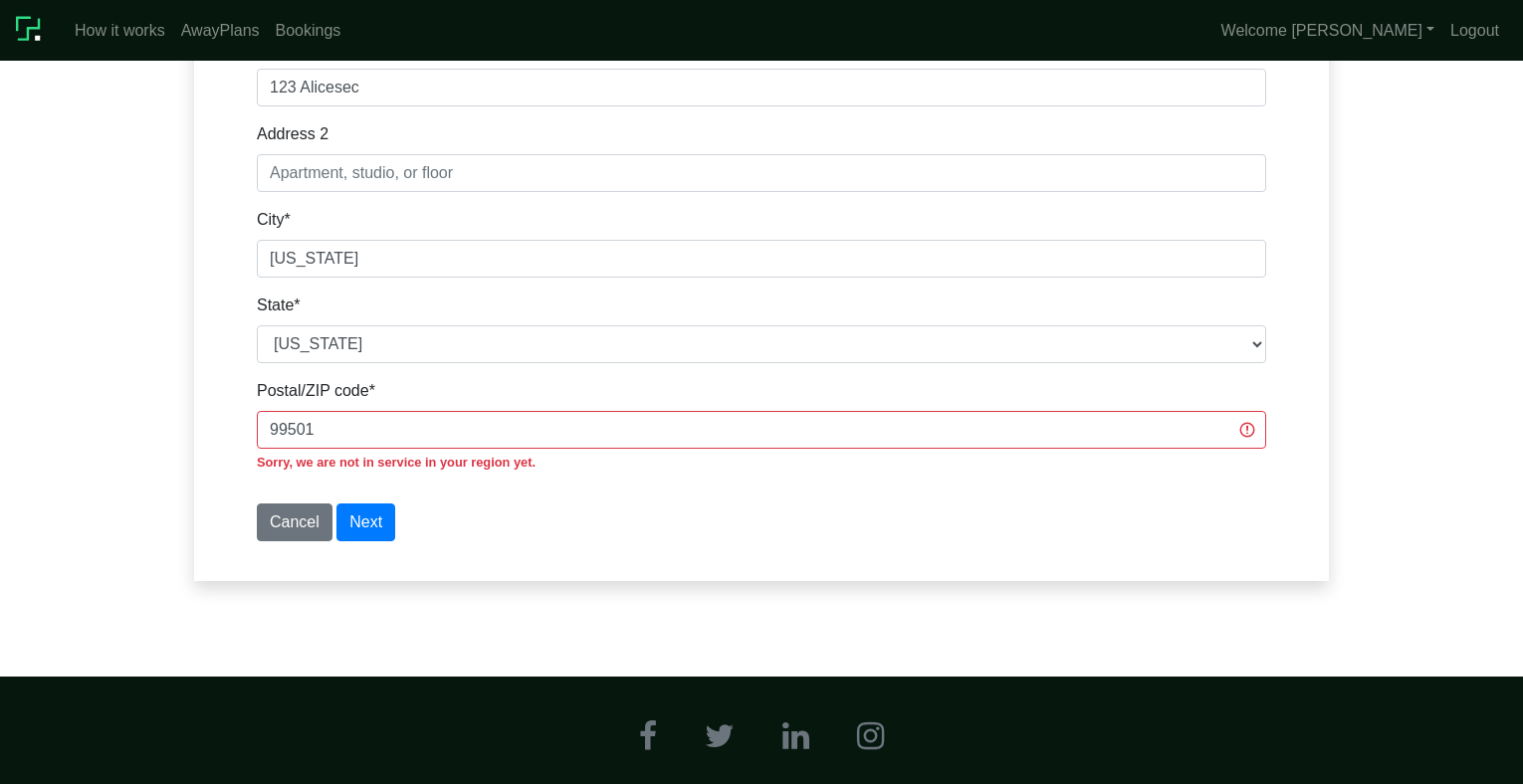 click on "Sorry, we are not in service in your region yet." at bounding box center (396, 462) 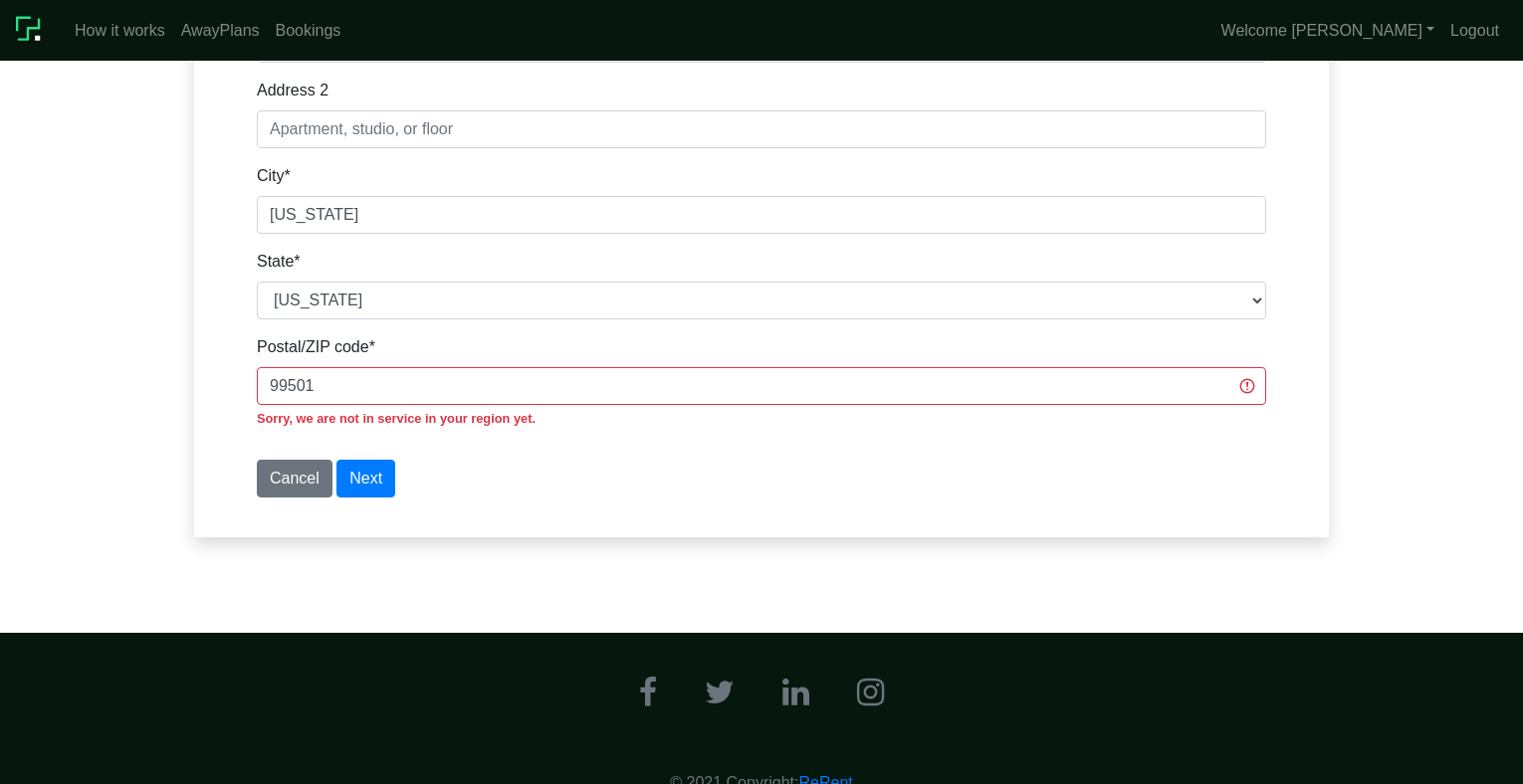 scroll, scrollTop: 540, scrollLeft: 0, axis: vertical 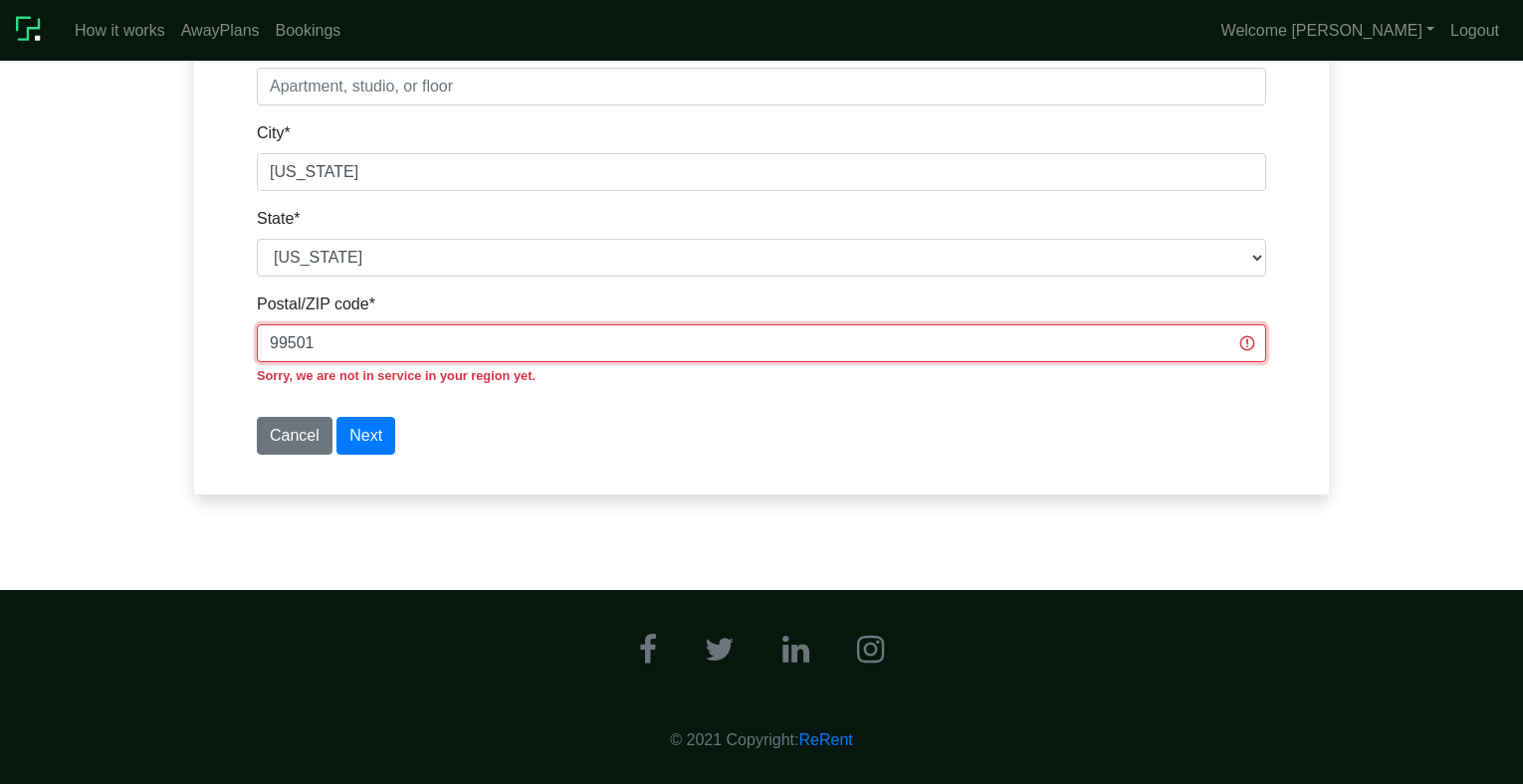 click on "99501" at bounding box center [762, 343] 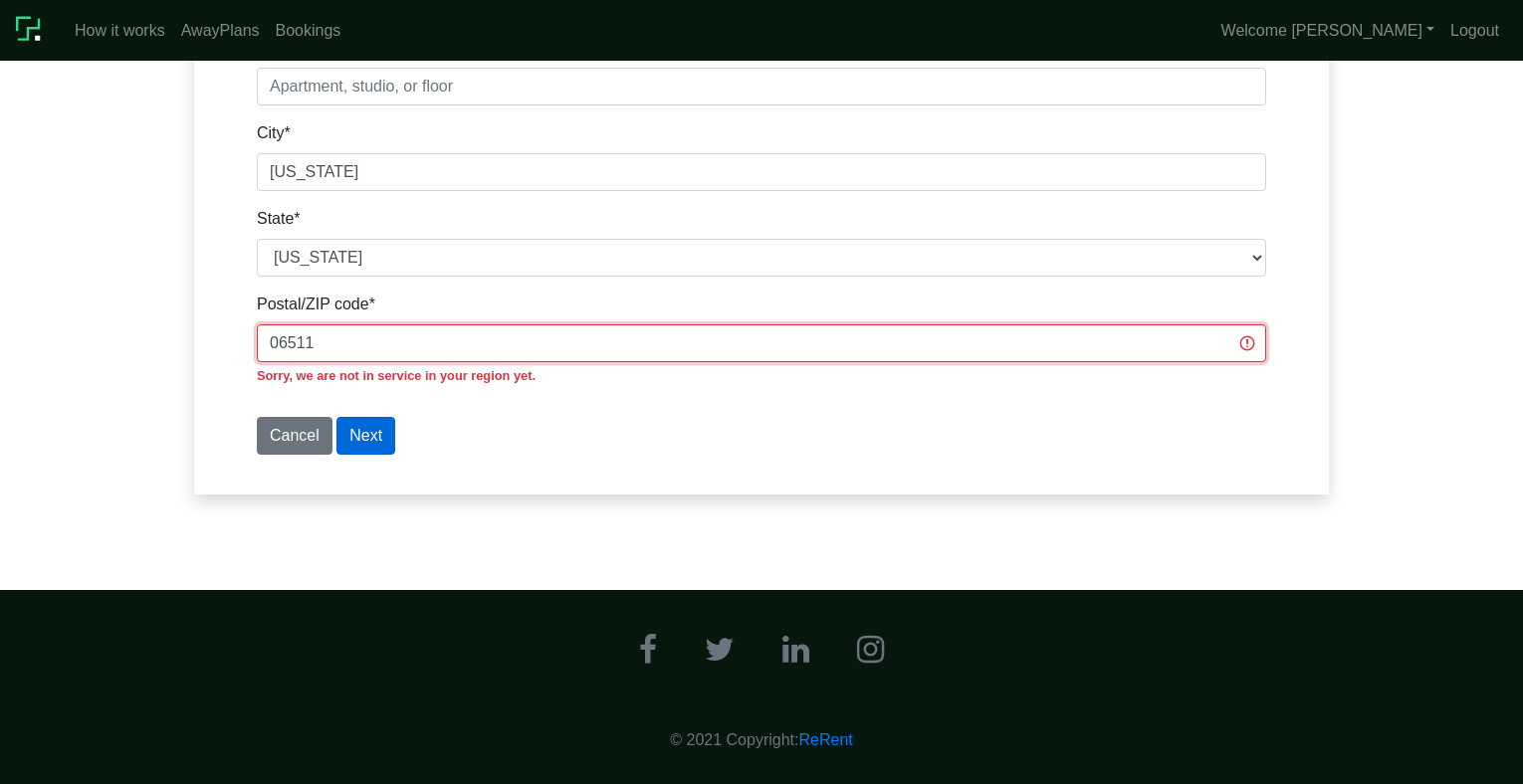 type on "06511" 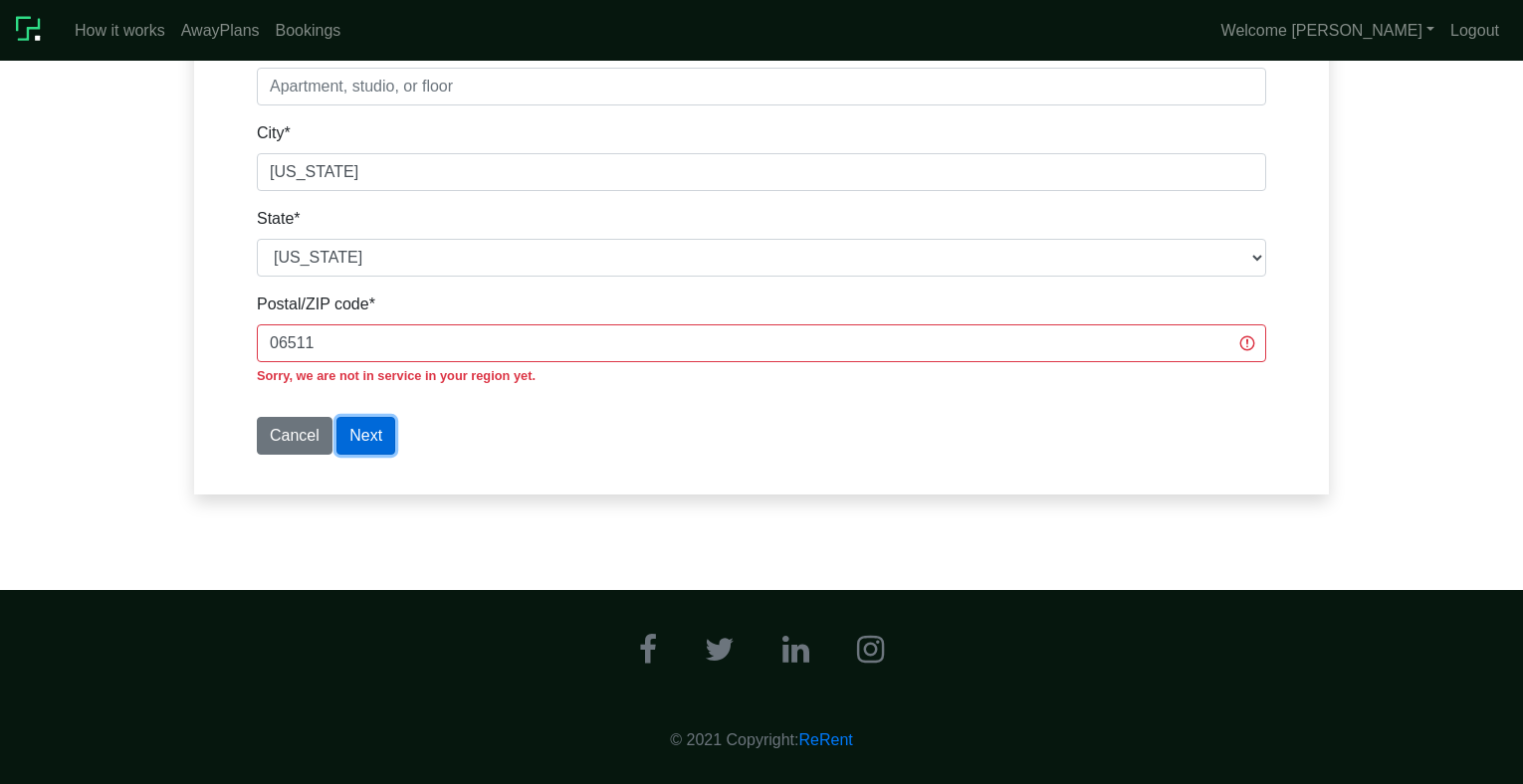 click on "Next" at bounding box center (365, 436) 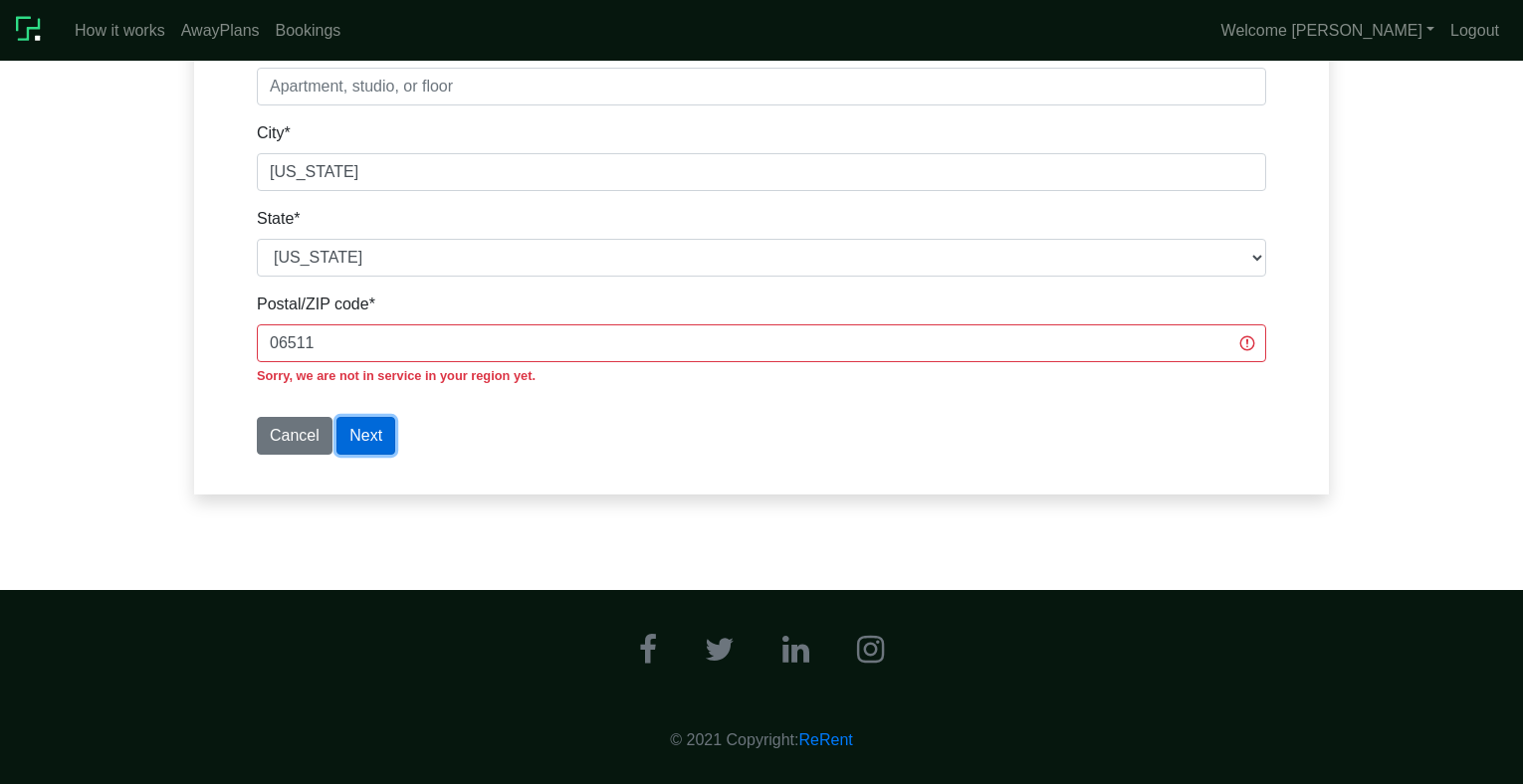 type 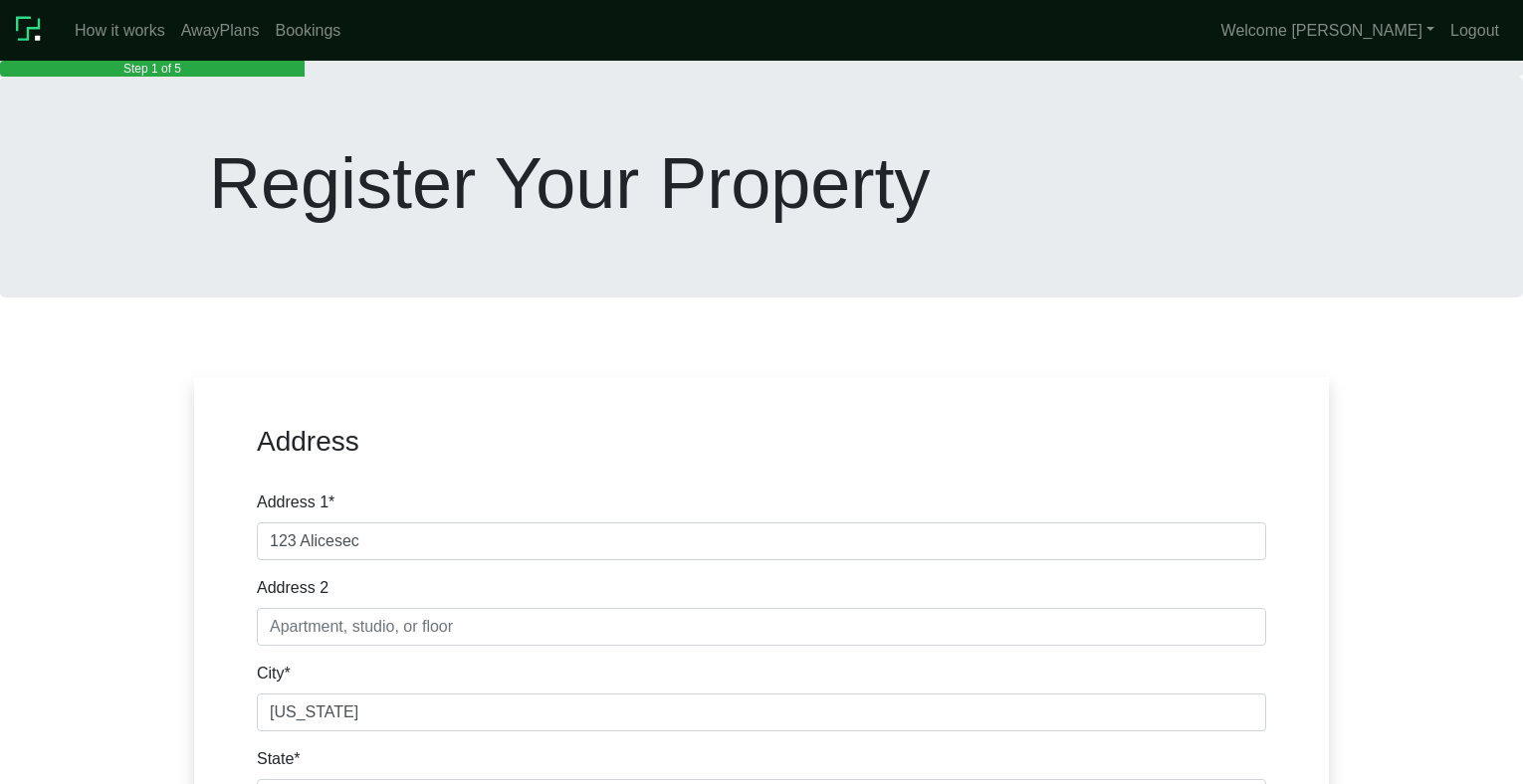 scroll, scrollTop: 0, scrollLeft: 0, axis: both 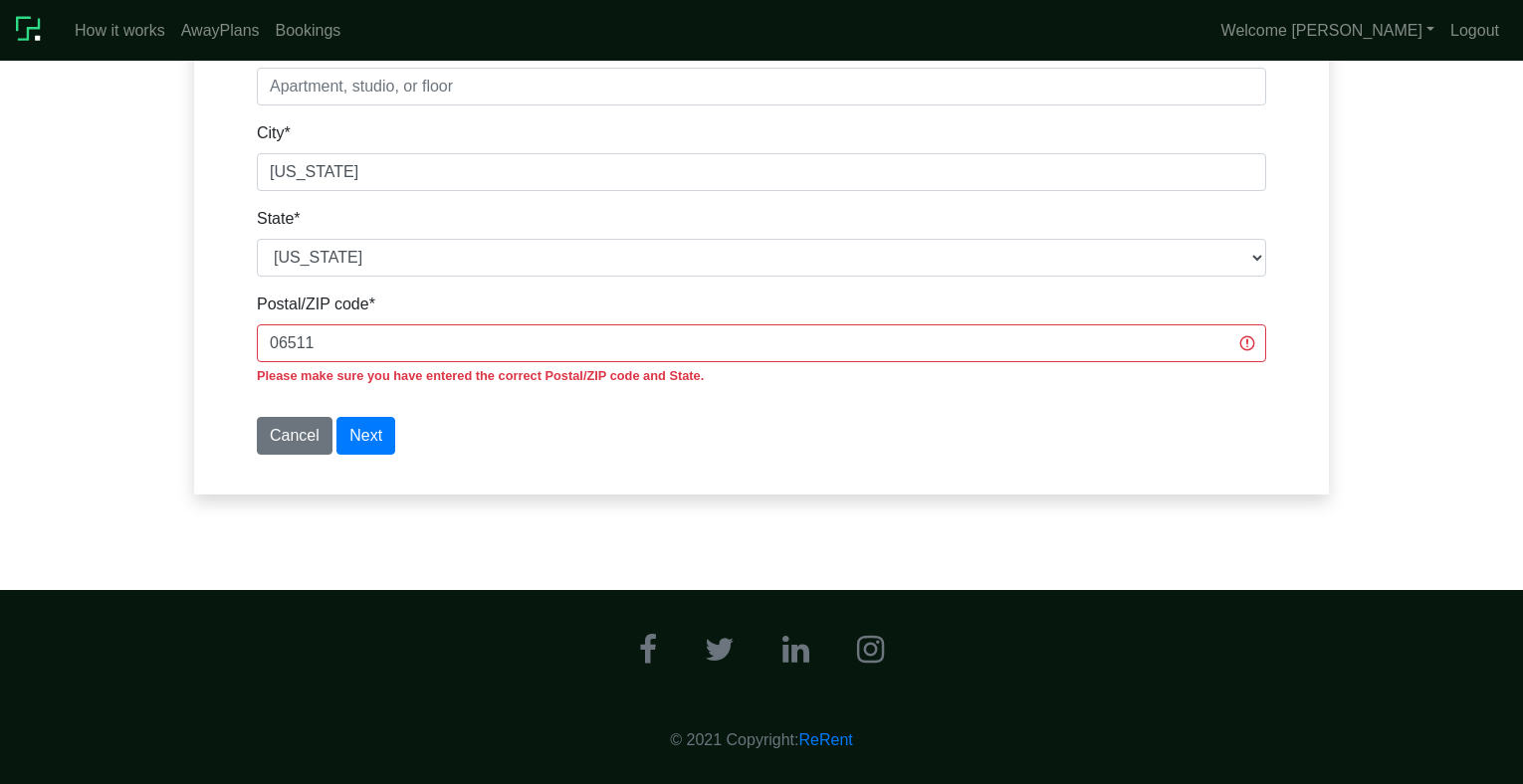 click on "Please make sure you have entered the correct Postal/ZIP code and State." at bounding box center (480, 375) 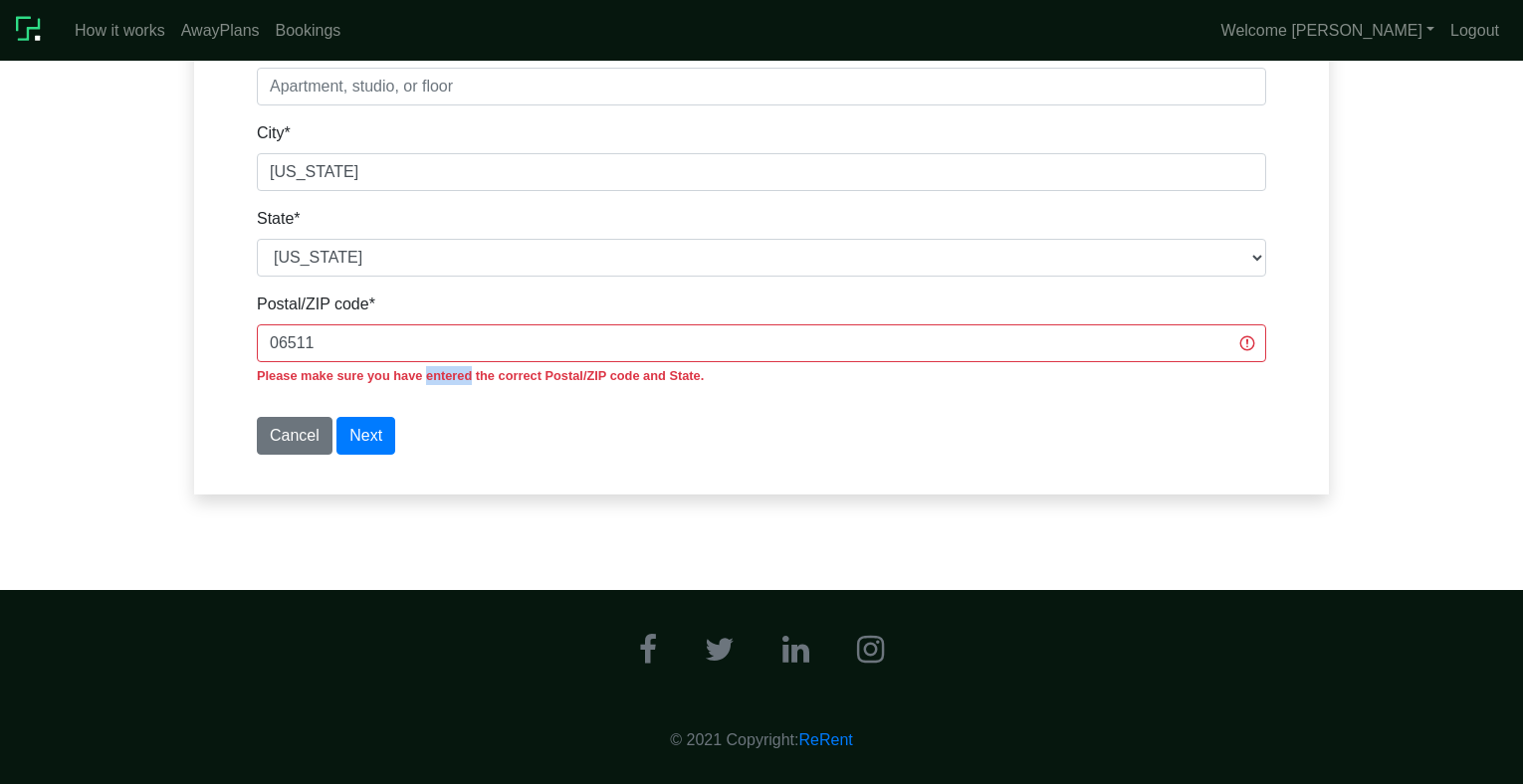 click on "Please make sure you have entered the correct Postal/ZIP code and State." at bounding box center [480, 375] 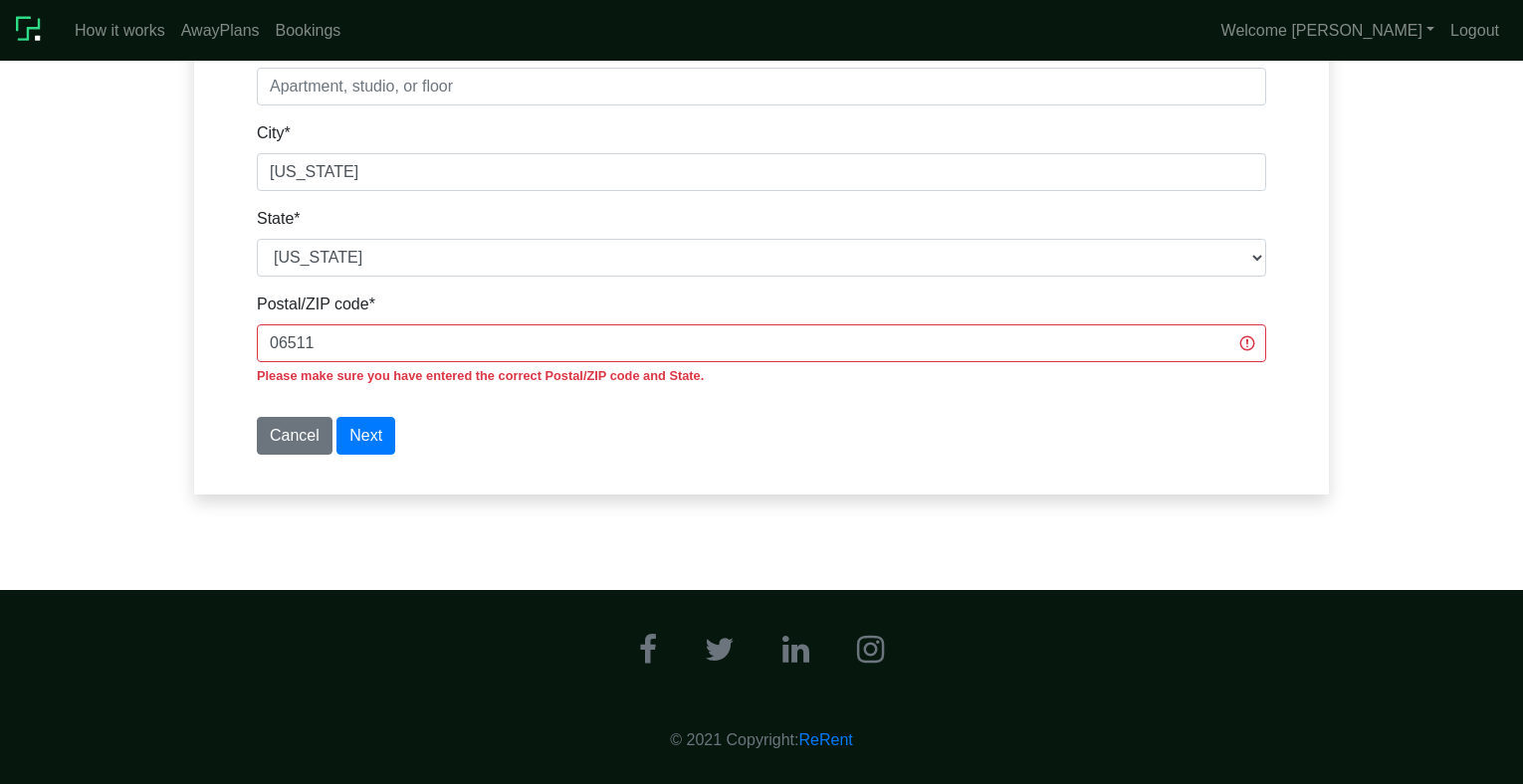 click on "Please make sure you have entered the correct Postal/ZIP code and State." at bounding box center (480, 375) 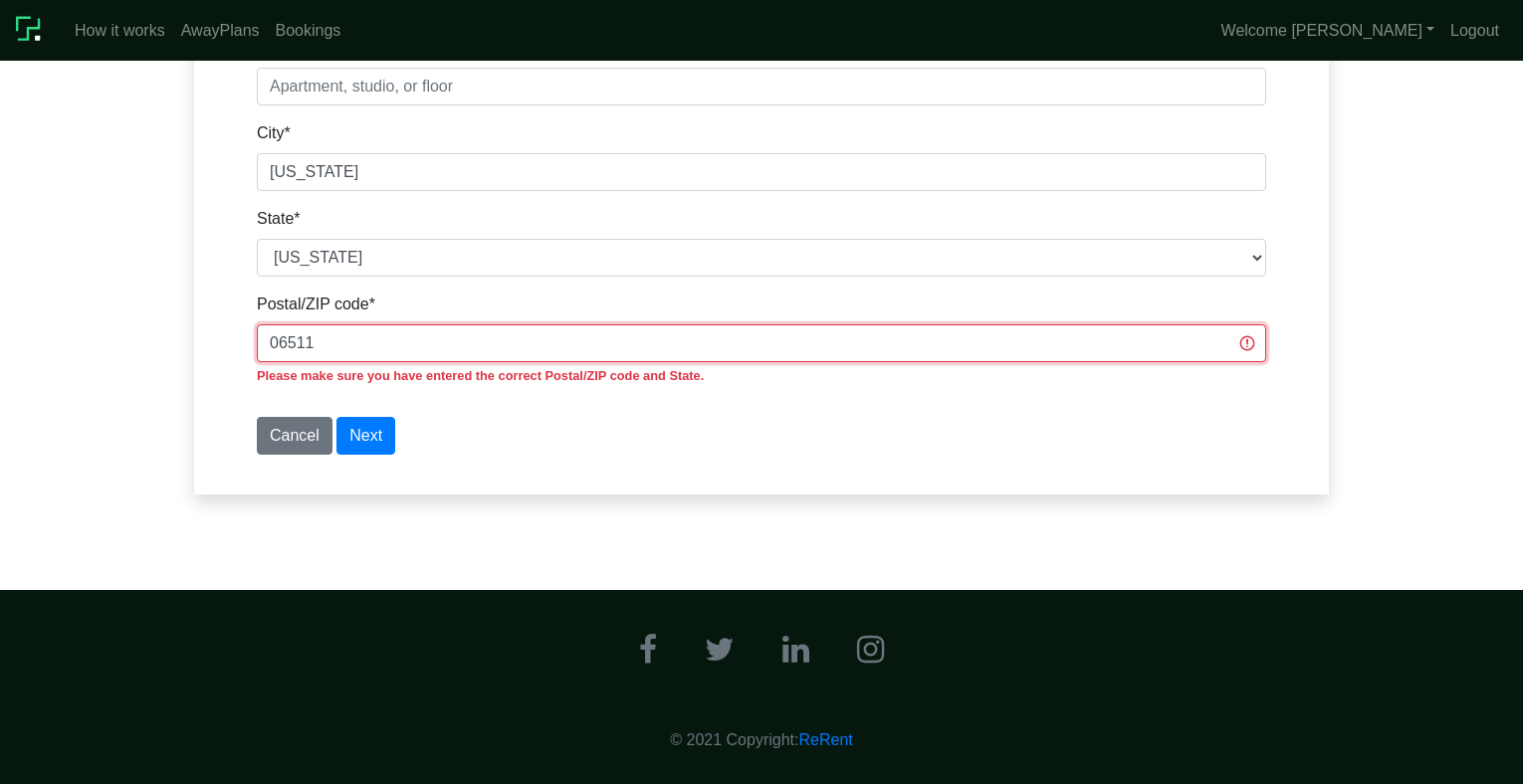 click on "06511" at bounding box center (762, 343) 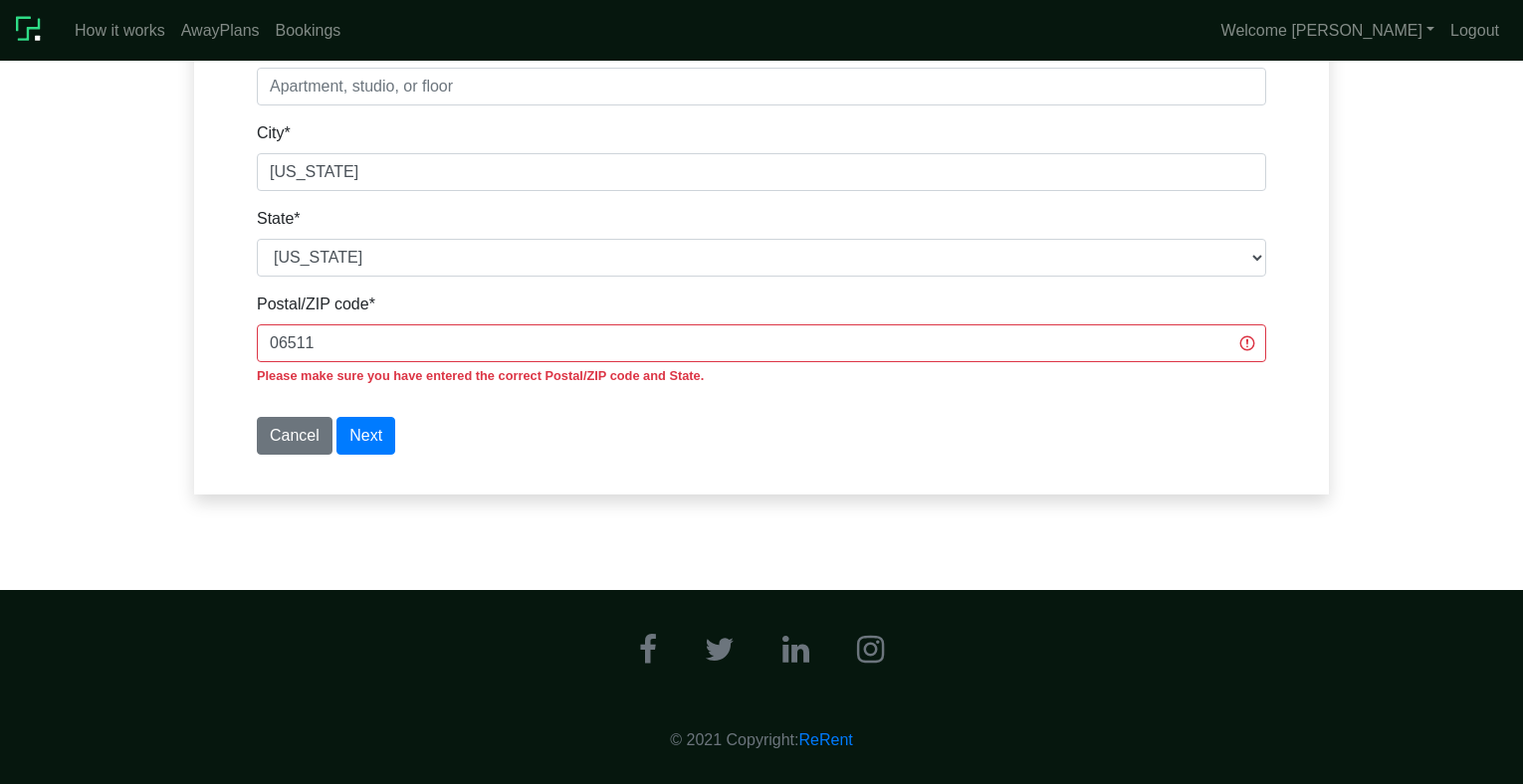click on "Cancel
Next" at bounding box center [762, 436] 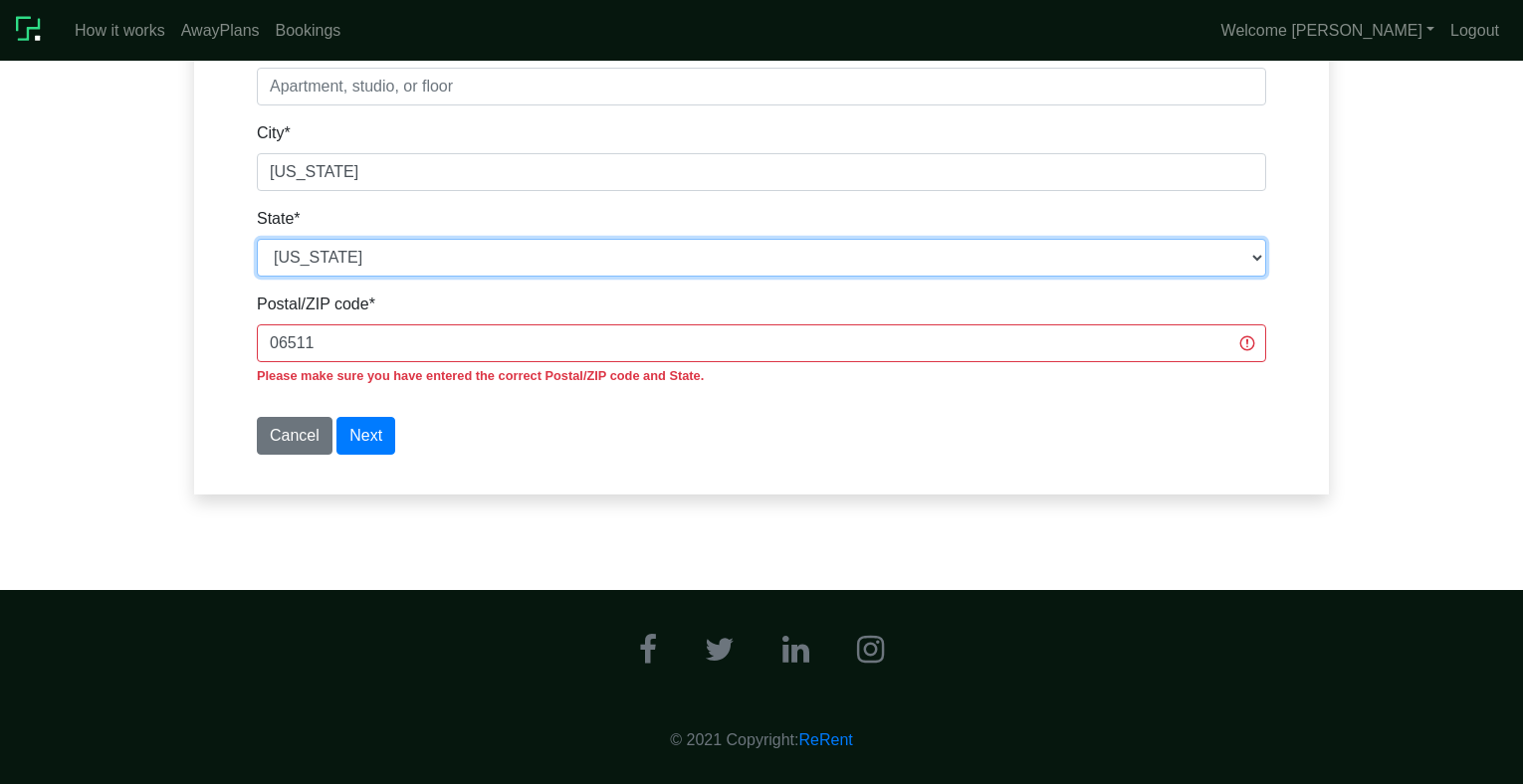 click on "Choose...
[US_STATE]
[US_STATE]
[US_STATE]
[US_STATE]
[US_STATE]
[US_STATE]
[US_STATE]
[US_STATE]
[US_STATE][GEOGRAPHIC_DATA]
[US_STATE]
[US_STATE]
[US_STATE]
[US_STATE]
[US_STATE]
[US_STATE]
[US_STATE]
[US_STATE]
[US_STATE]
[US_STATE]
[US_STATE]
[US_STATE]
[US_STATE]
[US_STATE]
[US_STATE]
[US_STATE]
[US_STATE]
[US_STATE]
[US_STATE]
[US_STATE]
[US_STATE]
[US_STATE]
[US_STATE]
[US_STATE]
[US_STATE]
[US_STATE]
[US_STATE]
[US_STATE]
[US_STATE]
[US_STATE]
[US_STATE]
[US_STATE]
[US_STATE]
[US_STATE]
[US_STATE]
[US_STATE]
[US_STATE]
[US_STATE][PERSON_NAME][US_STATE]
[US_STATE]
[US_STATE]
[US_STATE]" at bounding box center [762, 258] 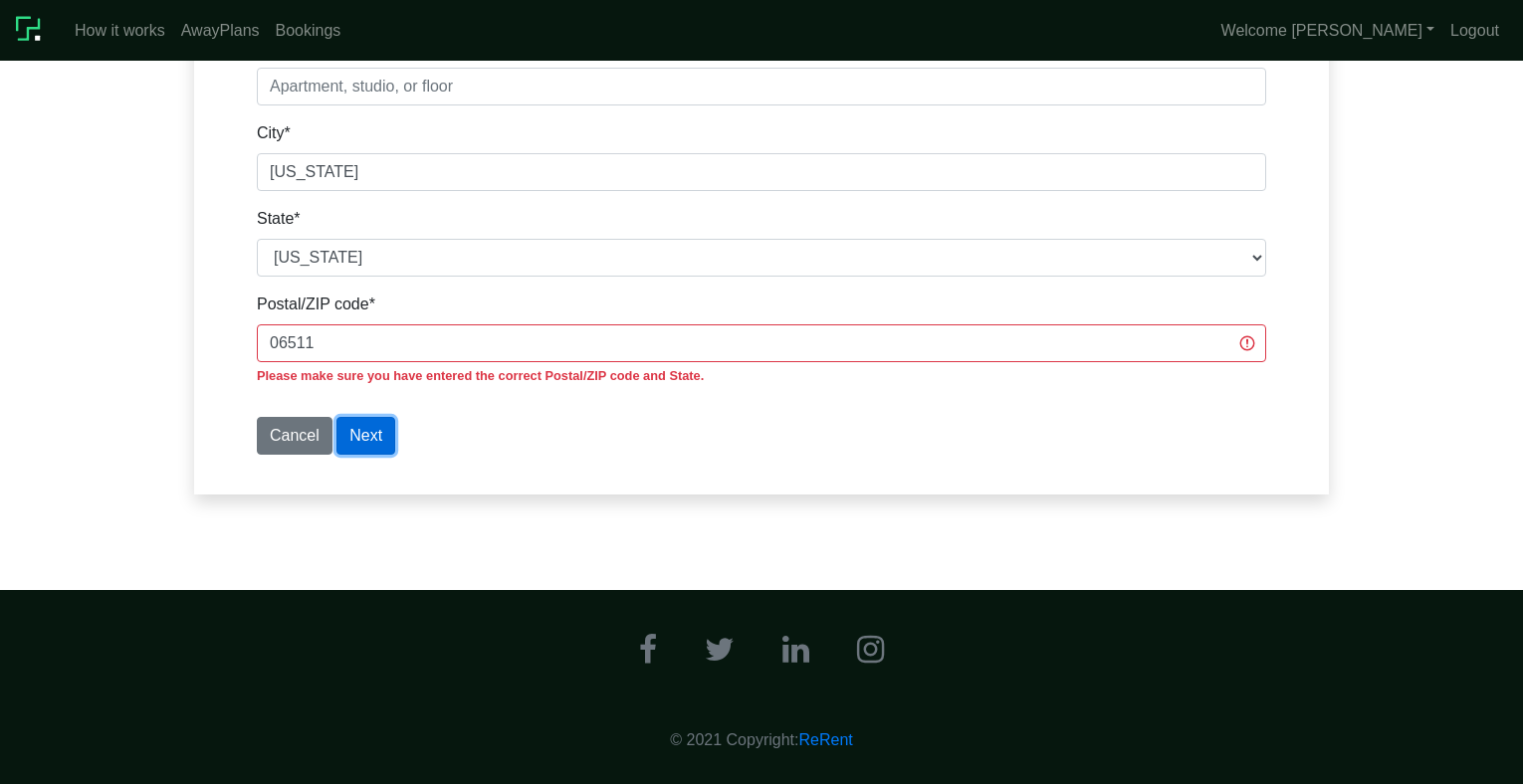click on "Next" at bounding box center (365, 436) 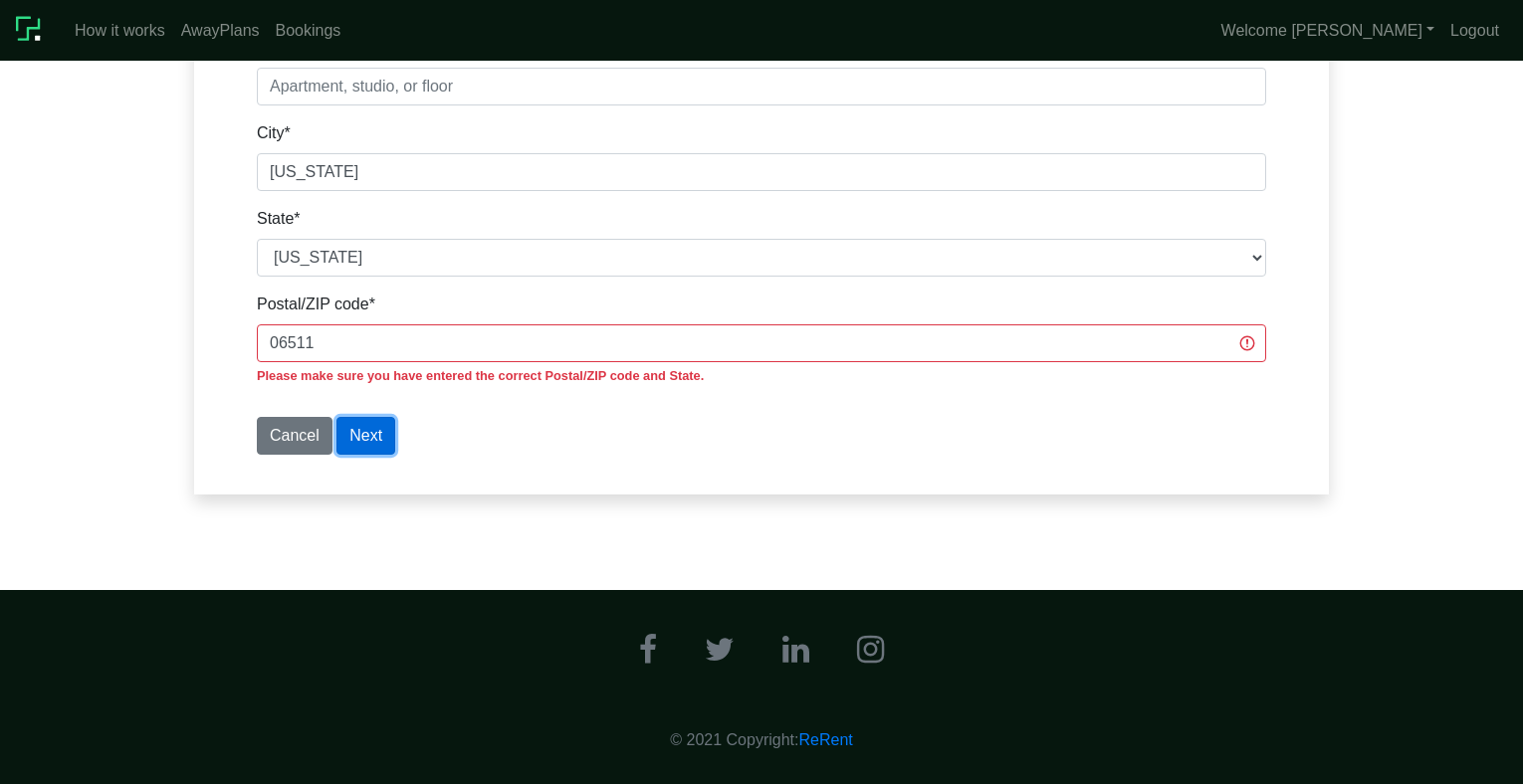 type 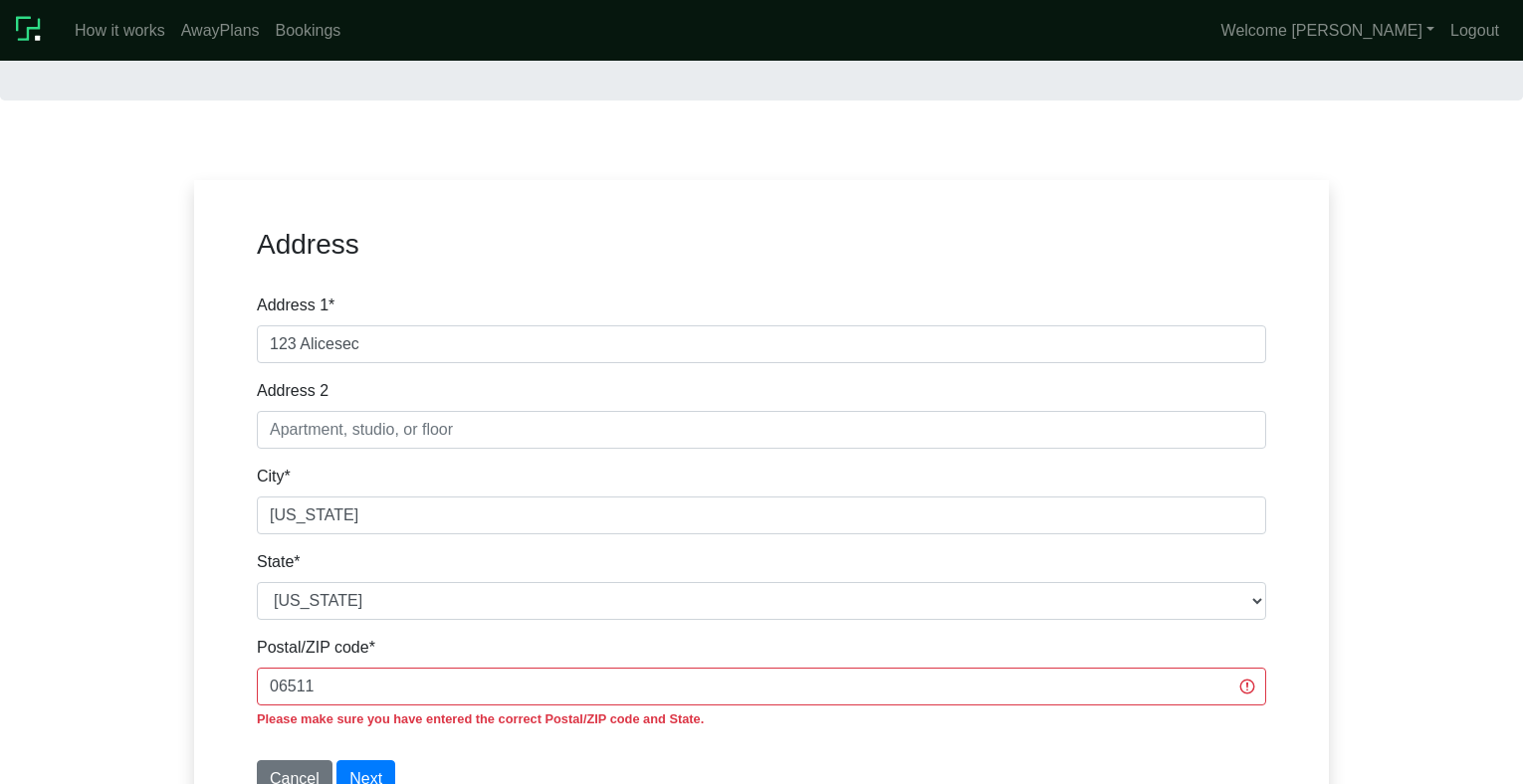 scroll, scrollTop: 540, scrollLeft: 0, axis: vertical 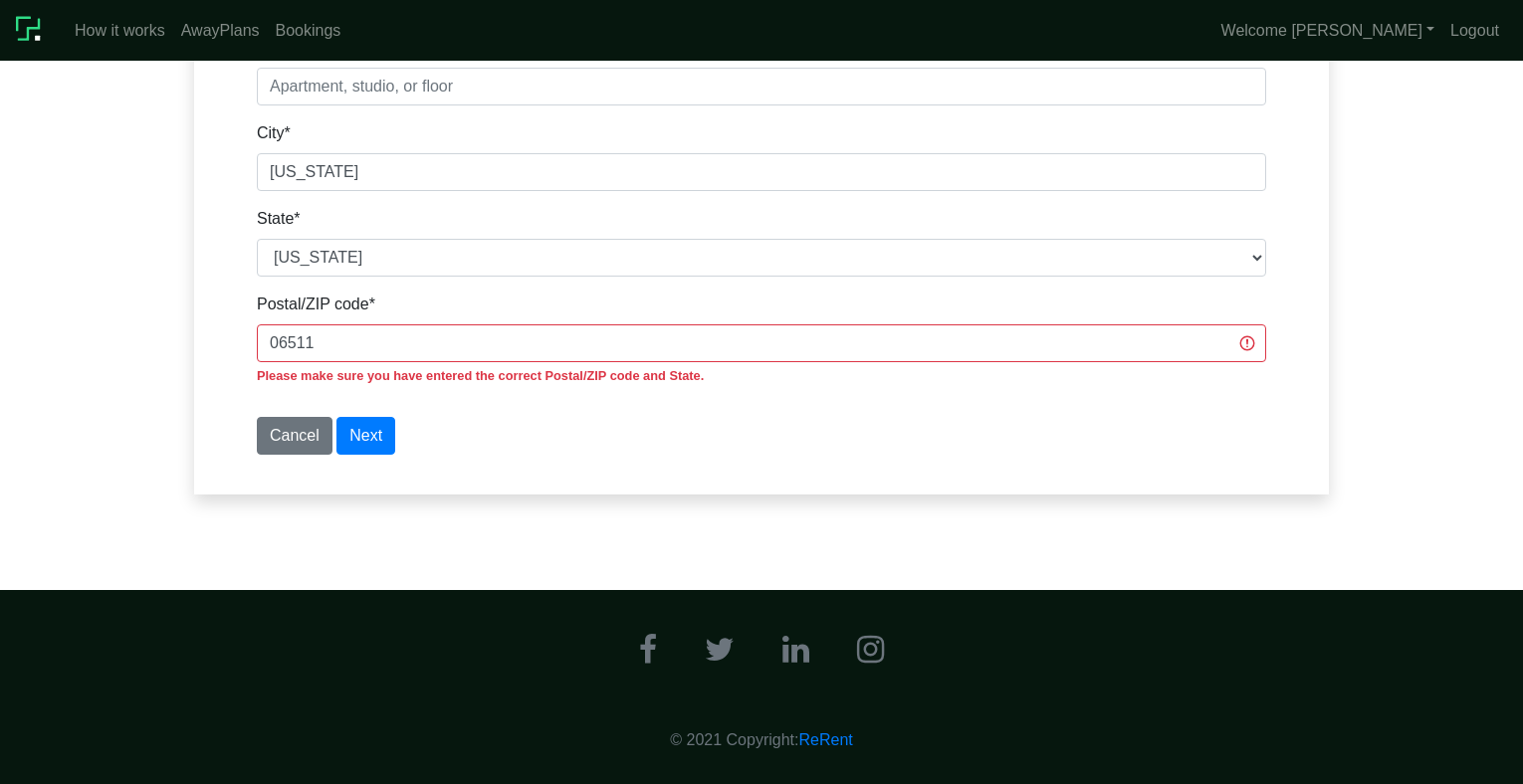click on "Please make sure you have entered the correct Postal/ZIP code and State." at bounding box center [480, 375] 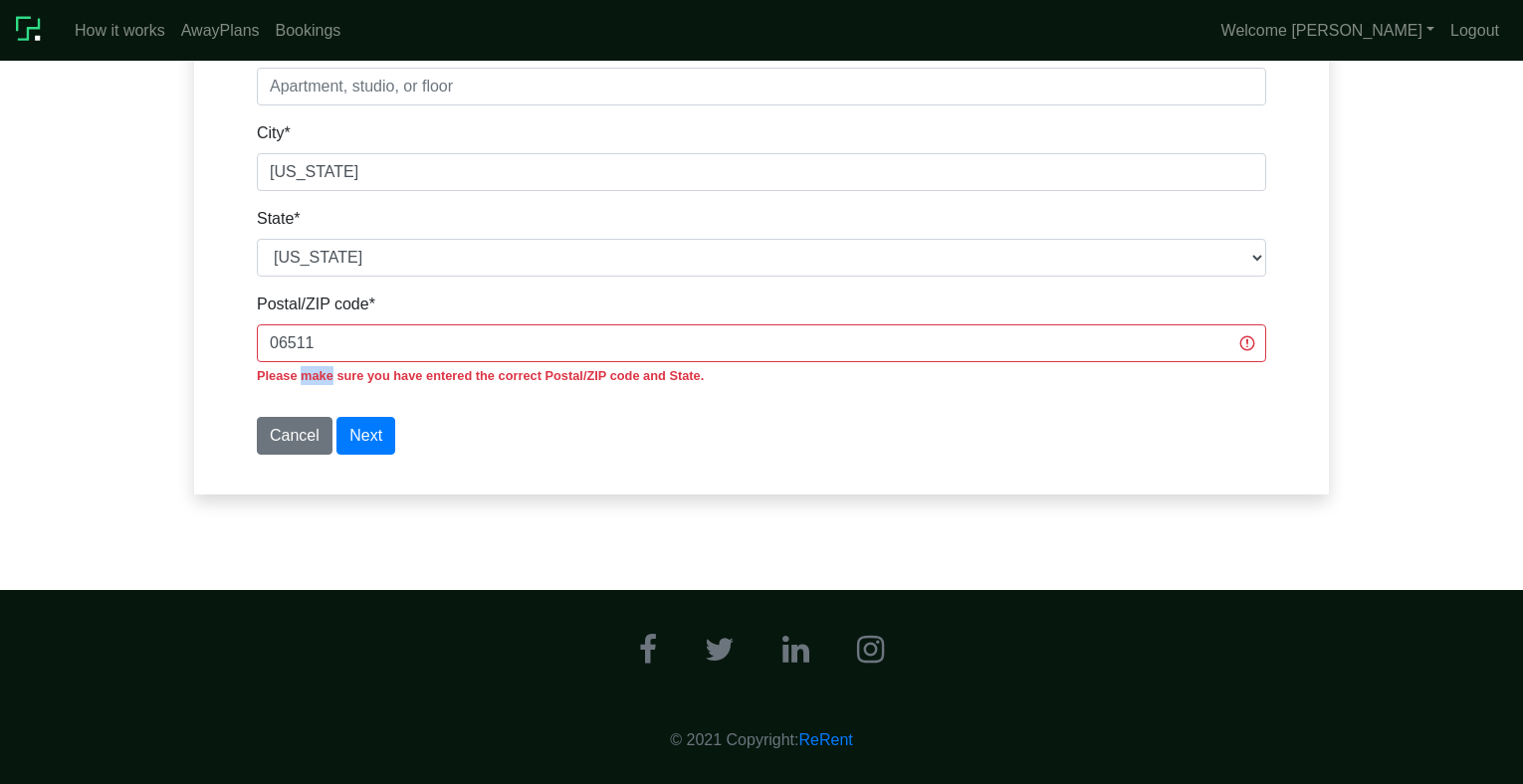 click on "Please make sure you have entered the correct Postal/ZIP code and State." at bounding box center (480, 375) 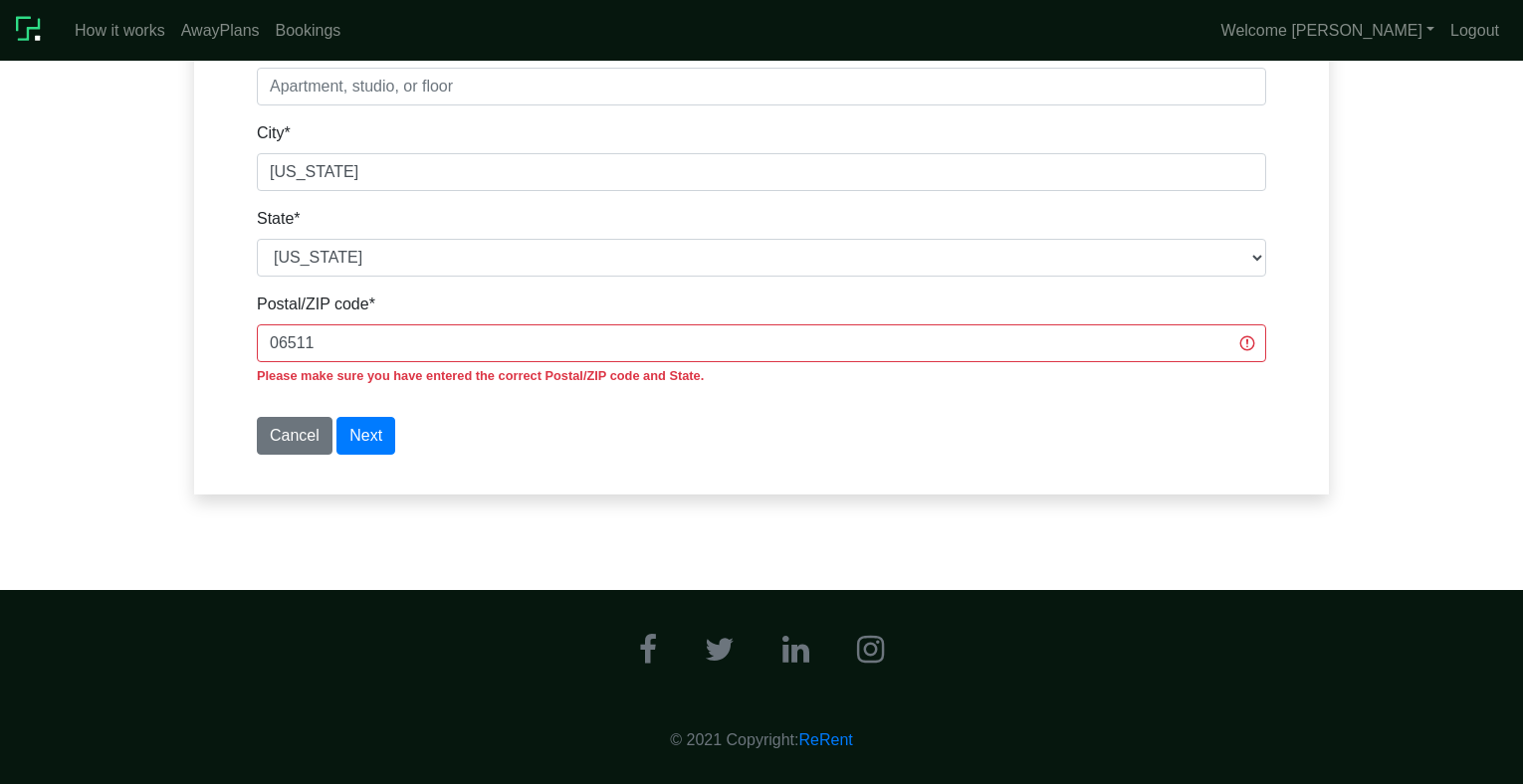 click on "Please make sure you have entered the correct Postal/ZIP code and State." at bounding box center (480, 375) 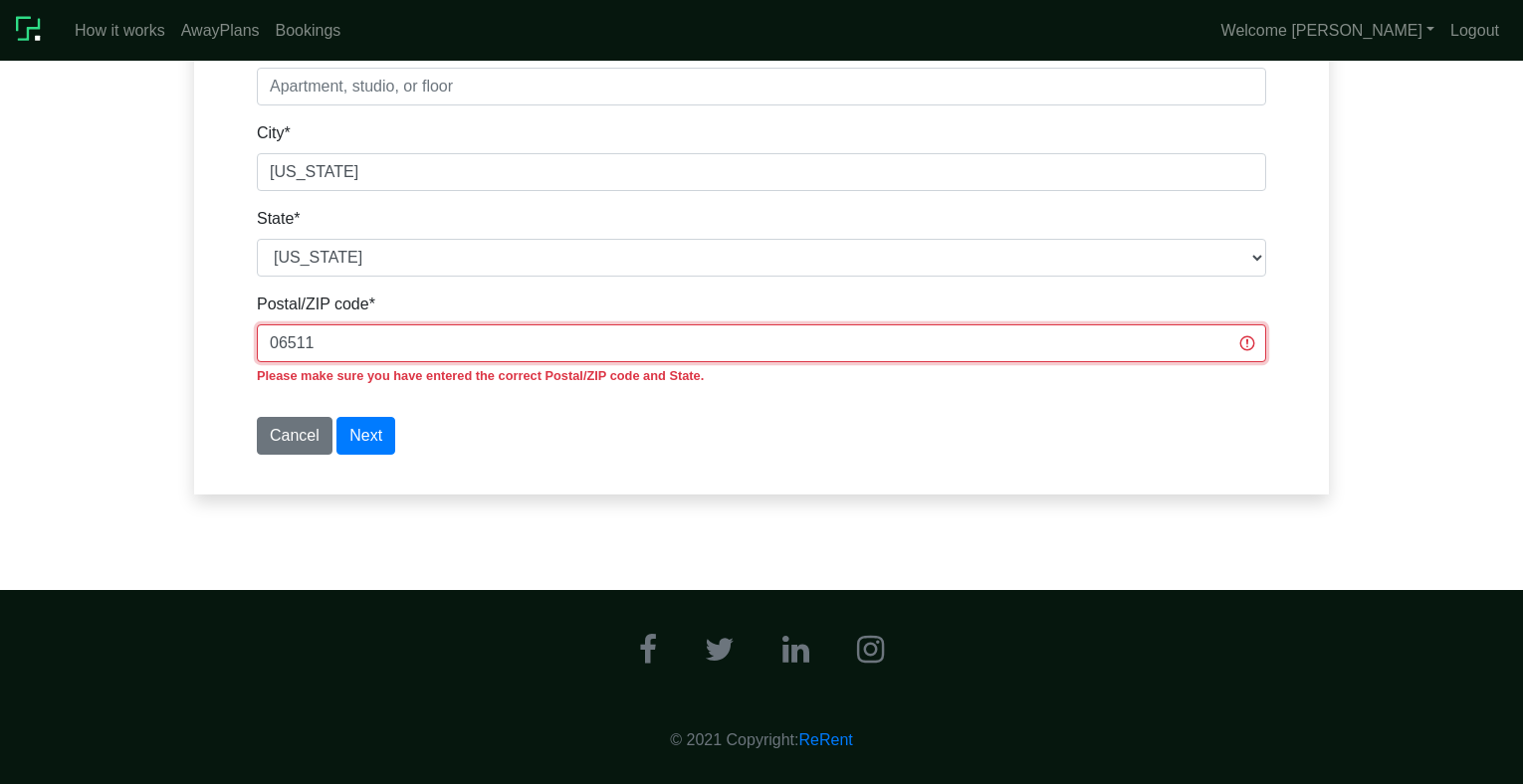 click on "06511" at bounding box center (762, 343) 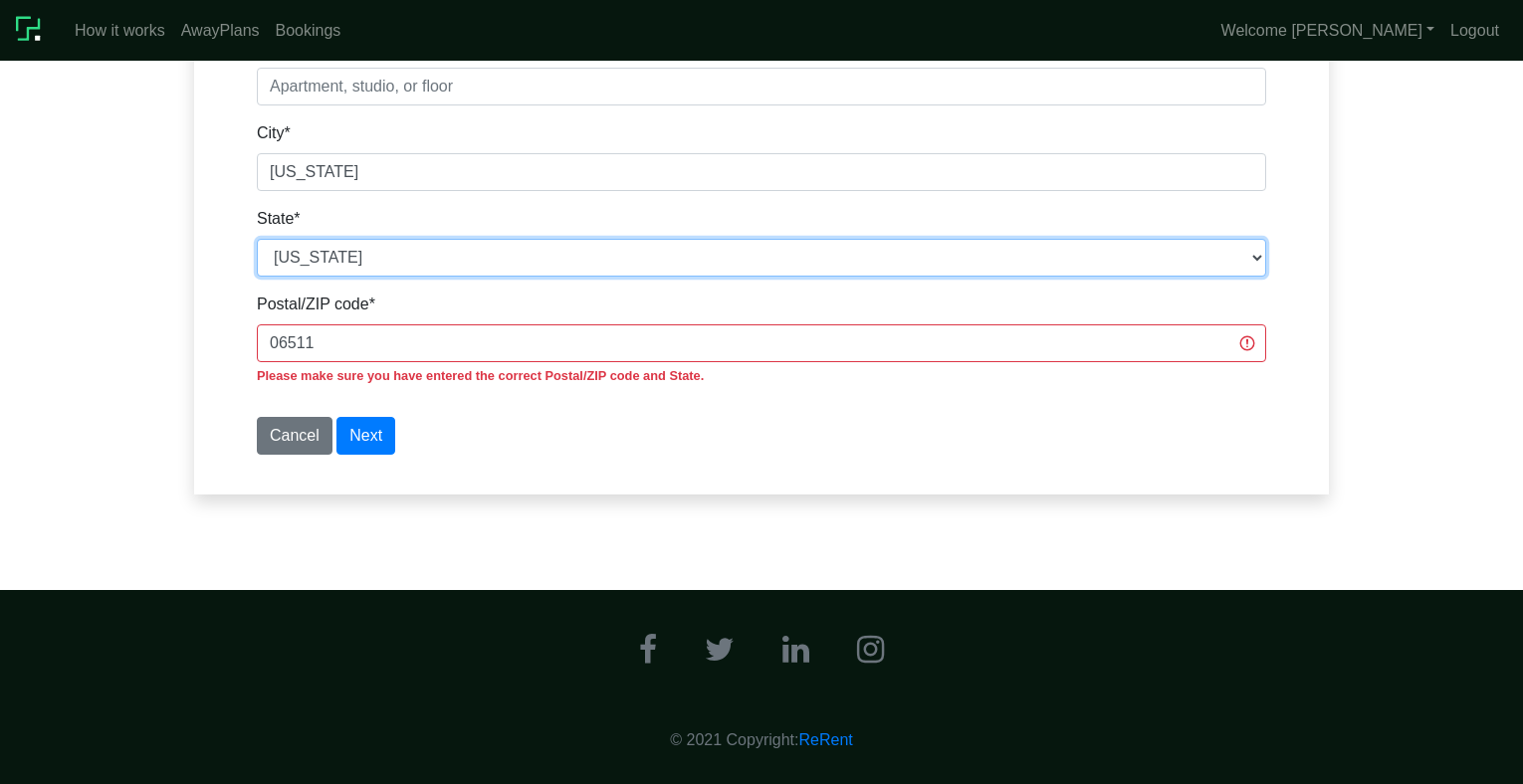 select on "CT" 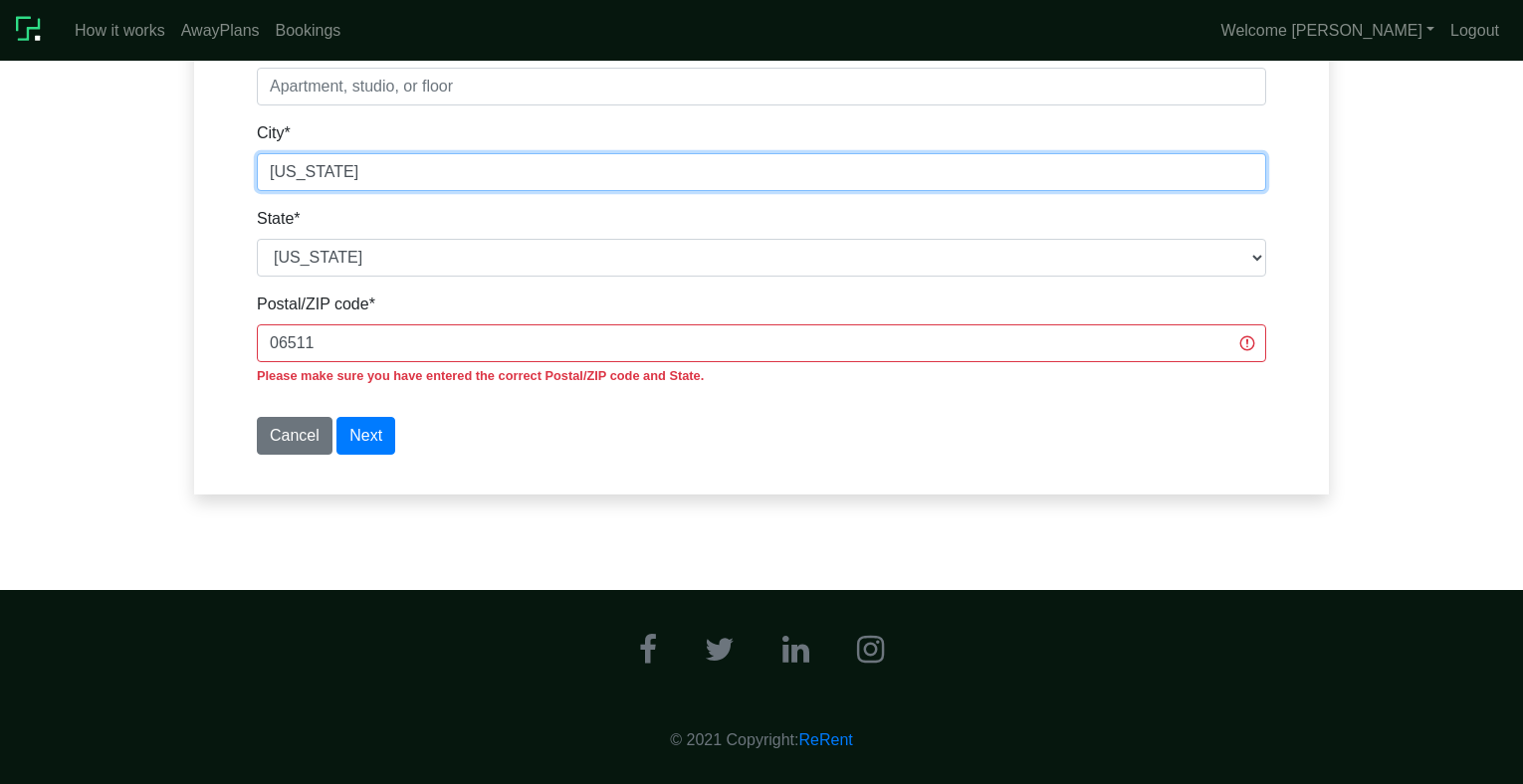 click on "Alaska" at bounding box center (762, 172) 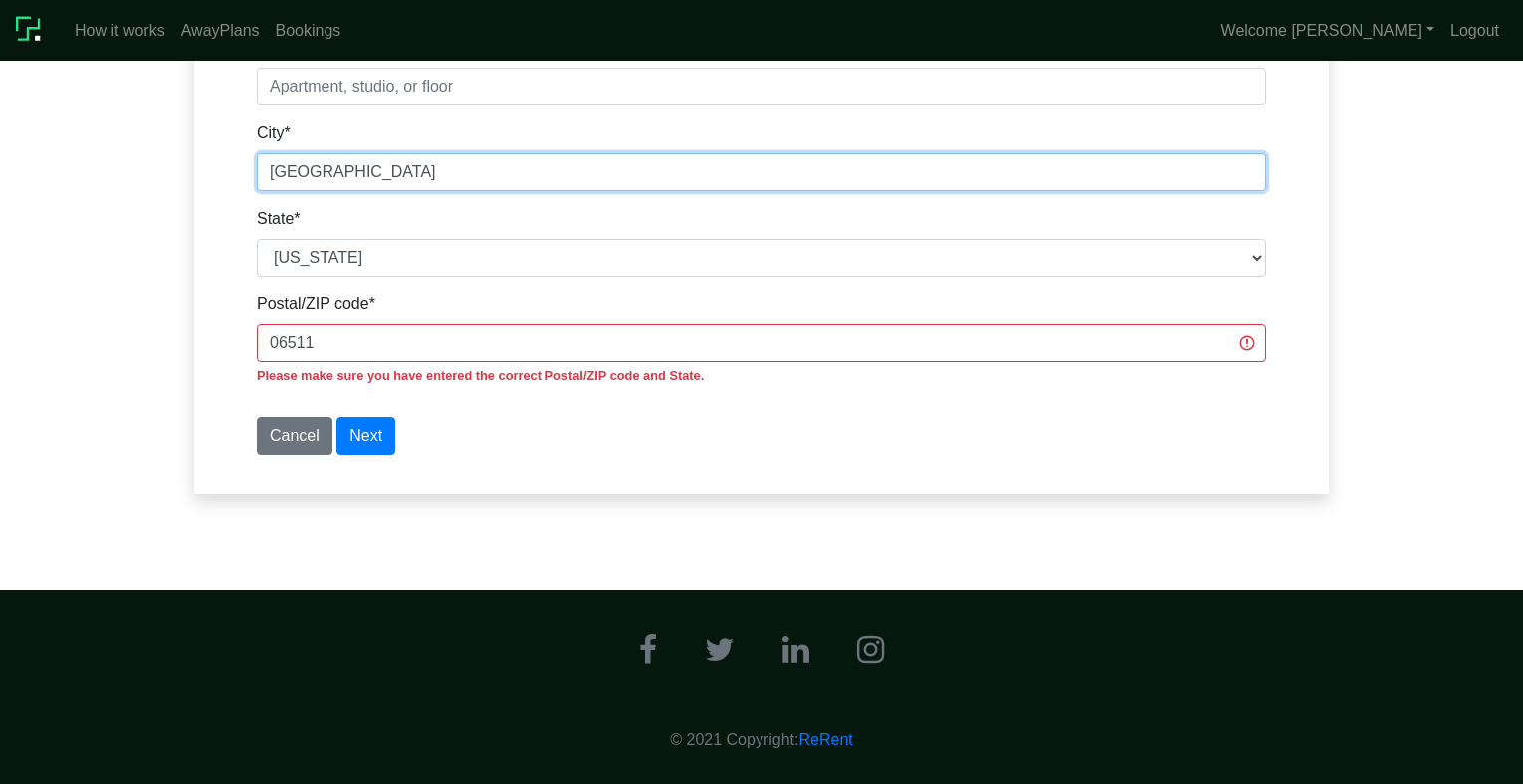 type on "New Haven" 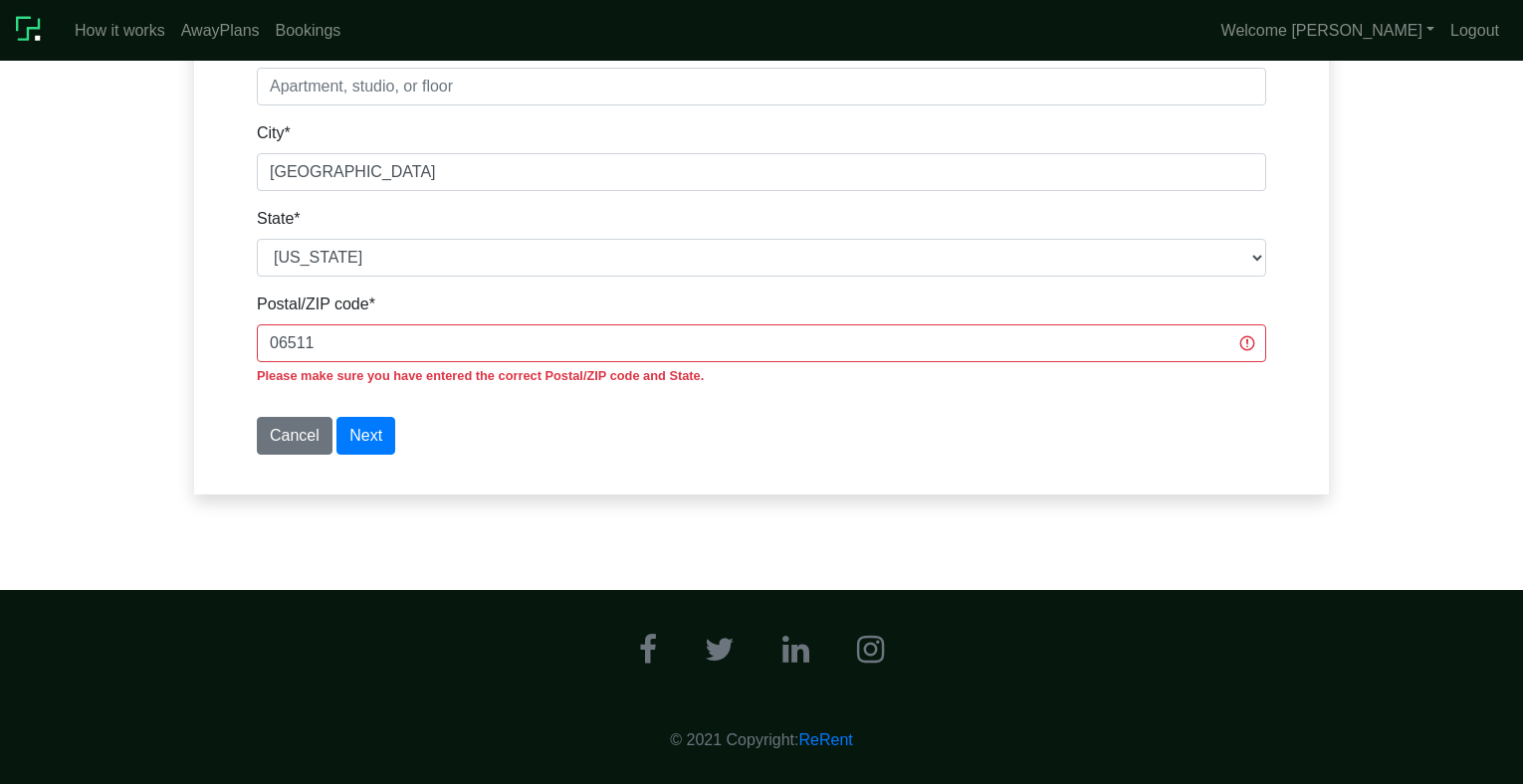 click on "Step 1 of 5
20.0% Complete
Register Your Property
Address
Address 1 *
123 Alicesec
Address 2
City *
New Haven
State *" at bounding box center [762, 55] 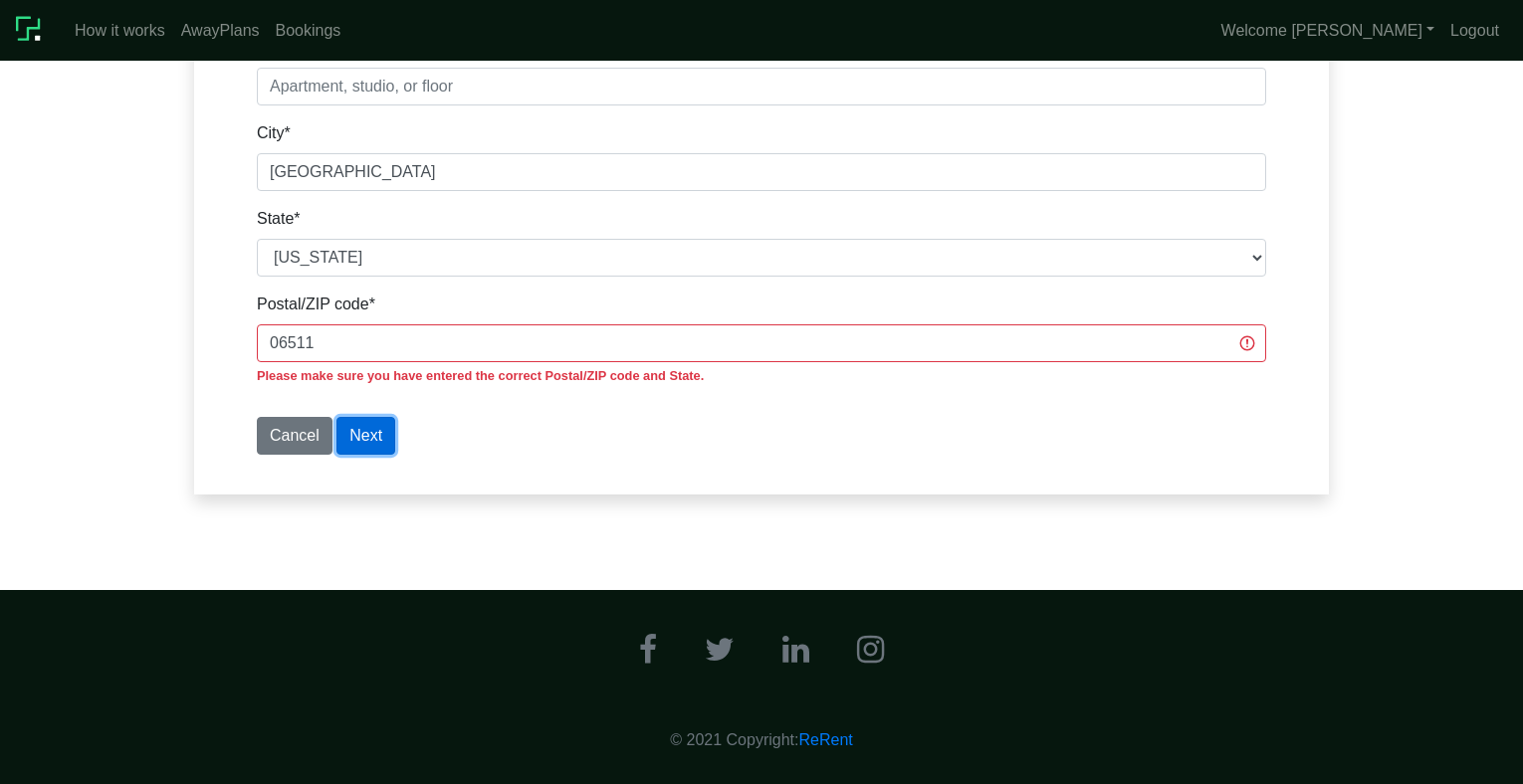 click on "Next" at bounding box center (365, 436) 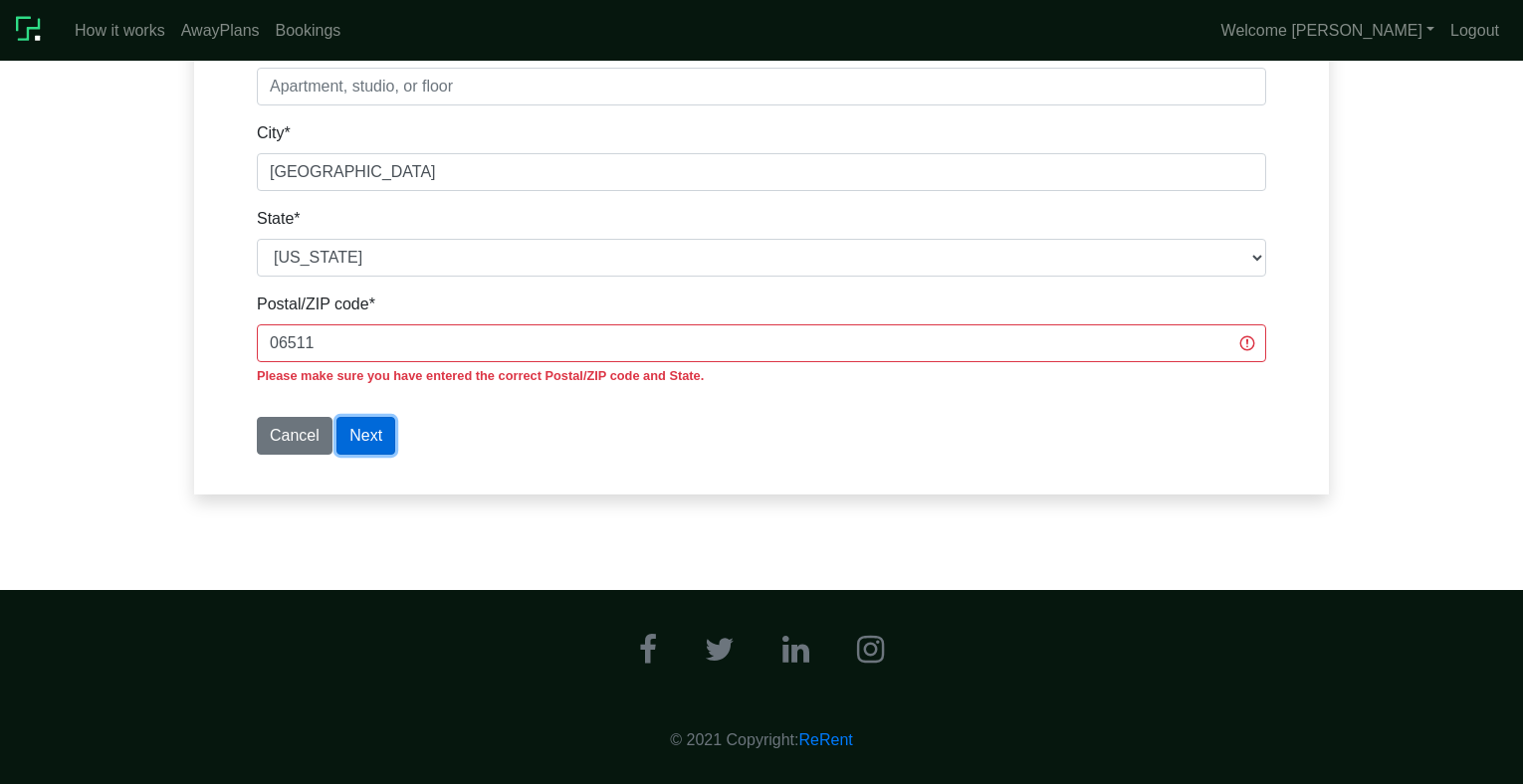 type 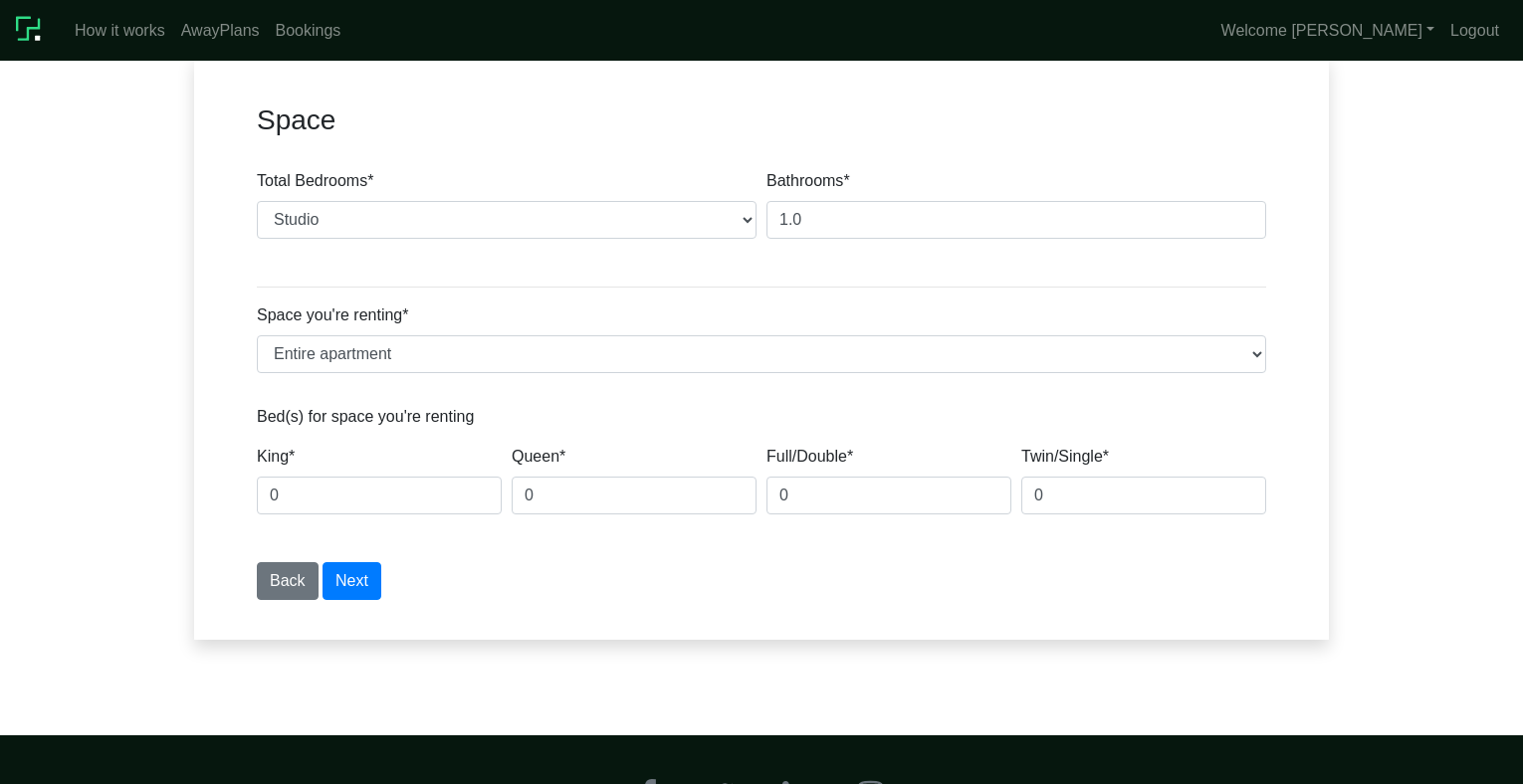 scroll, scrollTop: 340, scrollLeft: 0, axis: vertical 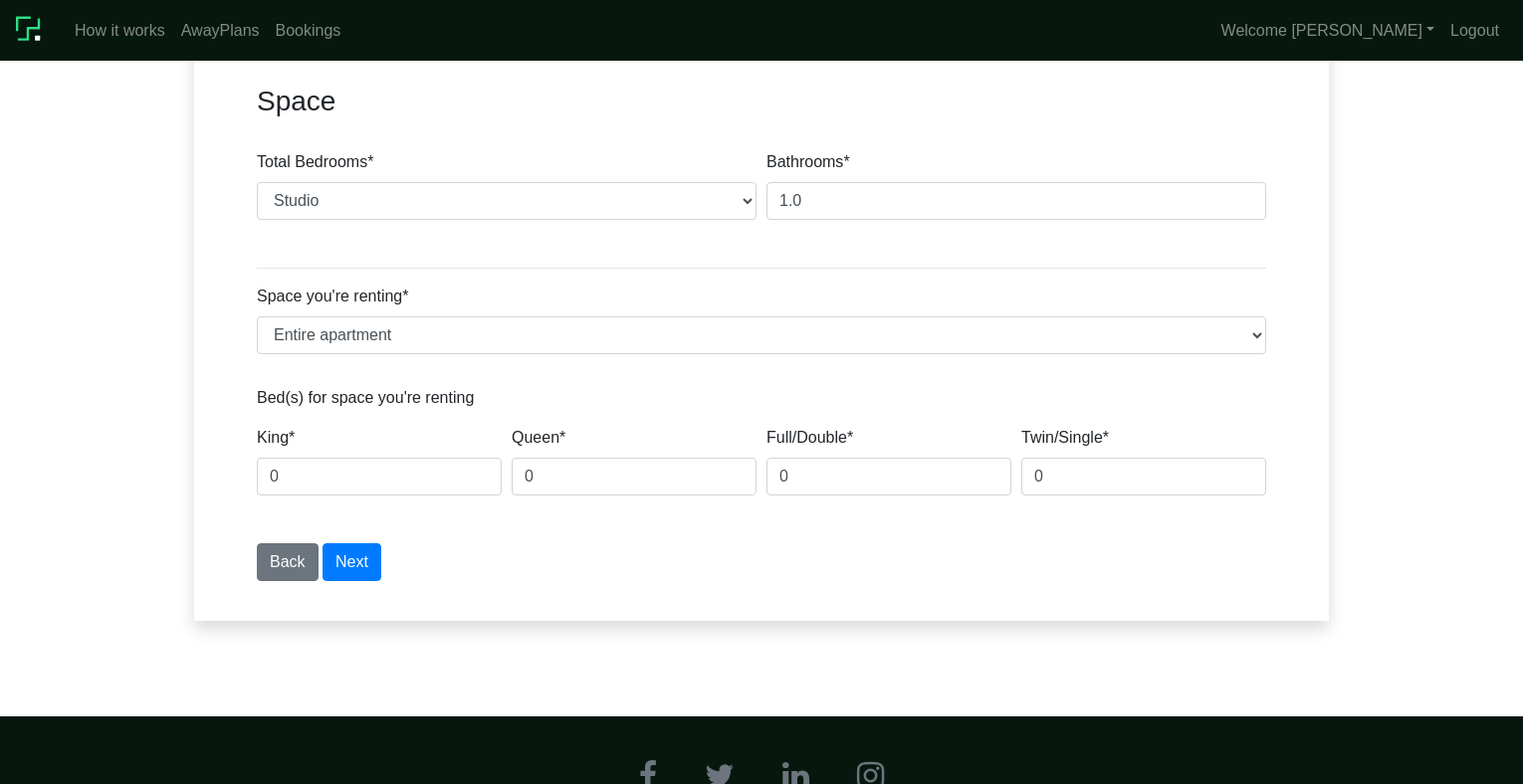 click on "Space" at bounding box center [762, 113] 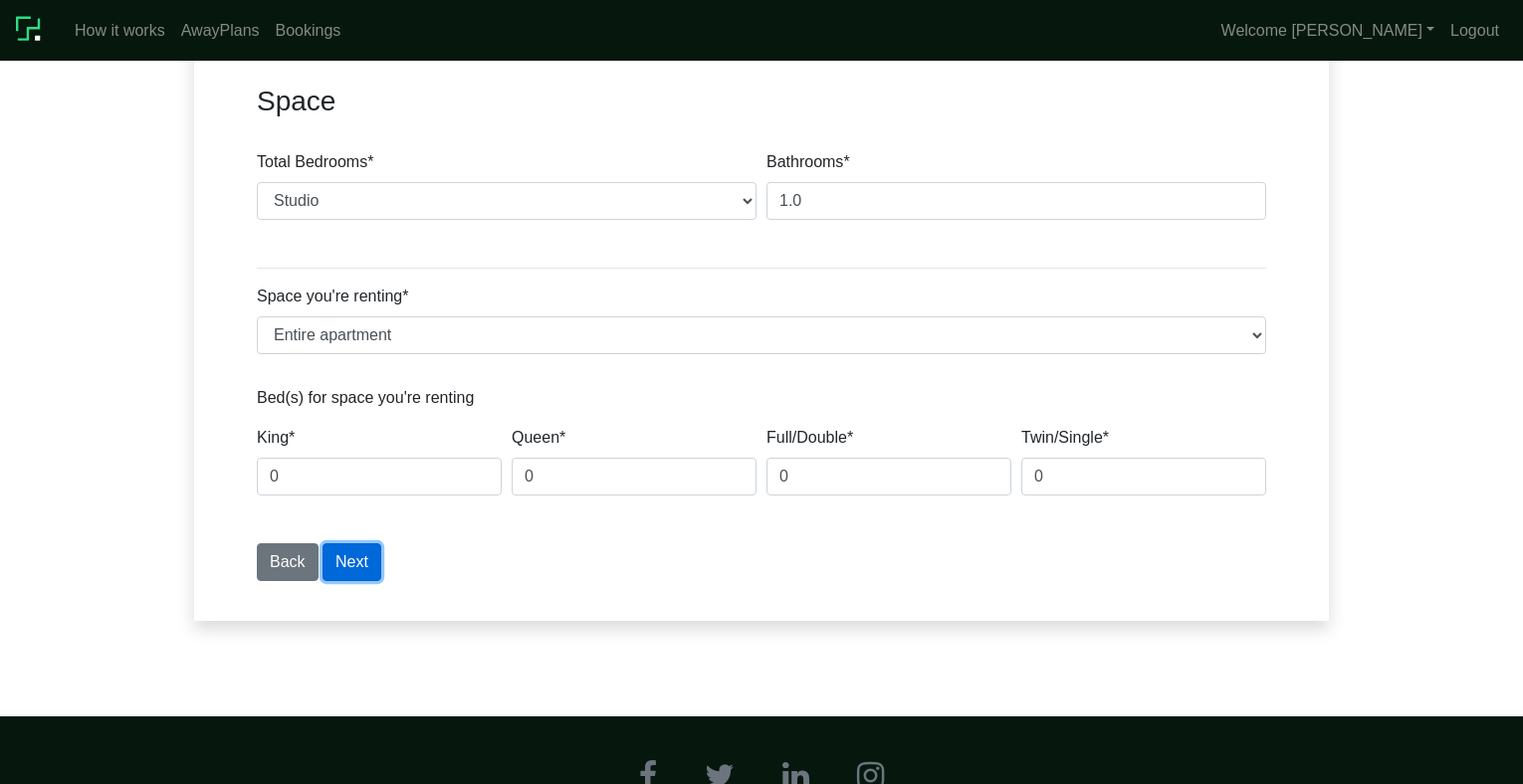 click on "Next" at bounding box center [351, 562] 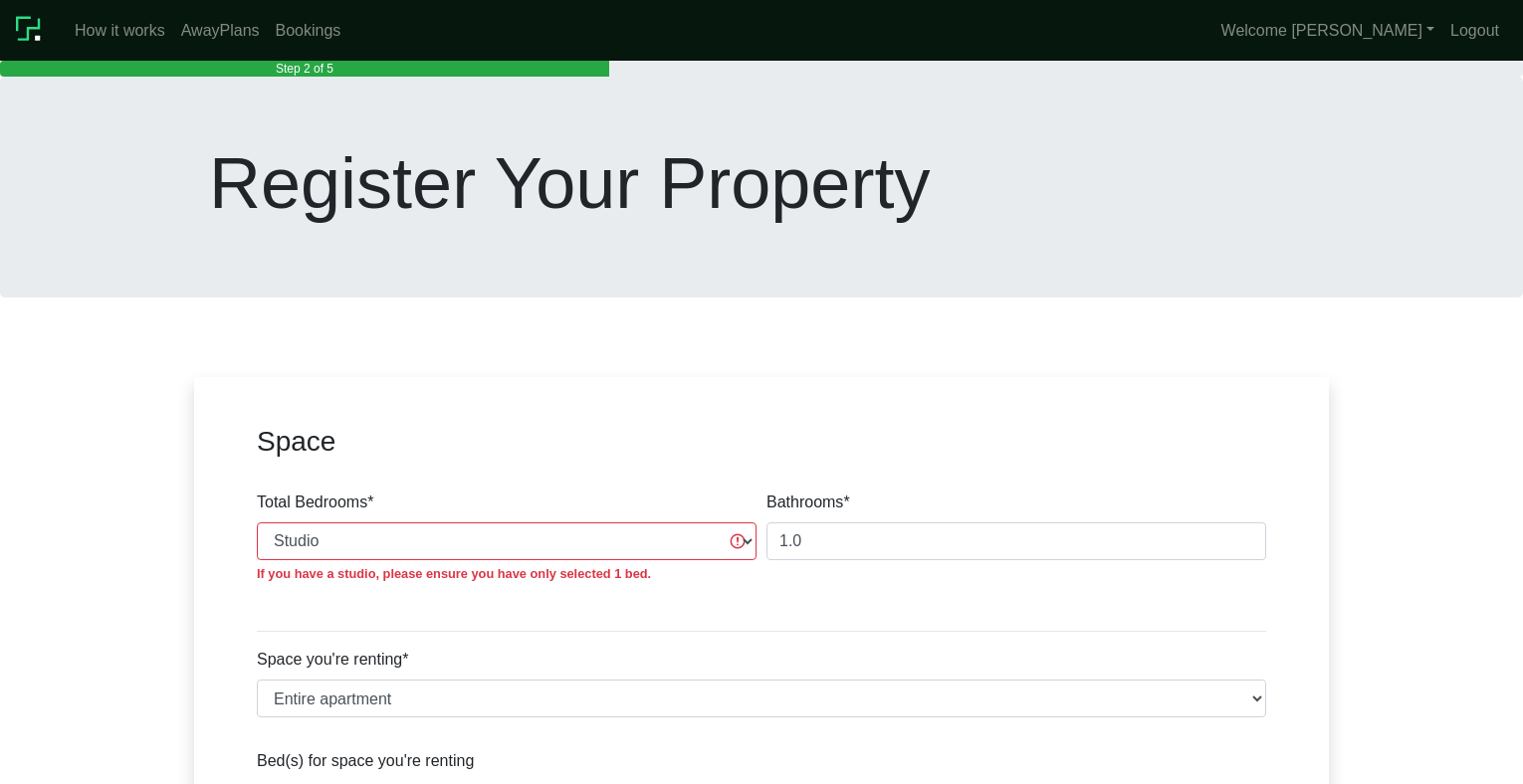 scroll, scrollTop: 0, scrollLeft: 0, axis: both 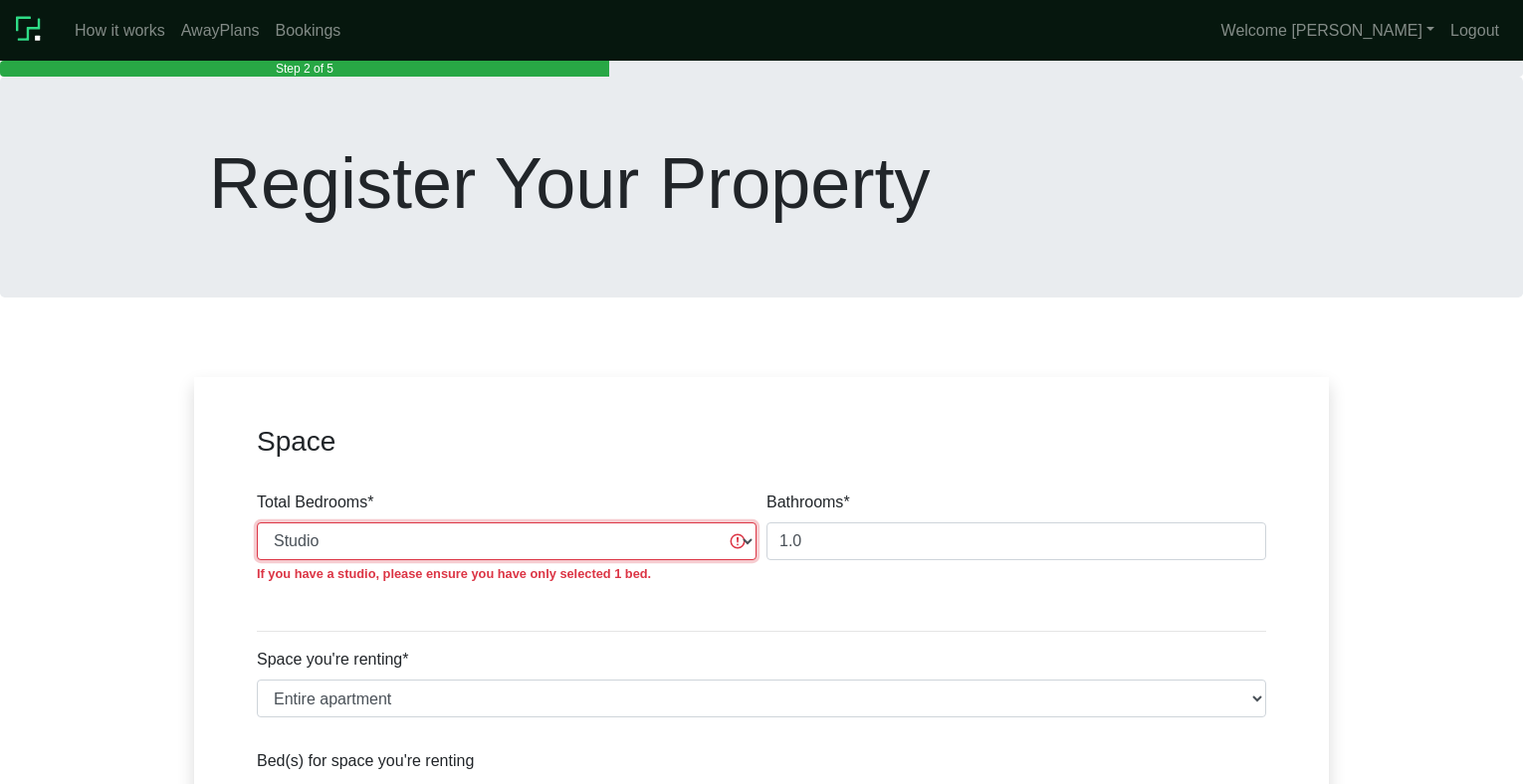 click on "Studio
1 Bedroom
2 Bedrooms
3 Bedrooms
4 Bedrooms
5 Bedrooms
6 Bedrooms
7 Bedrooms
8 Bedrooms
9 Bedrooms
10 Bedrooms" at bounding box center (507, 541) 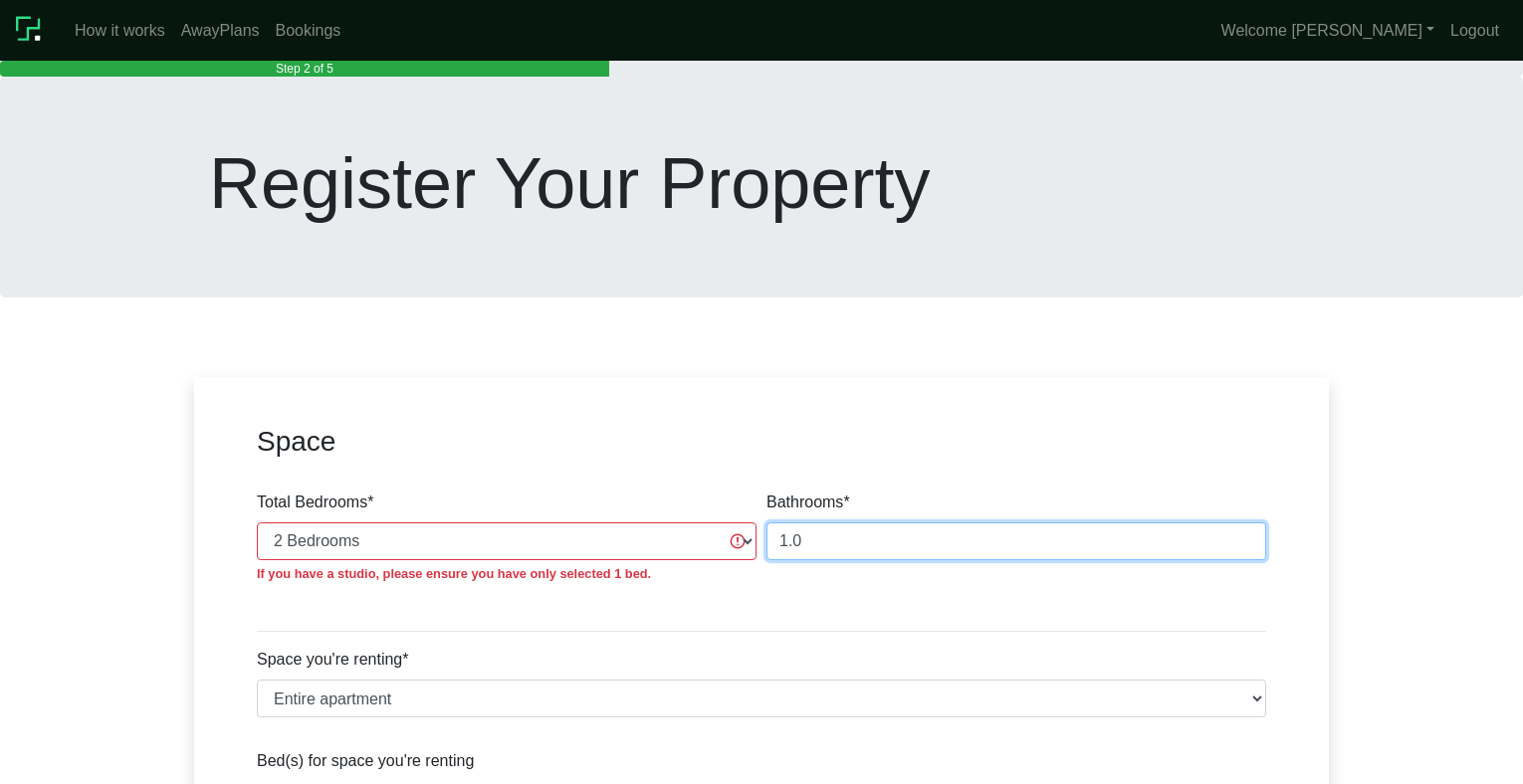 click on "1.0" at bounding box center (1016, 541) 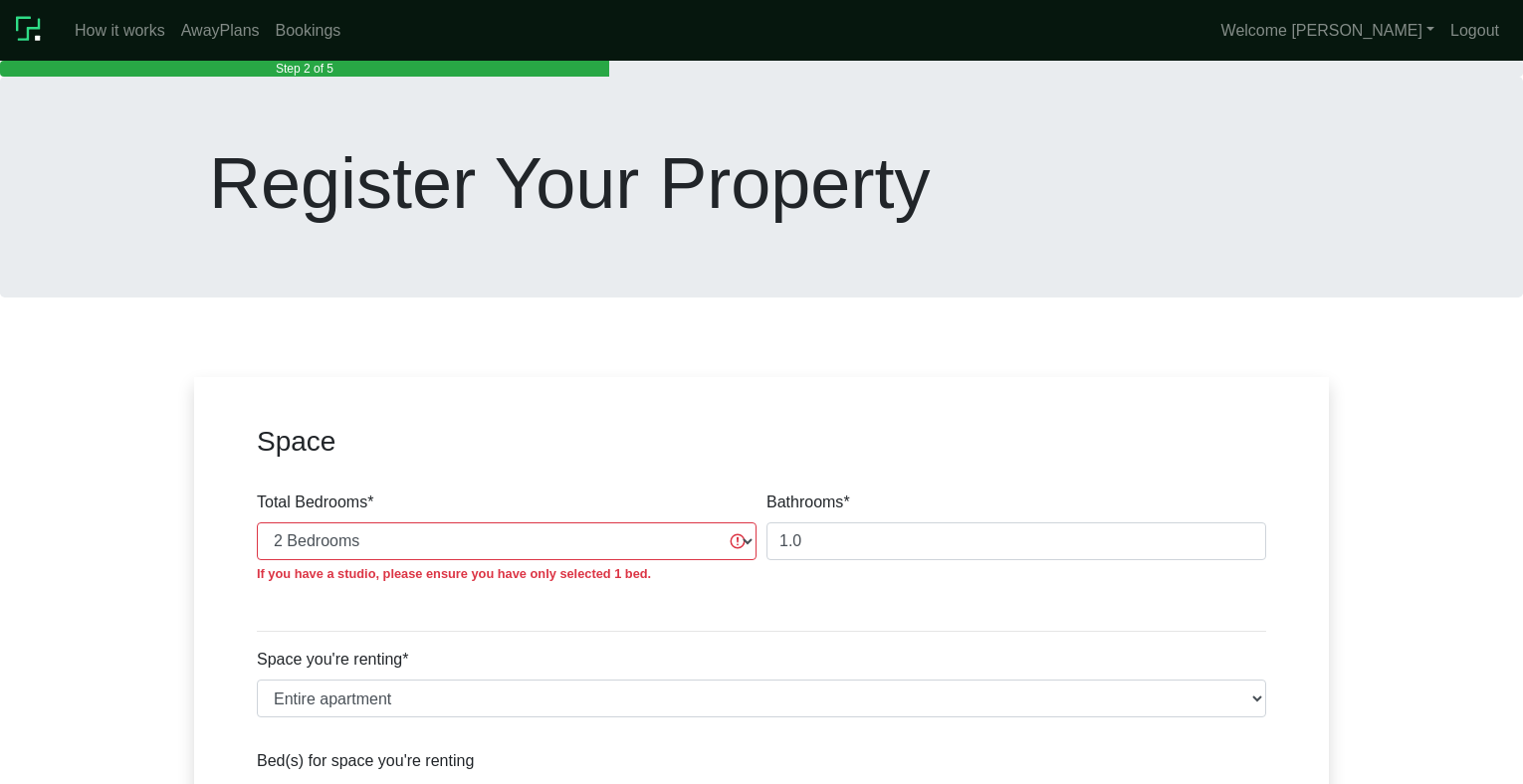 click on "Total Bedrooms *
Studio
1 Bedroom
2 Bedrooms
3 Bedrooms
4 Bedrooms
5 Bedrooms
6 Bedrooms
7 Bedrooms
8 Bedrooms
9 Bedrooms
10 Bedrooms
If you have a studio, please ensure you have only selected 1 bed.
Bathrooms *
1.0
Space you're renting *" at bounding box center (762, 690) 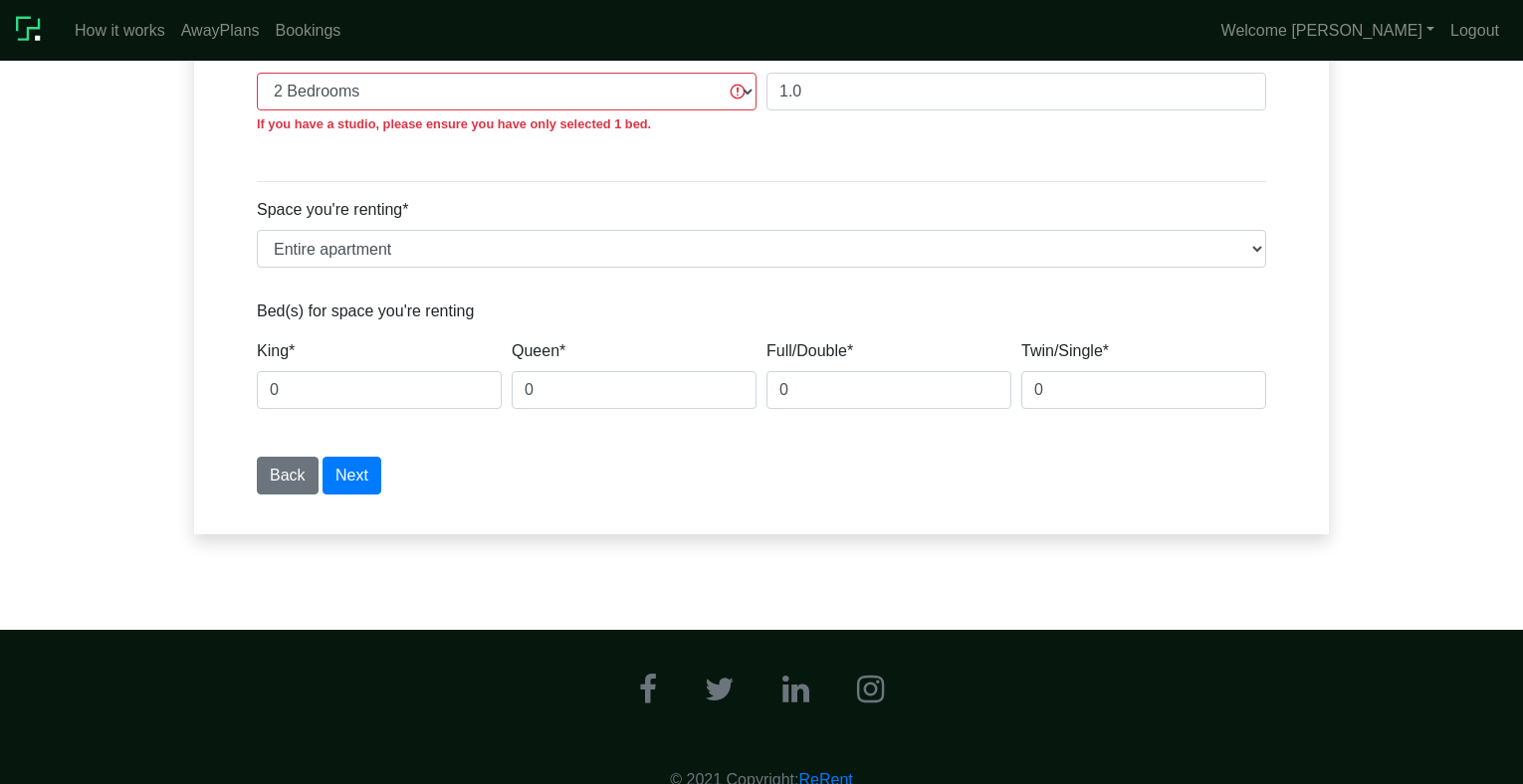 scroll, scrollTop: 454, scrollLeft: 0, axis: vertical 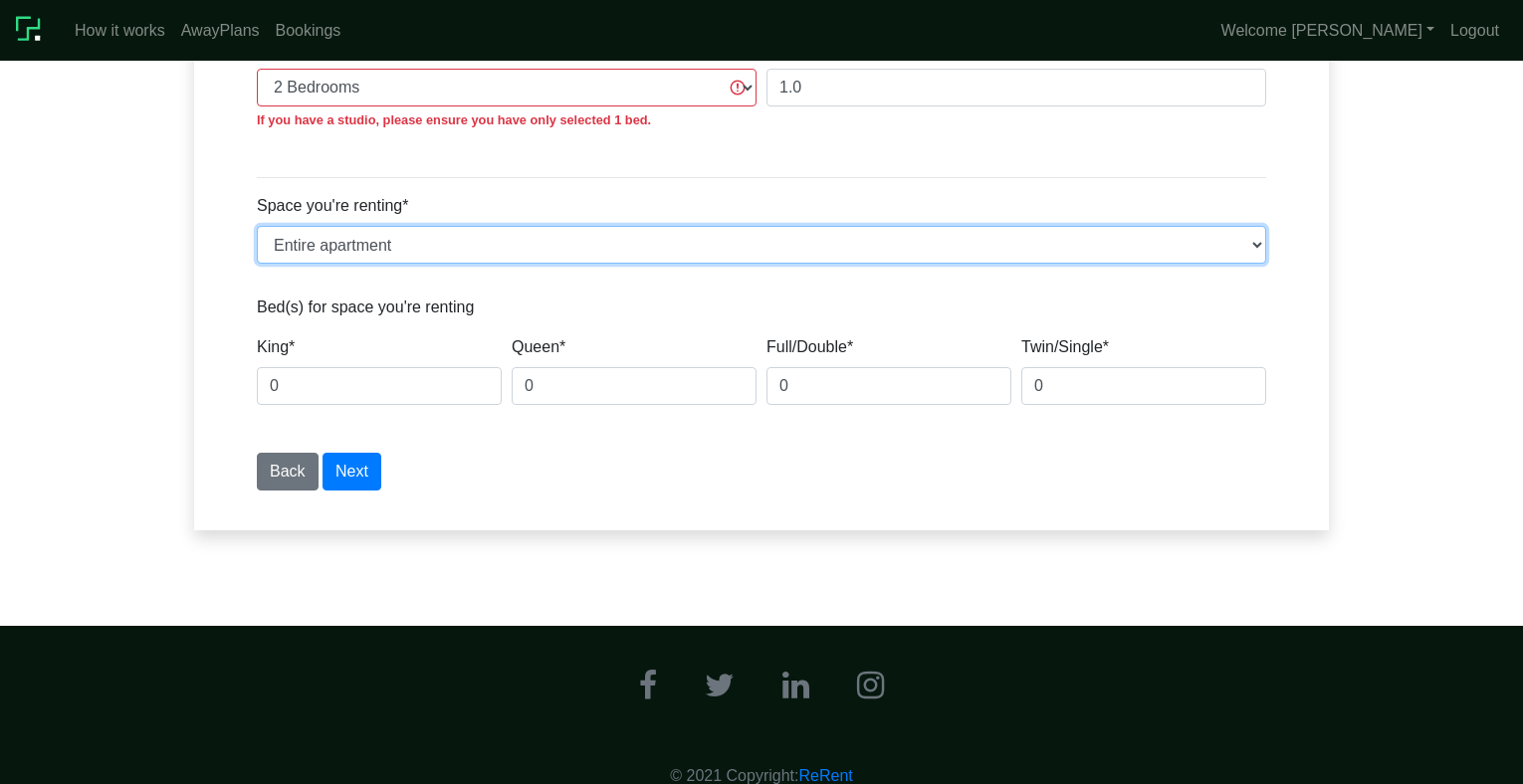 click on "Entire apartment
Just my room, but my roommates will be away
Just my room" at bounding box center [762, 245] 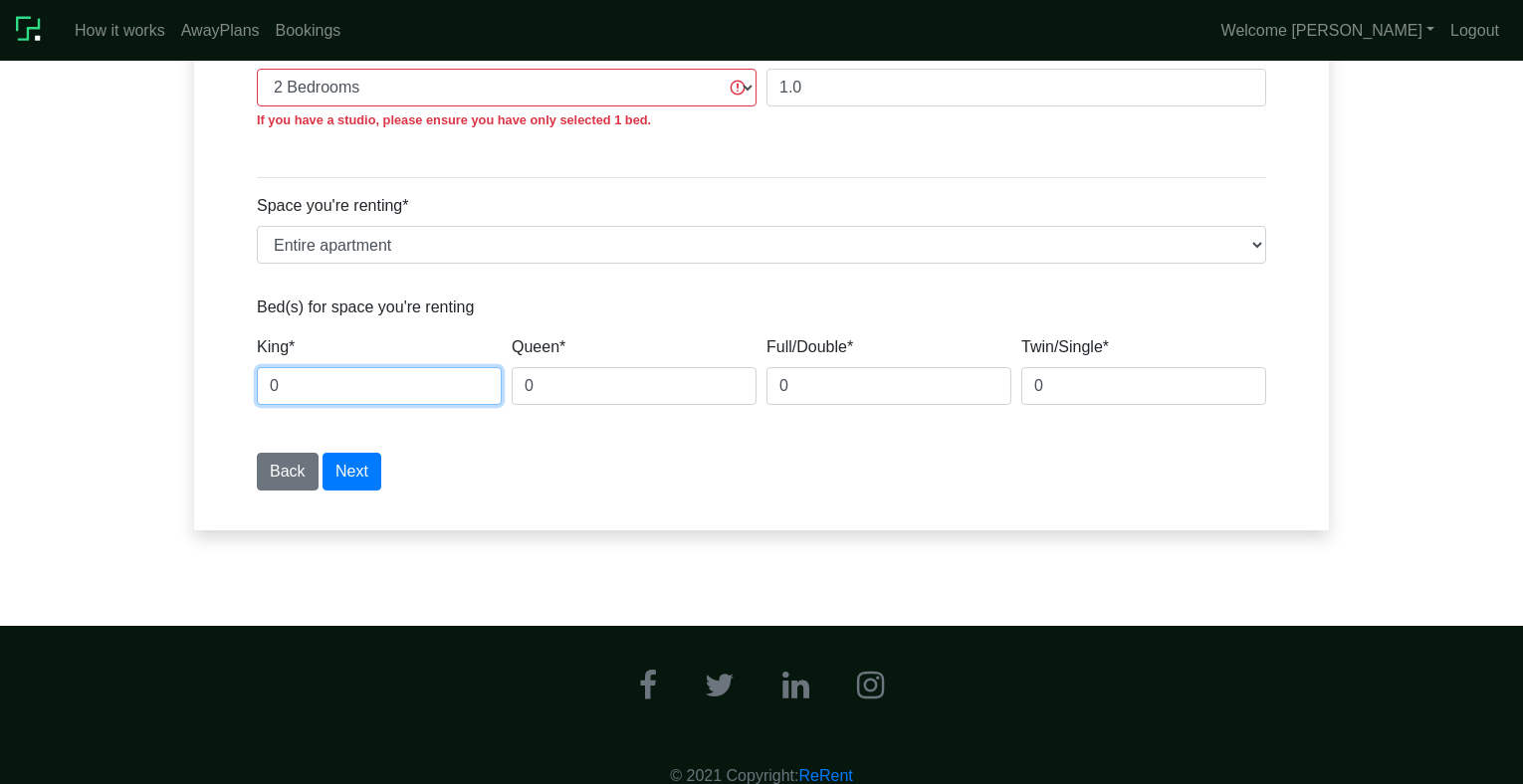 click on "0" at bounding box center [379, 386] 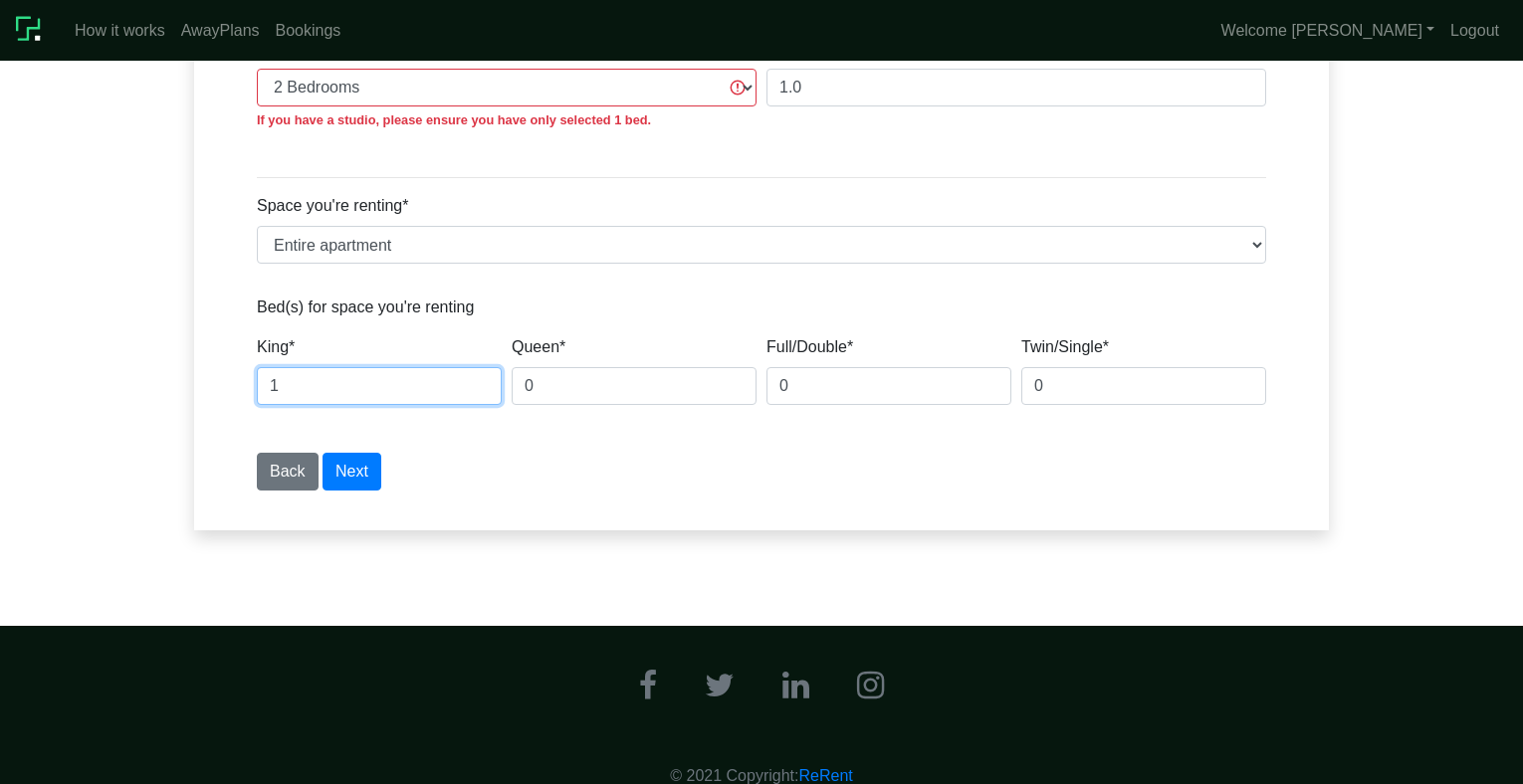 type on "1" 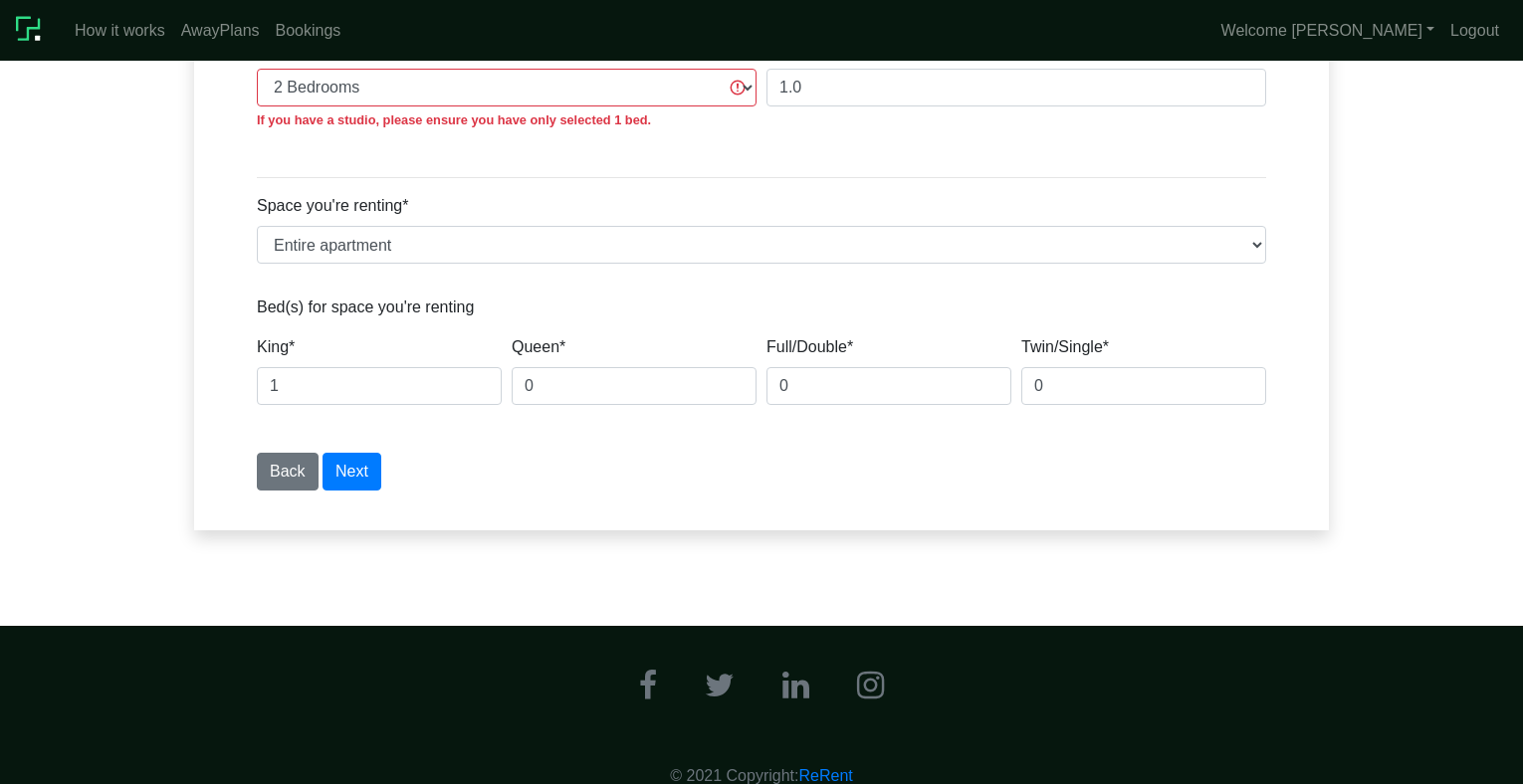 click on "Back
Next" at bounding box center (762, 472) 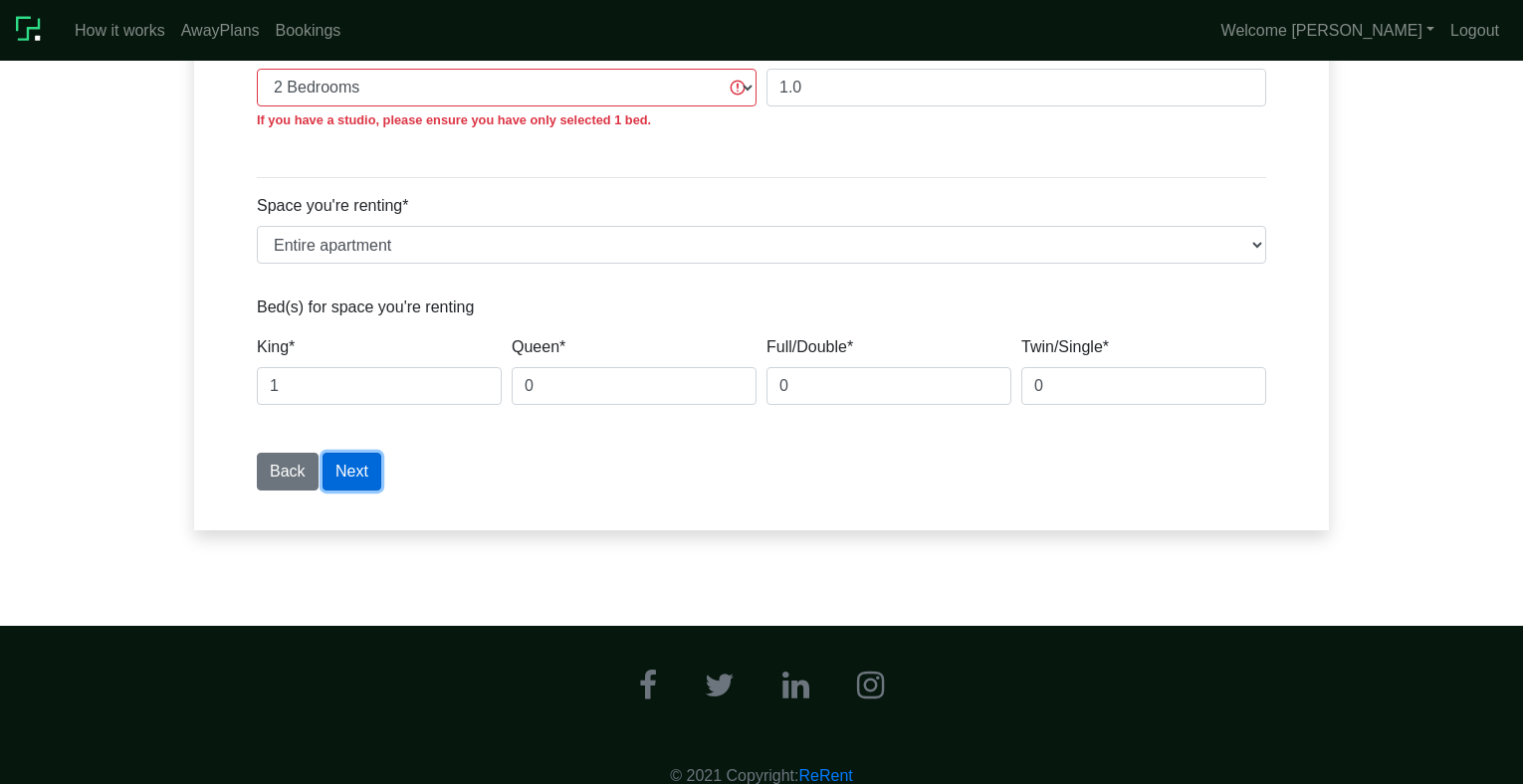 click on "Next" at bounding box center [351, 472] 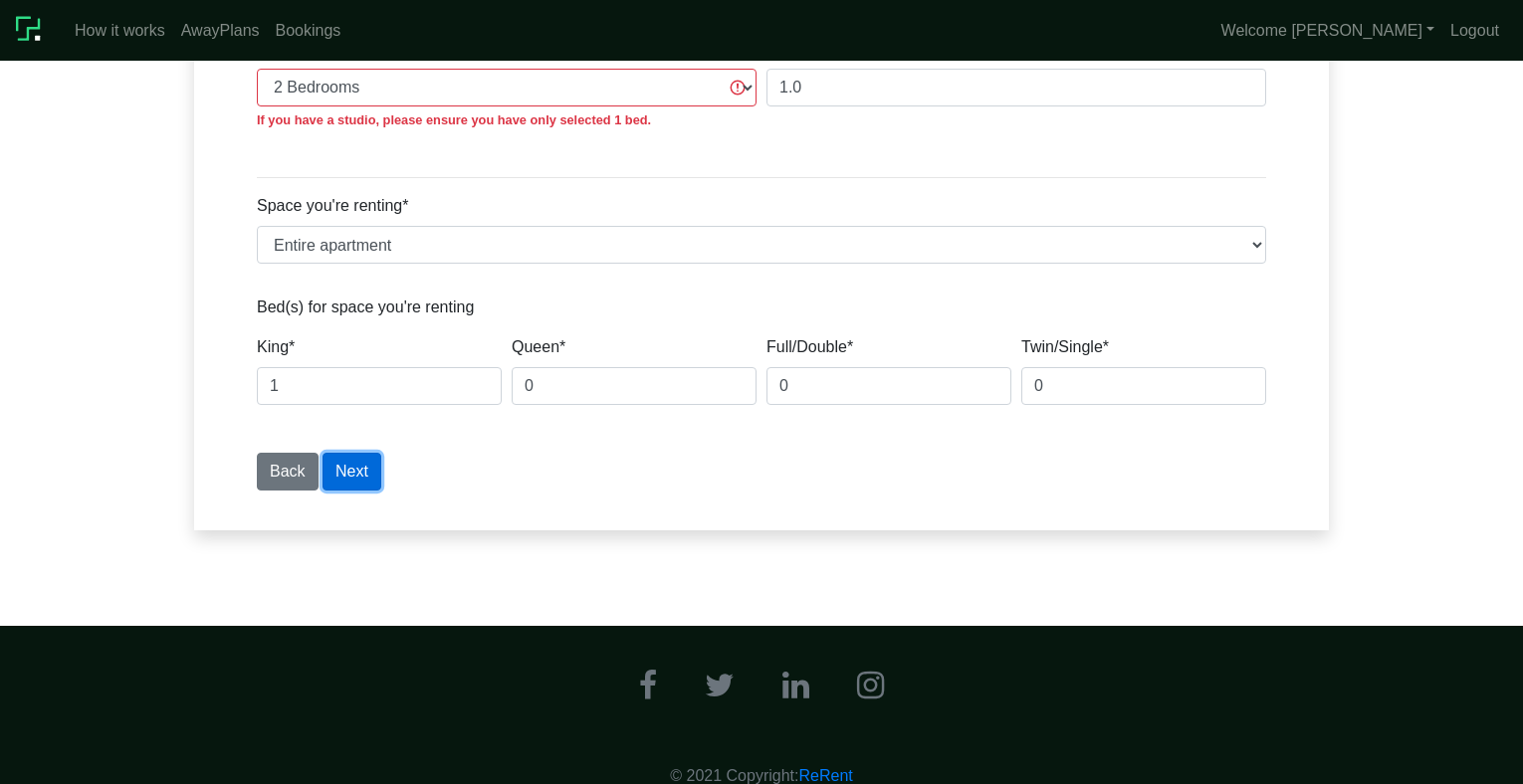 type 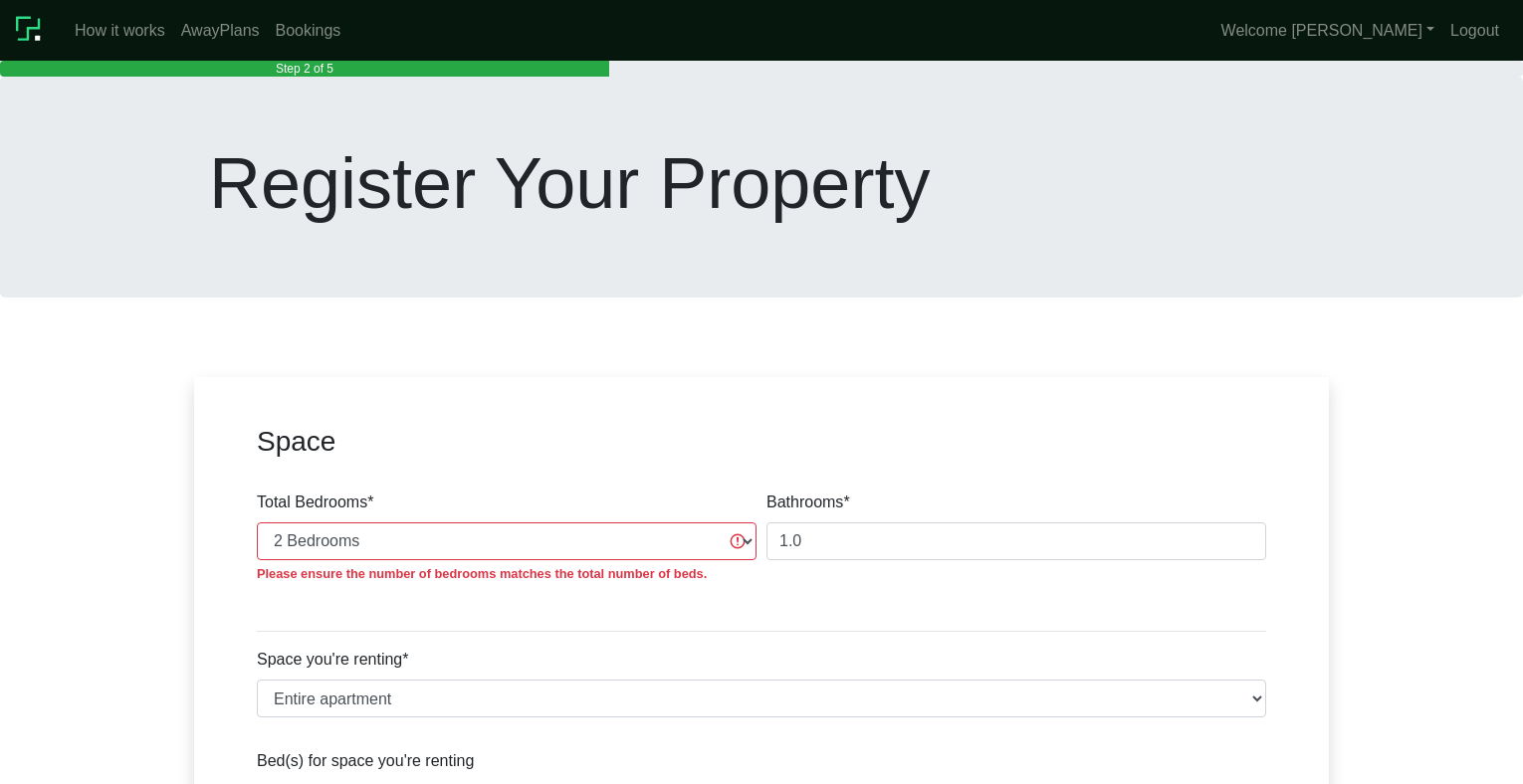 scroll, scrollTop: 0, scrollLeft: 0, axis: both 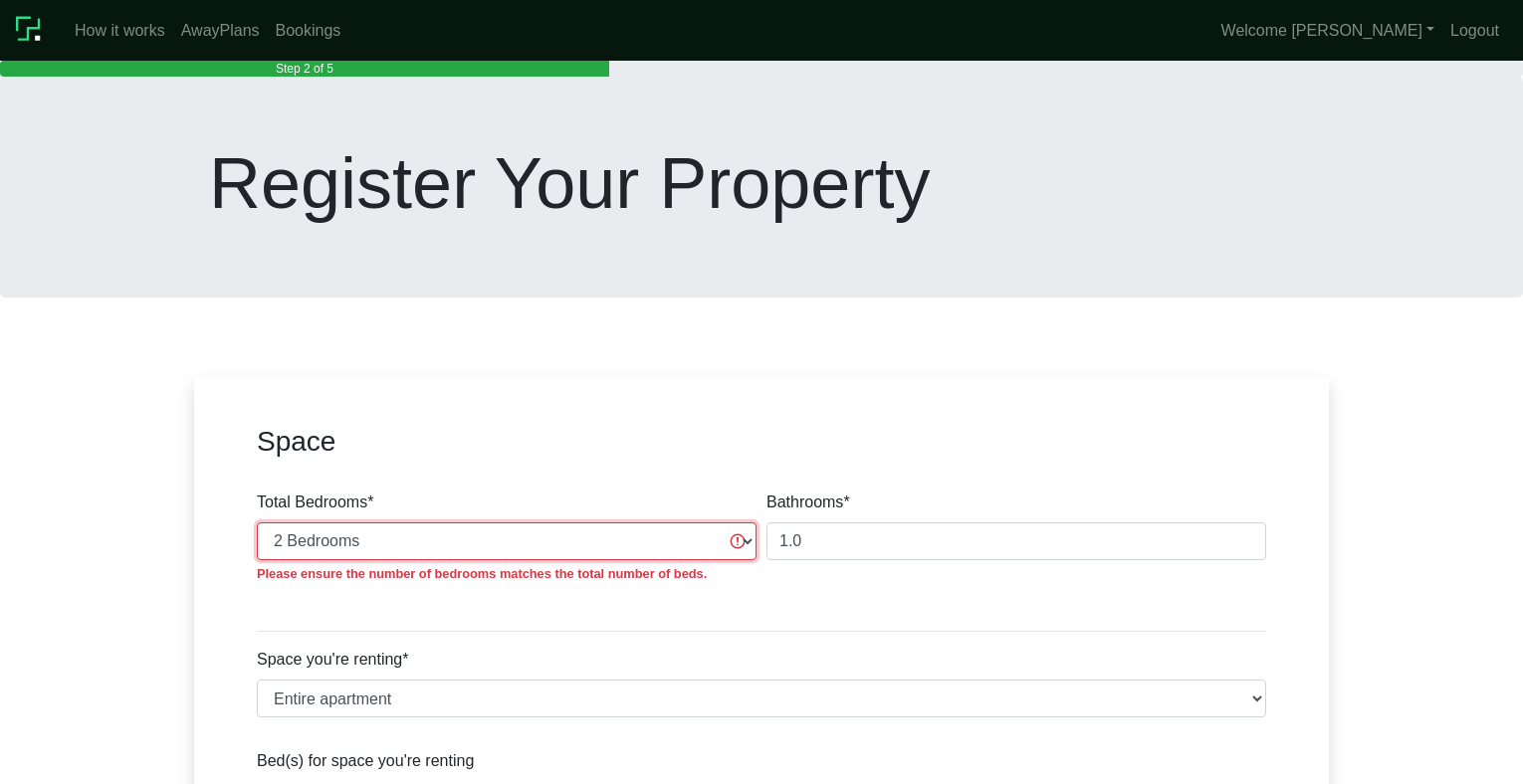 click on "Studio
1 Bedroom
2 Bedrooms
3 Bedrooms
4 Bedrooms
5 Bedrooms
6 Bedrooms
7 Bedrooms
8 Bedrooms
9 Bedrooms
10 Bedrooms" at bounding box center (507, 541) 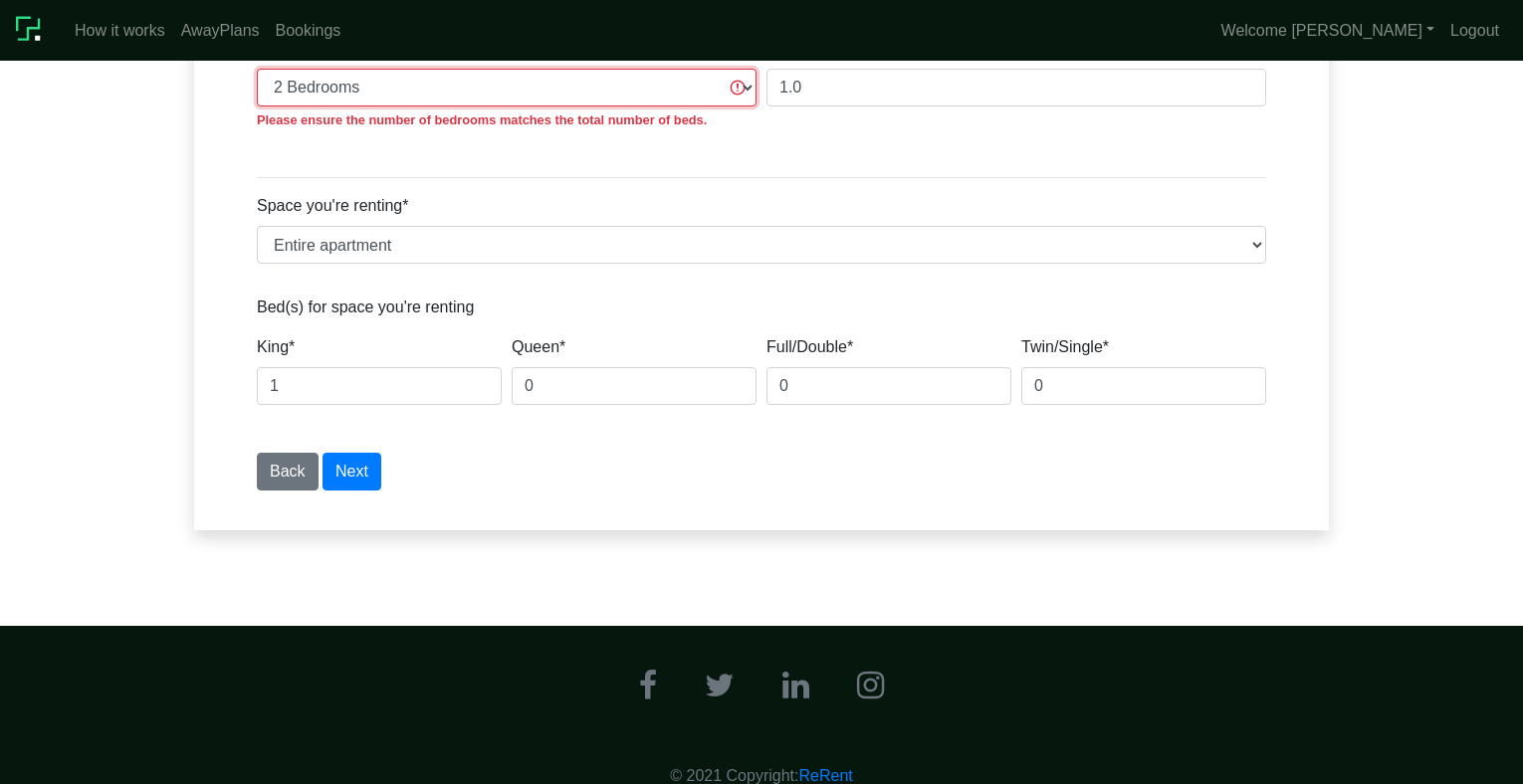 scroll, scrollTop: 490, scrollLeft: 0, axis: vertical 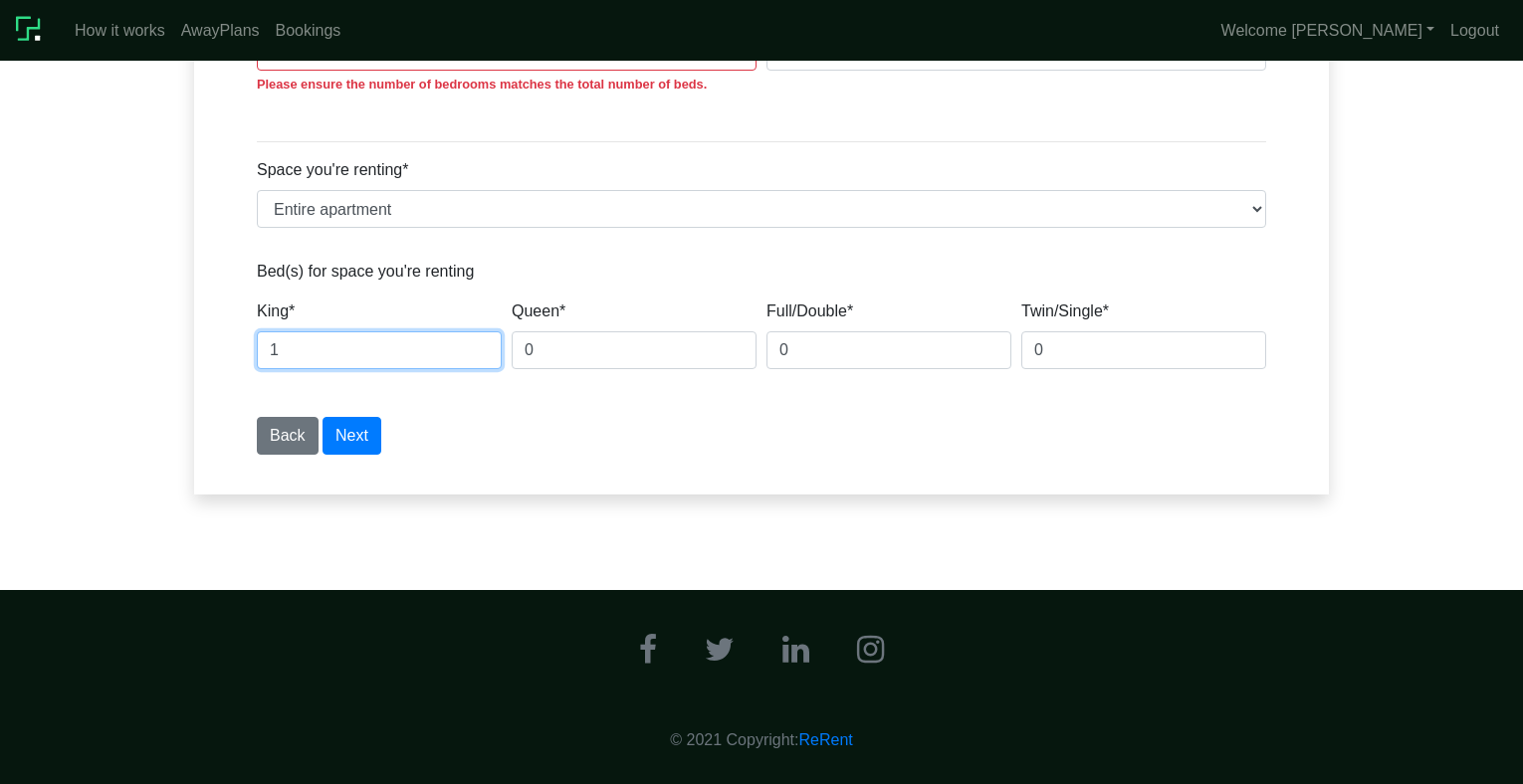 click on "1" at bounding box center (379, 350) 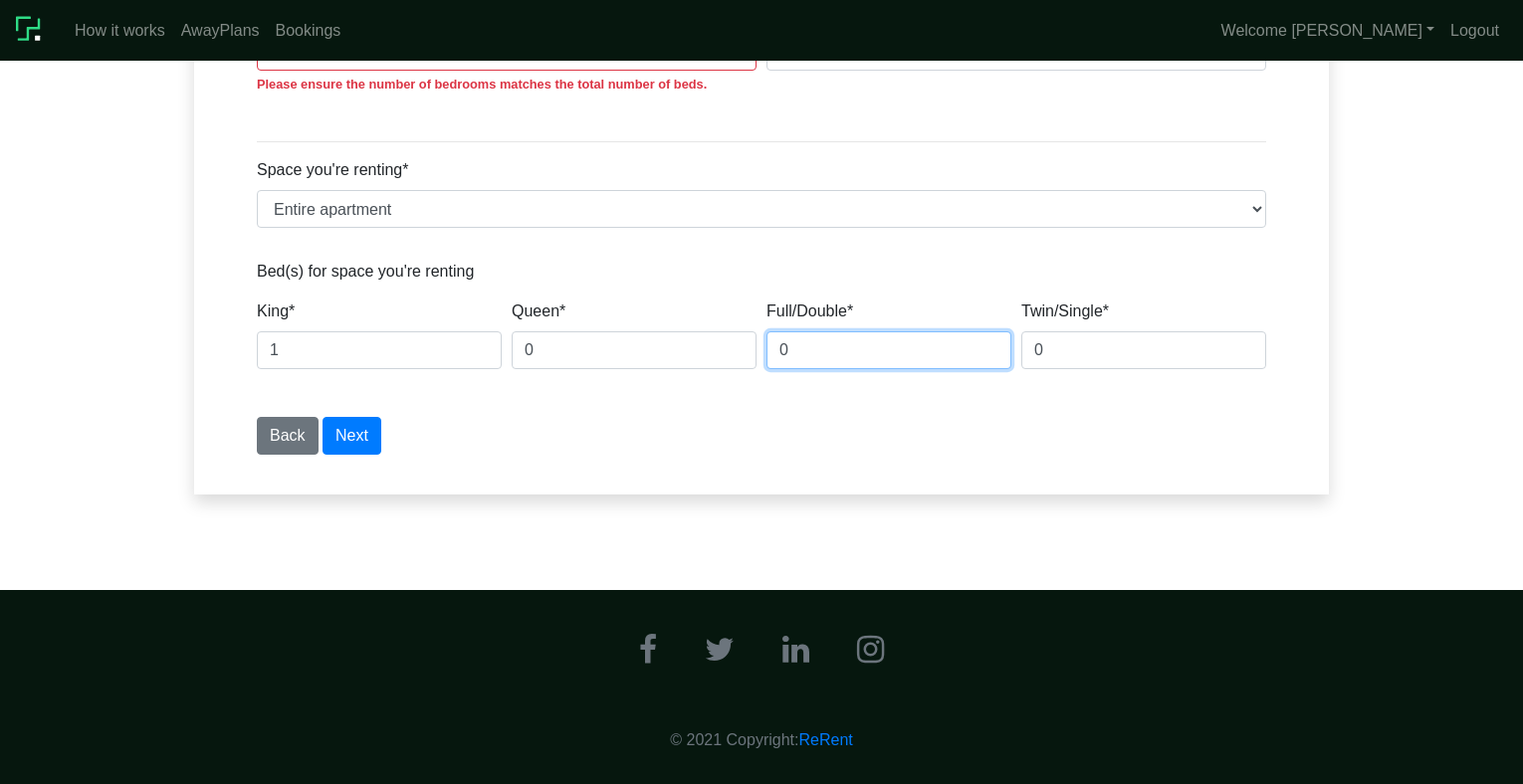 click on "0" at bounding box center [889, 350] 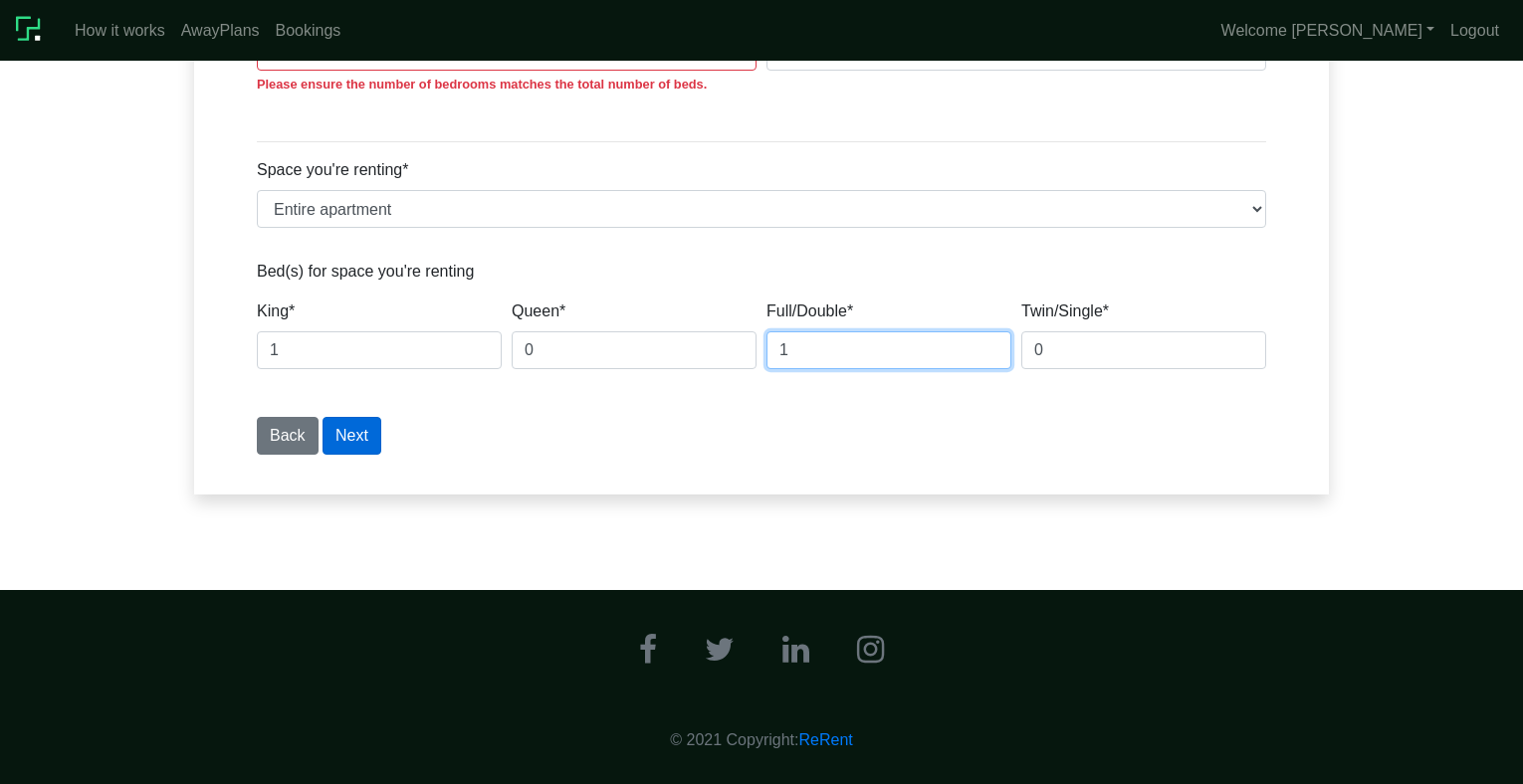 type on "1" 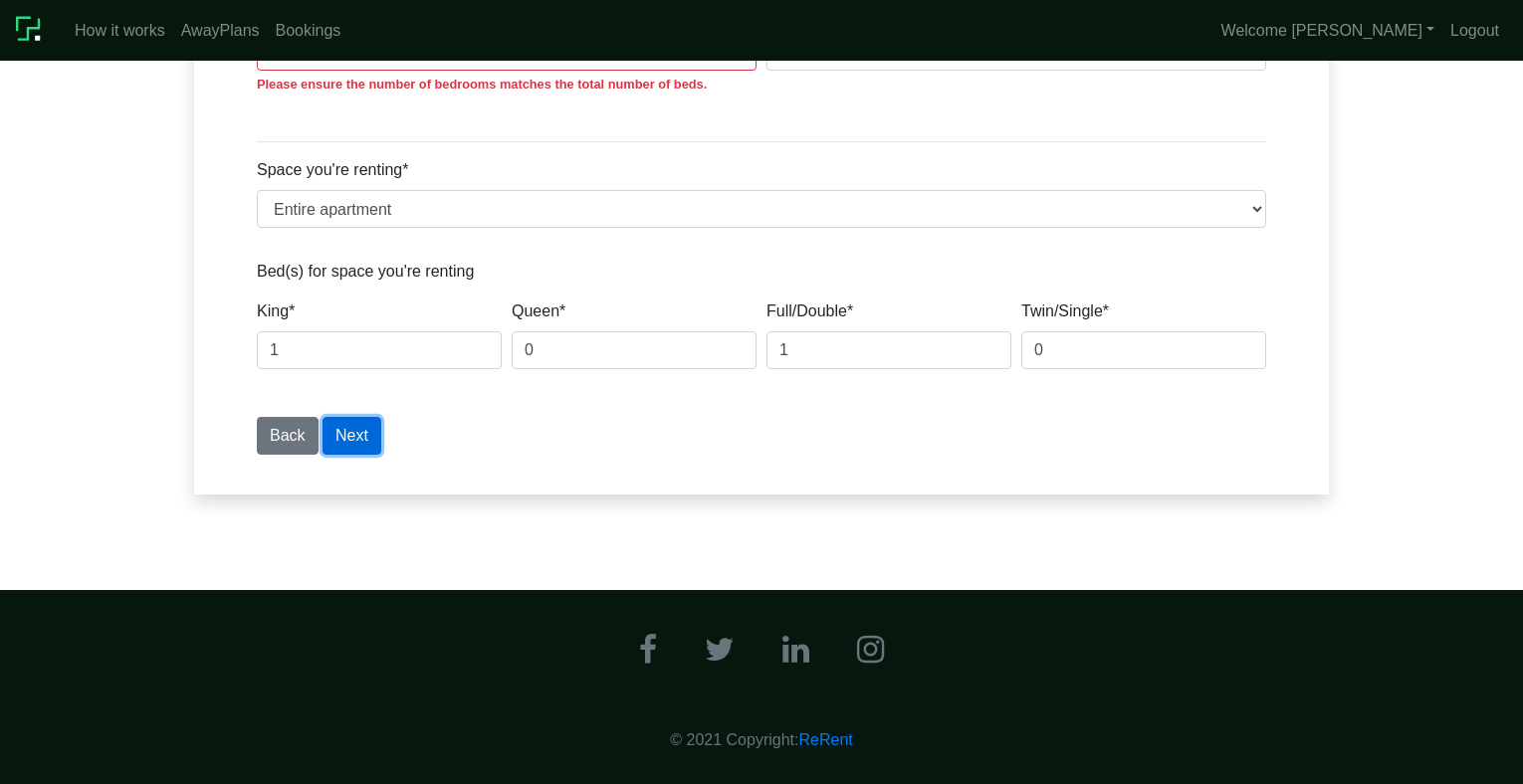 click on "Next" at bounding box center [351, 436] 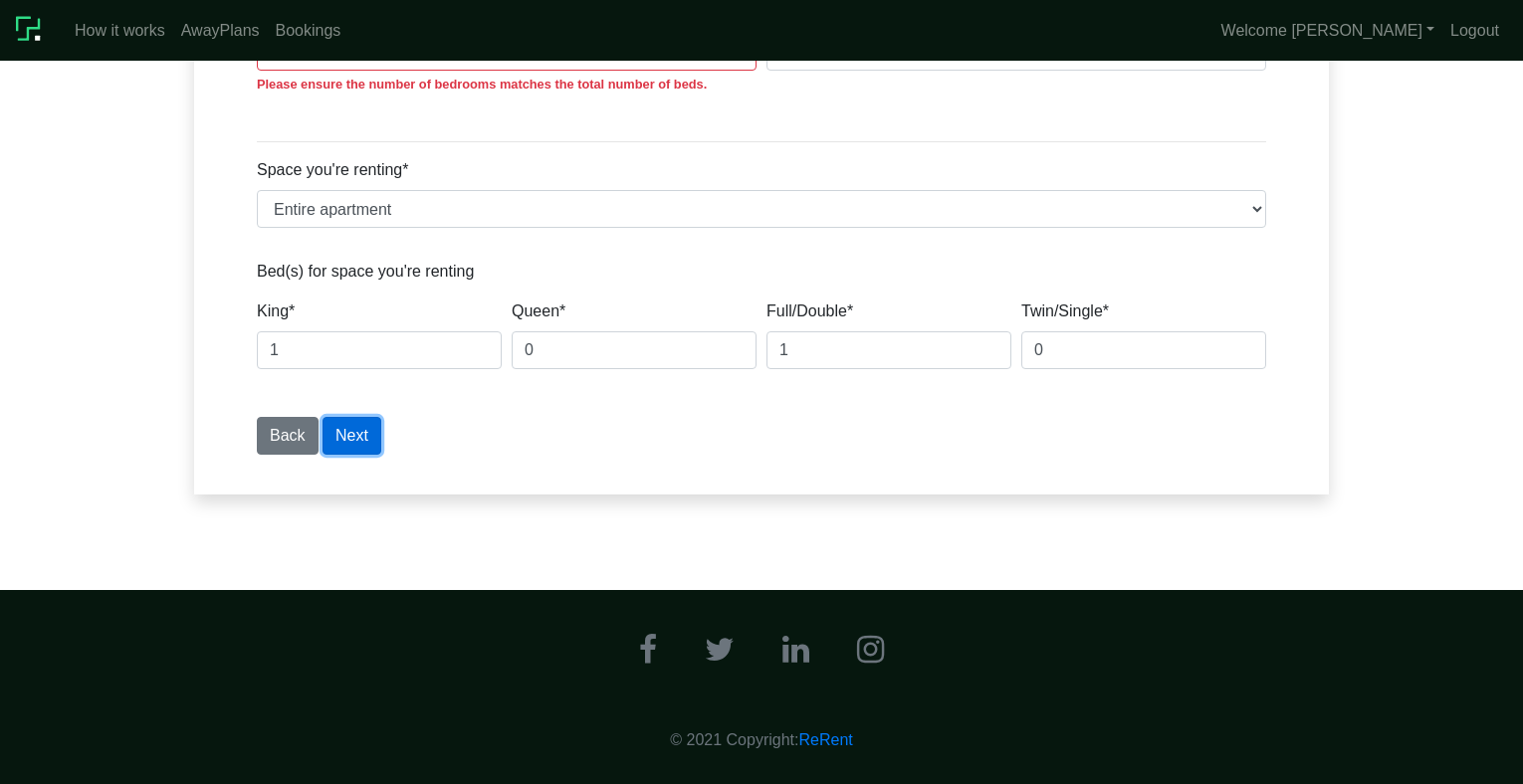 type 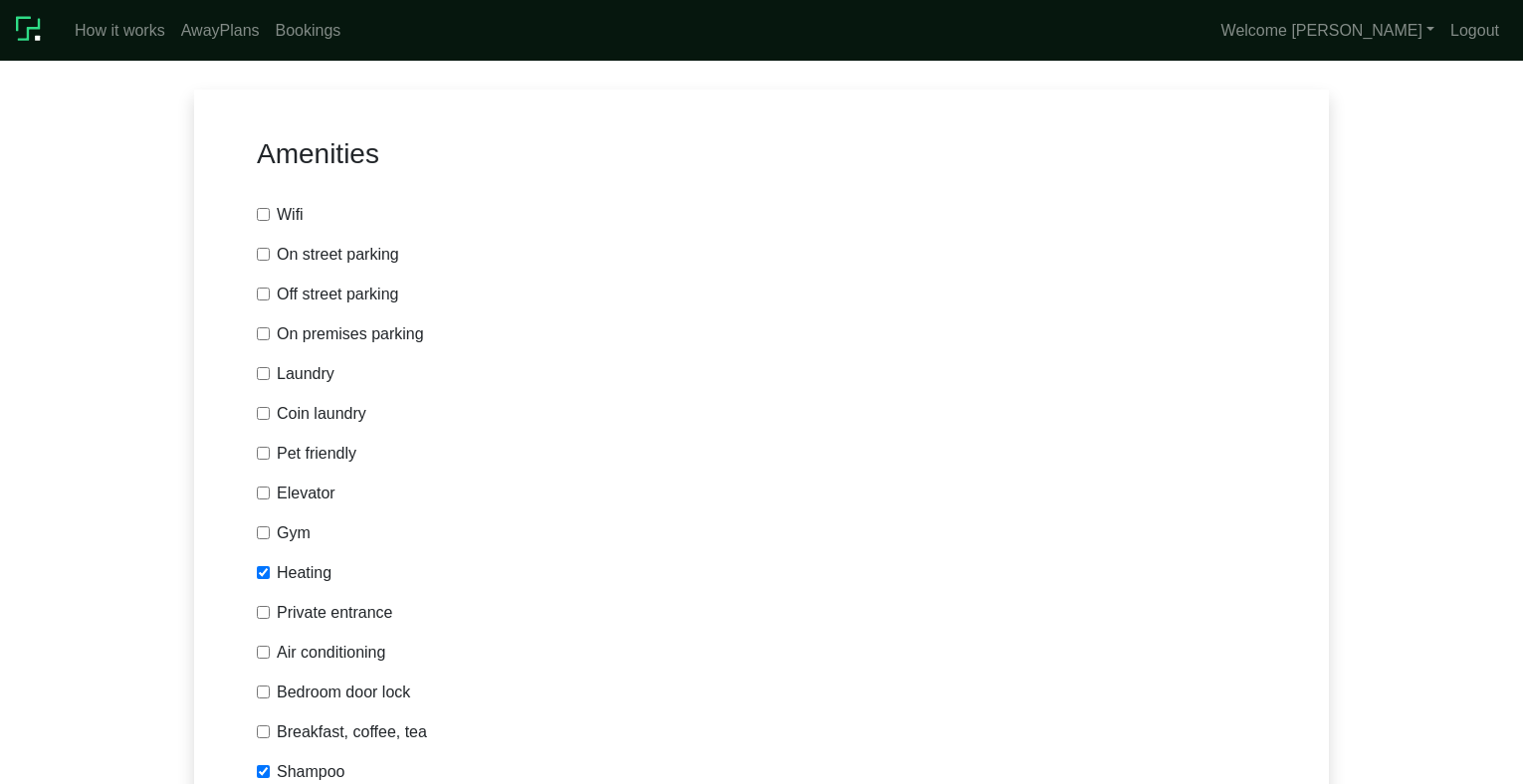 scroll, scrollTop: 340, scrollLeft: 0, axis: vertical 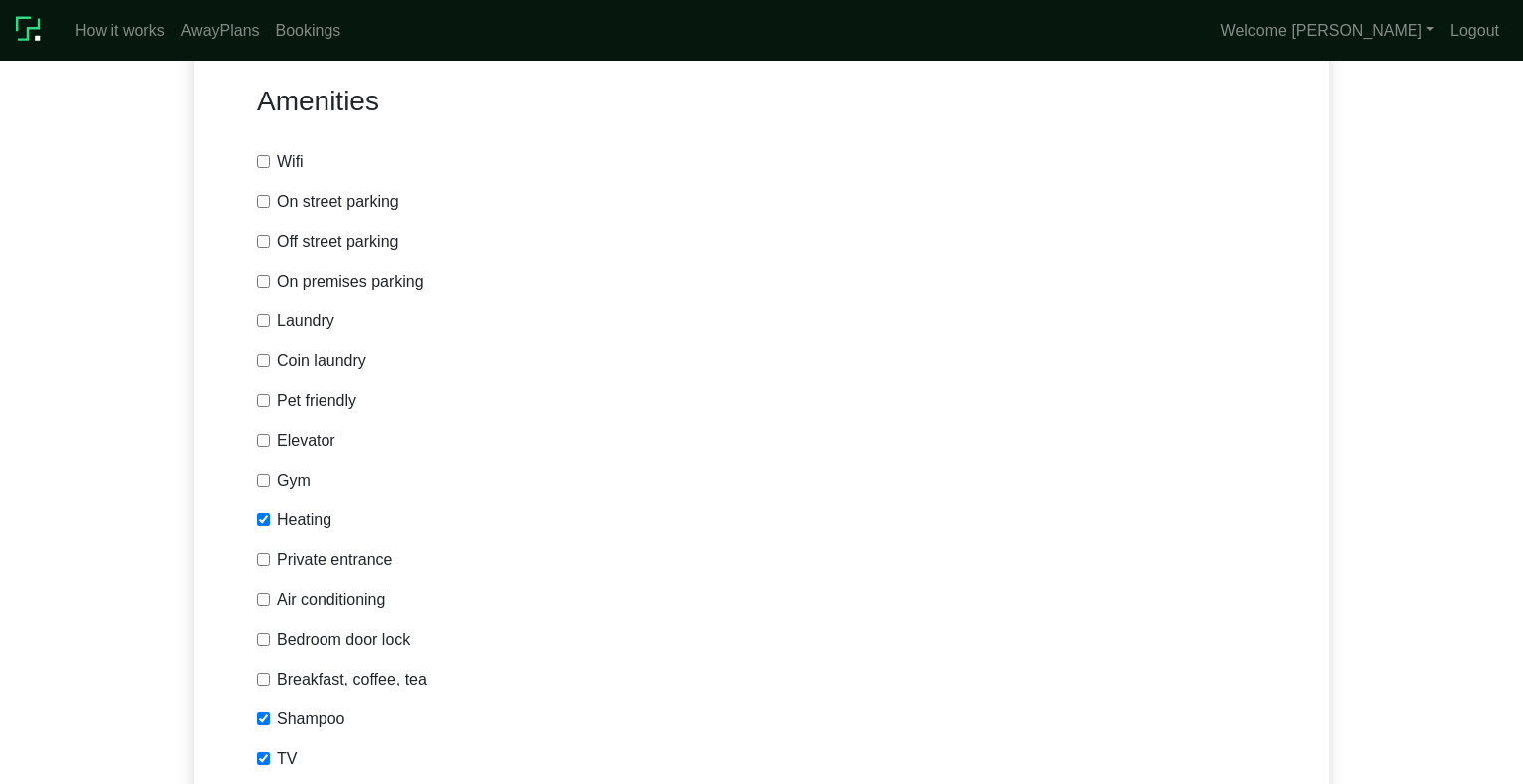 click on "Wifi" at bounding box center [263, 161] 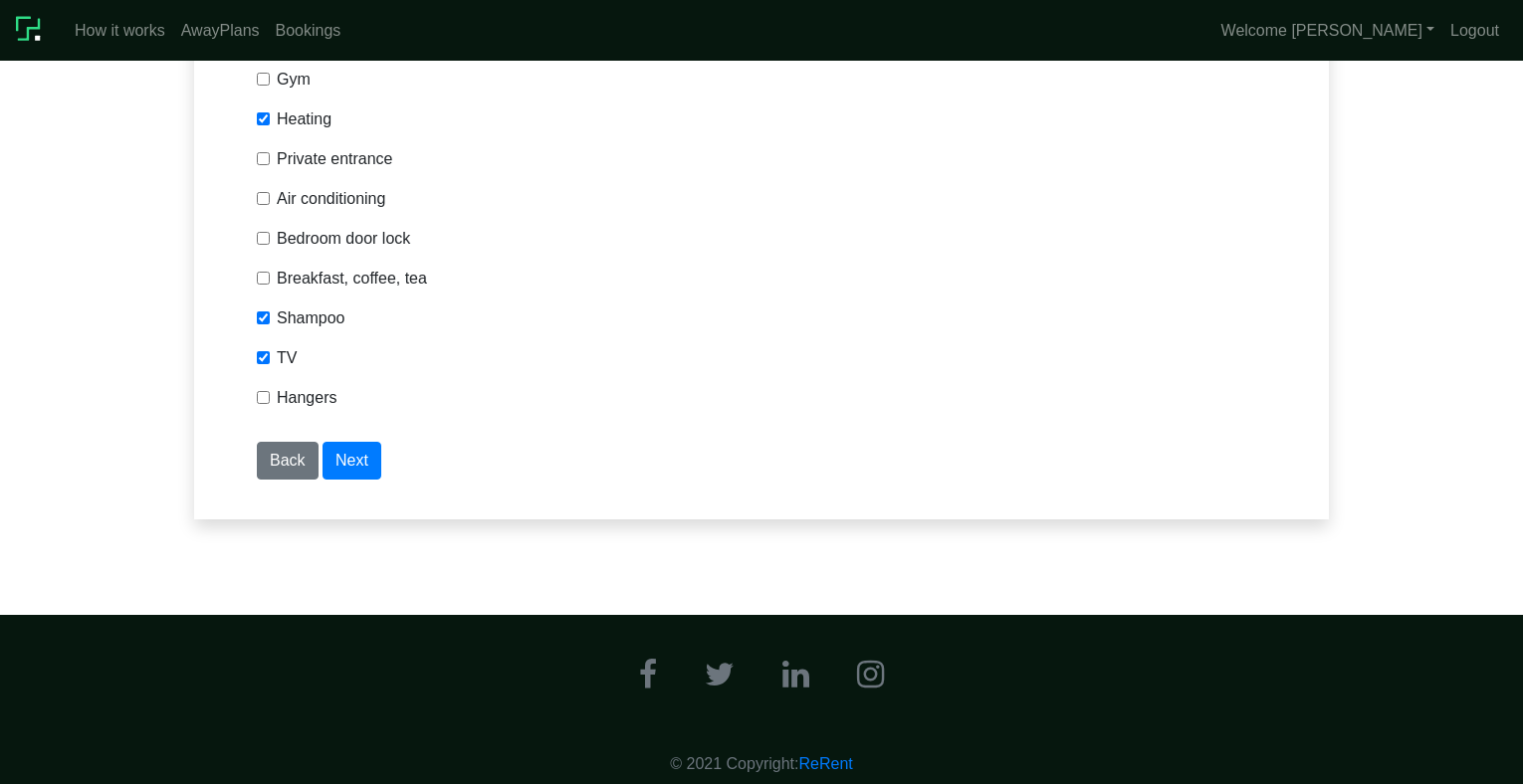 scroll, scrollTop: 765, scrollLeft: 0, axis: vertical 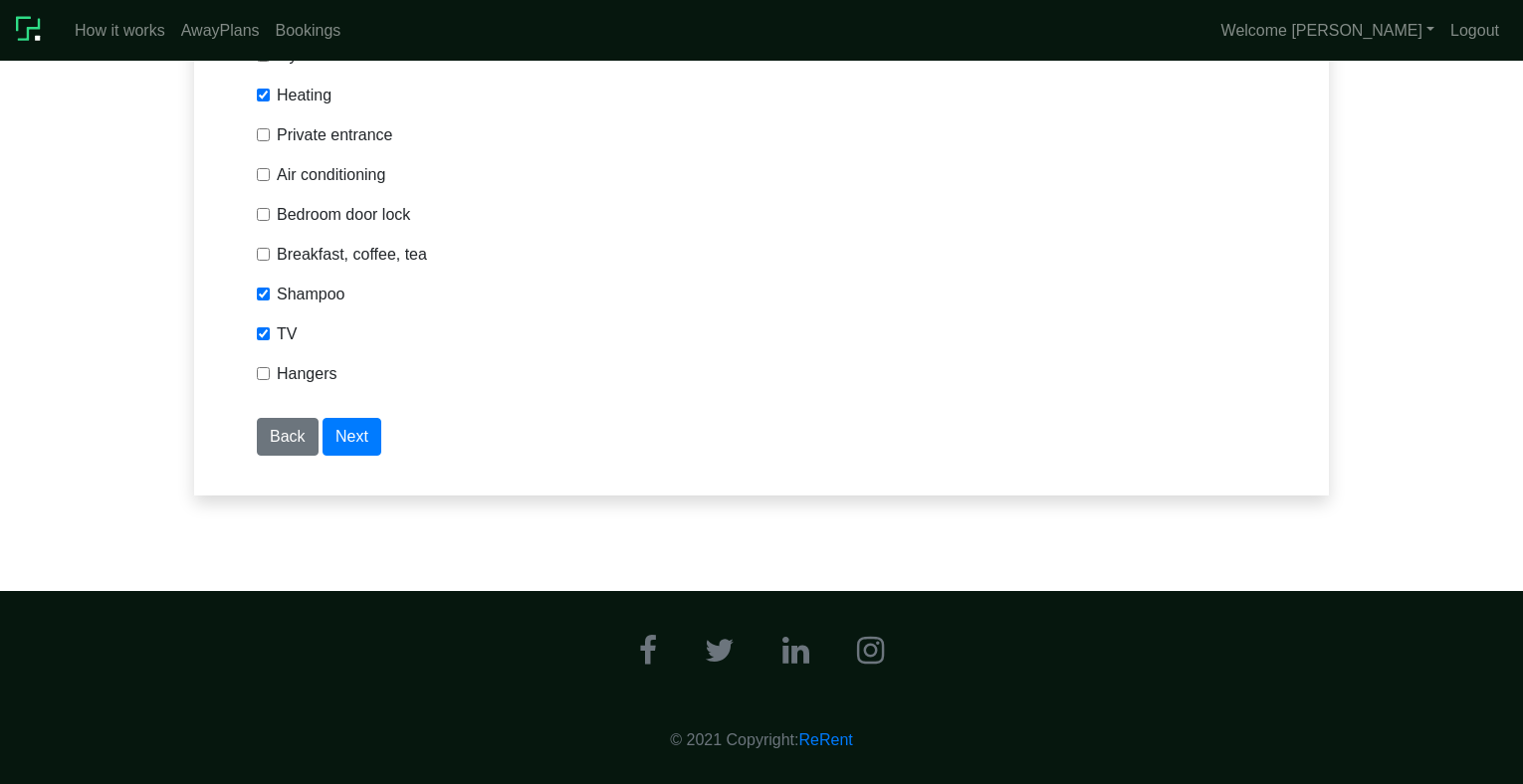 click on "Breakfast, coffee, tea" at bounding box center (263, 254) 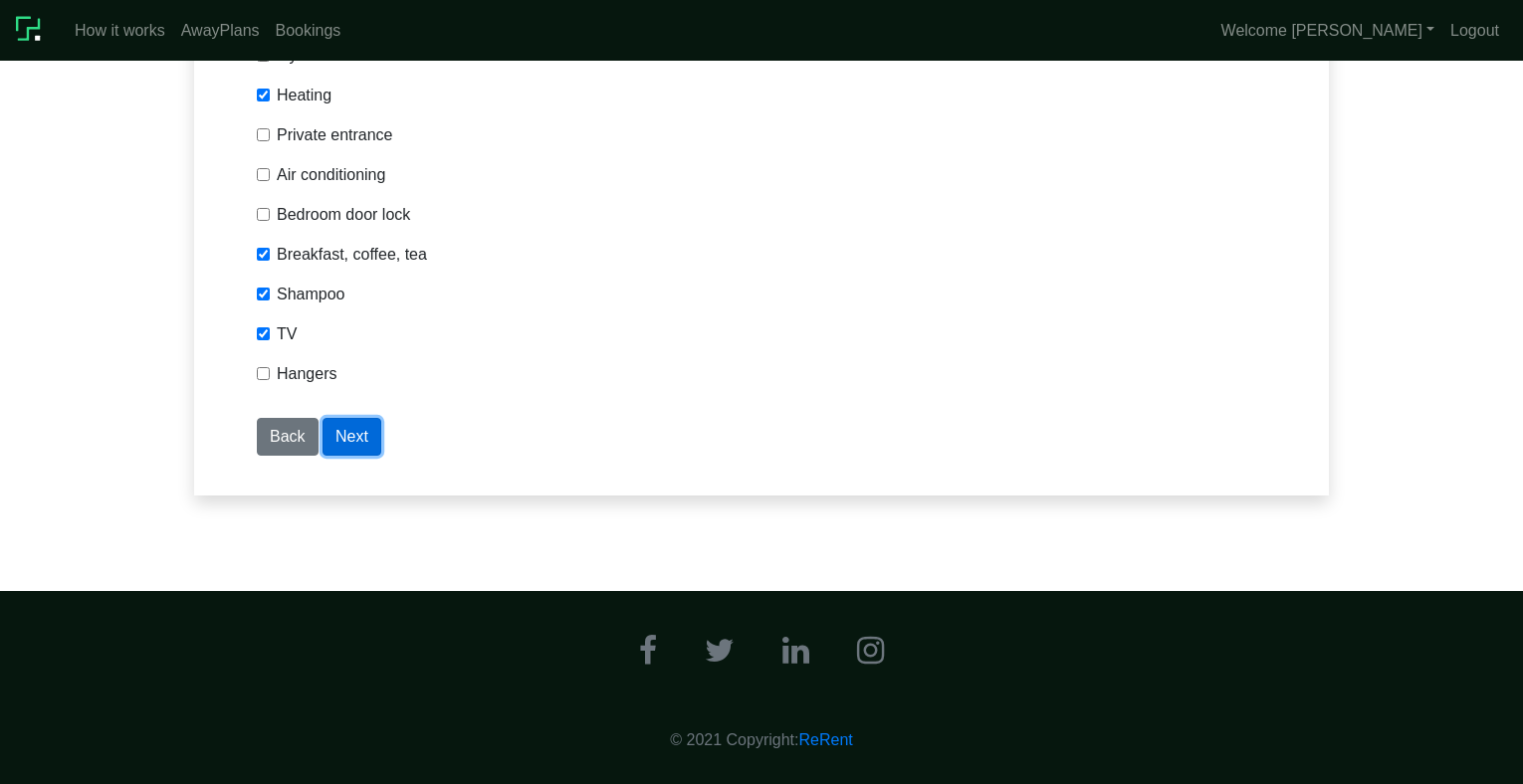 click on "Next" at bounding box center (351, 437) 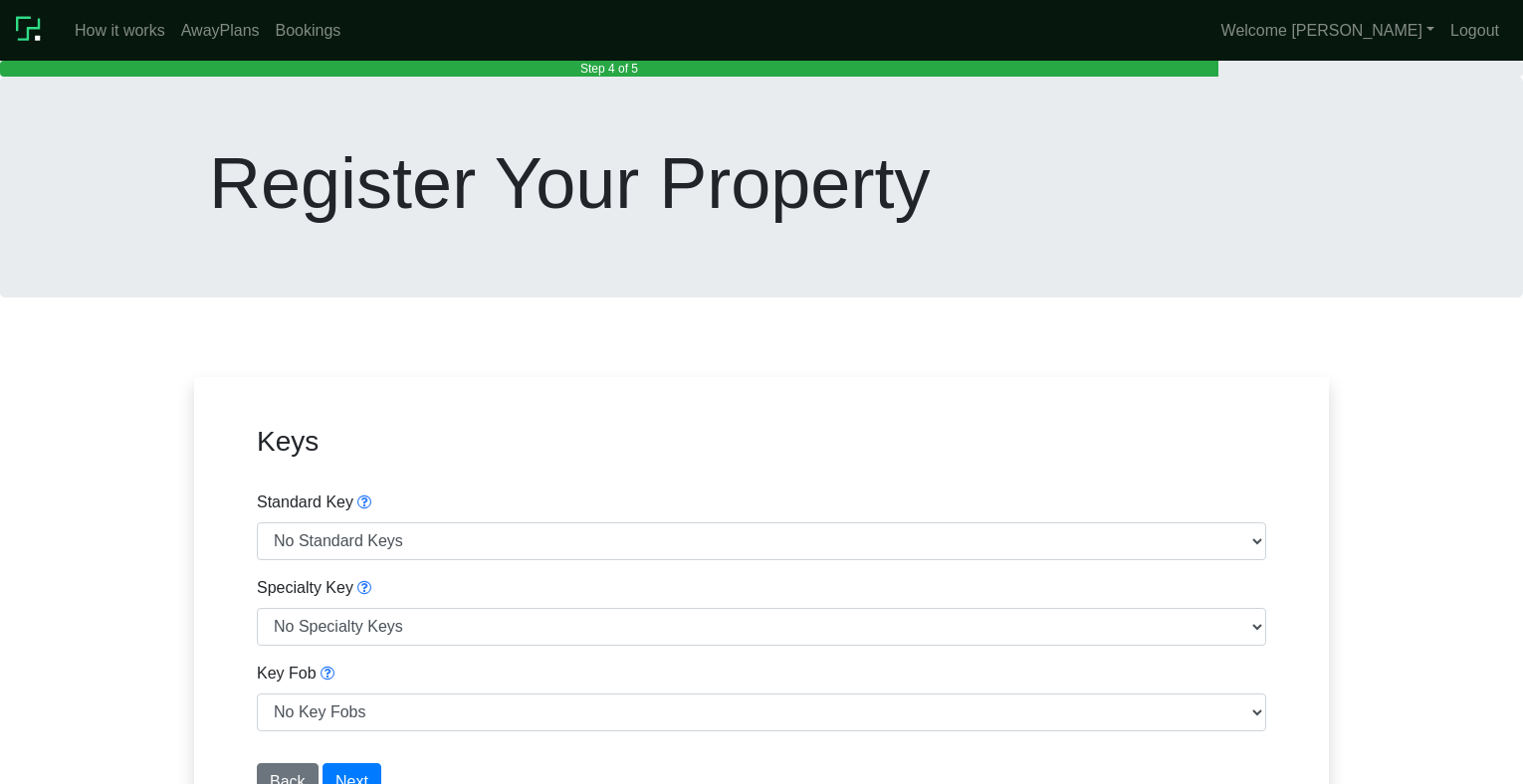 scroll, scrollTop: 113, scrollLeft: 0, axis: vertical 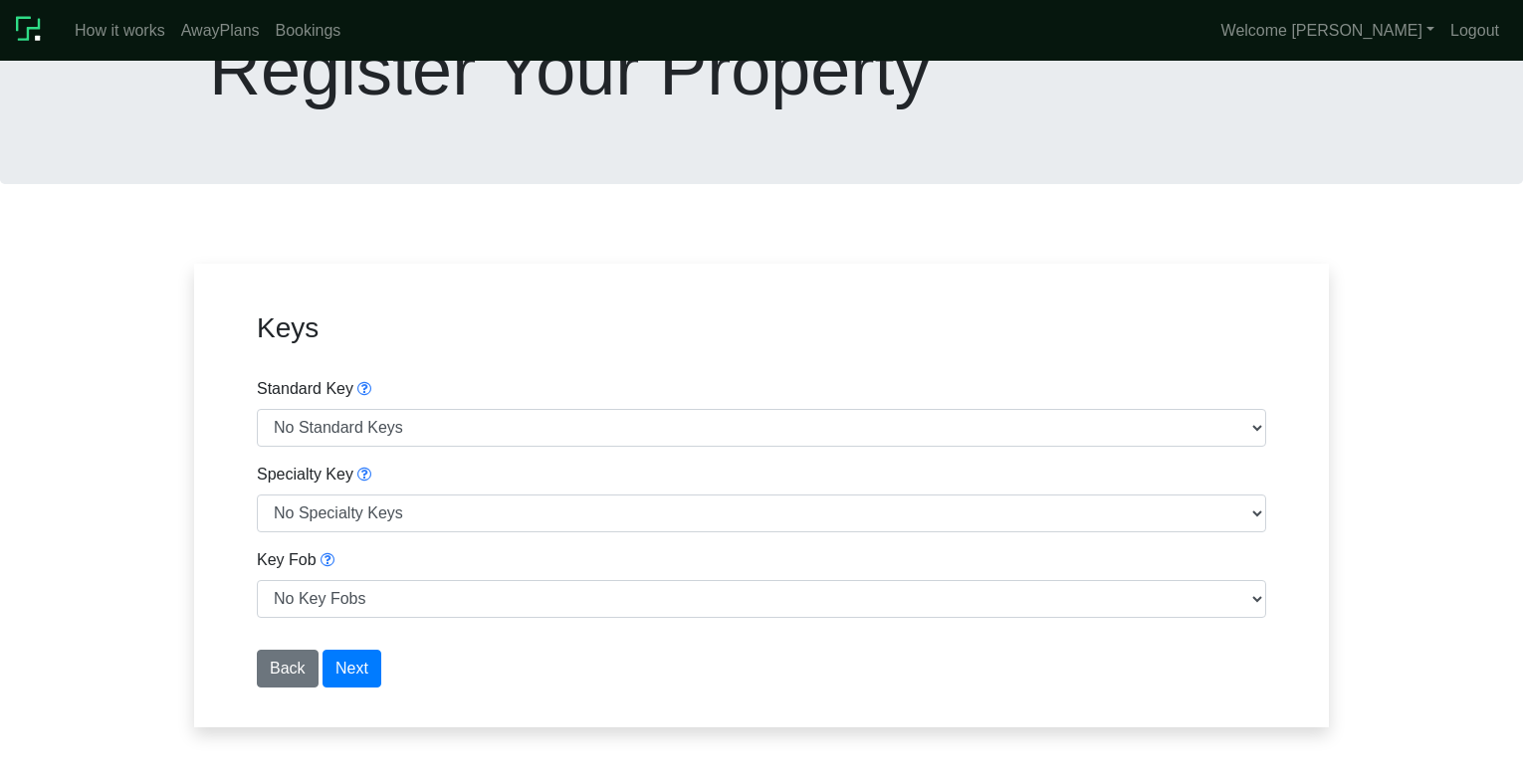 select on "1" 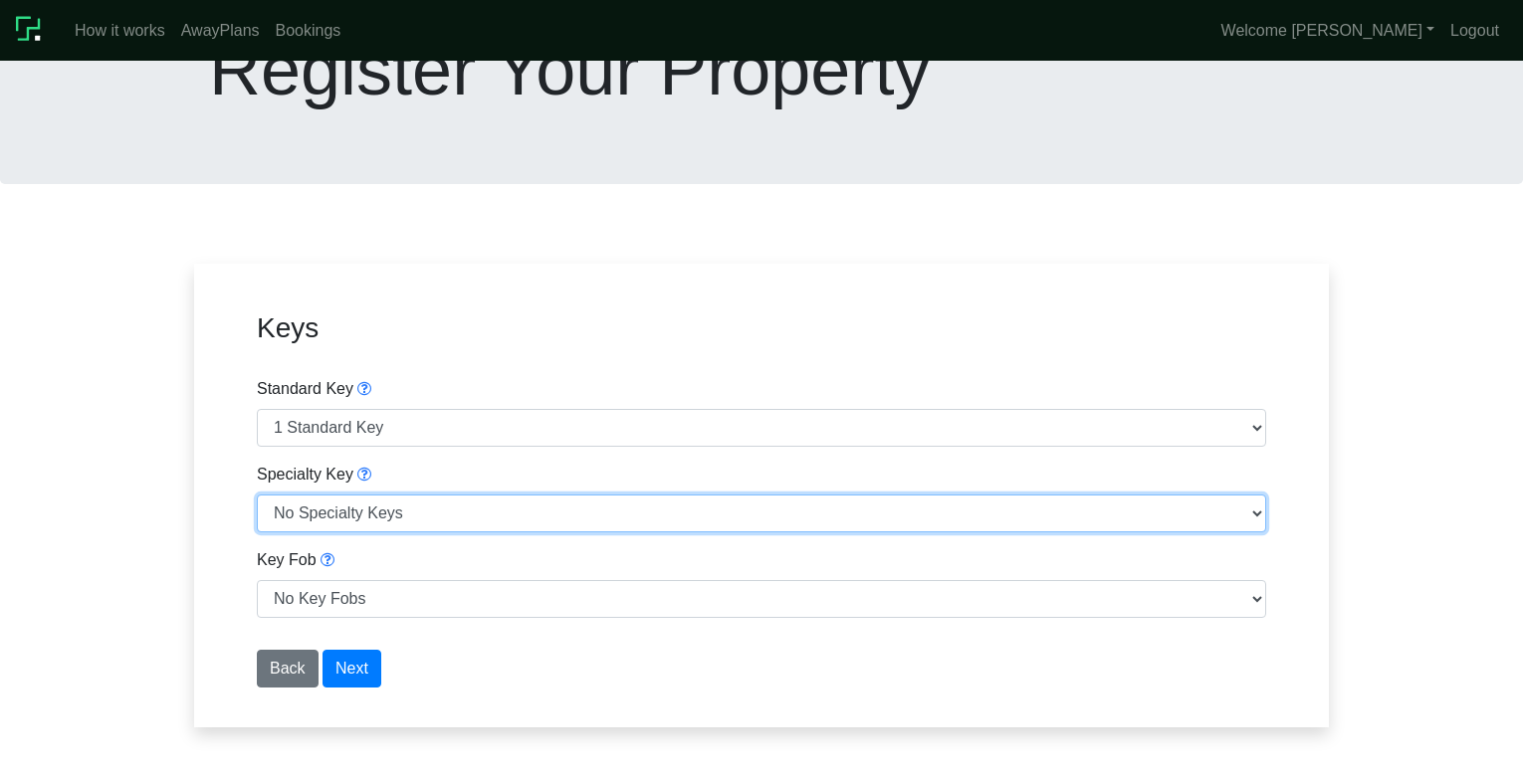 click on "No Specialty Keys
1 Specialty Key
2 Specialty Keys" at bounding box center (762, 513) 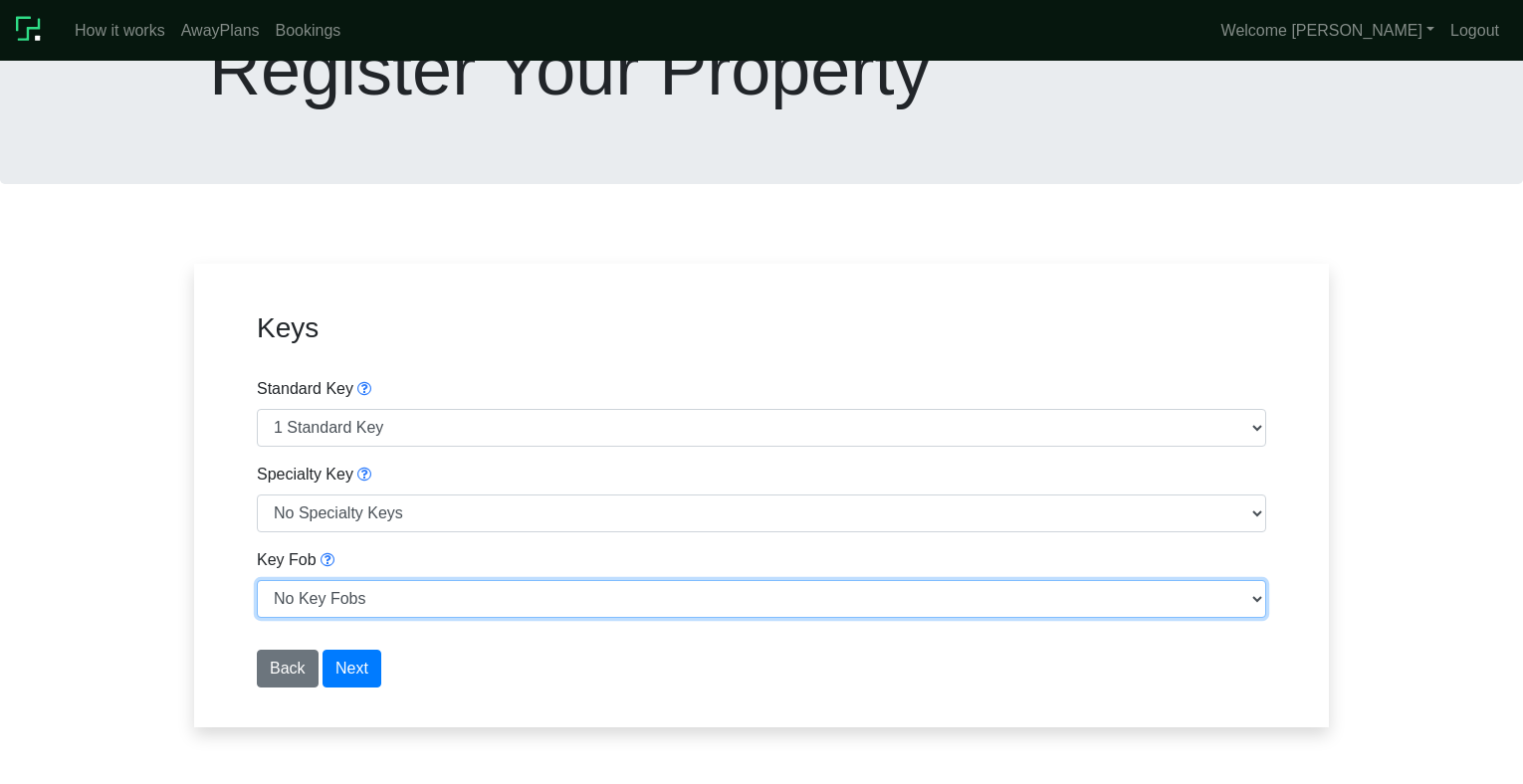 click on "No Key Fobs
1 Key Fob
2 Key Fobs" at bounding box center [762, 599] 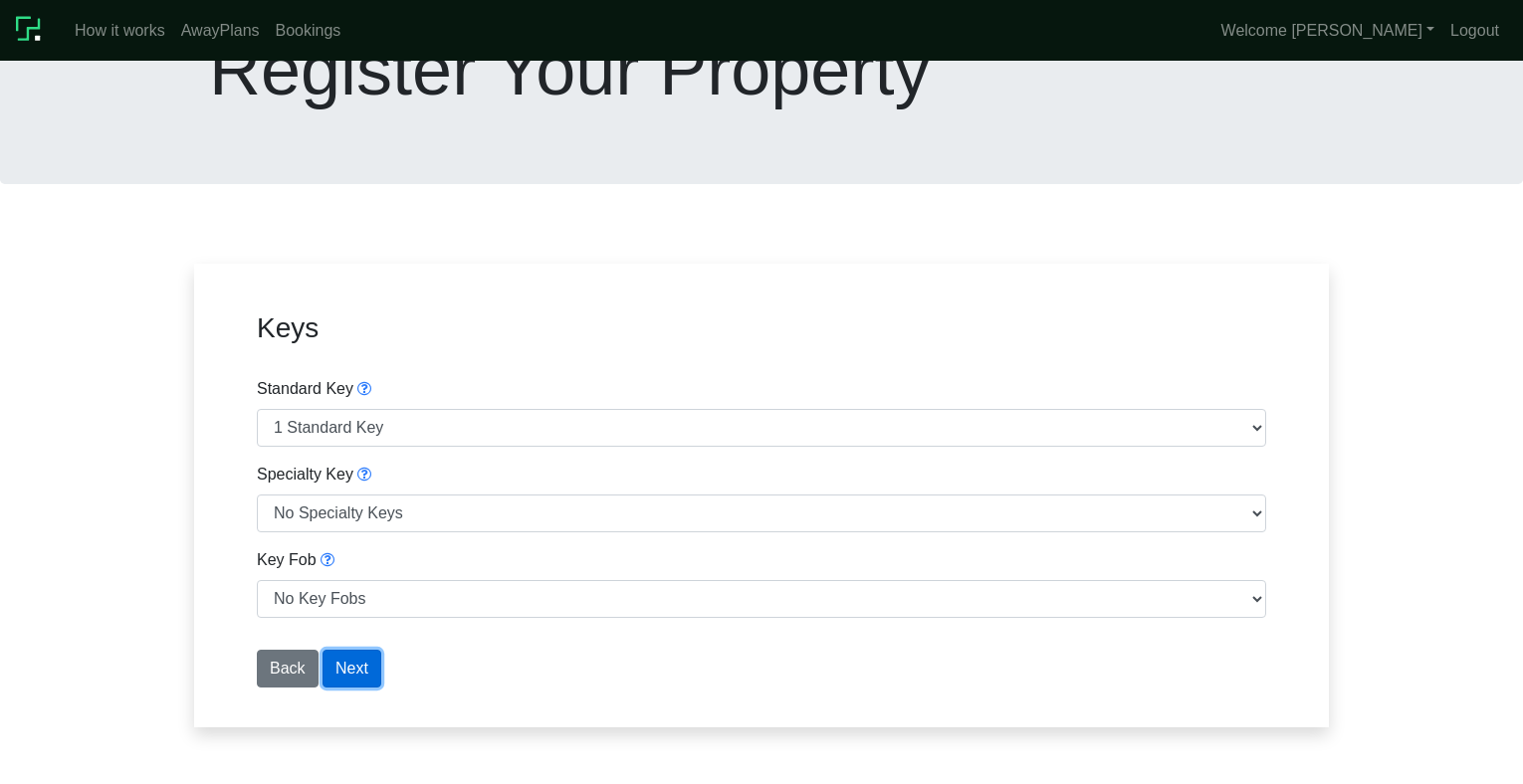 click on "Next" at bounding box center [351, 669] 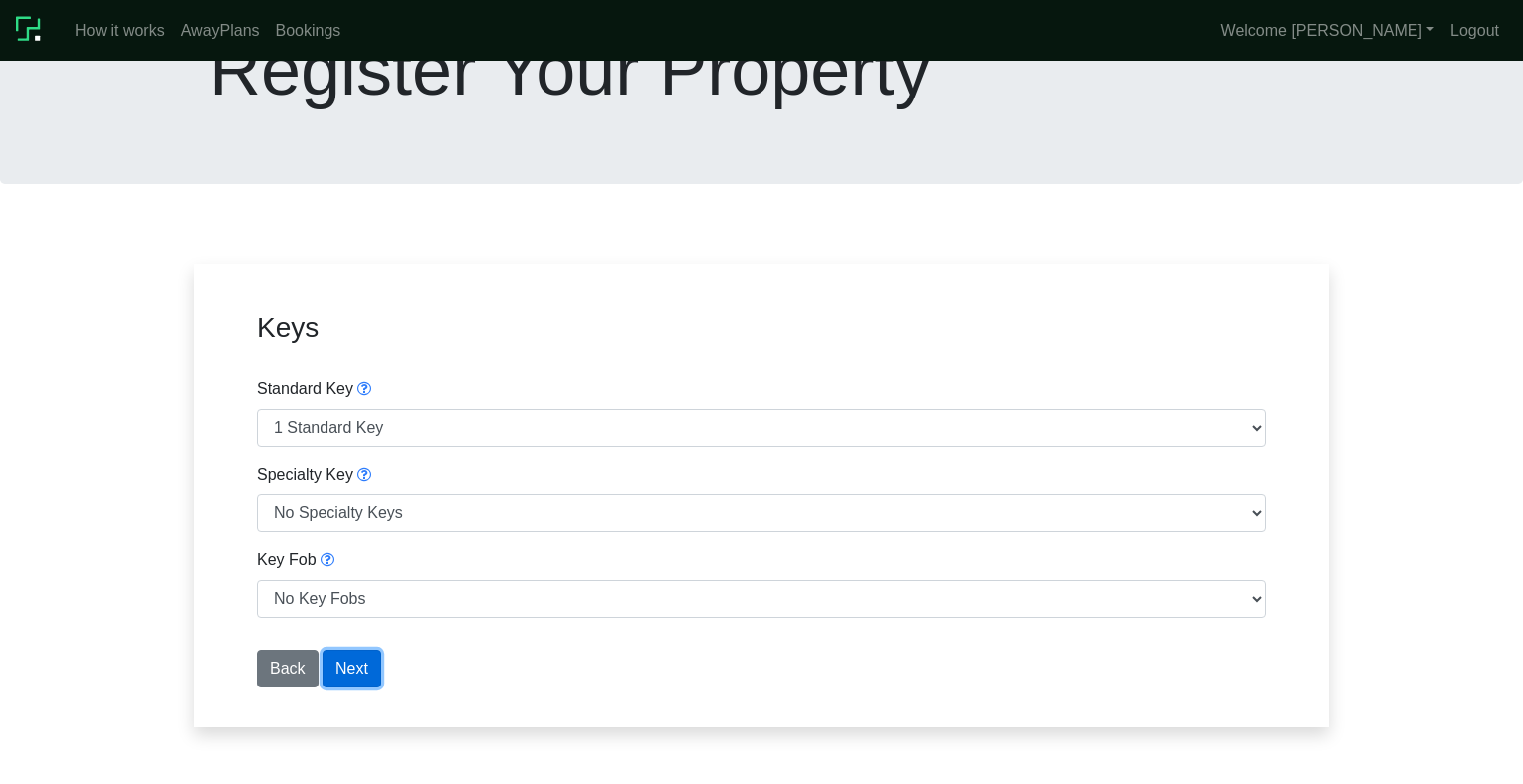 type 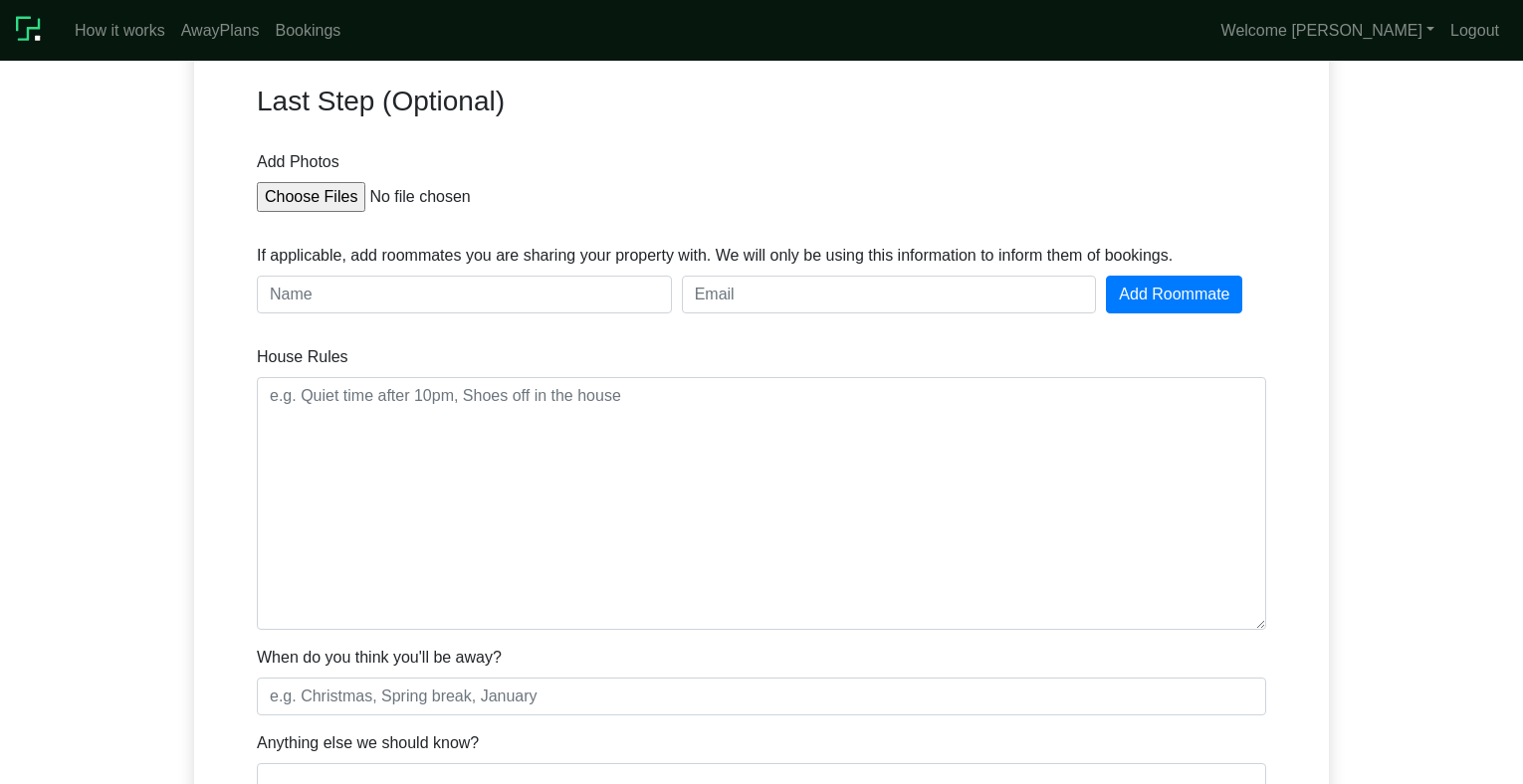 scroll, scrollTop: 750, scrollLeft: 0, axis: vertical 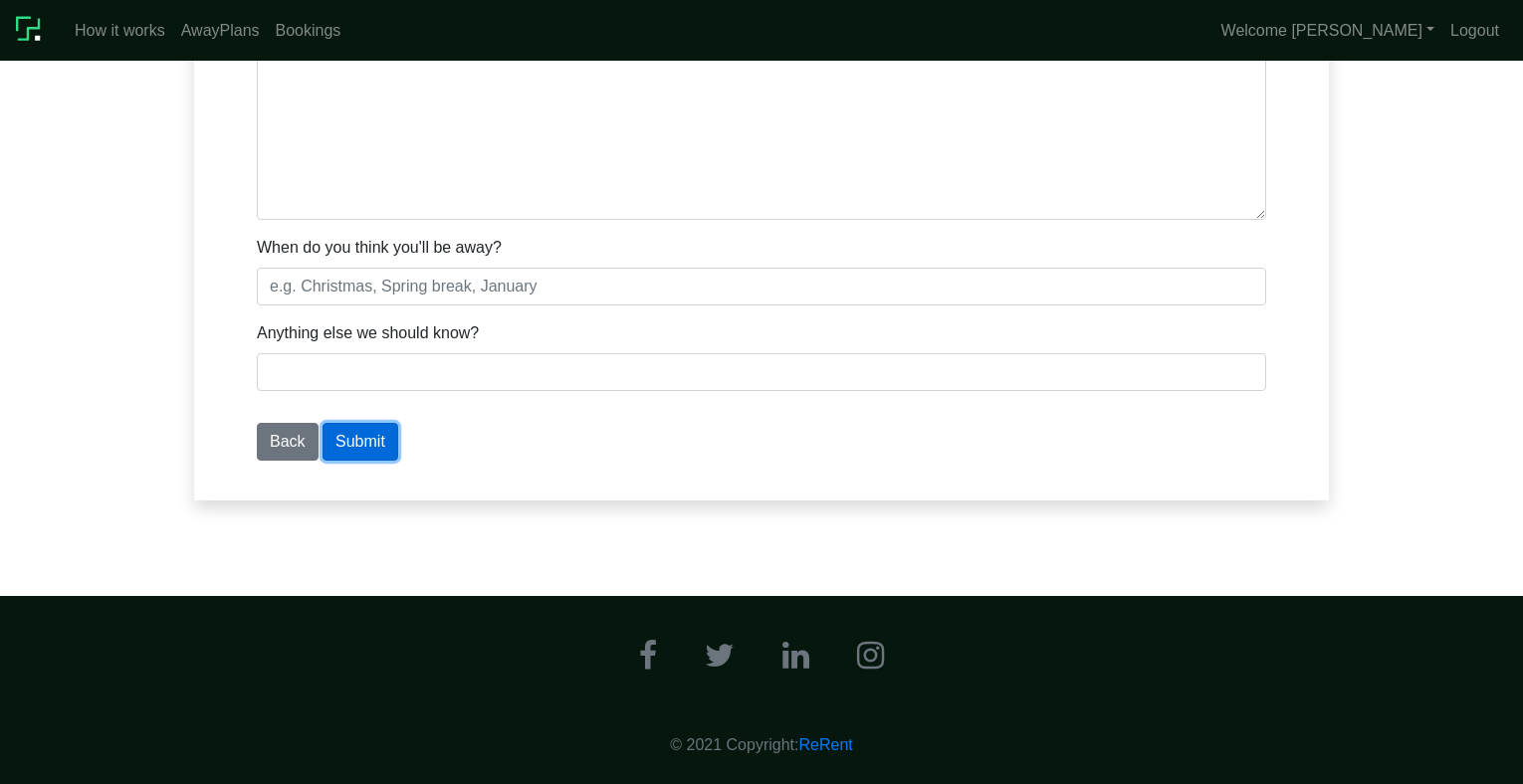 click on "Submit" at bounding box center [360, 442] 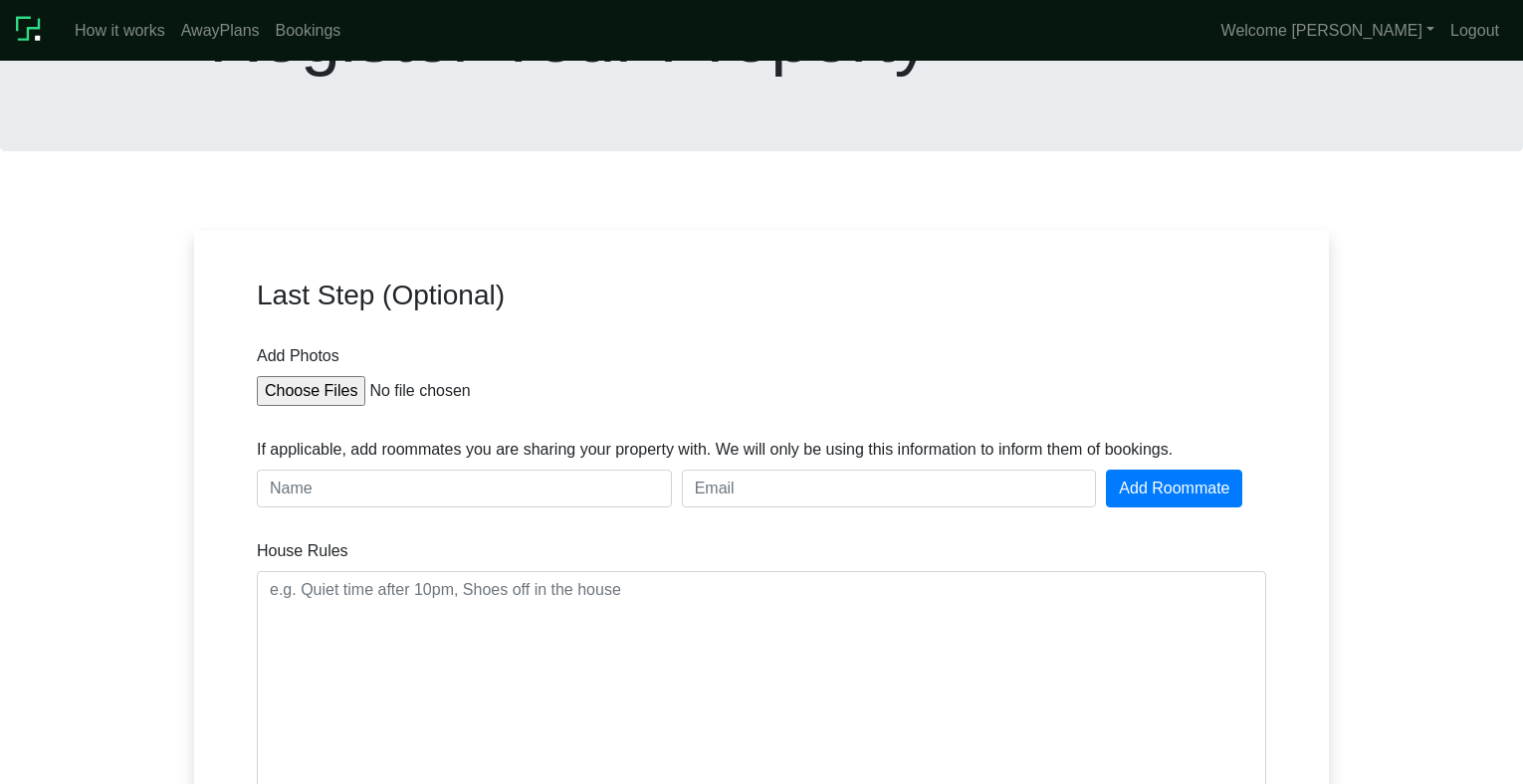 scroll, scrollTop: 0, scrollLeft: 0, axis: both 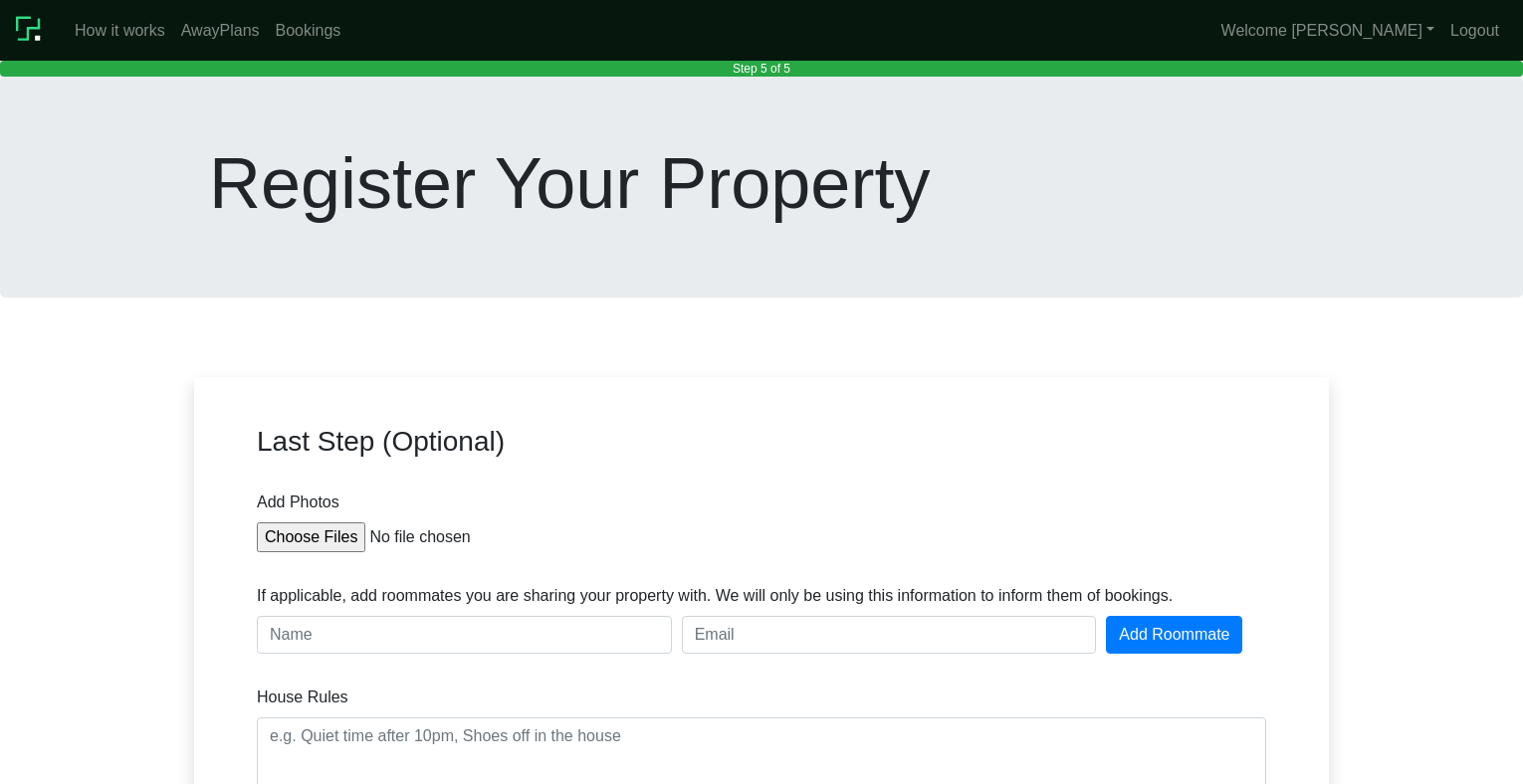 type 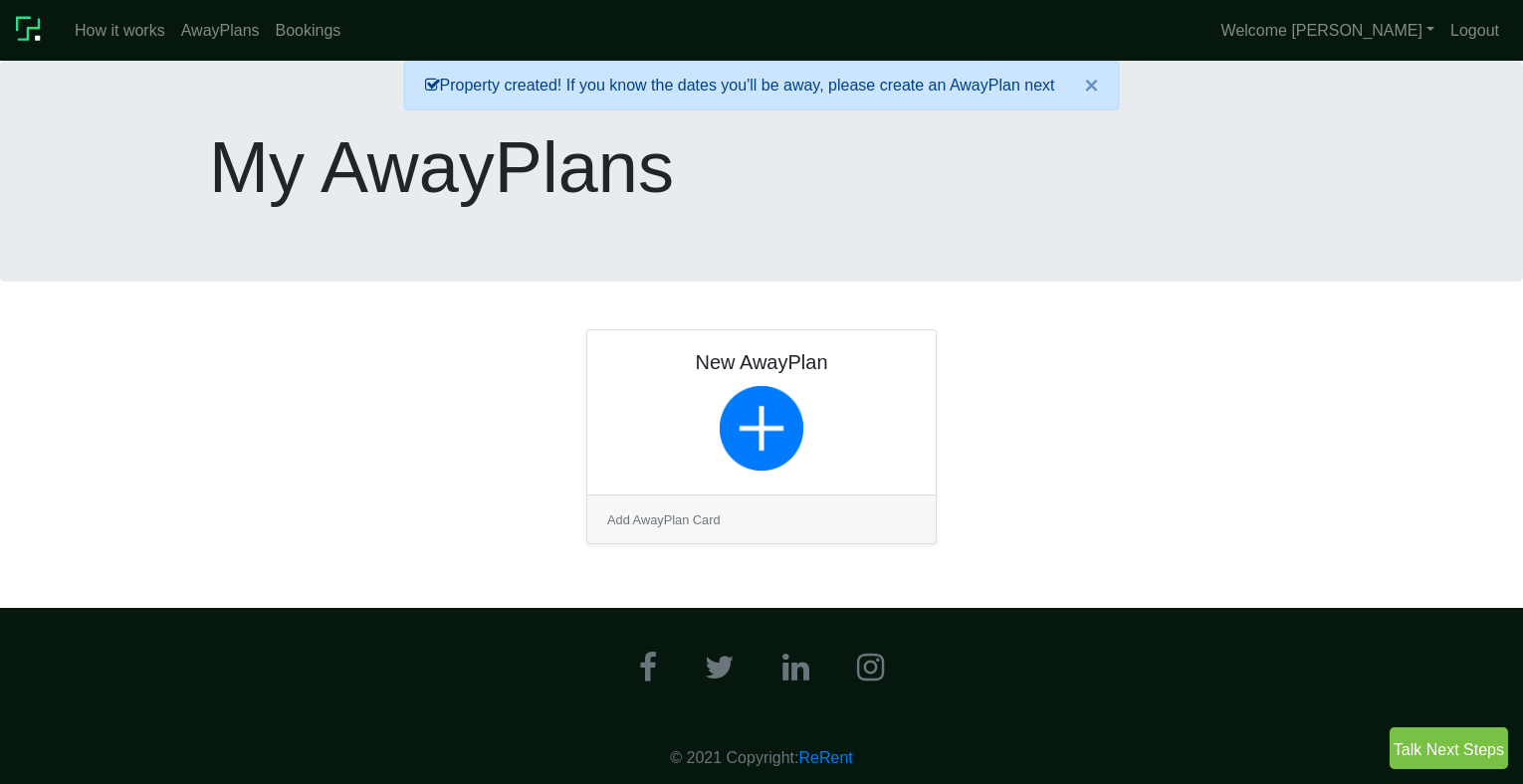 scroll, scrollTop: 0, scrollLeft: 0, axis: both 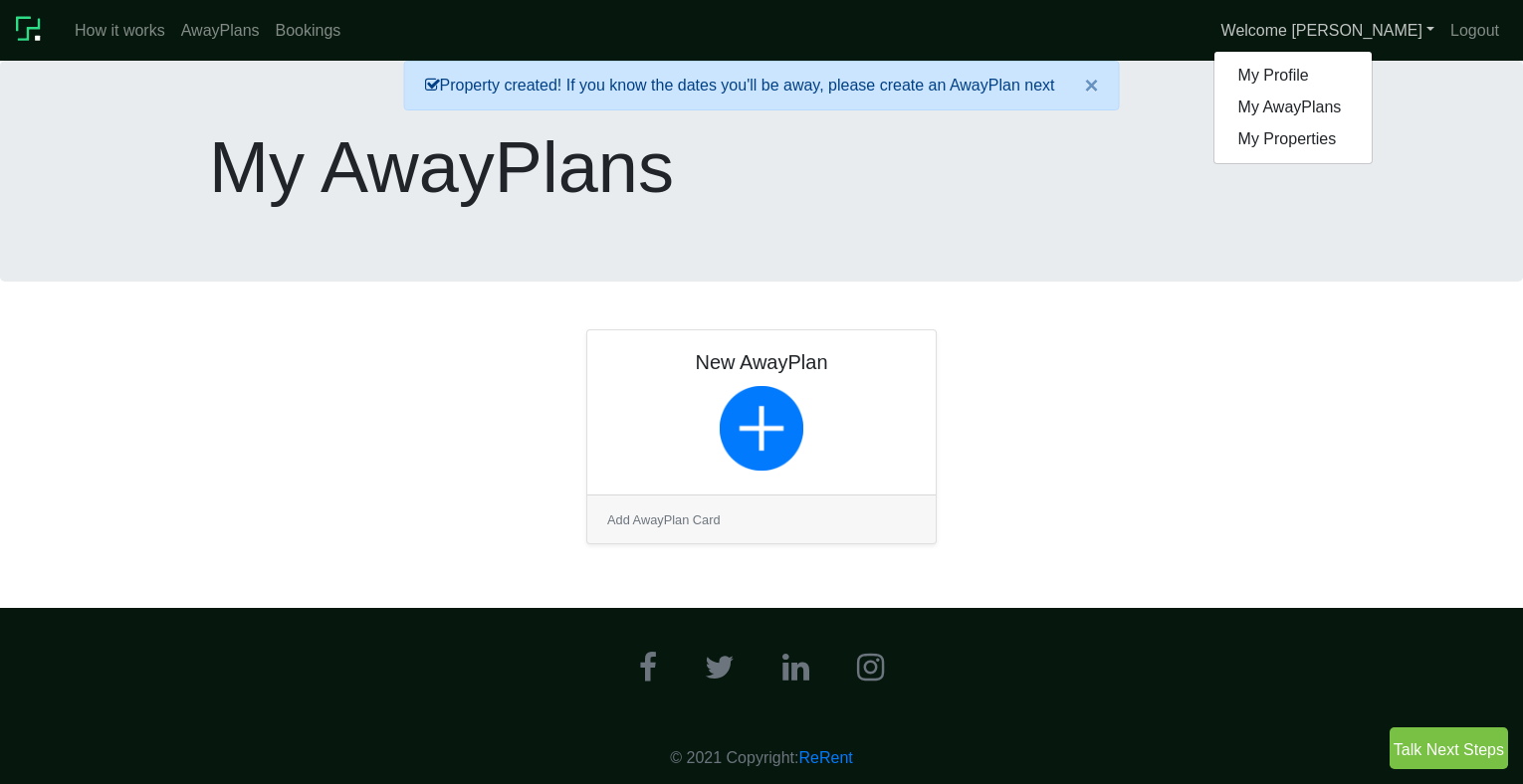 click on "Welcome [PERSON_NAME]" at bounding box center (1328, 31) 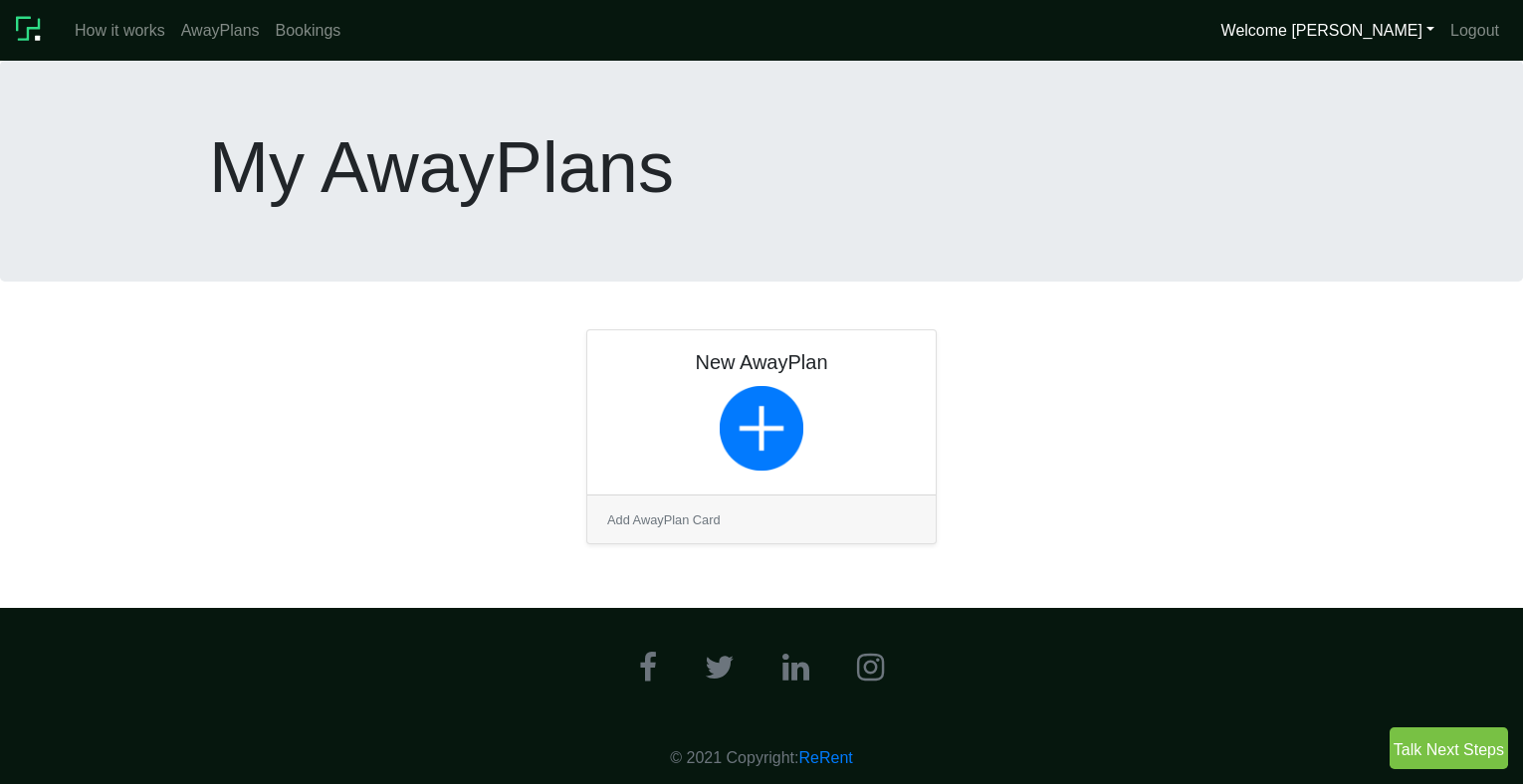click at bounding box center (762, 386) 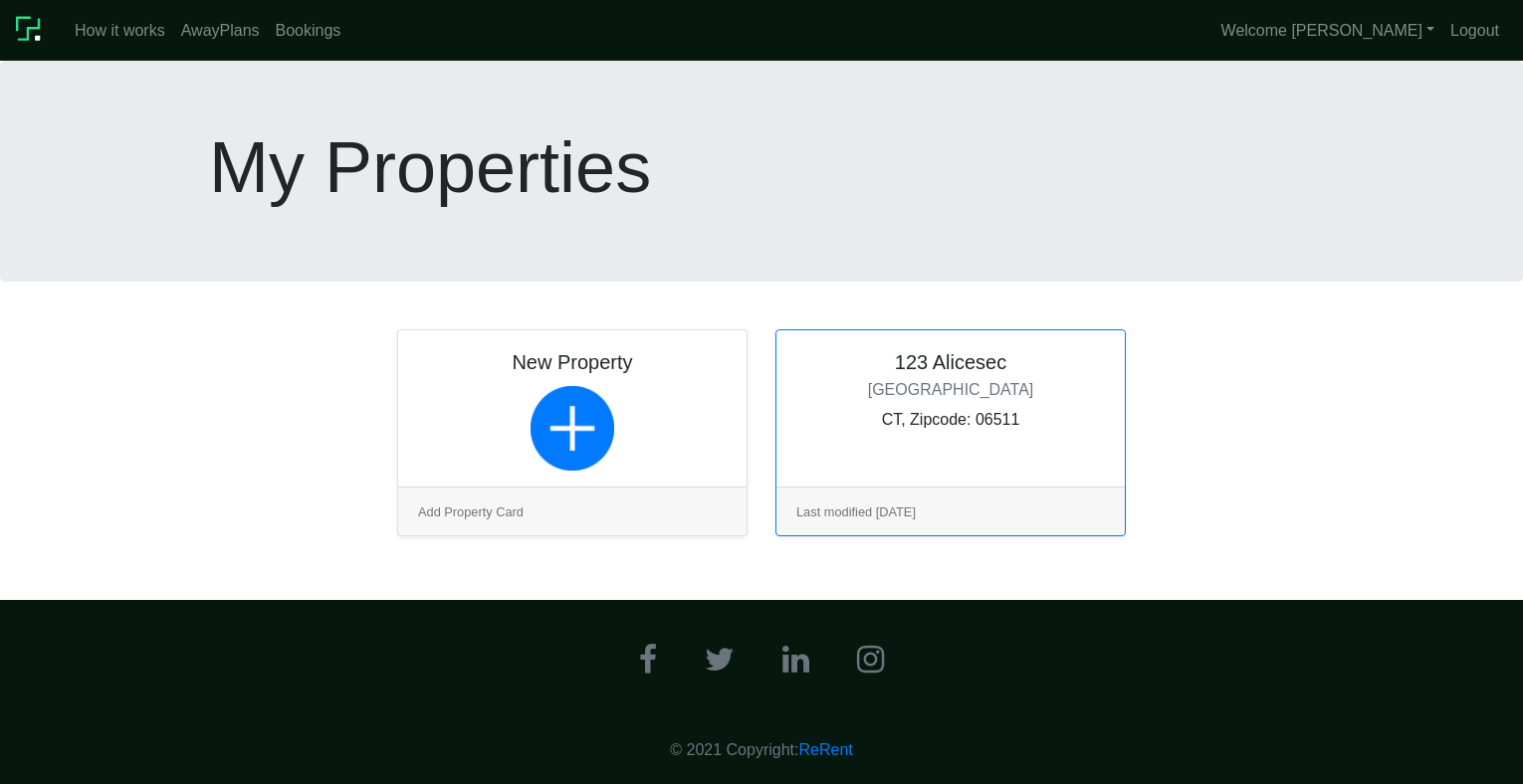 scroll, scrollTop: 0, scrollLeft: 0, axis: both 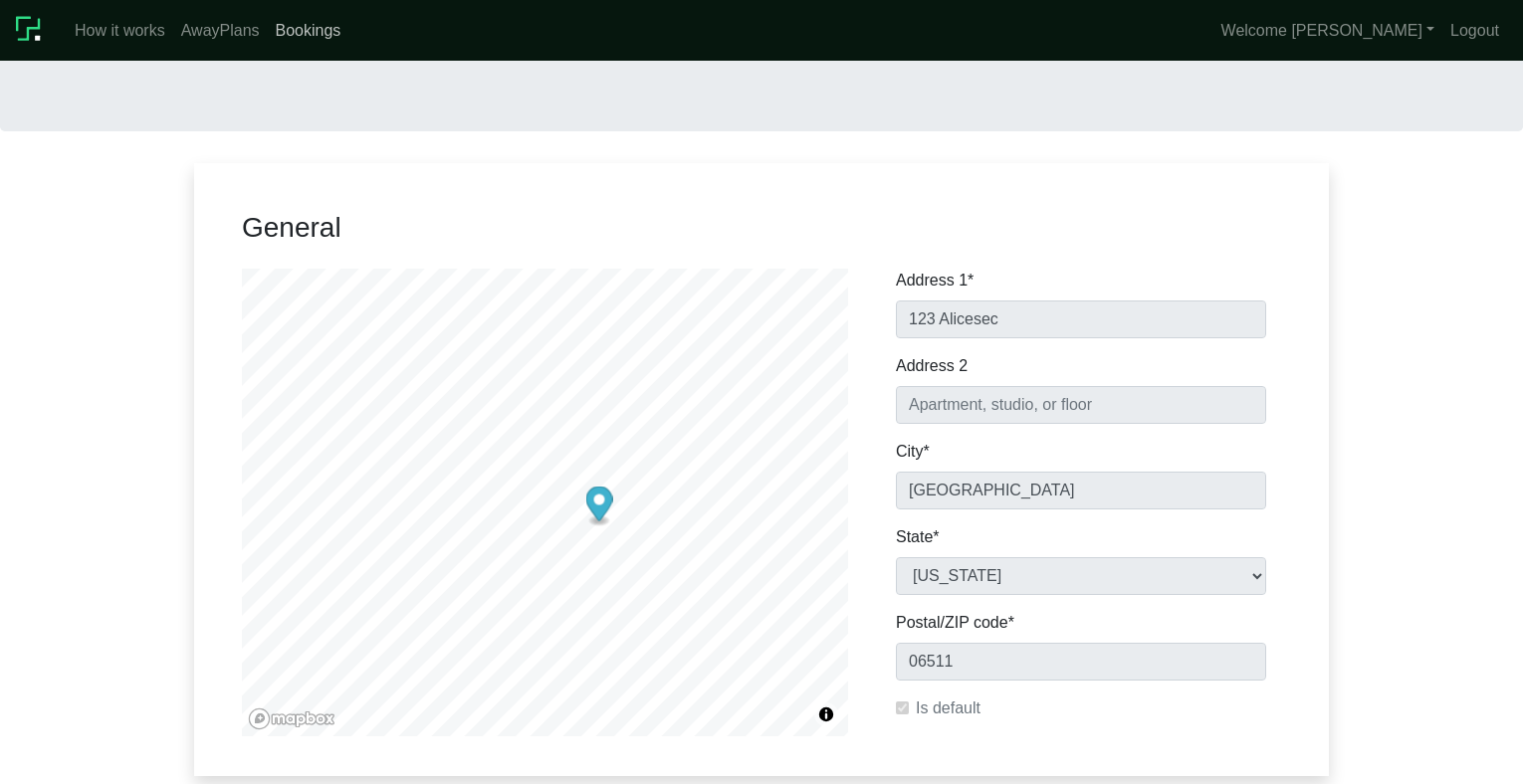 click on "Bookings" at bounding box center [309, 31] 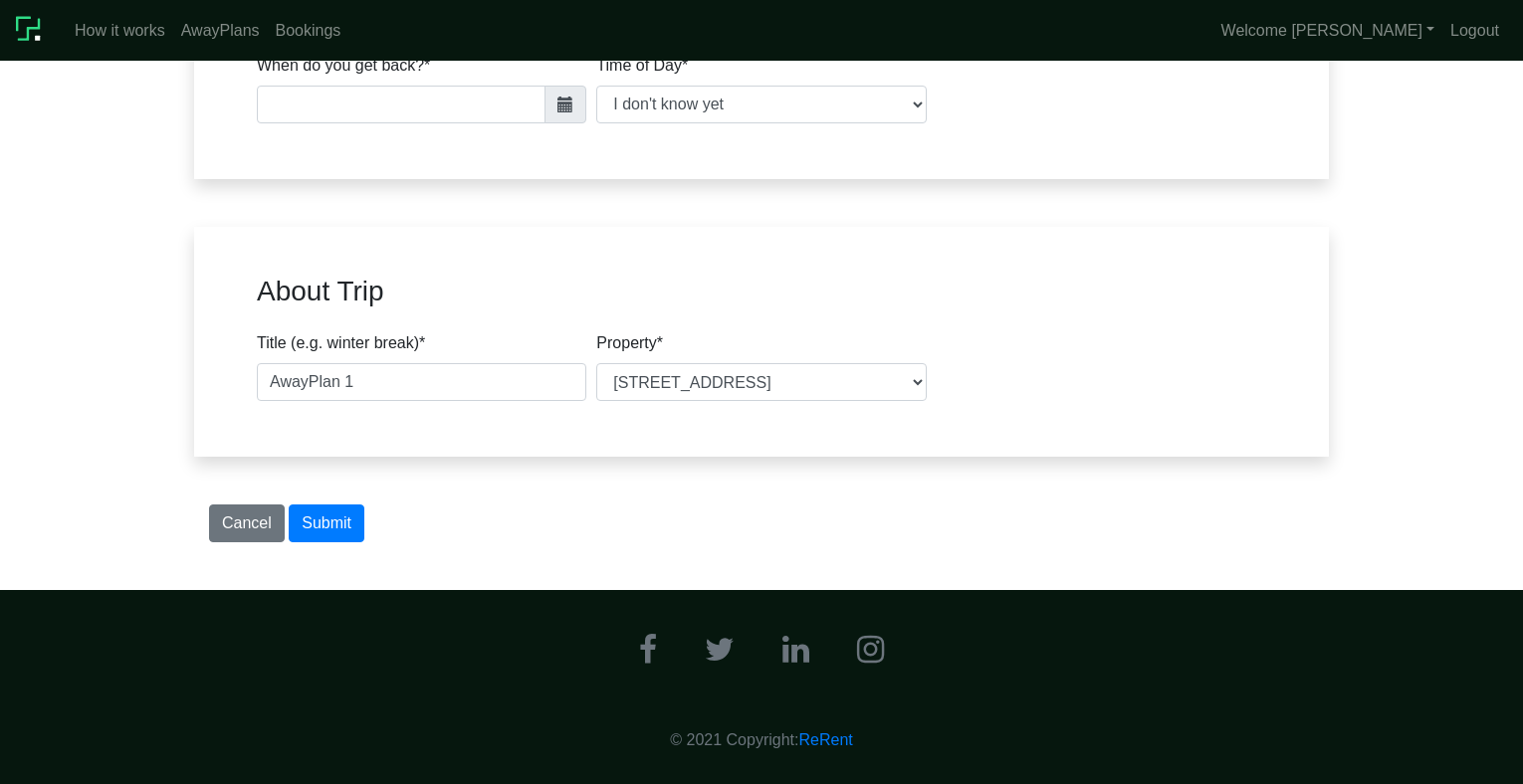 scroll, scrollTop: 0, scrollLeft: 0, axis: both 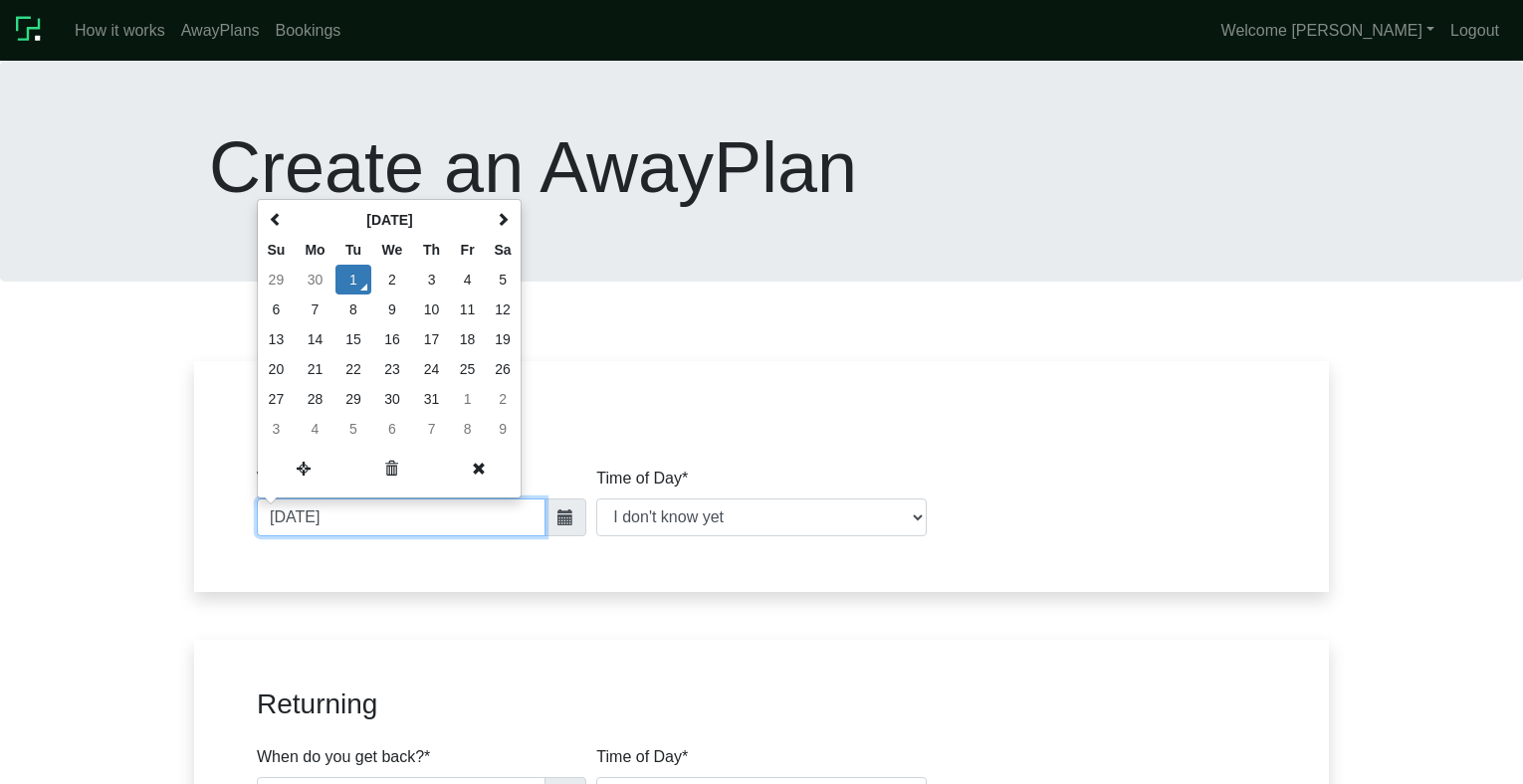click on "[DATE]" at bounding box center (401, 517) 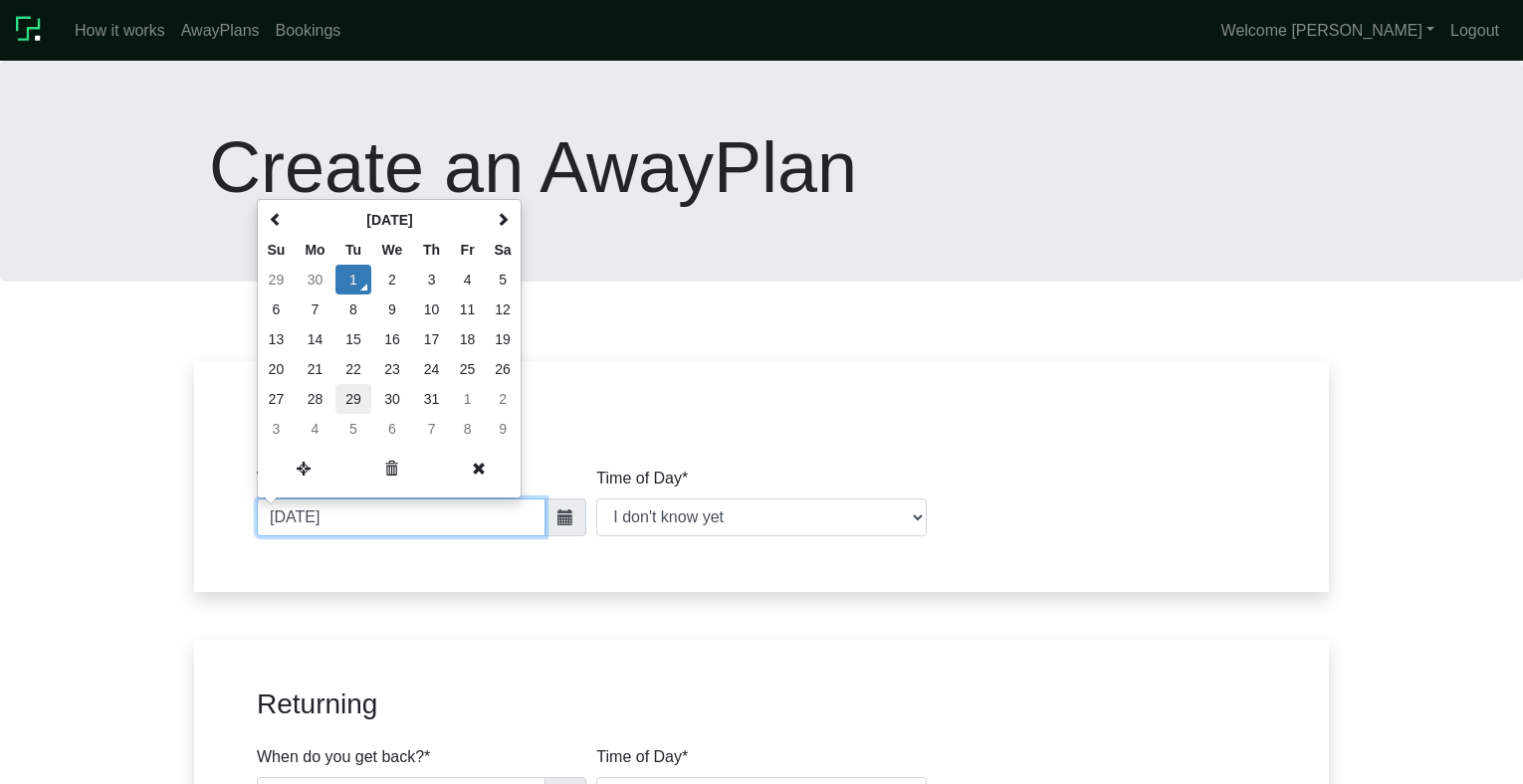 click on "29" at bounding box center [353, 399] 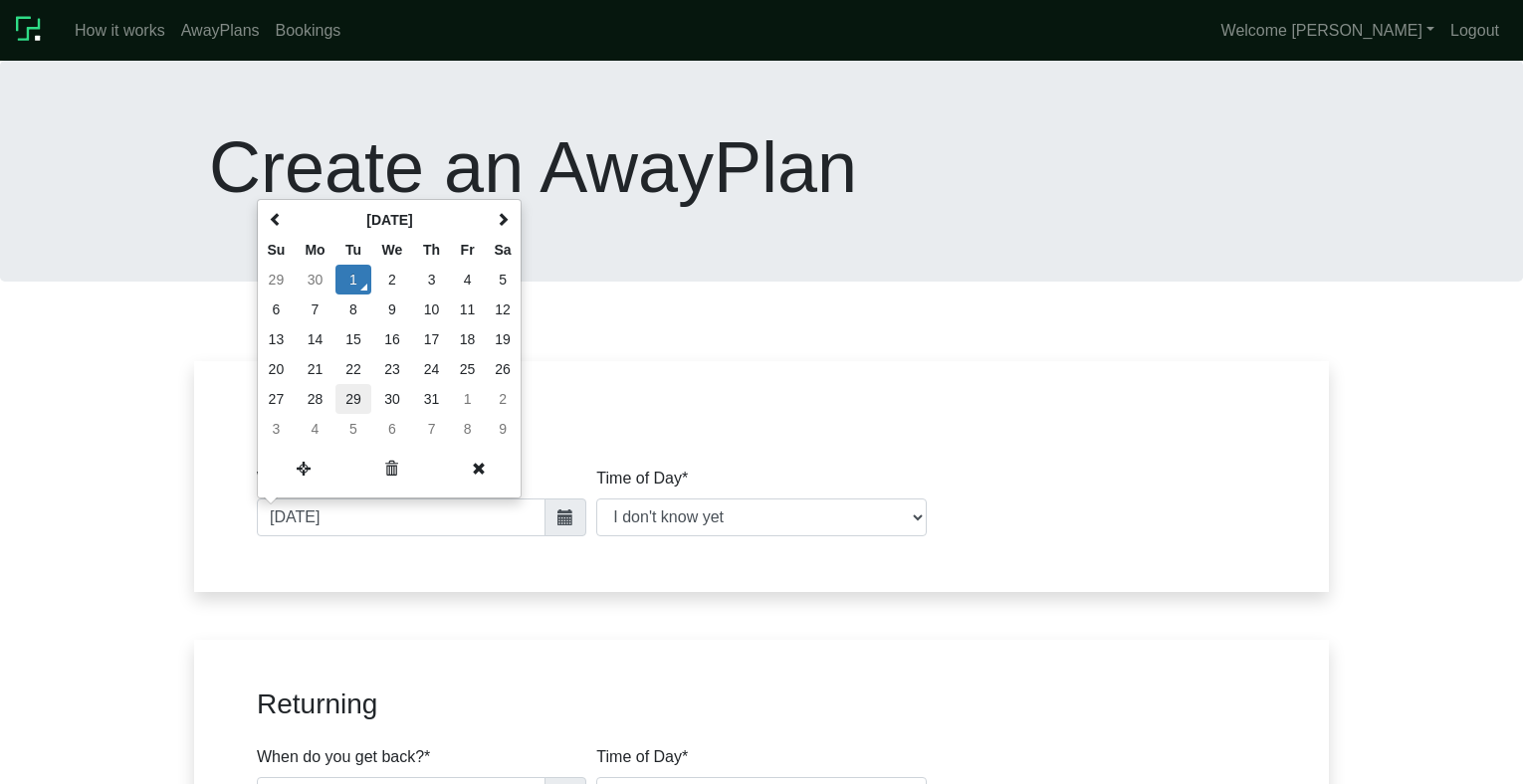 type on "[DATE]" 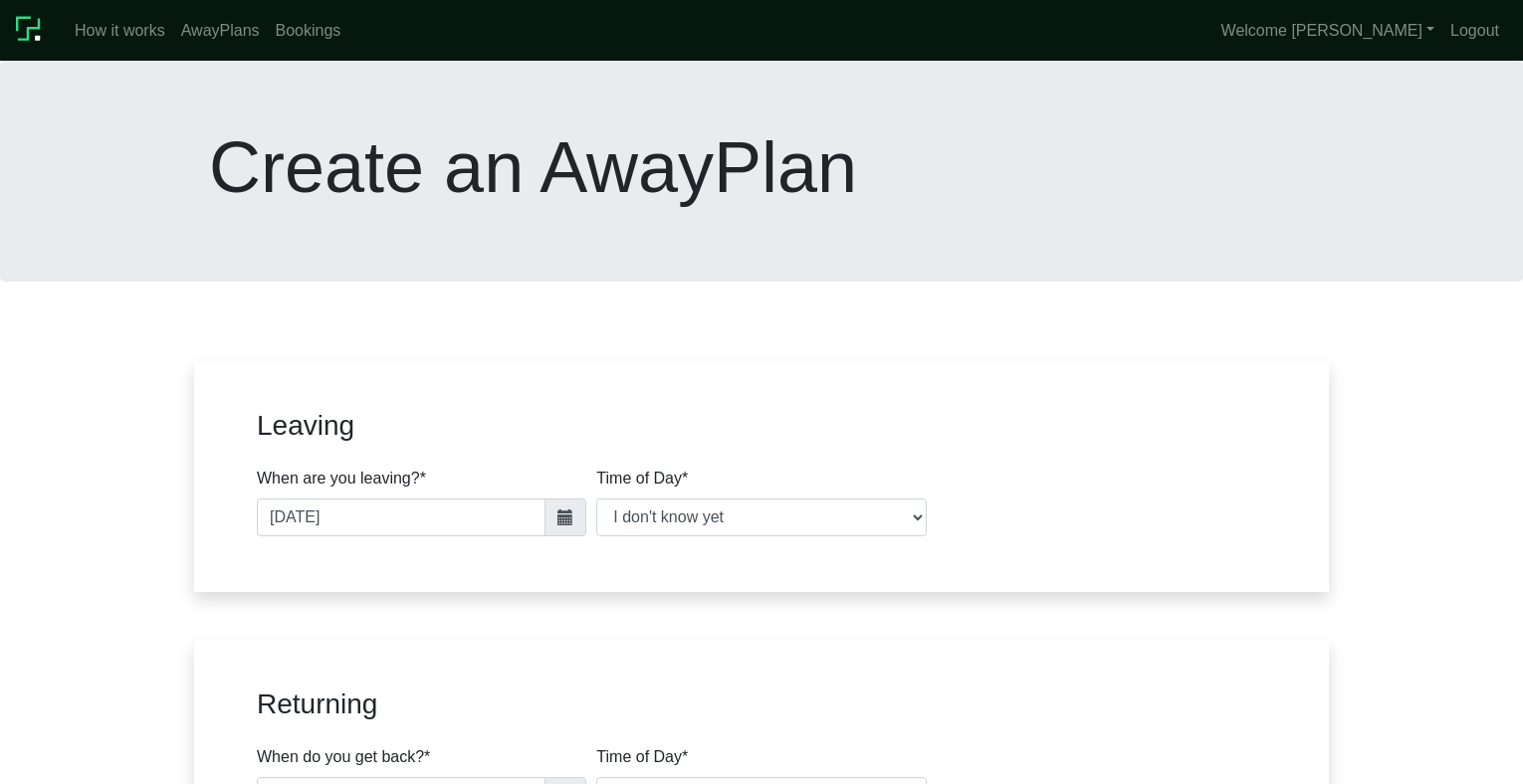 click on "Returning
When do you get back? *
Time of Day *
Morning (Before 11 am)
Afternoon (11 am to 4 pm)
Evening (After 4 pm)
I don't know yet
Time" at bounding box center [762, 755] 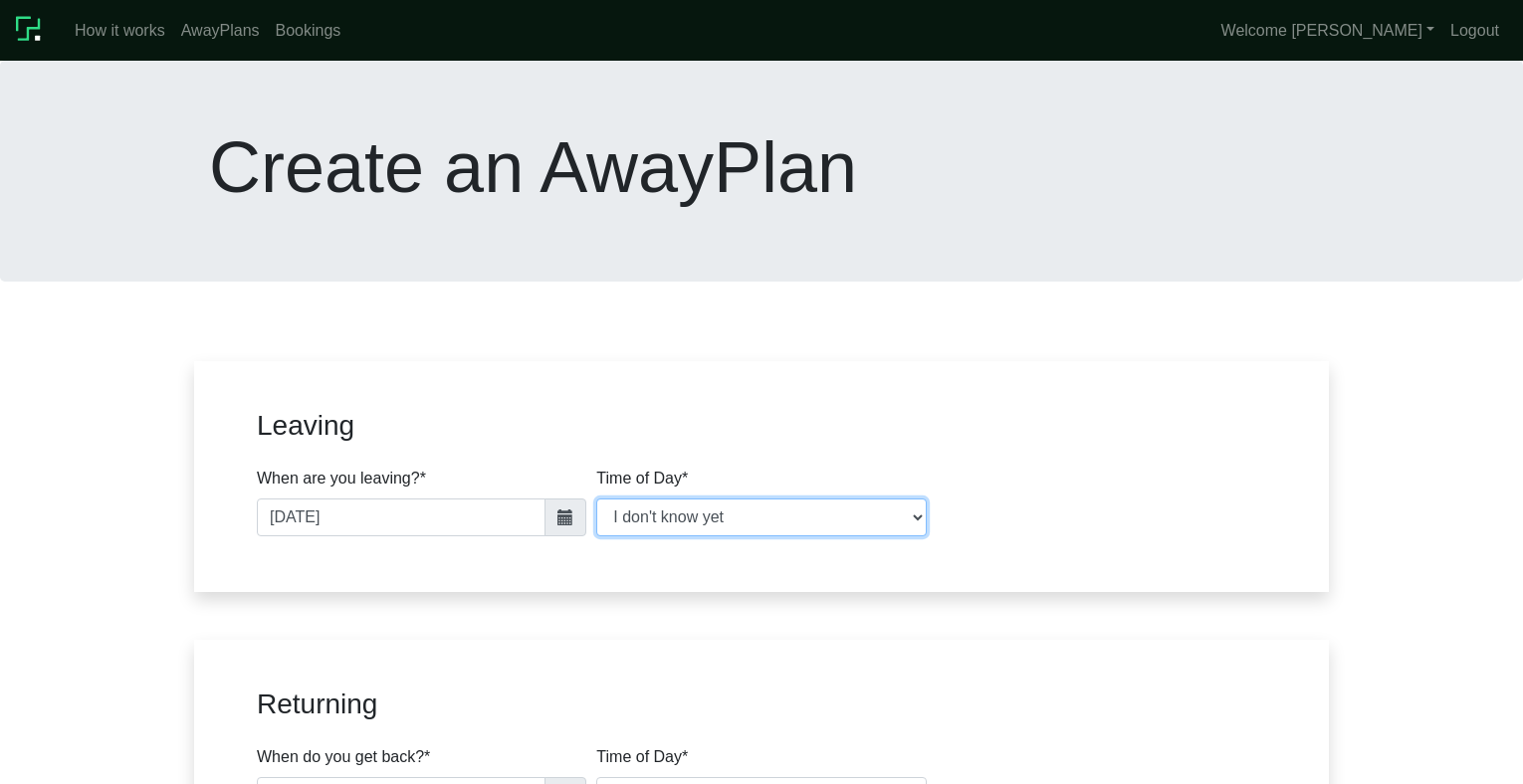 click on "Morning (Before 11 am)
Afternoon (11 am to 4 pm)
Evening (After 4 pm)
I don't know yet" at bounding box center [761, 517] 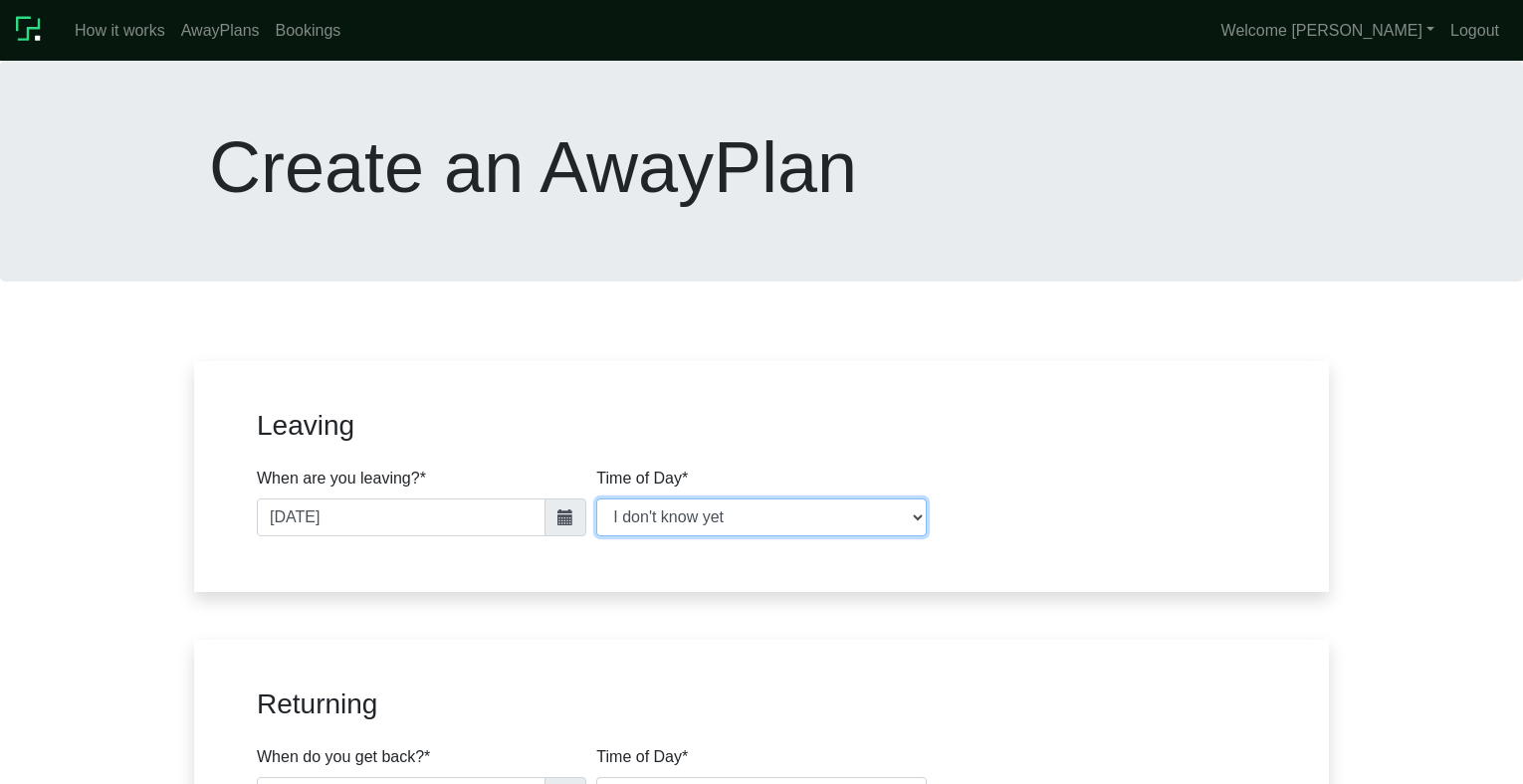select on "0" 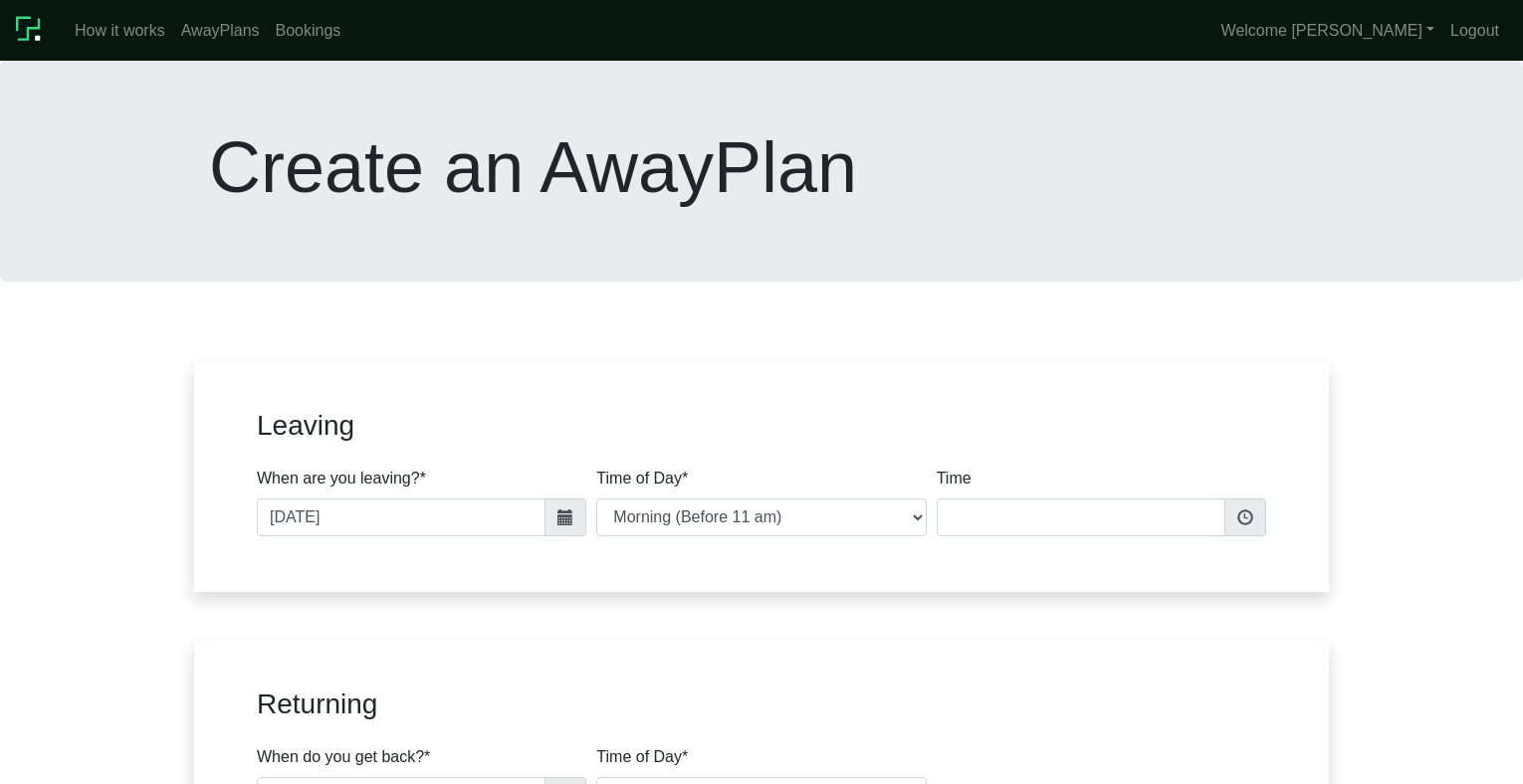 click on "Returning
When do you get back? *
Time of Day *
Morning (Before 11 am)
Afternoon (11 am to 4 pm)
Evening (After 4 pm)
I don't know yet
Time" at bounding box center [762, 767] 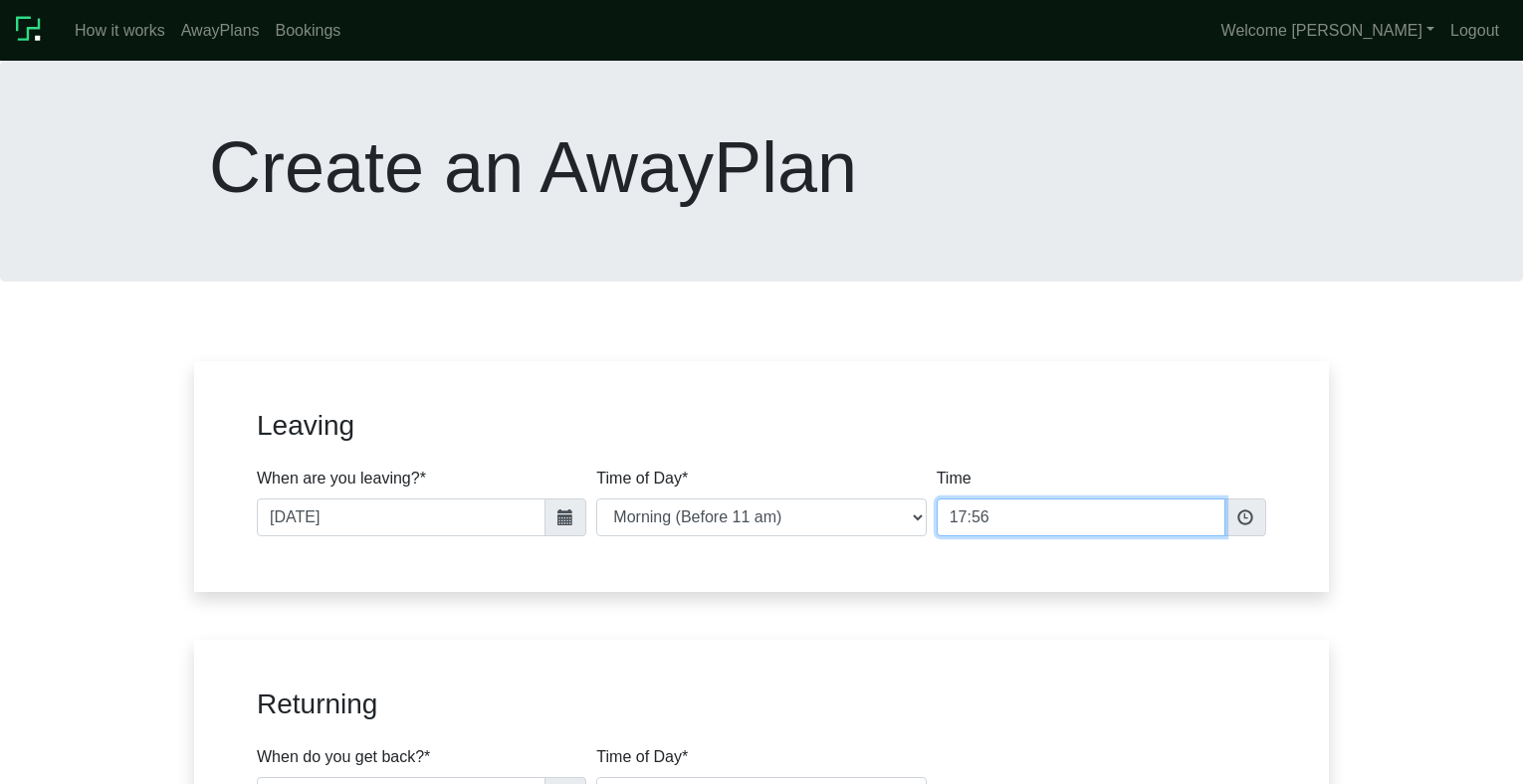 click on "17:56" at bounding box center (1081, 517) 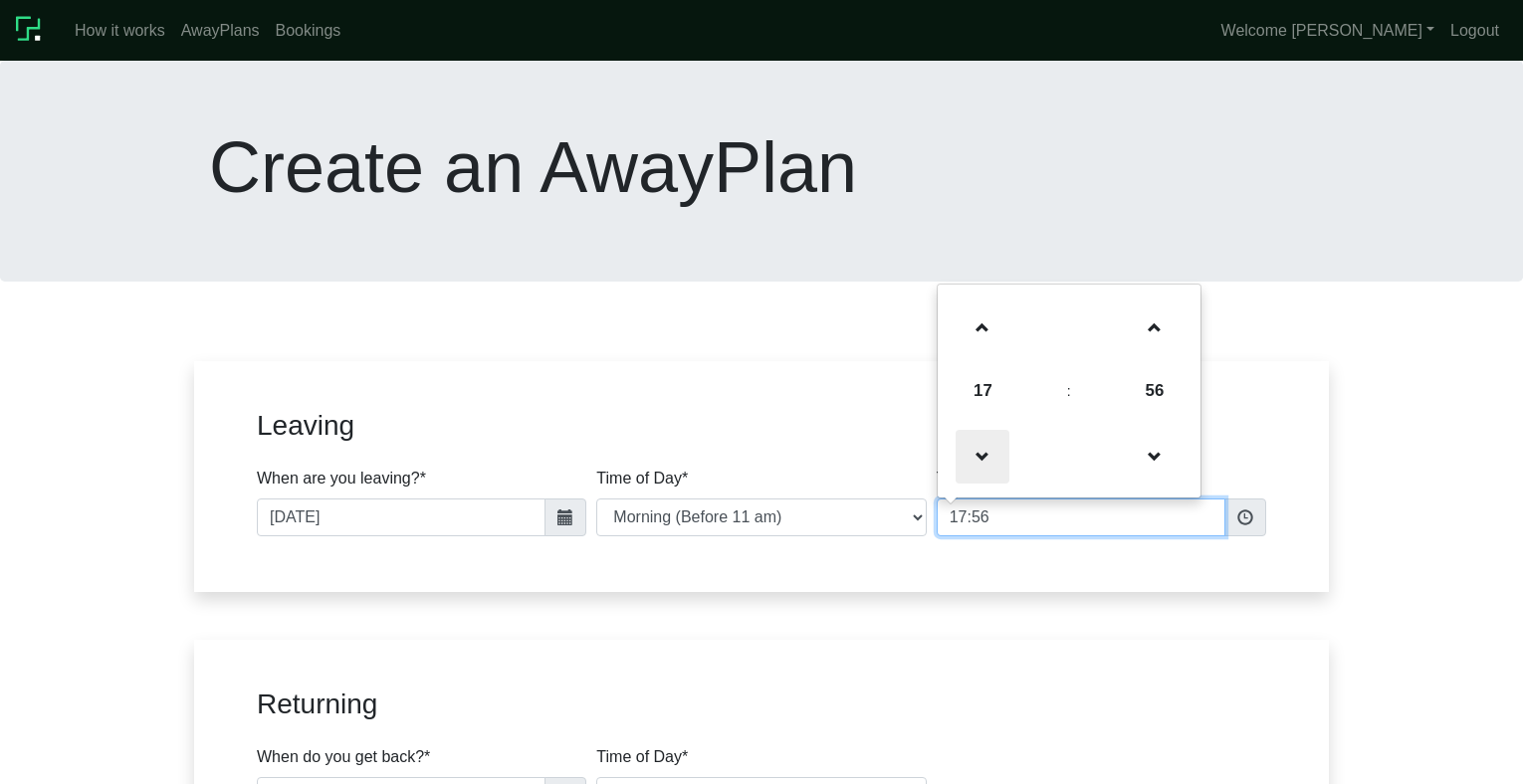 click at bounding box center (982, 457) 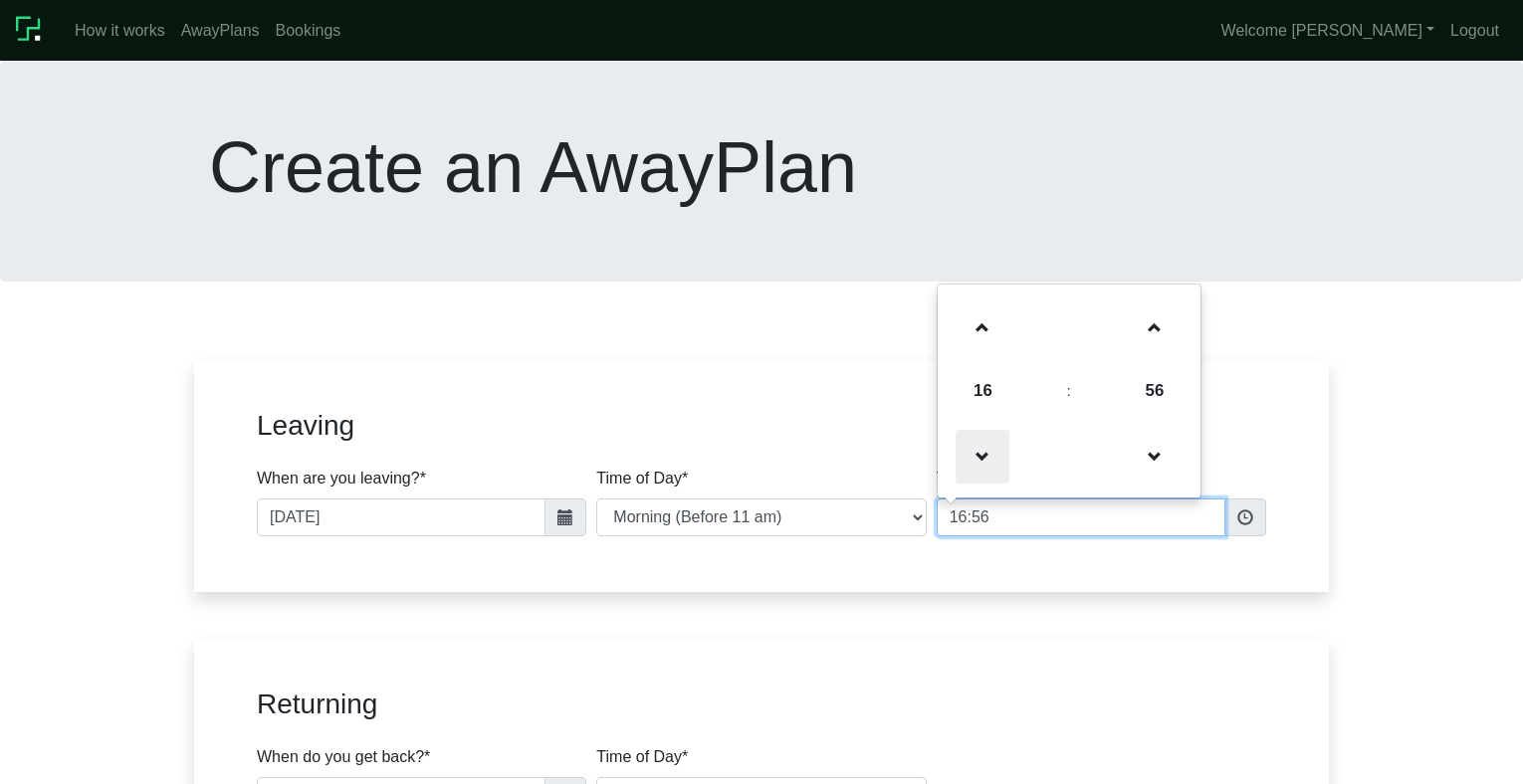 click at bounding box center [982, 457] 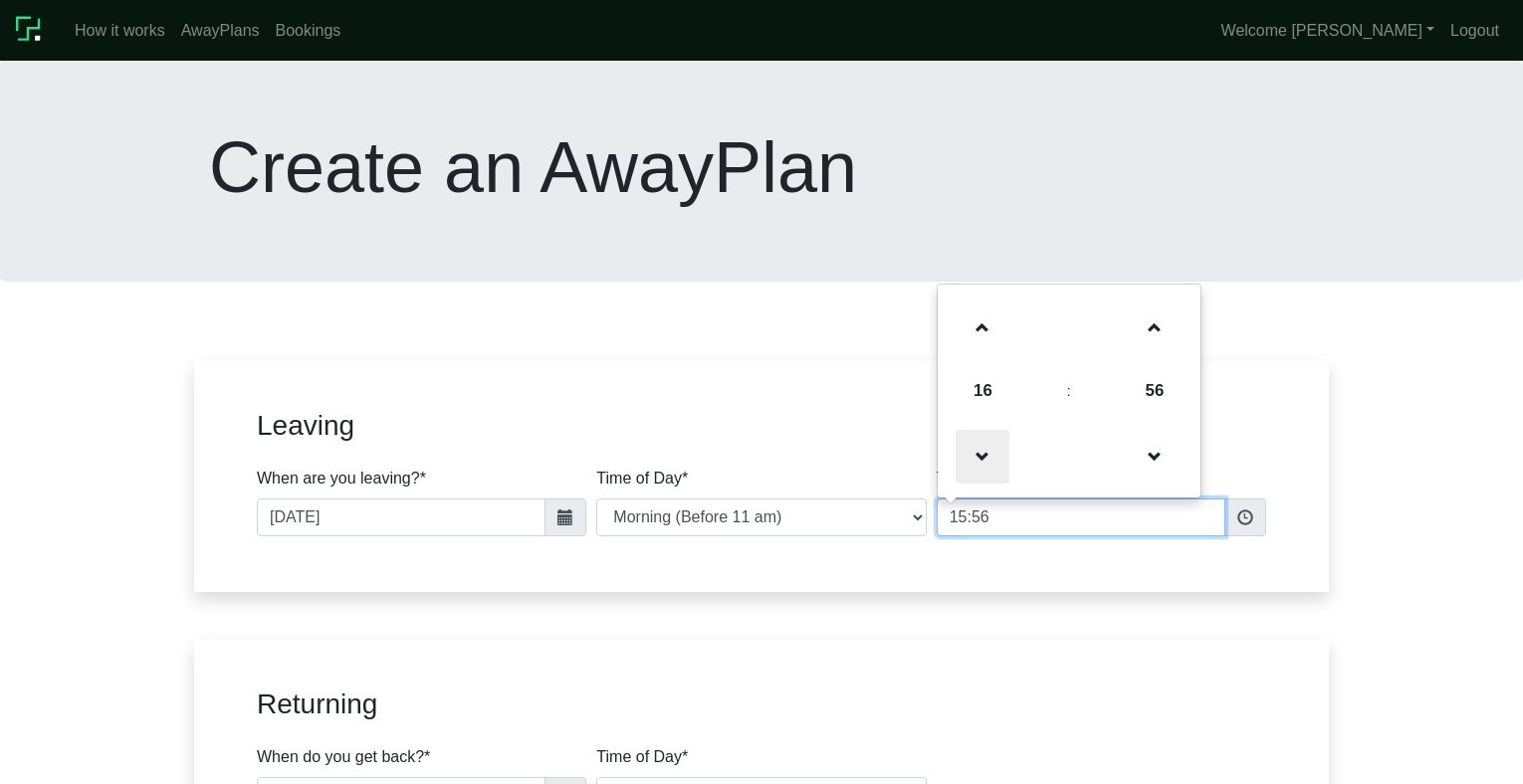 click at bounding box center (982, 457) 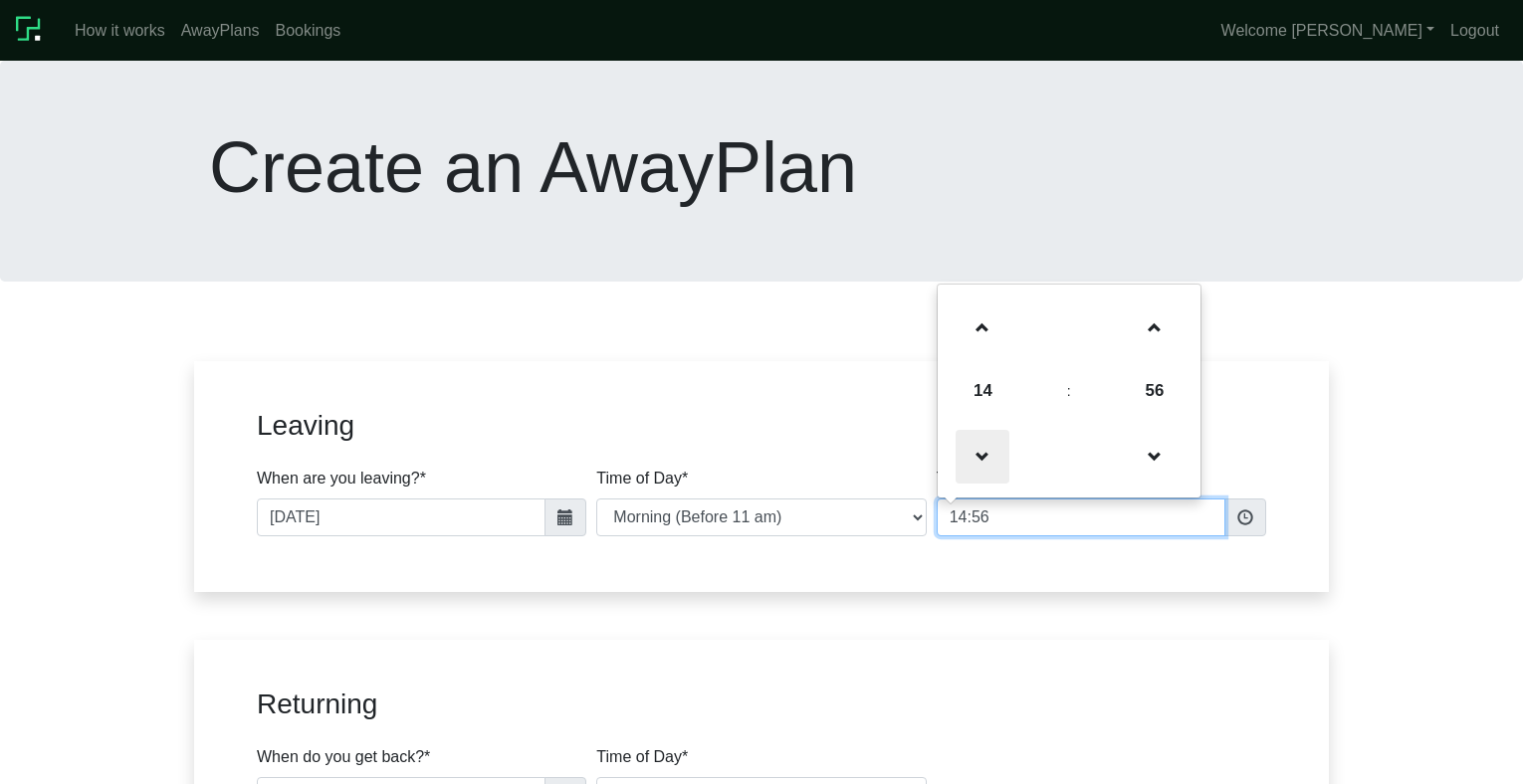 click at bounding box center [982, 457] 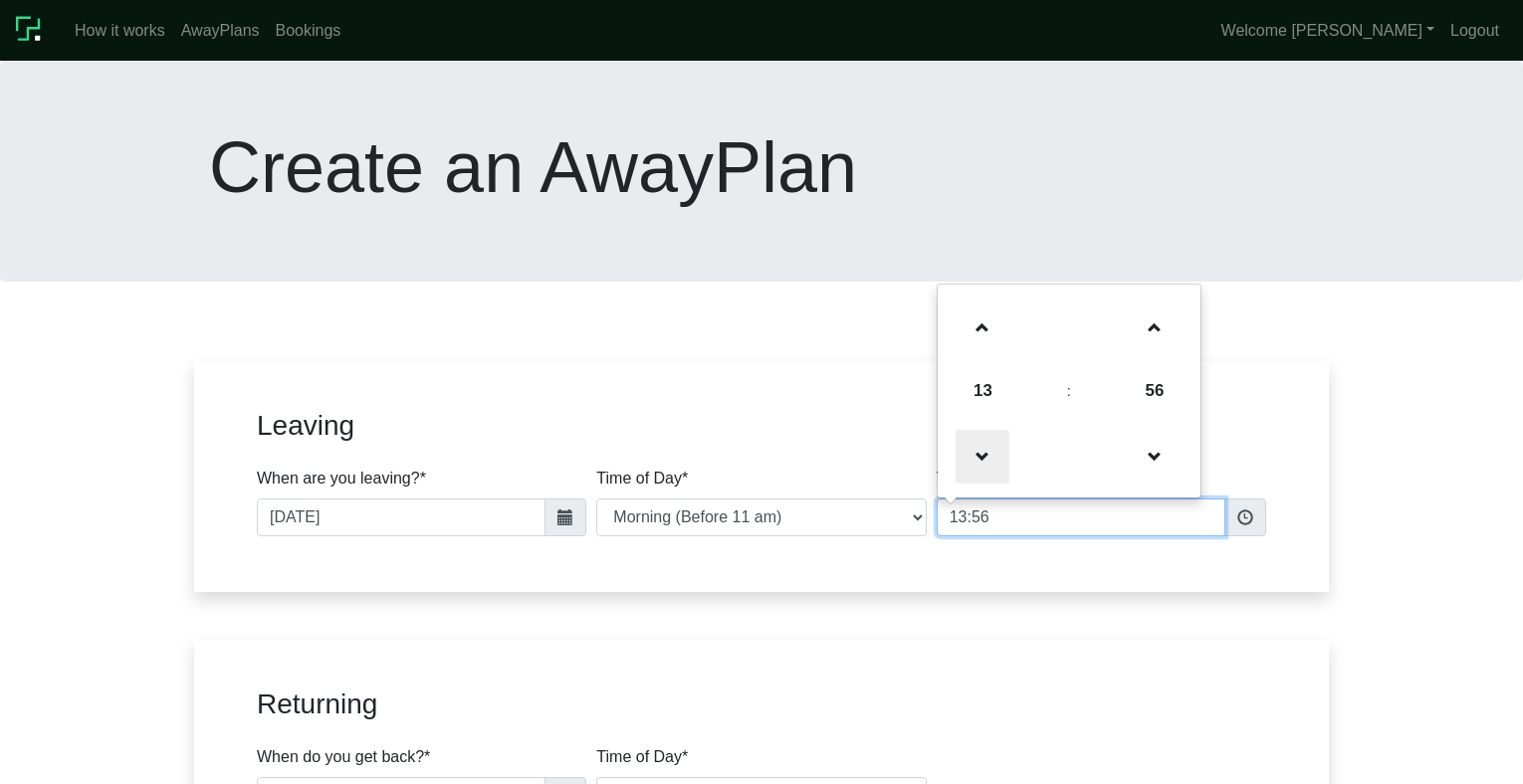 click at bounding box center [982, 457] 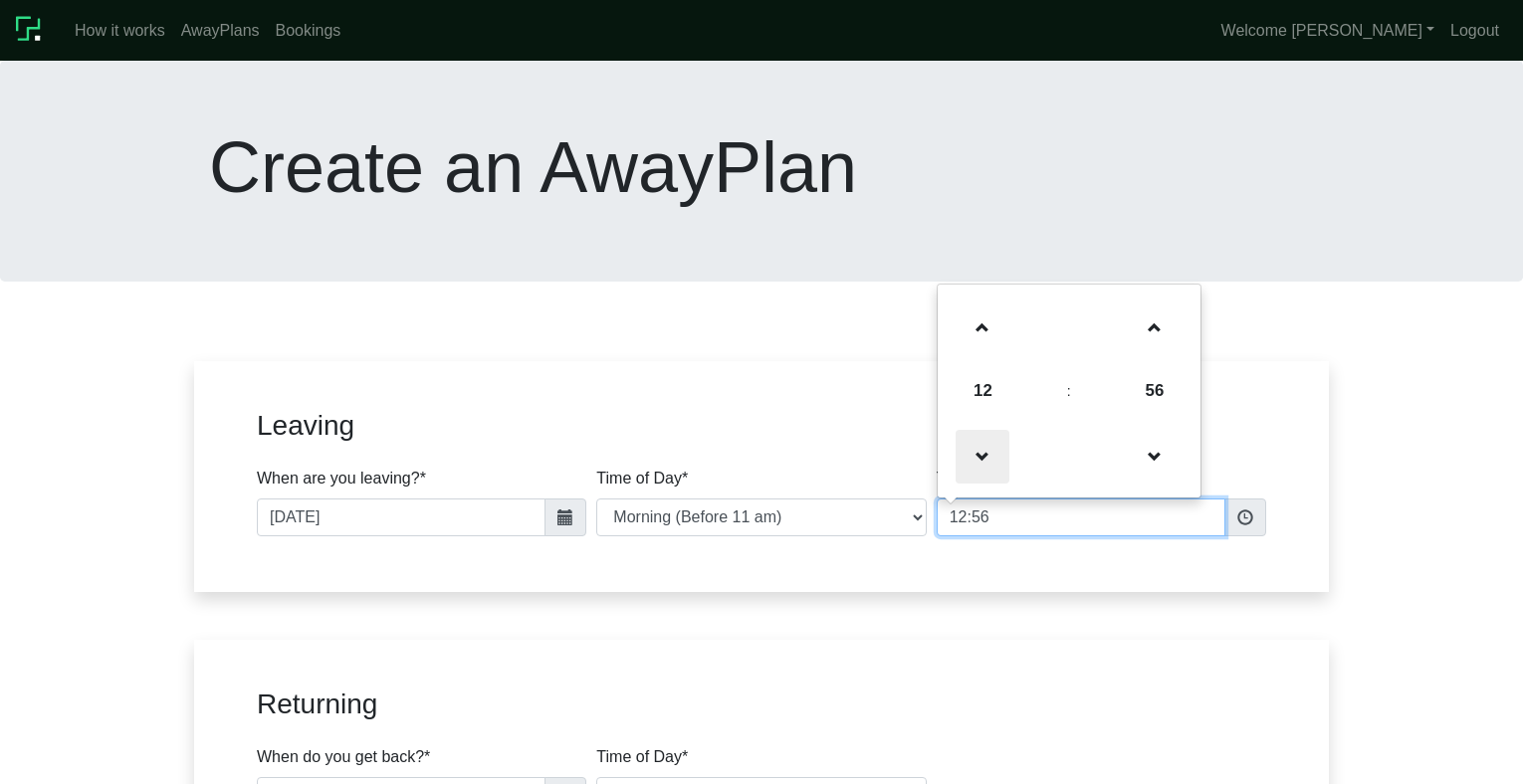 click at bounding box center [982, 457] 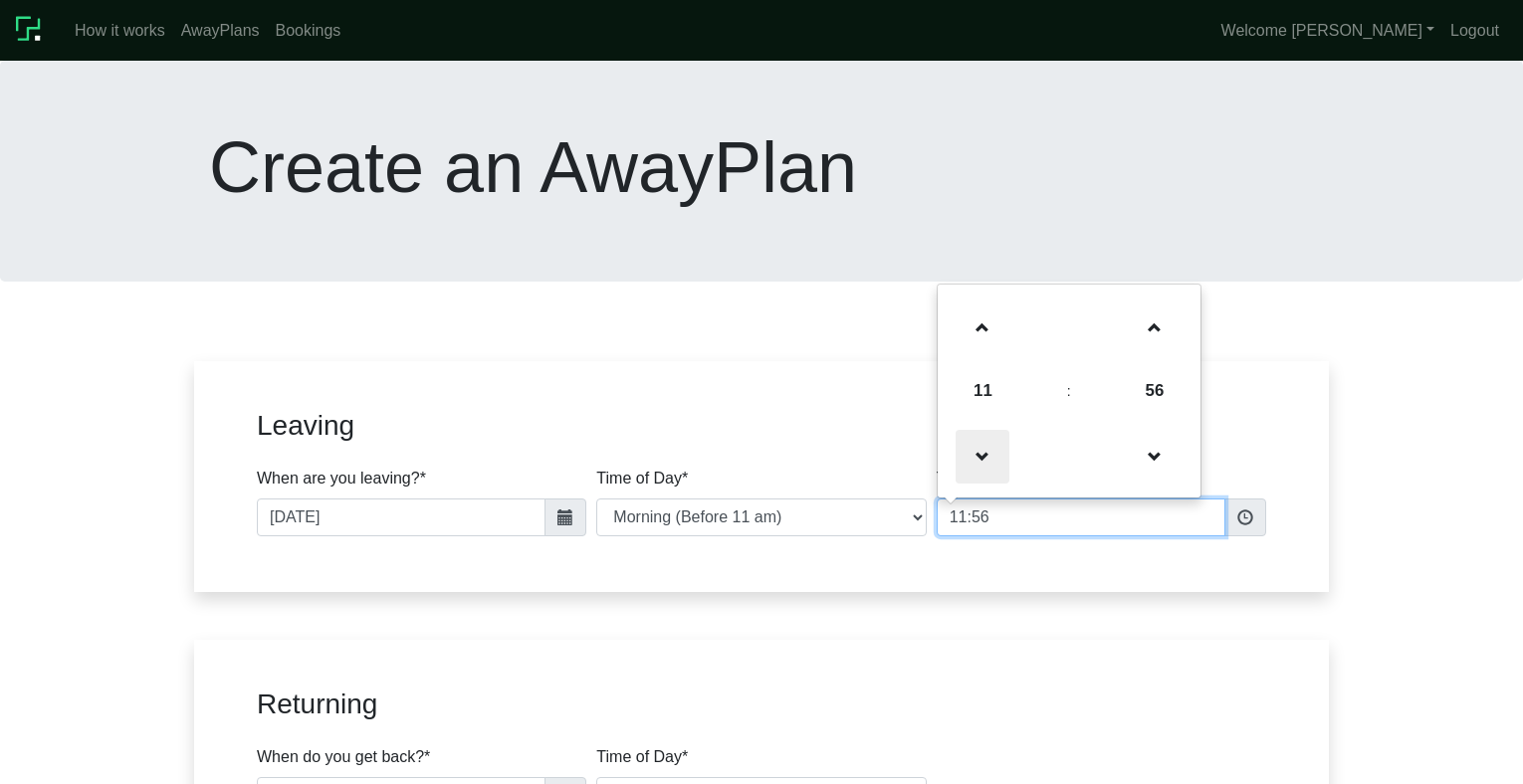 click at bounding box center [982, 457] 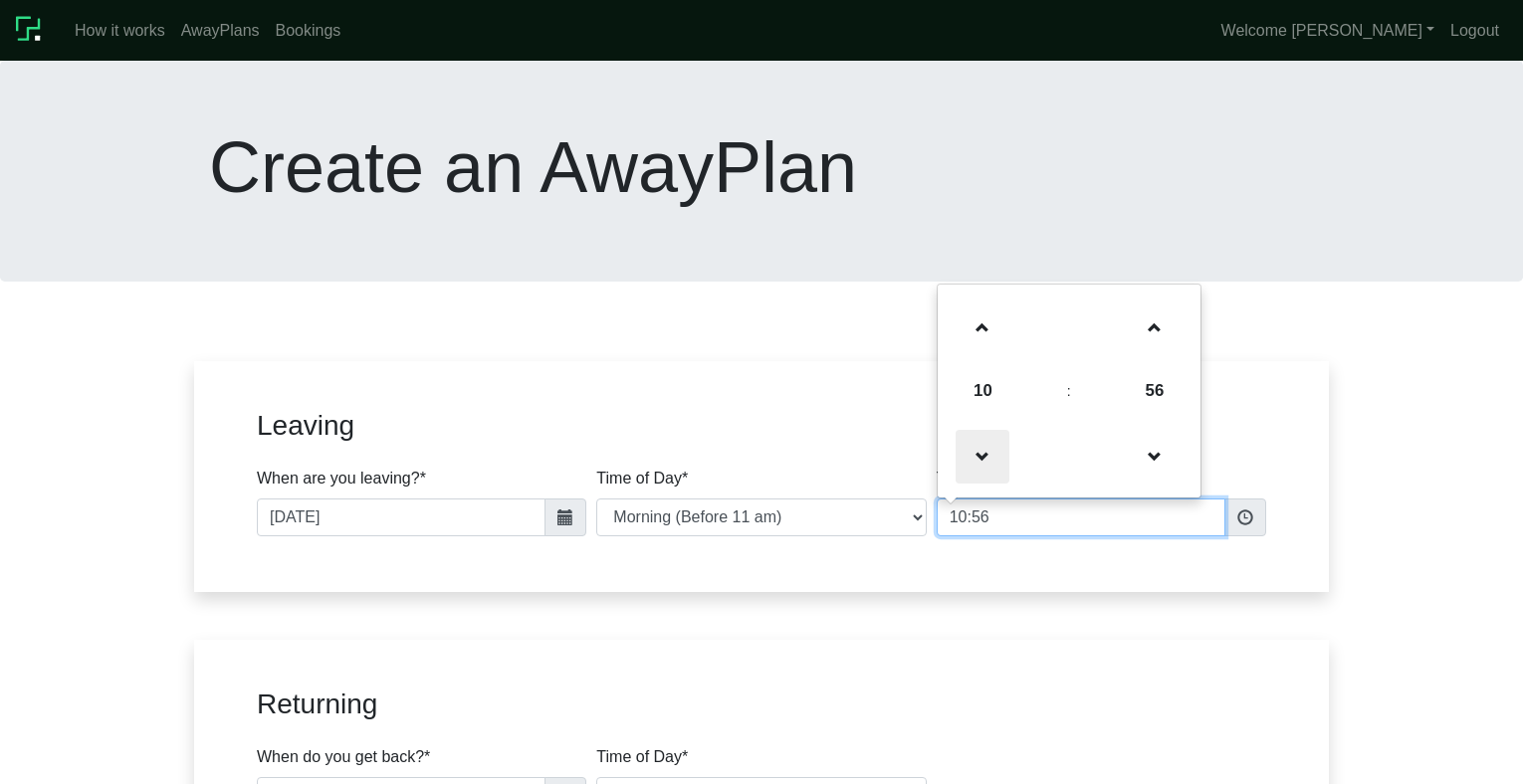 click at bounding box center [982, 457] 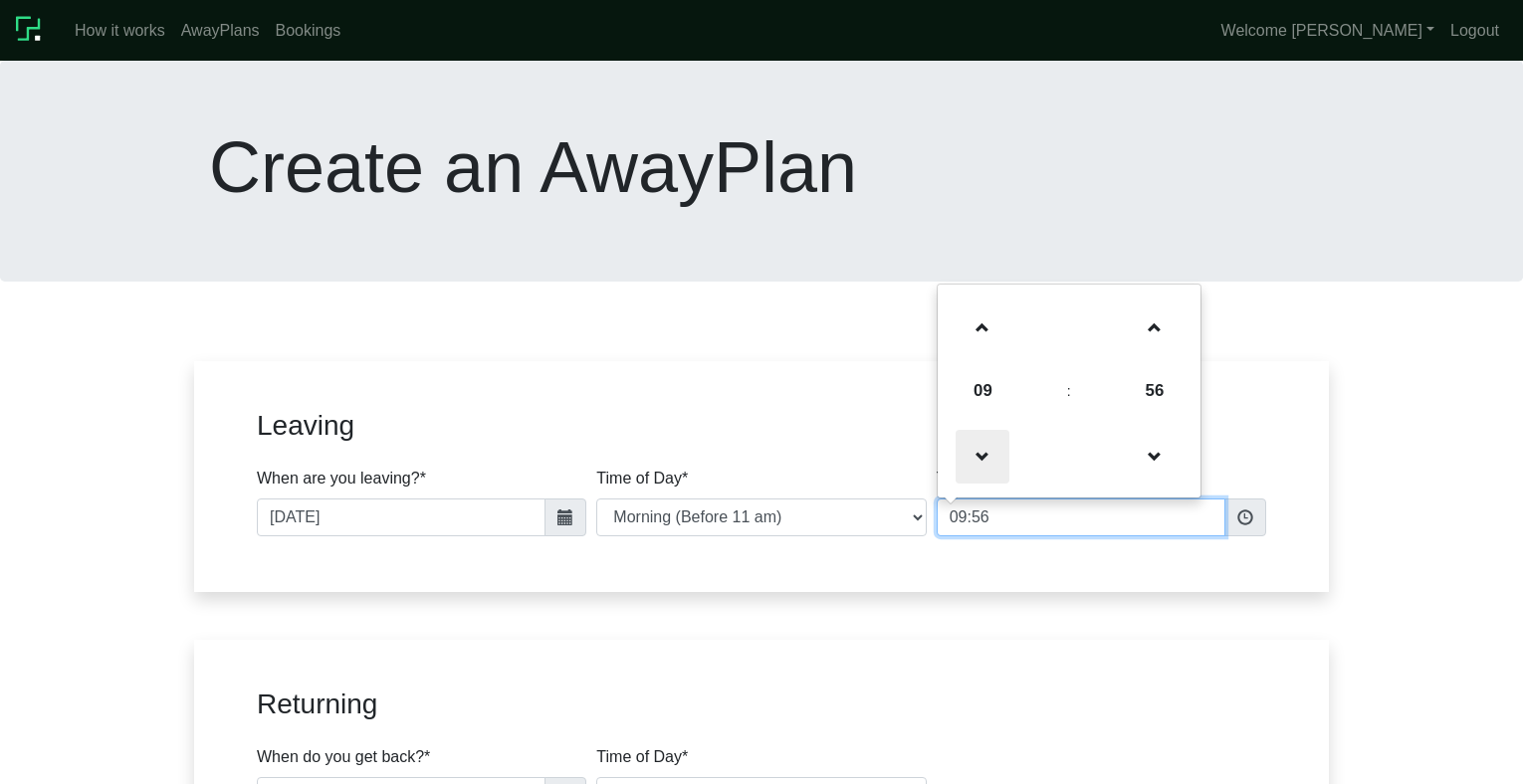 click at bounding box center (982, 457) 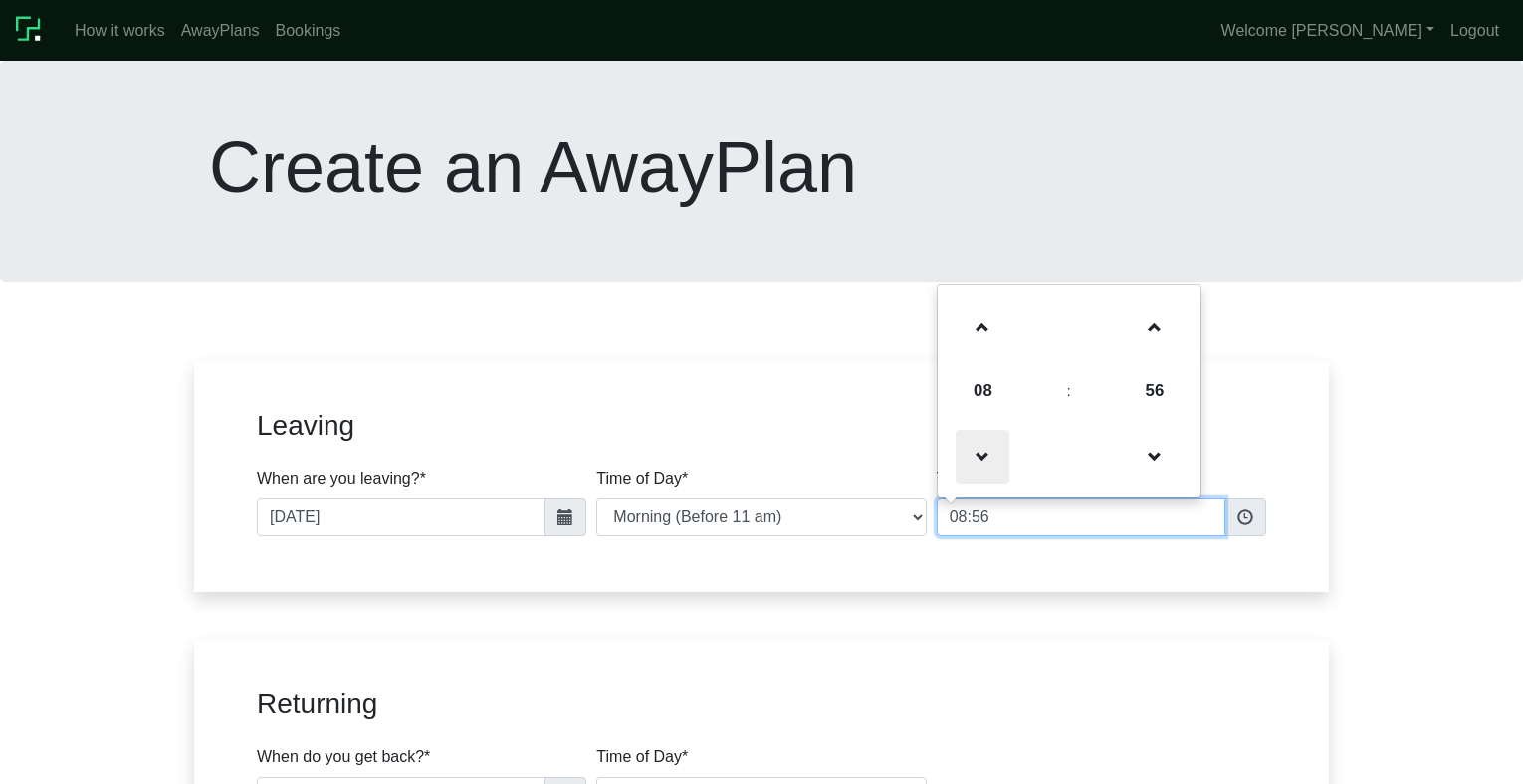 click at bounding box center (982, 457) 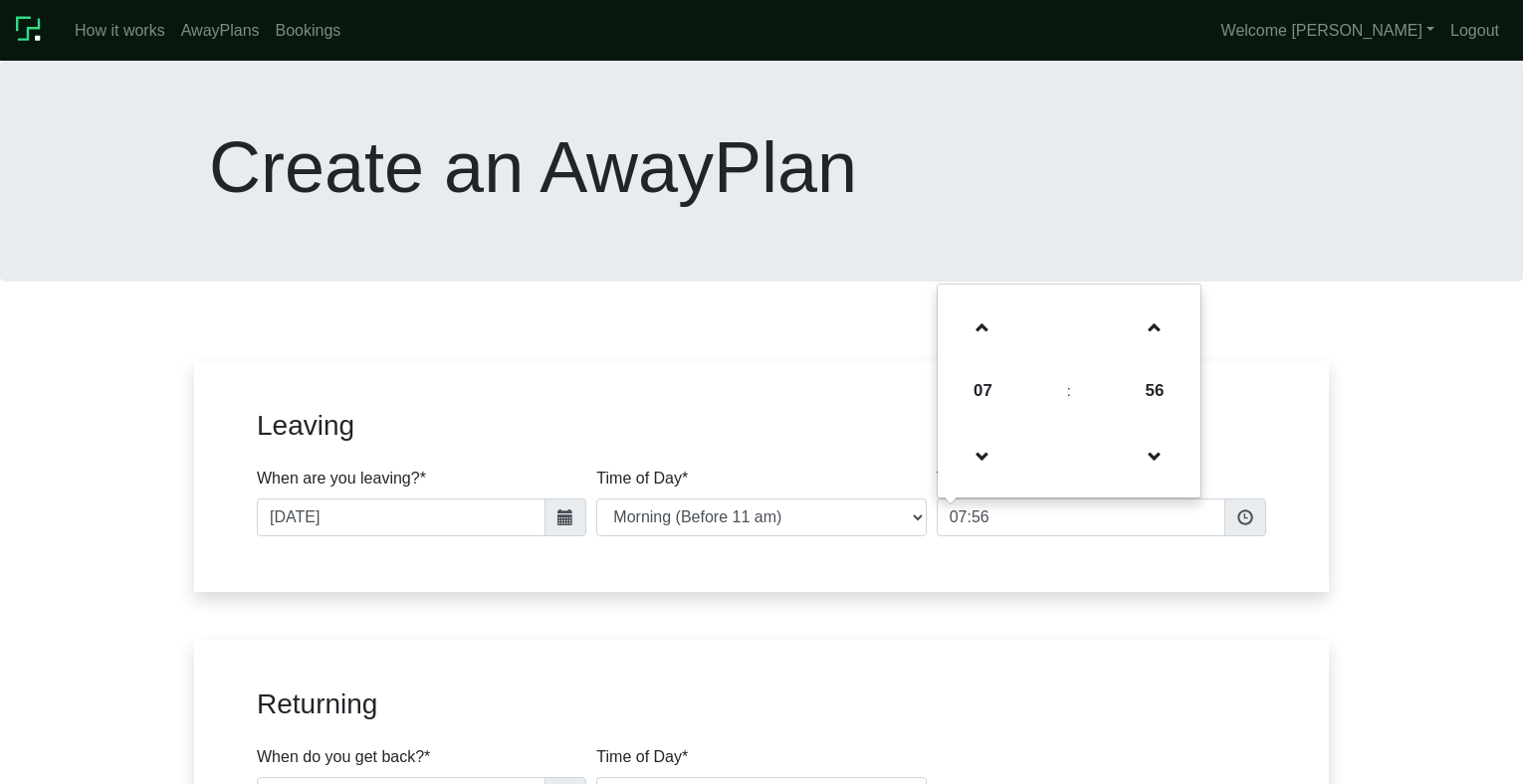 click on "Leaving
When are you leaving? *
07/29/2025
Time of Day *
Morning (Before 11 am)
Afternoon (11 am to 4 pm)
Evening (After 4 pm)
I don't know yet
Time
07:56 07 : 56 00 01 02 03 04 05 06" at bounding box center [762, 821] 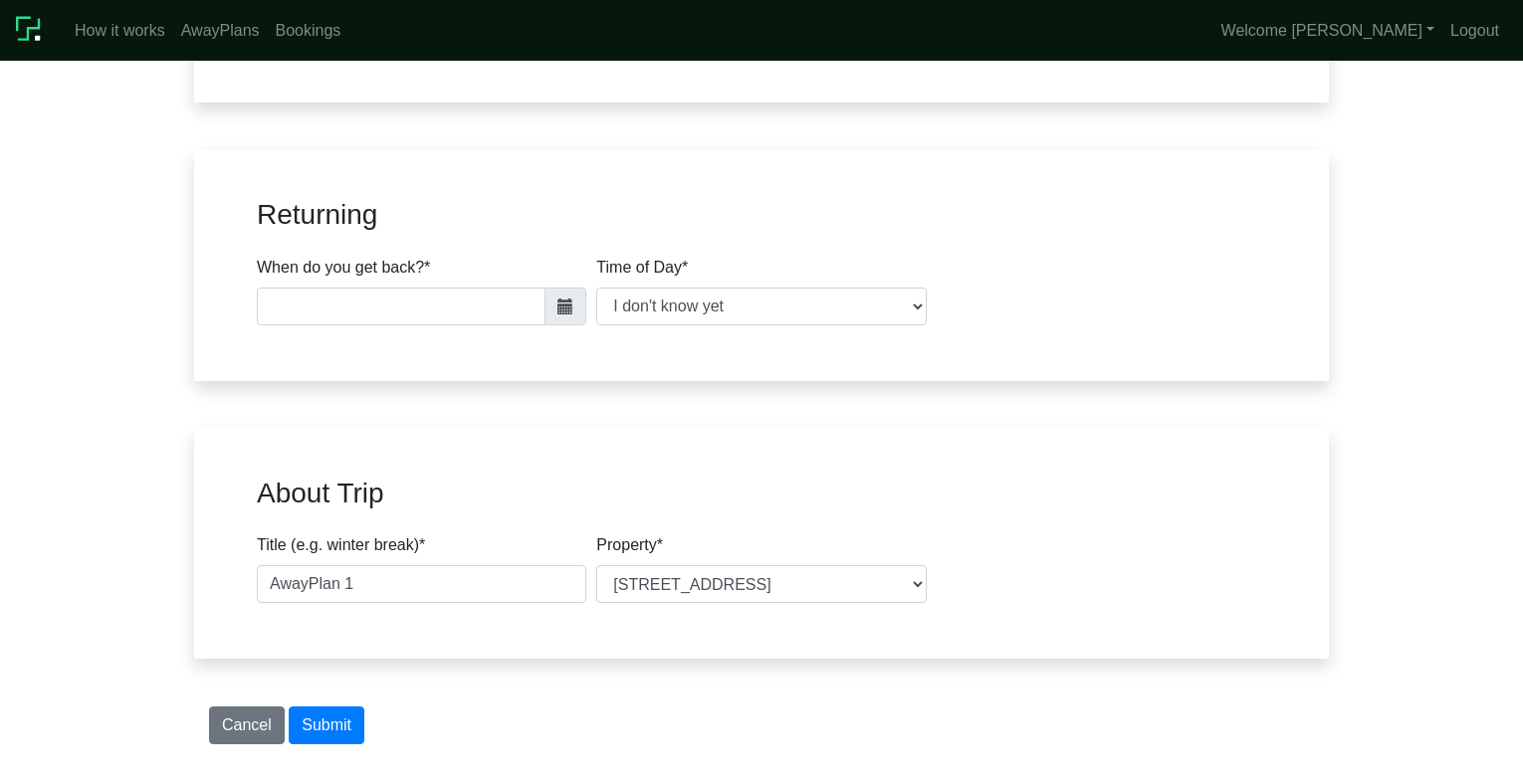 scroll, scrollTop: 567, scrollLeft: 0, axis: vertical 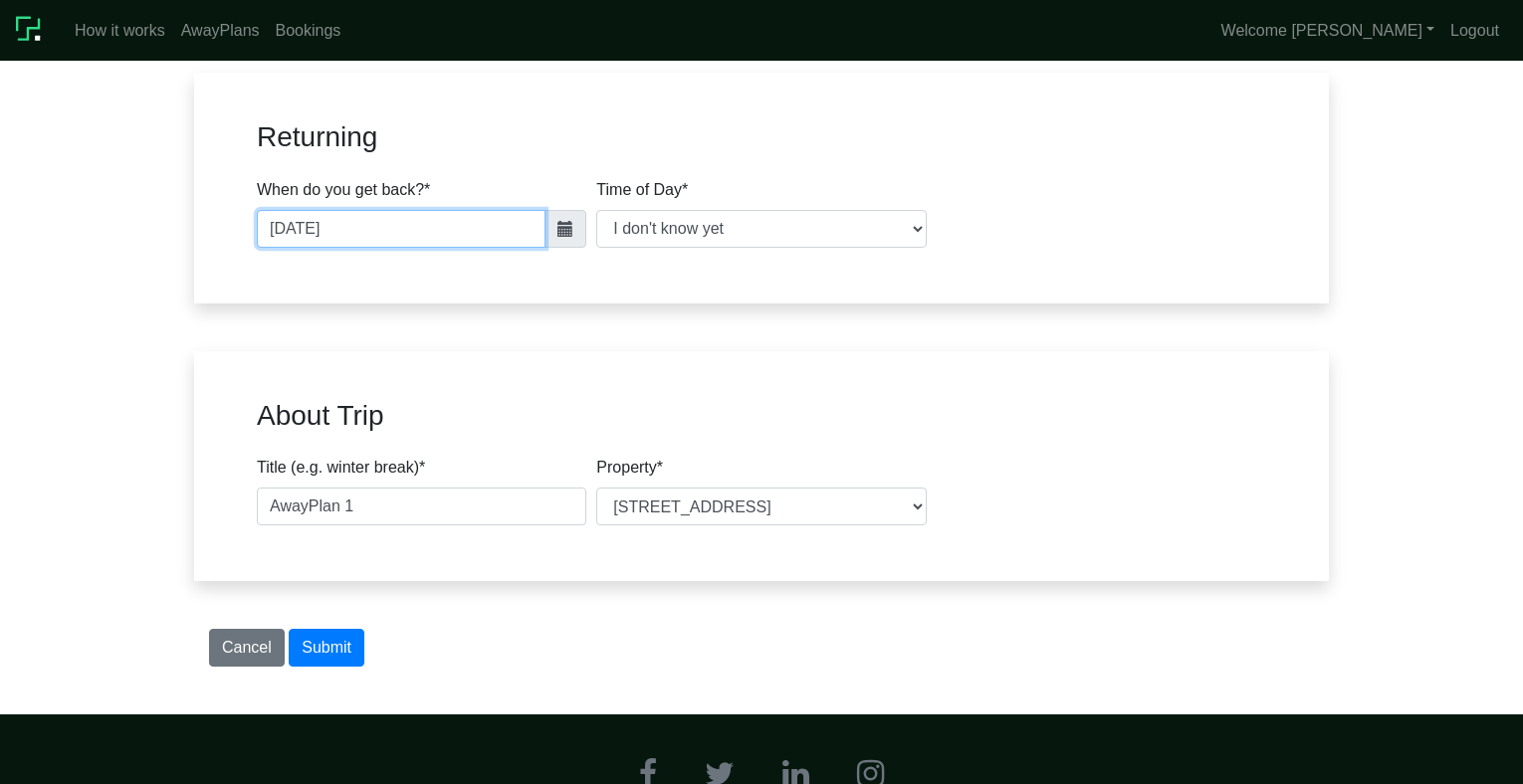 click on "07/01/2025" at bounding box center (401, 229) 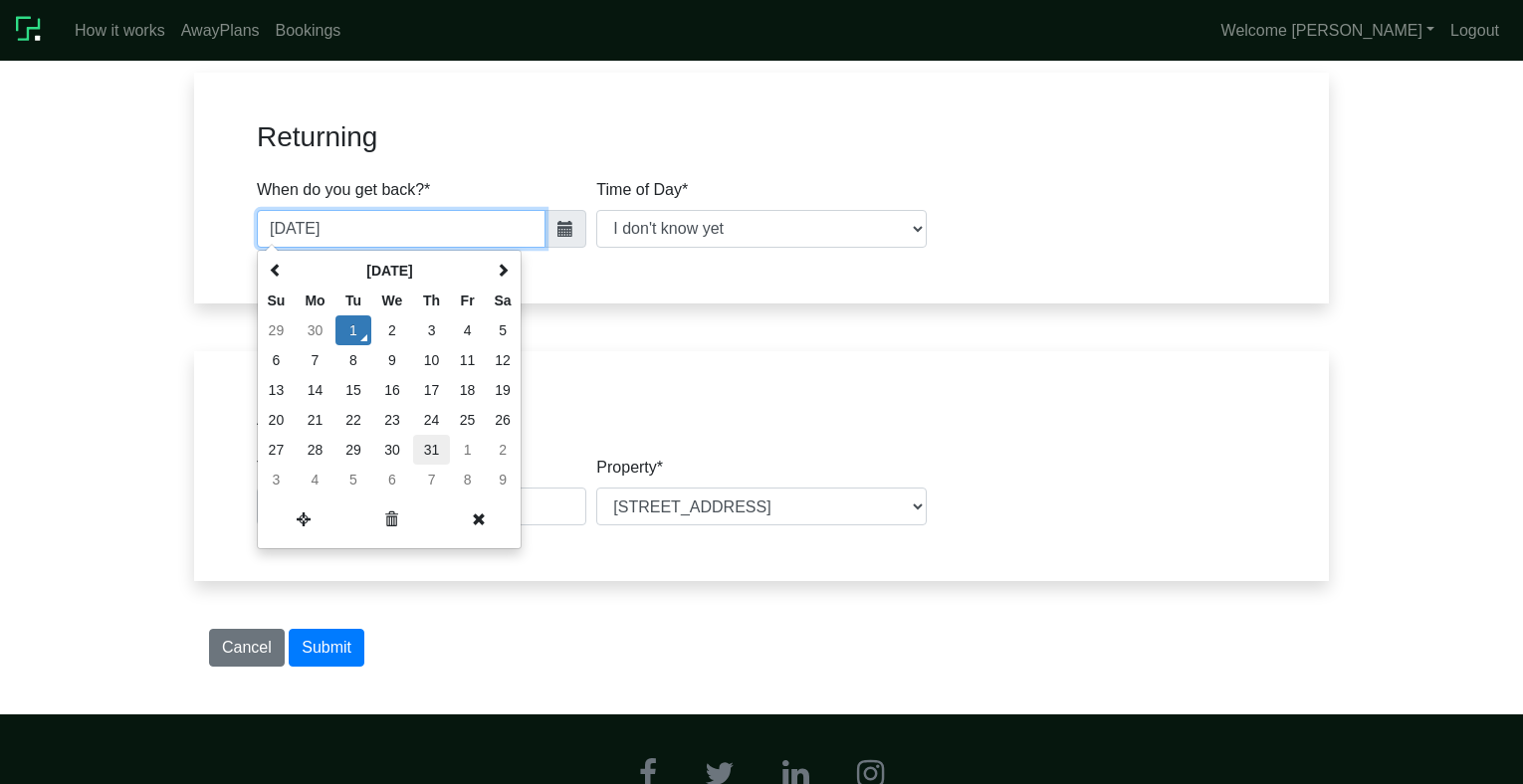 click on "31" at bounding box center (431, 450) 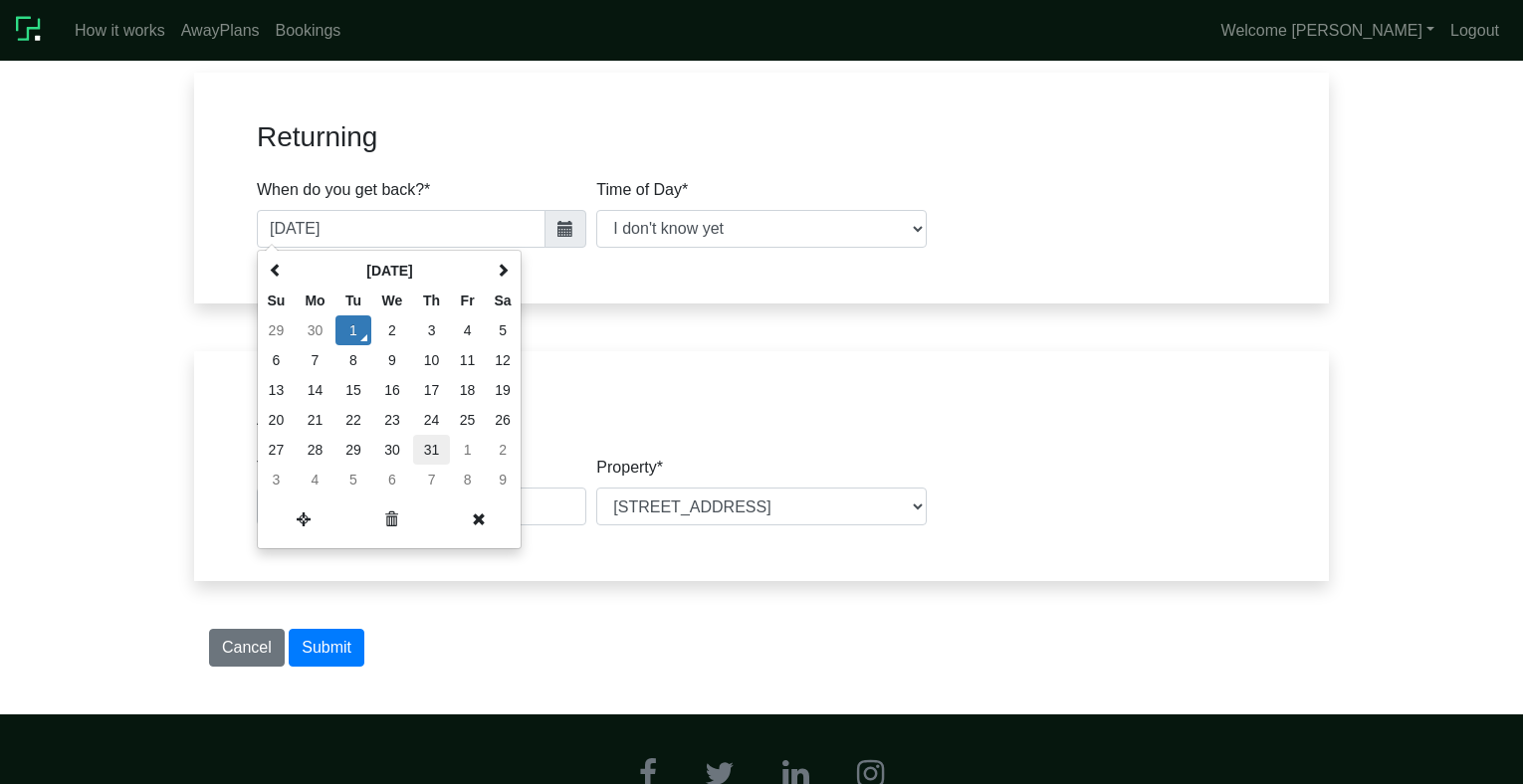 type on "07/31/2025" 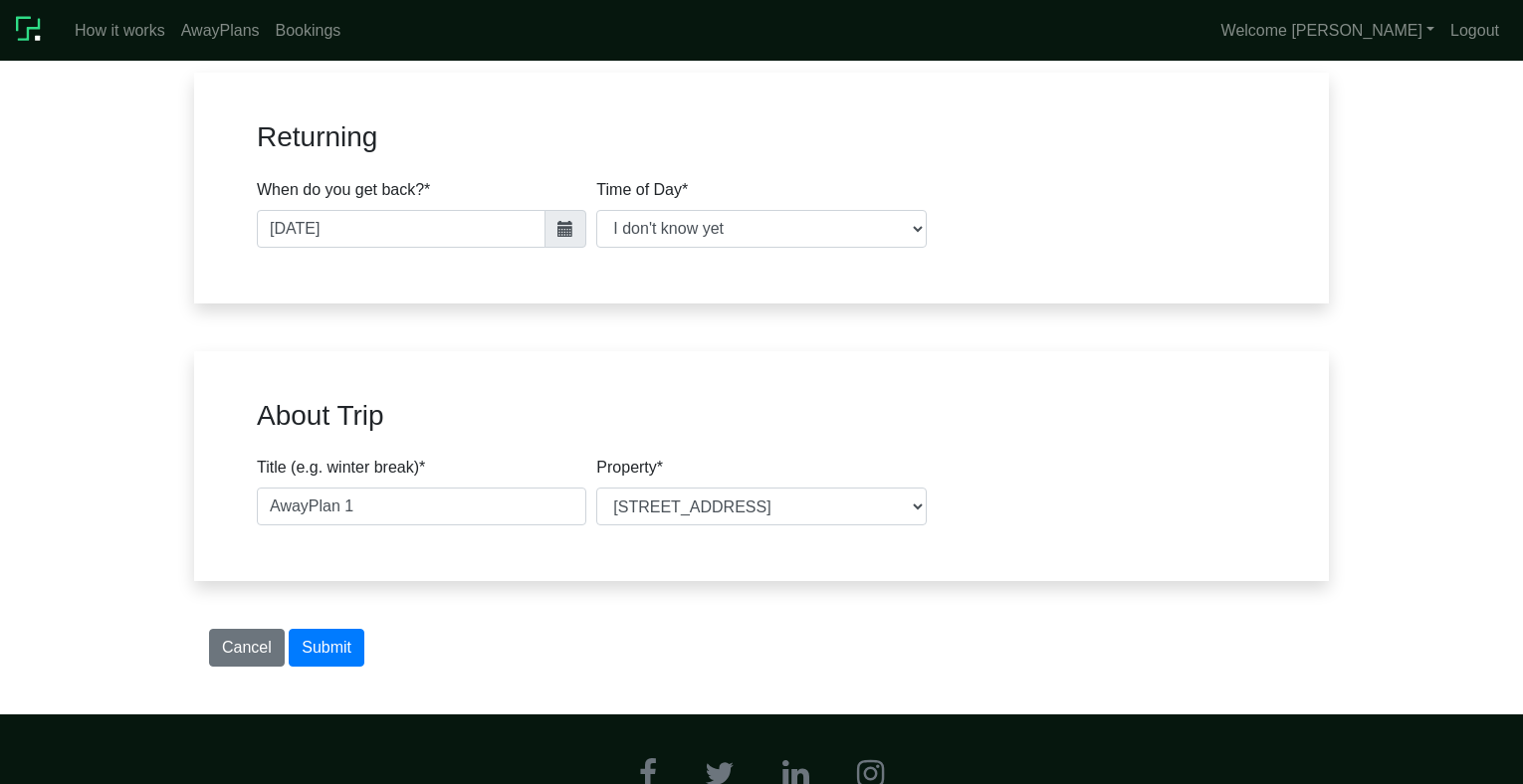 click on "Returning
When do you get back? *
07/31/2025
Time of Day *
Morning (Before 11 am)
Afternoon (11 am to 4 pm)
Evening (After 4 pm)
I don't know yet
Time" at bounding box center (762, 188) 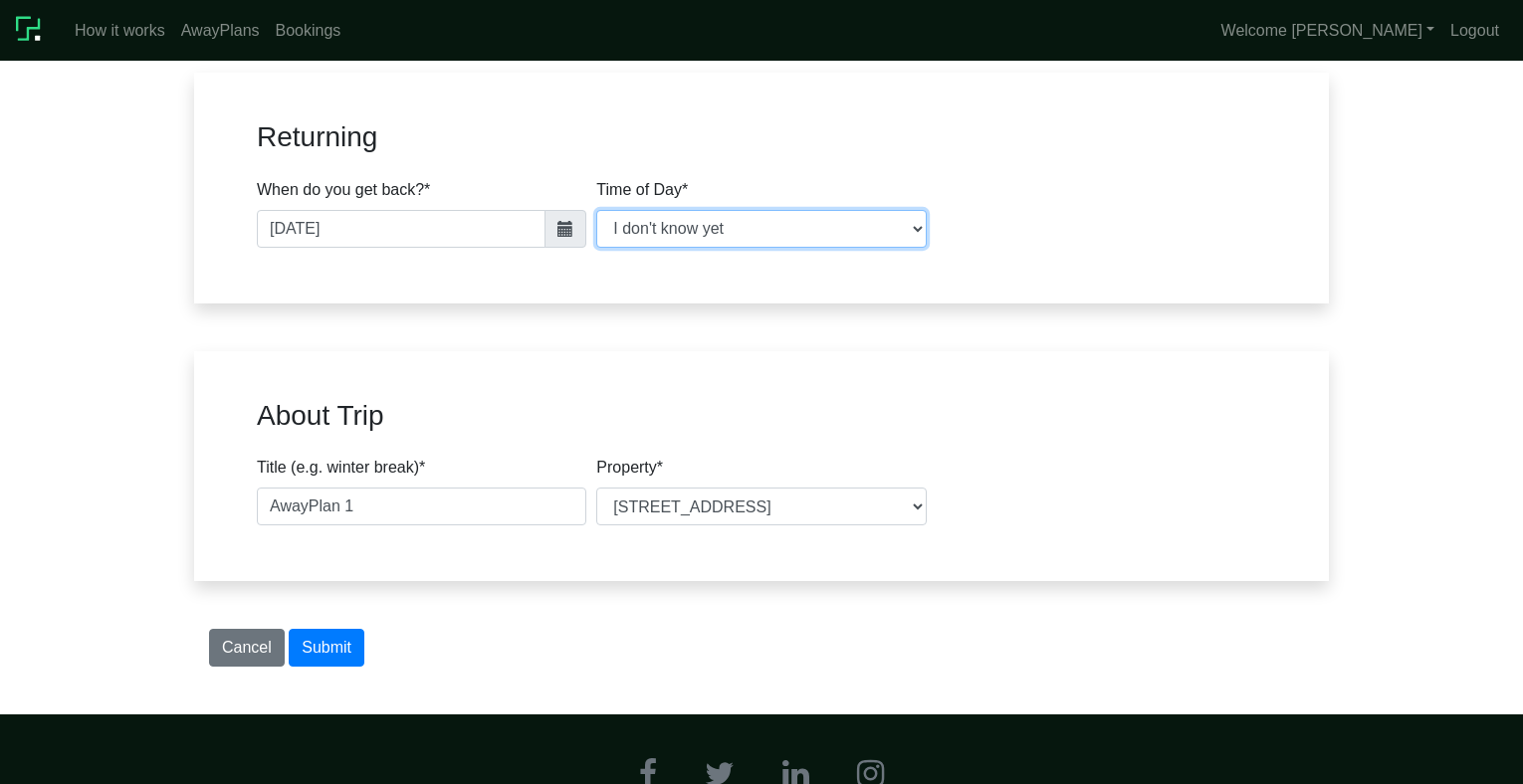 click on "Morning (Before 11 am)
Afternoon (11 am to 4 pm)
Evening (After 4 pm)
I don't know yet" at bounding box center (761, 229) 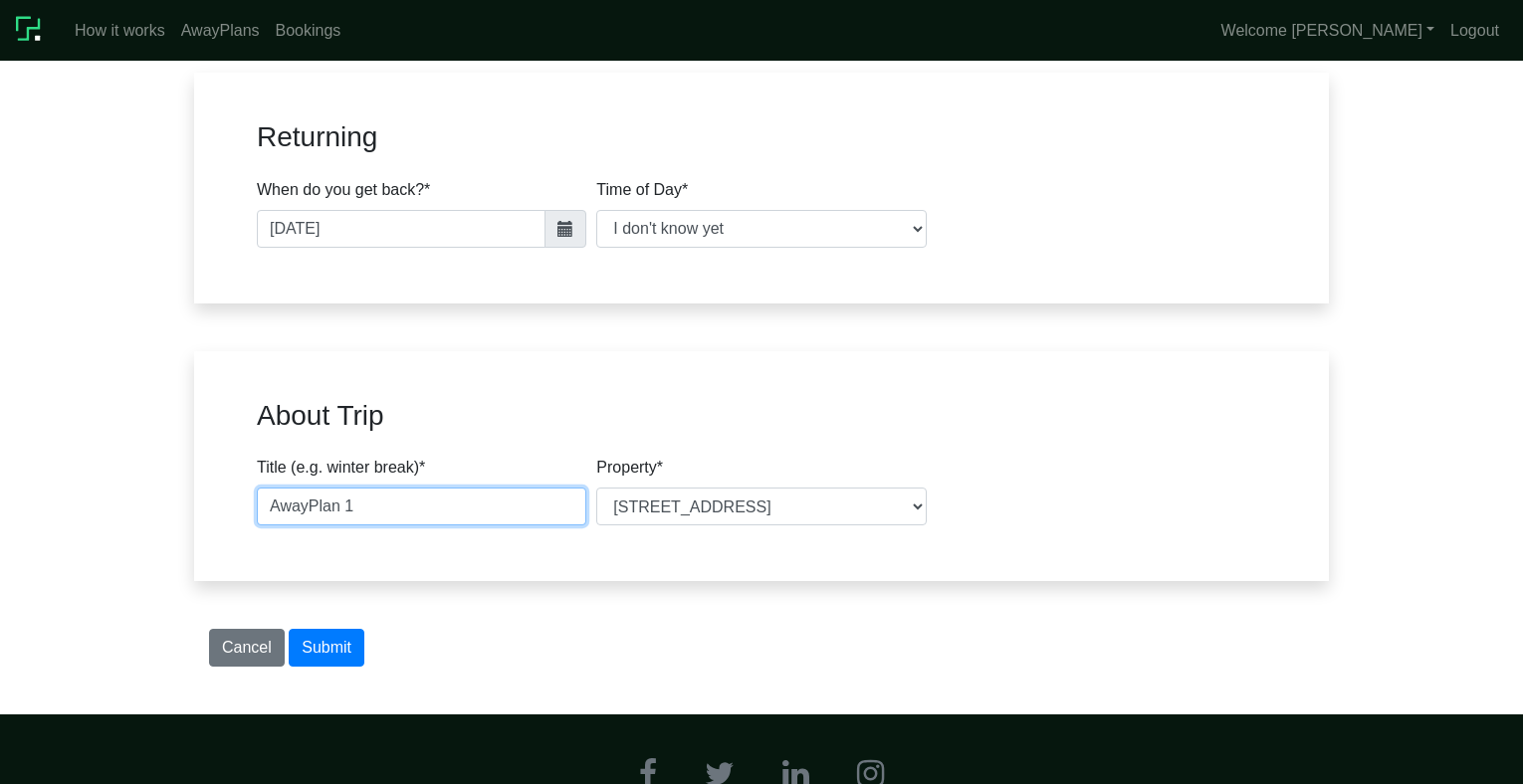 click on "AwayPlan 1" at bounding box center (421, 506) 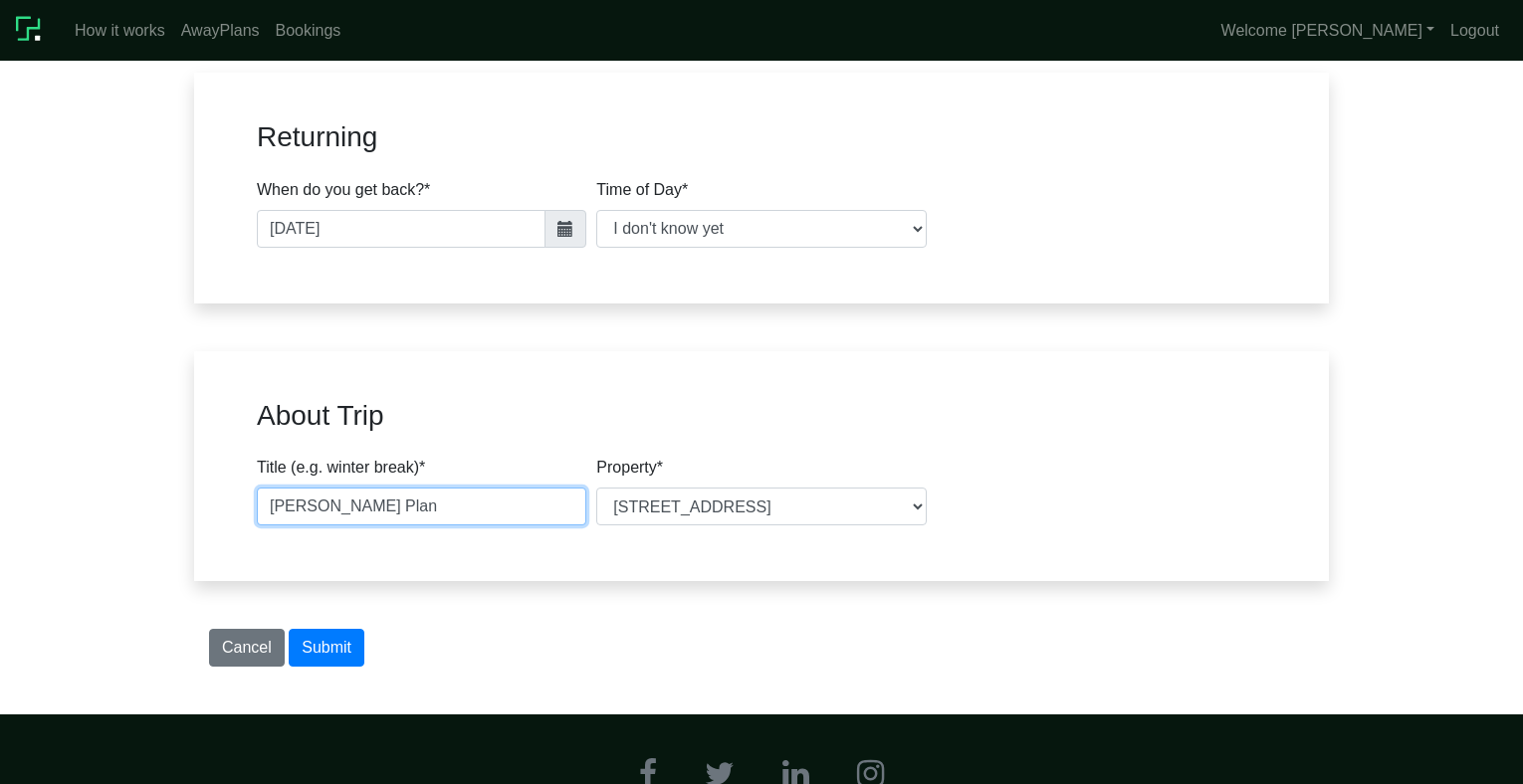 type on "Alice Plan" 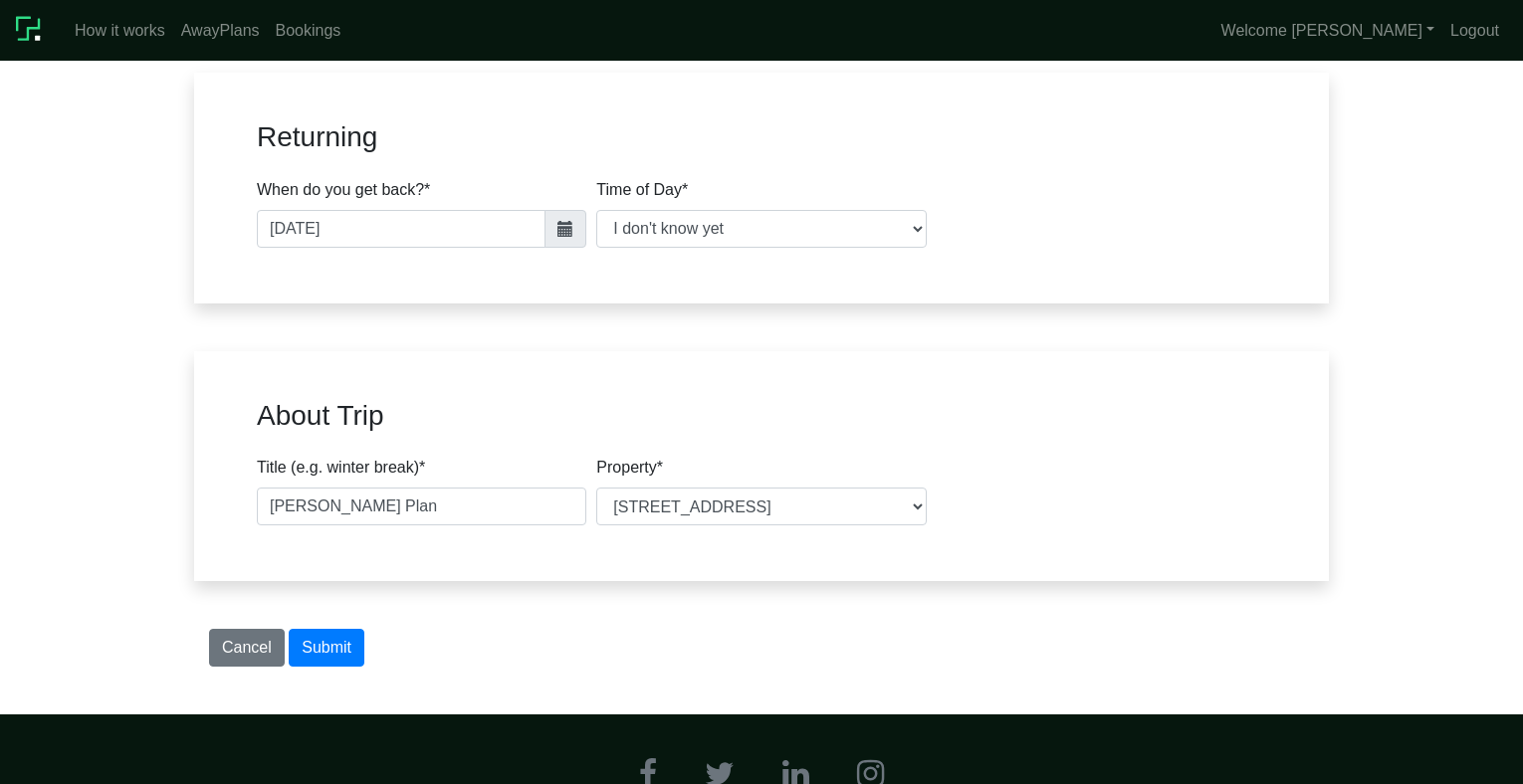 click on "Title (e.g. winter break) *
Alice Plan
Property *
---------
123 Alicesec, New Haven" at bounding box center [762, 506] 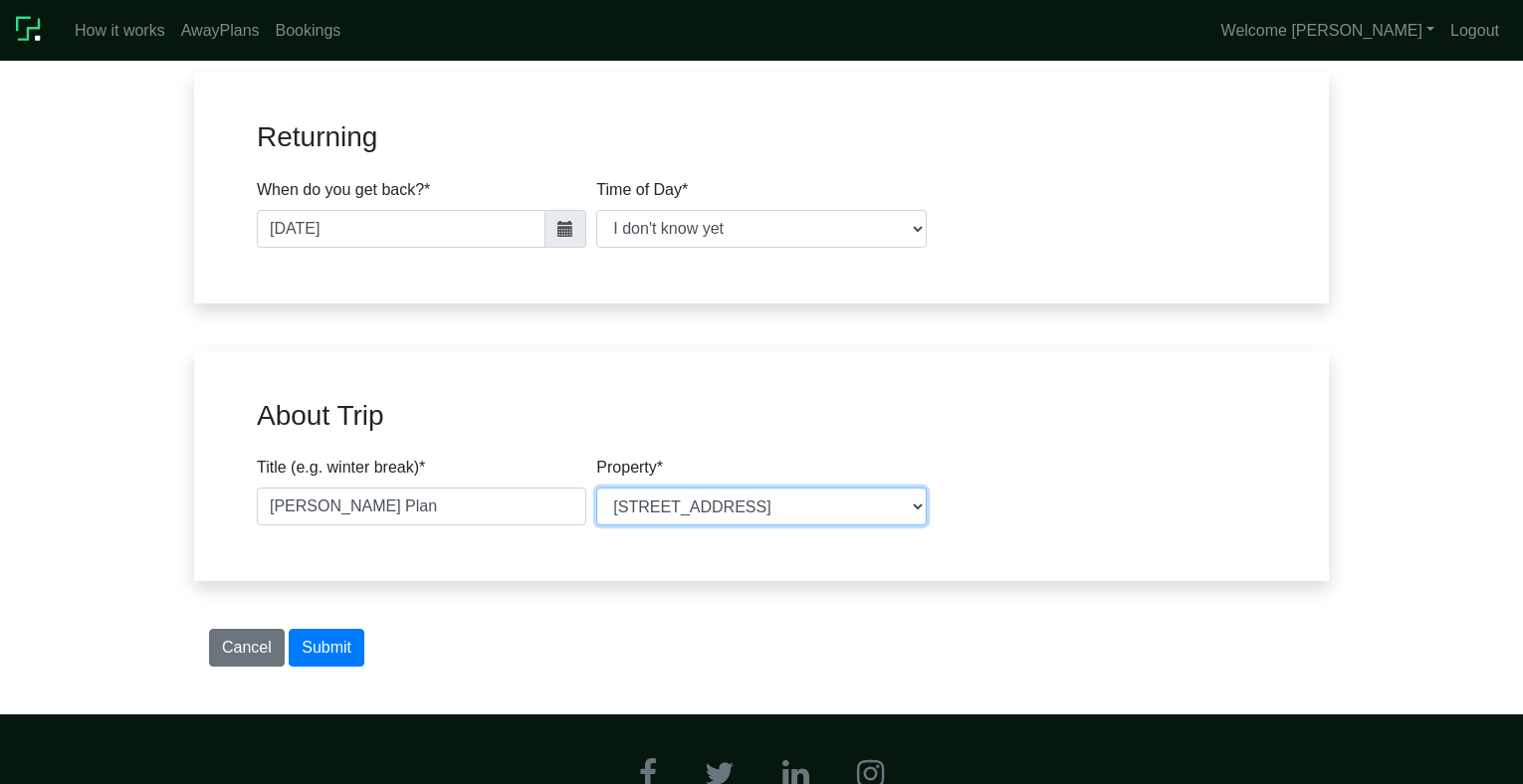 click on "---------
123 Alicesec, New Haven" at bounding box center (761, 506) 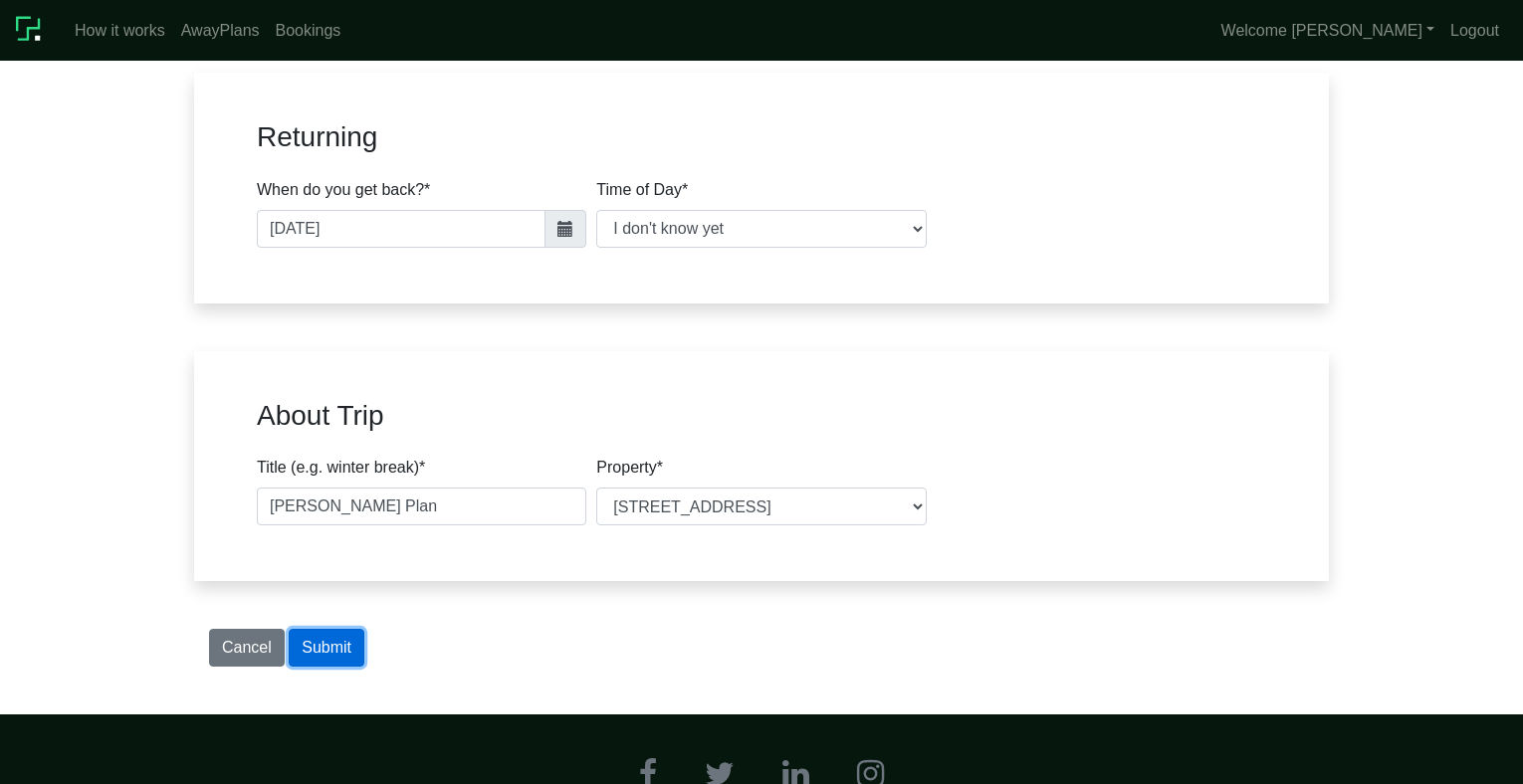 click on "Submit" at bounding box center (326, 648) 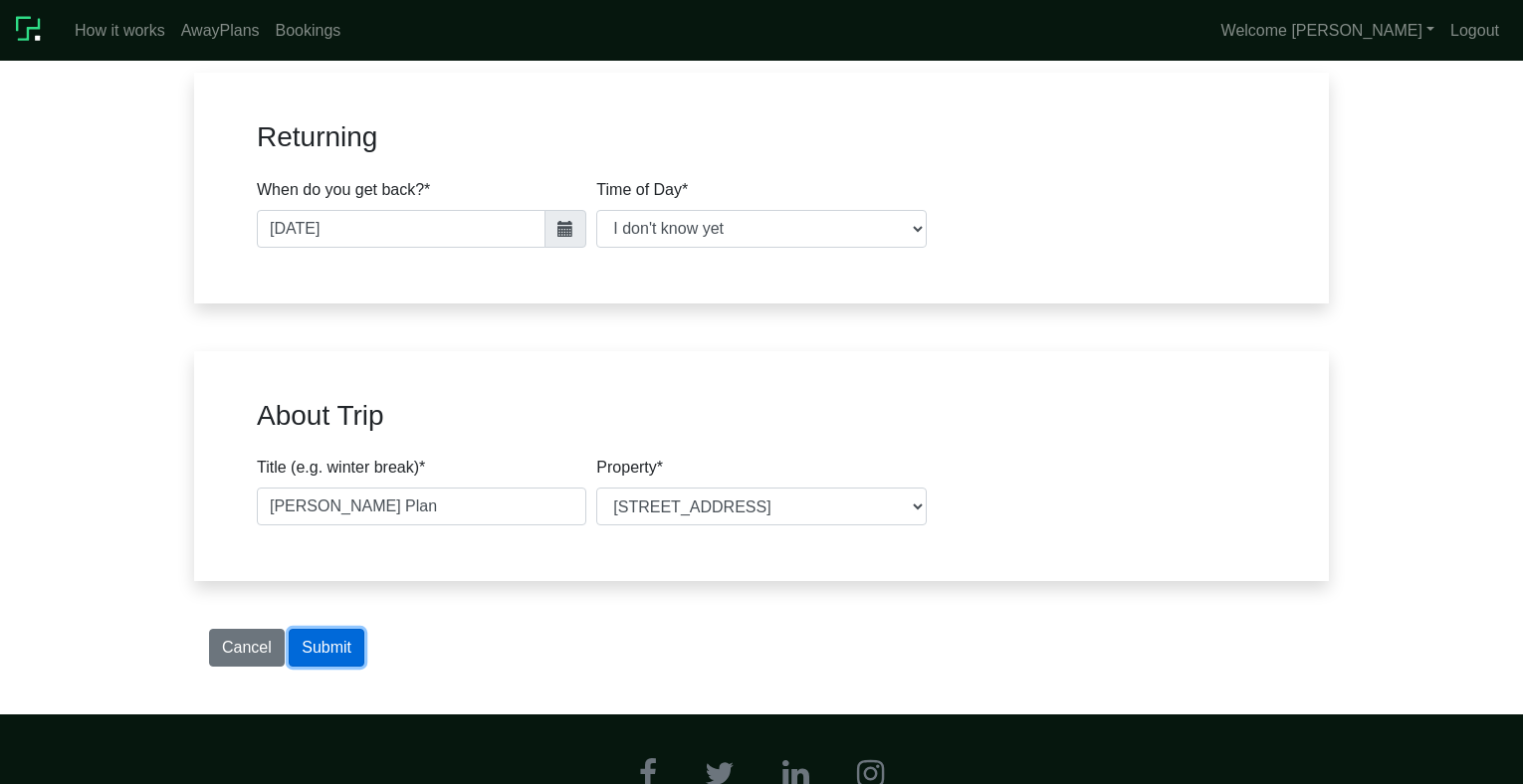 type 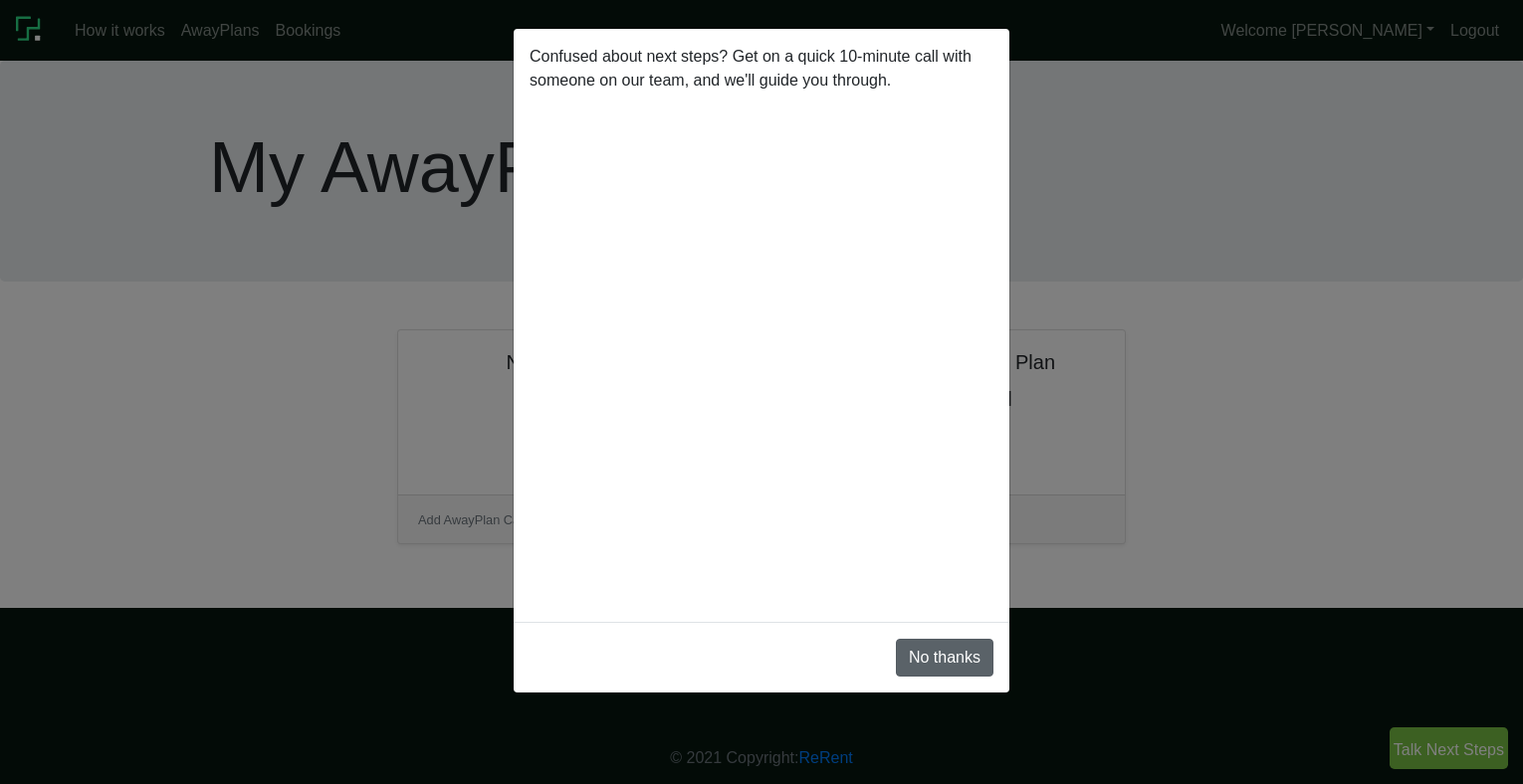 scroll, scrollTop: 0, scrollLeft: 0, axis: both 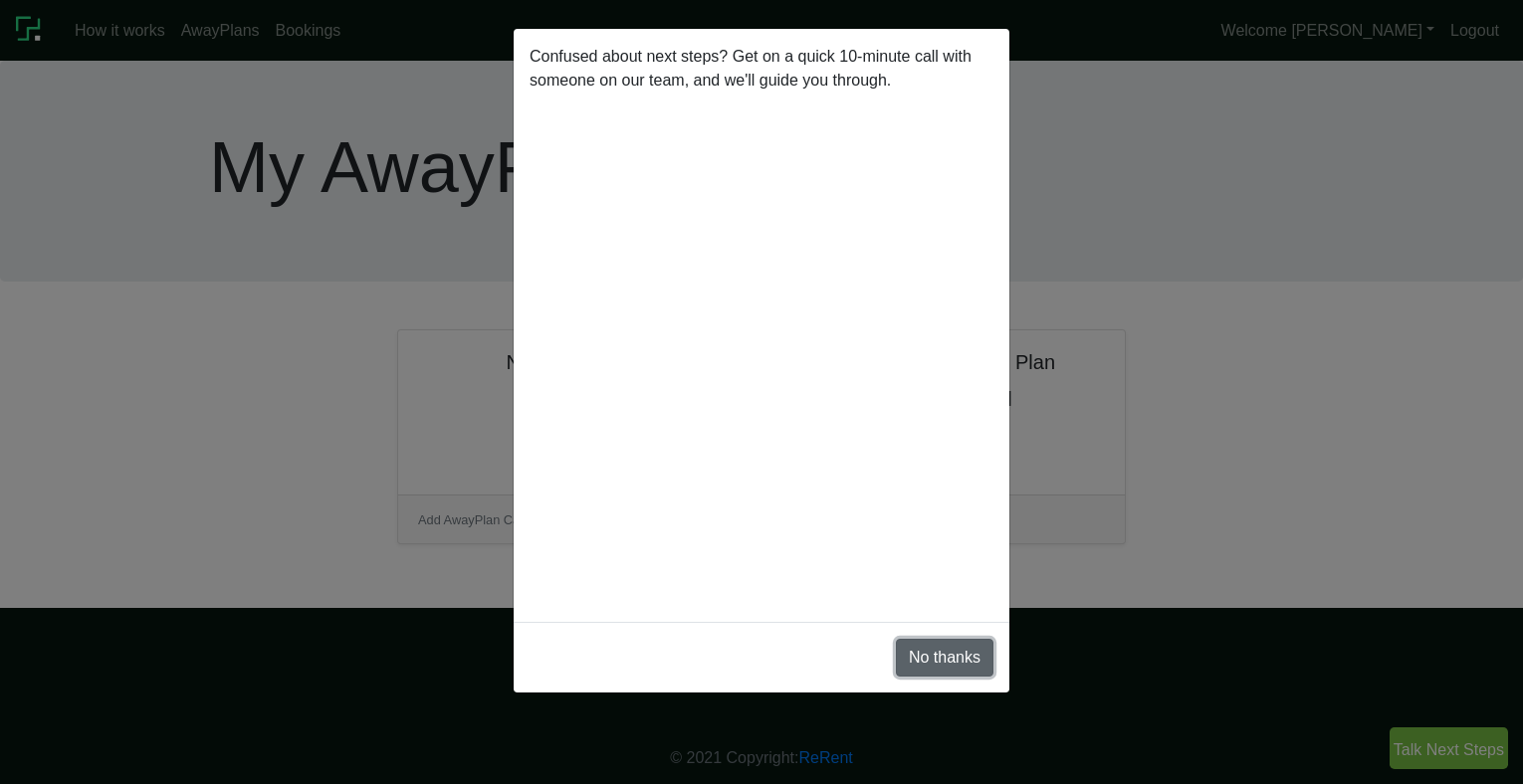 click on "No thanks" at bounding box center [945, 658] 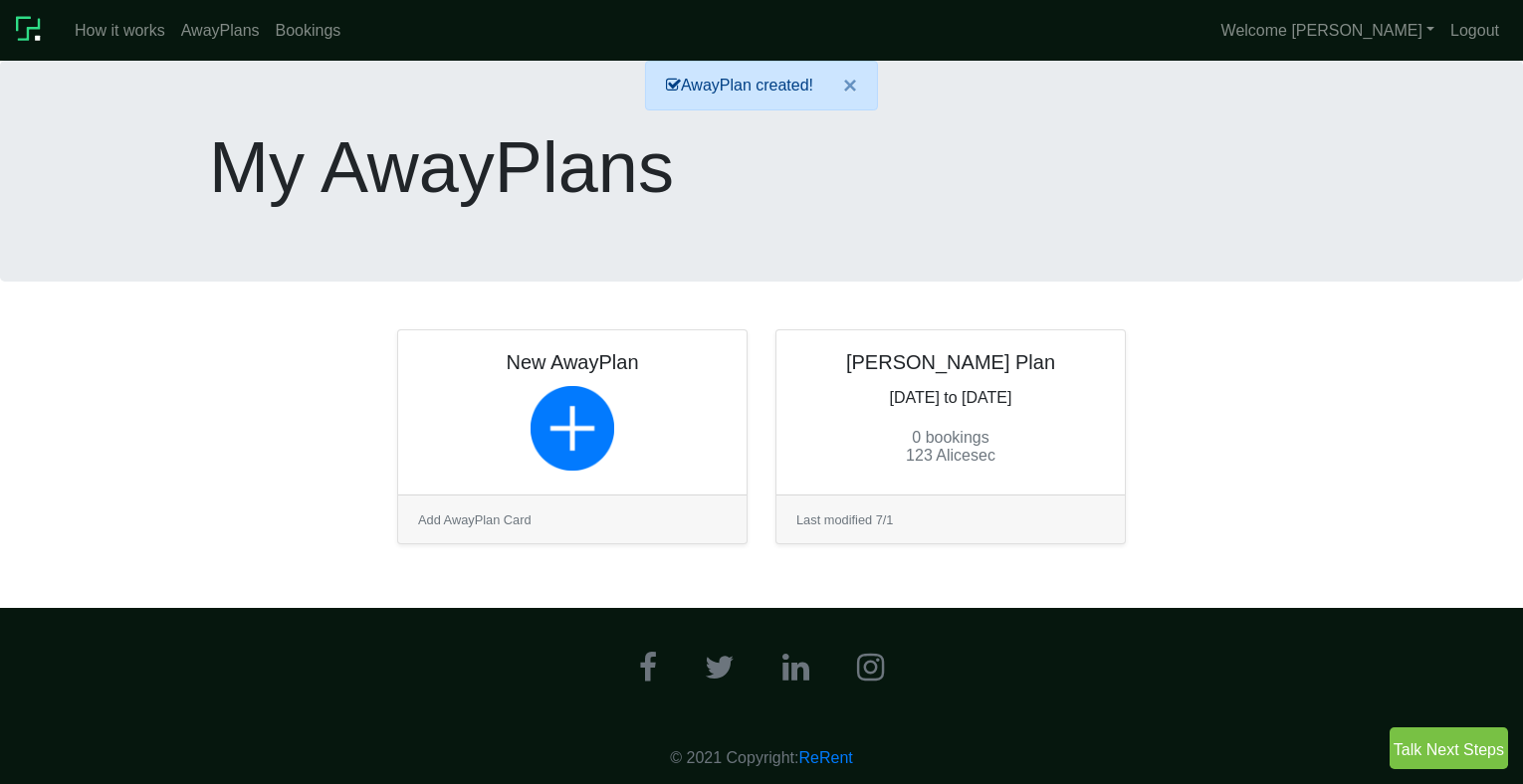 click at bounding box center (951, 476) 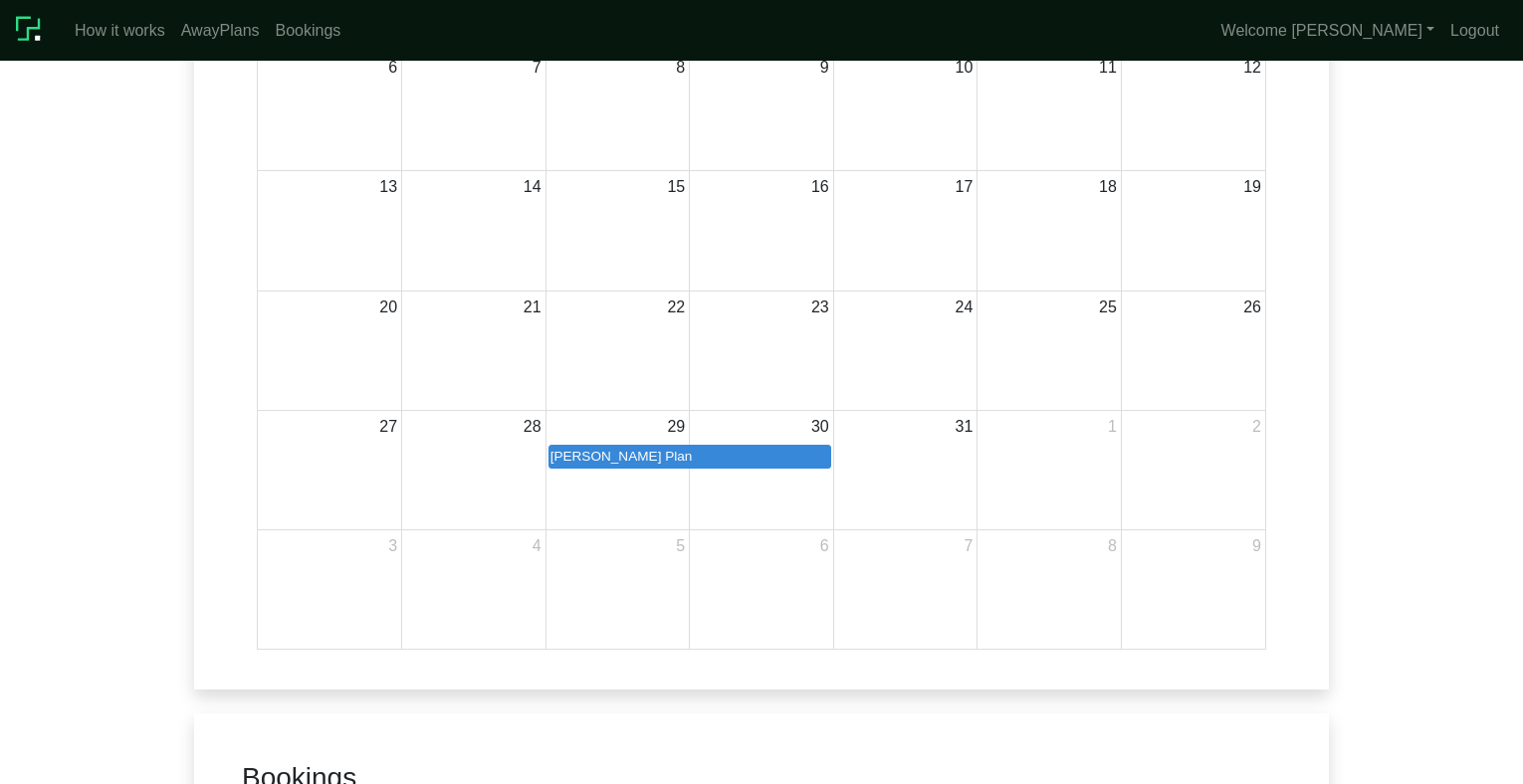 scroll, scrollTop: 1126, scrollLeft: 0, axis: vertical 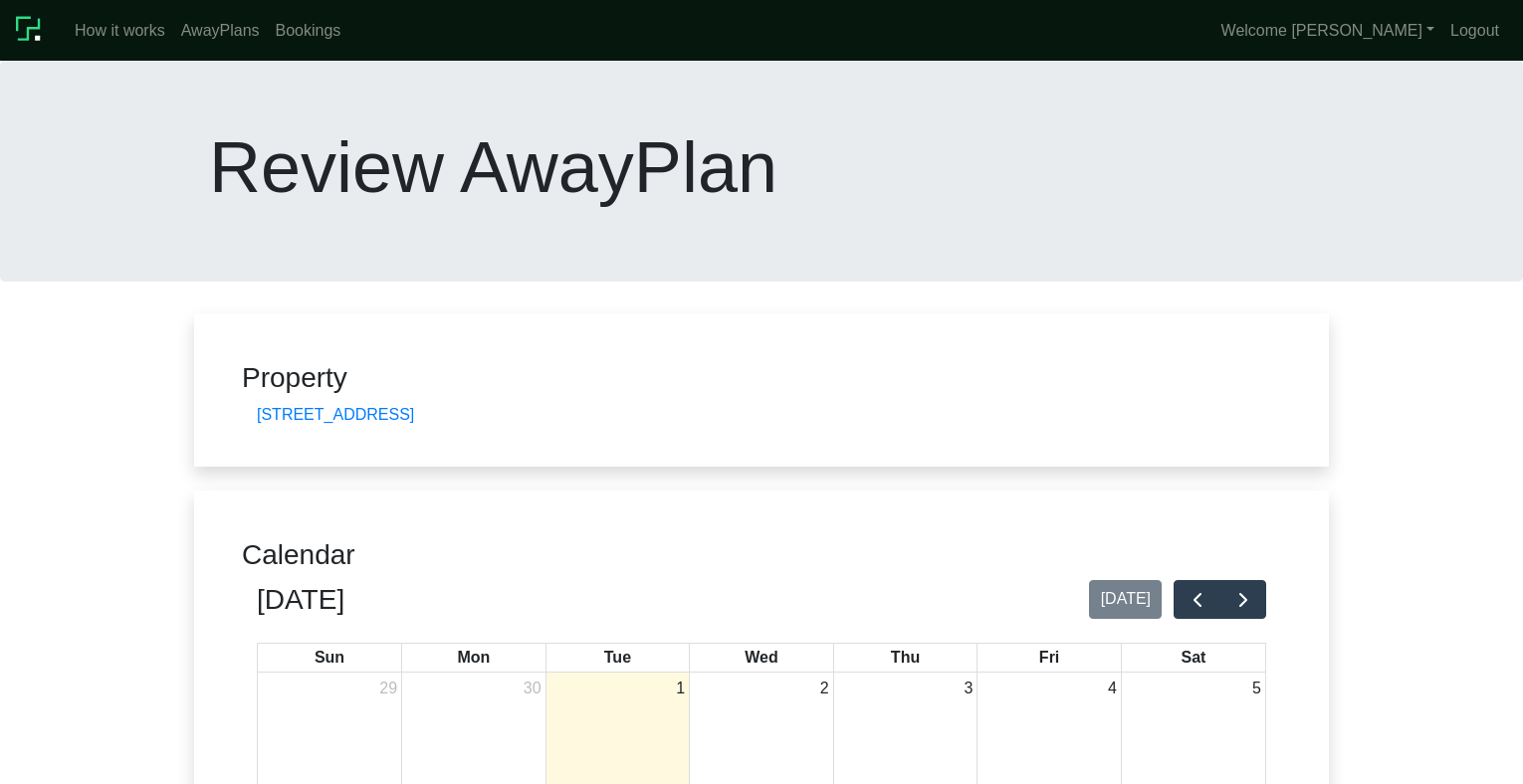 click on "Property
[STREET_ADDRESS]" at bounding box center (762, 390) 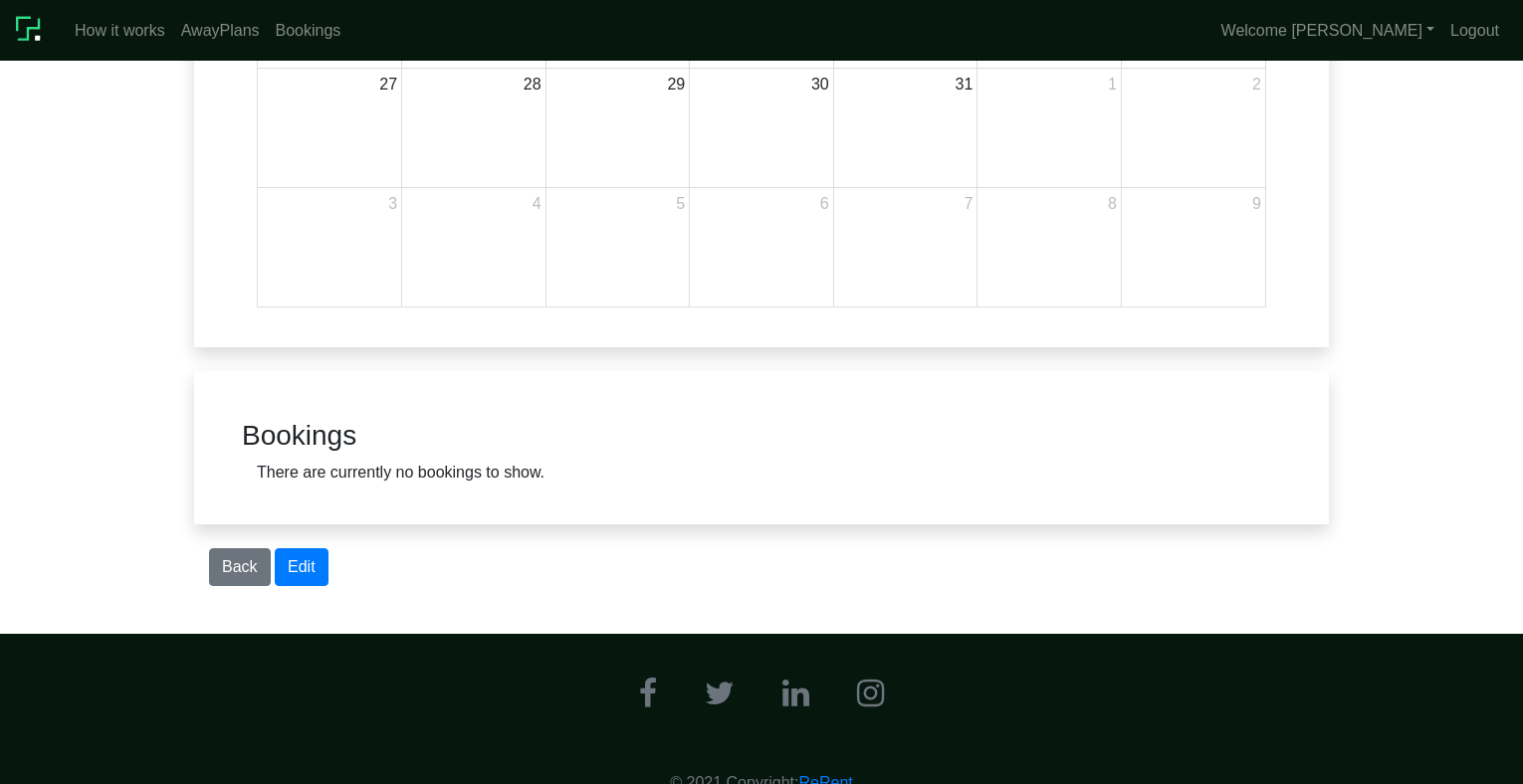 scroll, scrollTop: 1126, scrollLeft: 0, axis: vertical 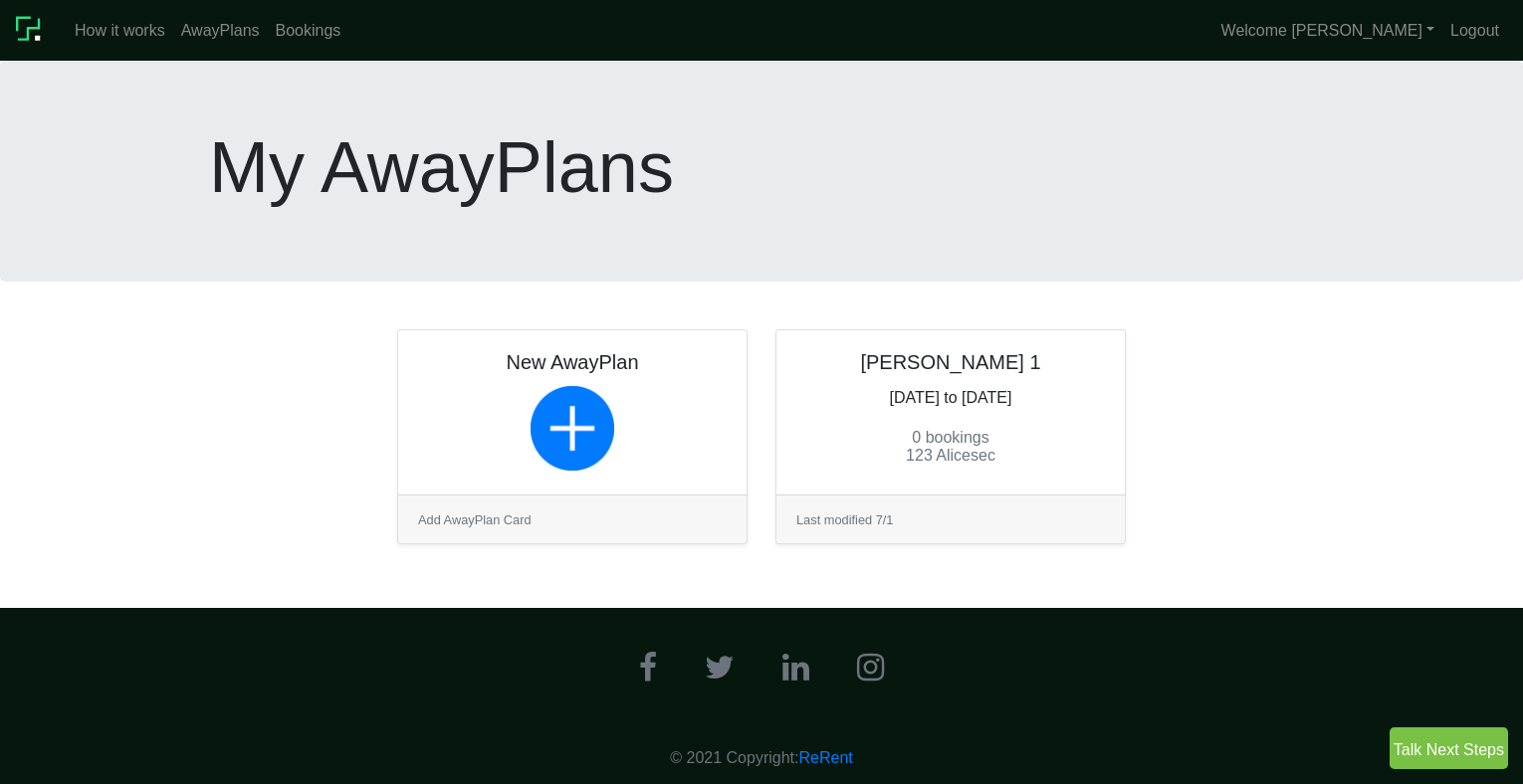 click at bounding box center [951, 476] 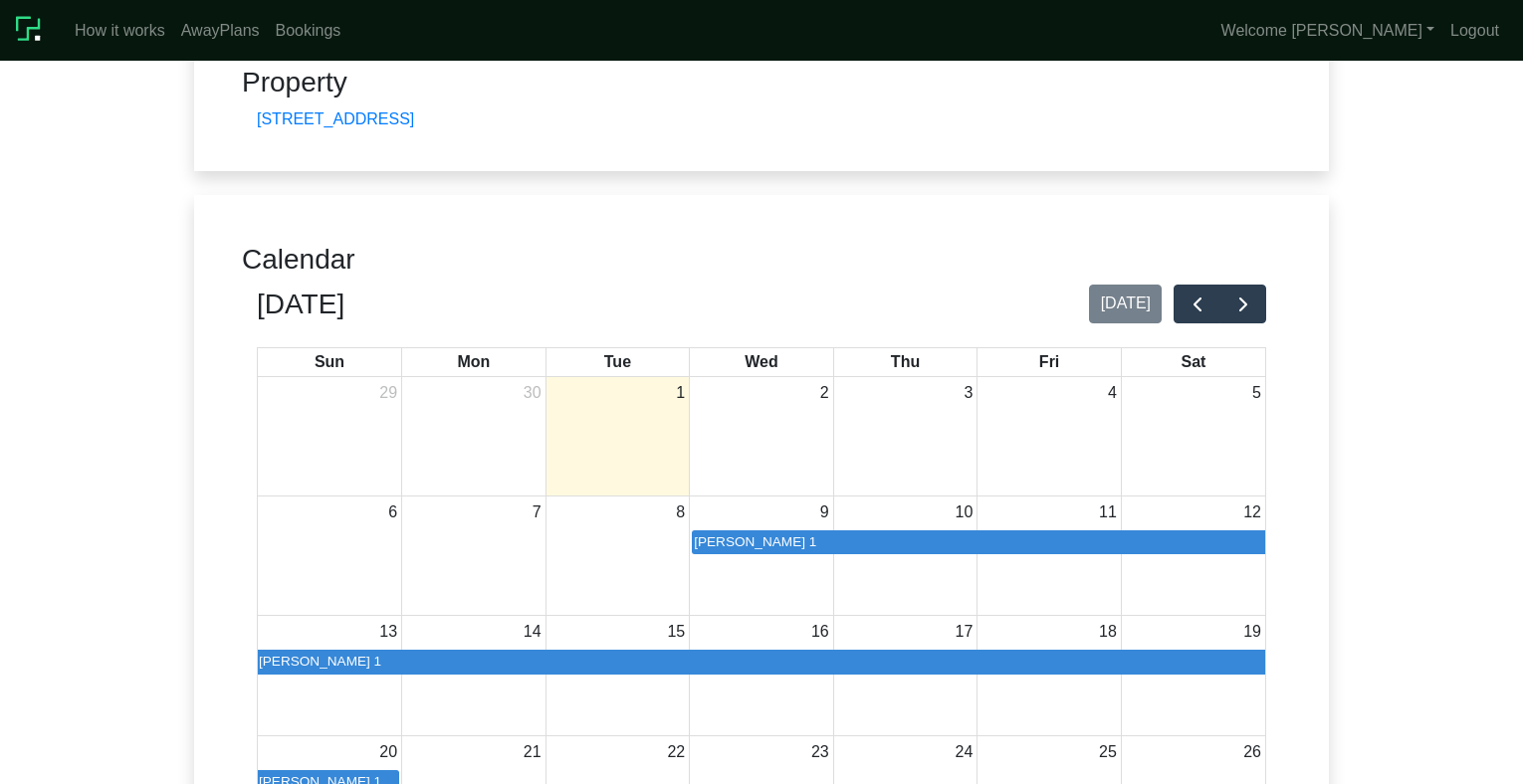scroll, scrollTop: 227, scrollLeft: 0, axis: vertical 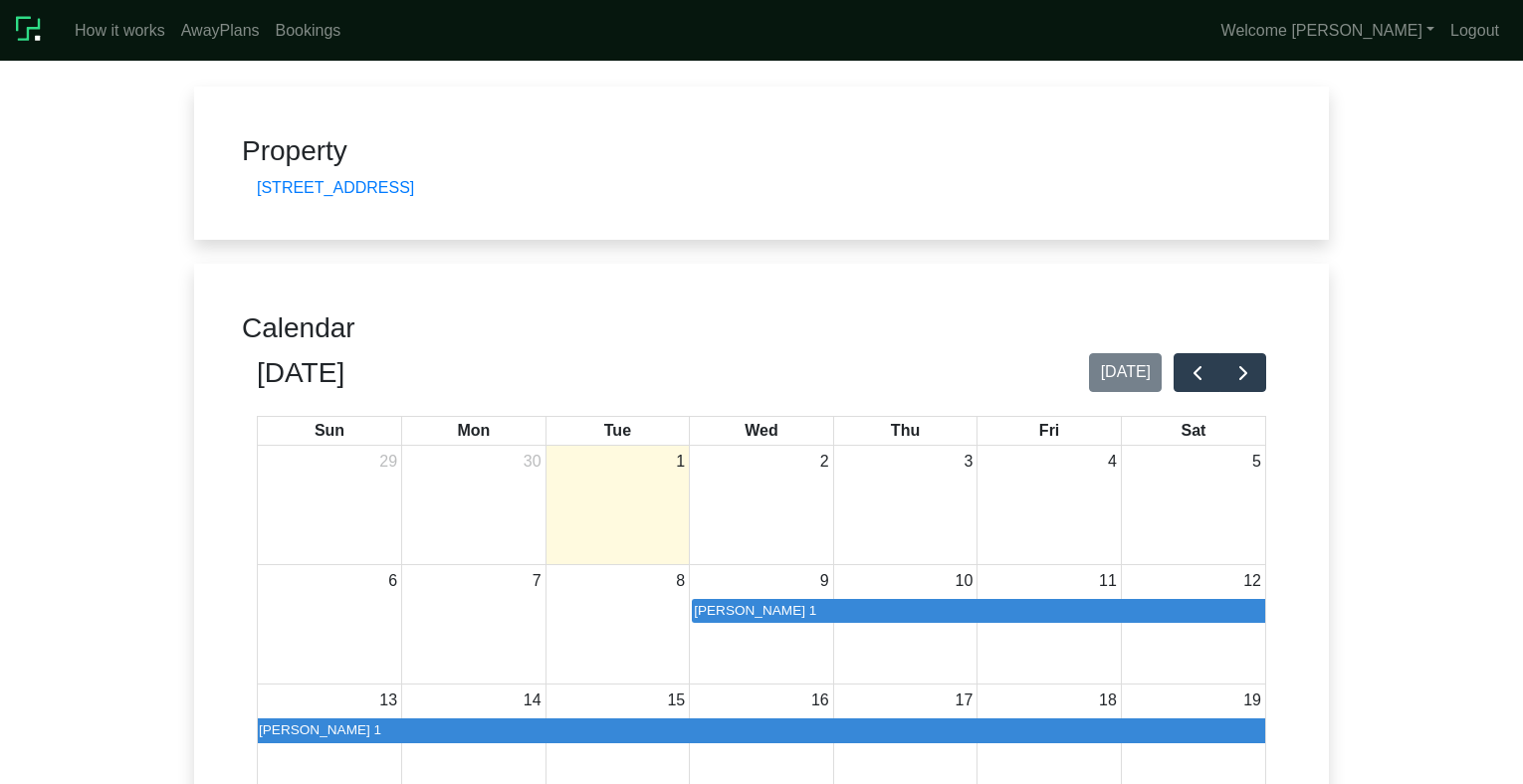 click on "Calendar
July 2025 Today Sun Mon Tue Wed Thu Fri Sat 29 30 1 2 3 4 5 6 7 8 9 Bob AwayPlan 1 10 11 12 13 Bob AwayPlan 1 14 15 16 17 18 19 20 Bob AwayPlan 1 21 22 23 24 25 26 27 28 29 30 31 1 2 3 4 5 6 7 8 9" at bounding box center [762, 733] 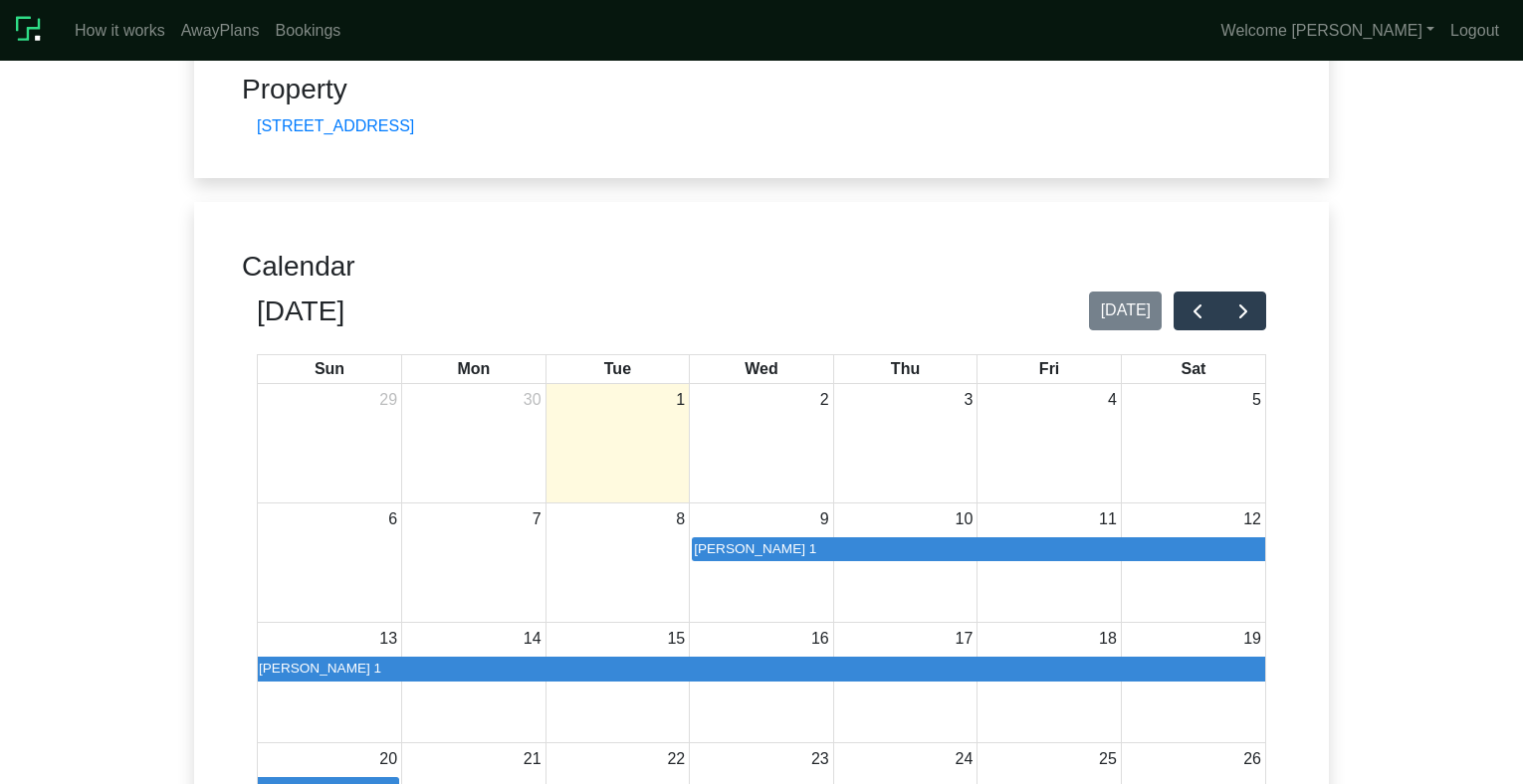 scroll, scrollTop: 0, scrollLeft: 0, axis: both 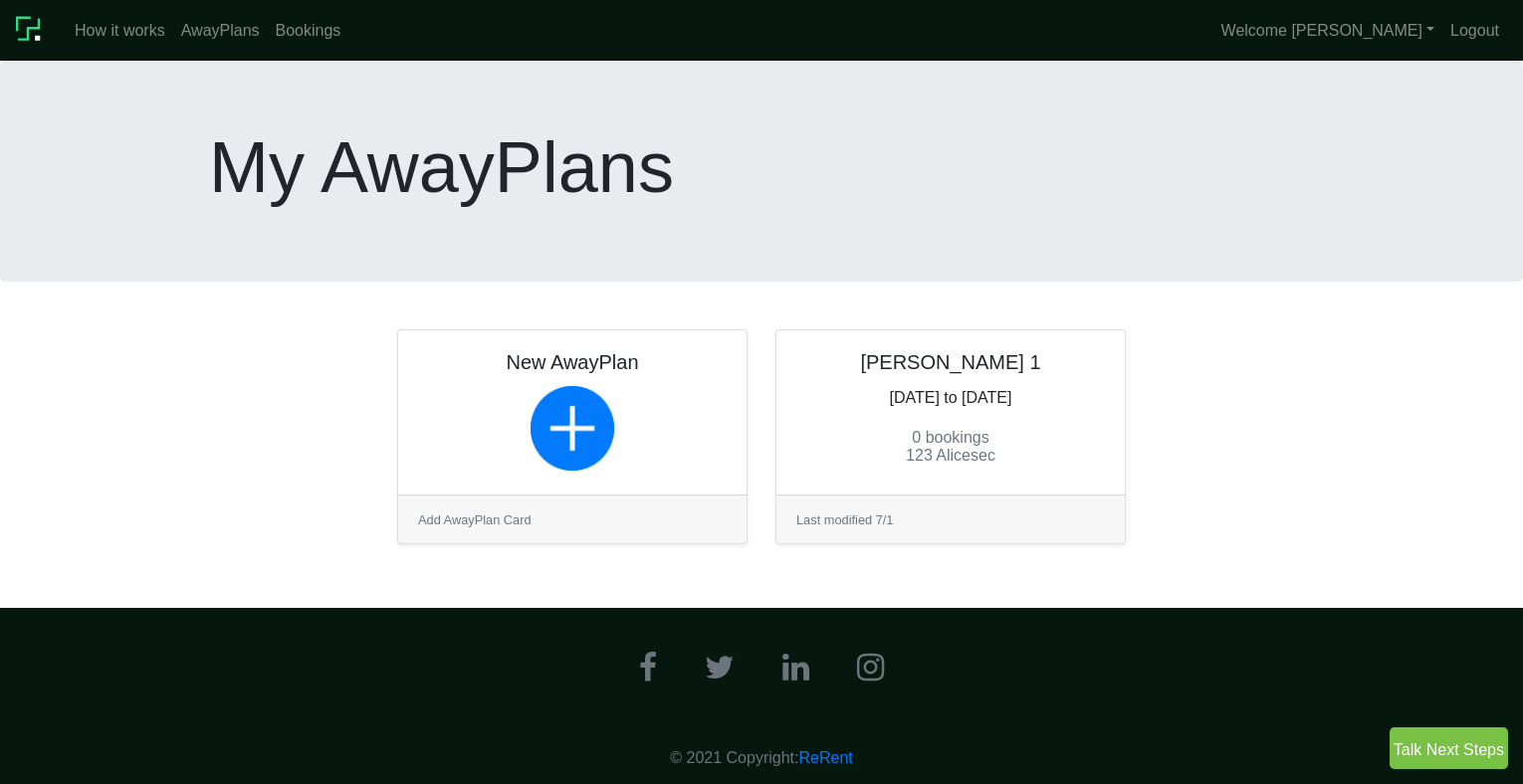 click at bounding box center (951, 476) 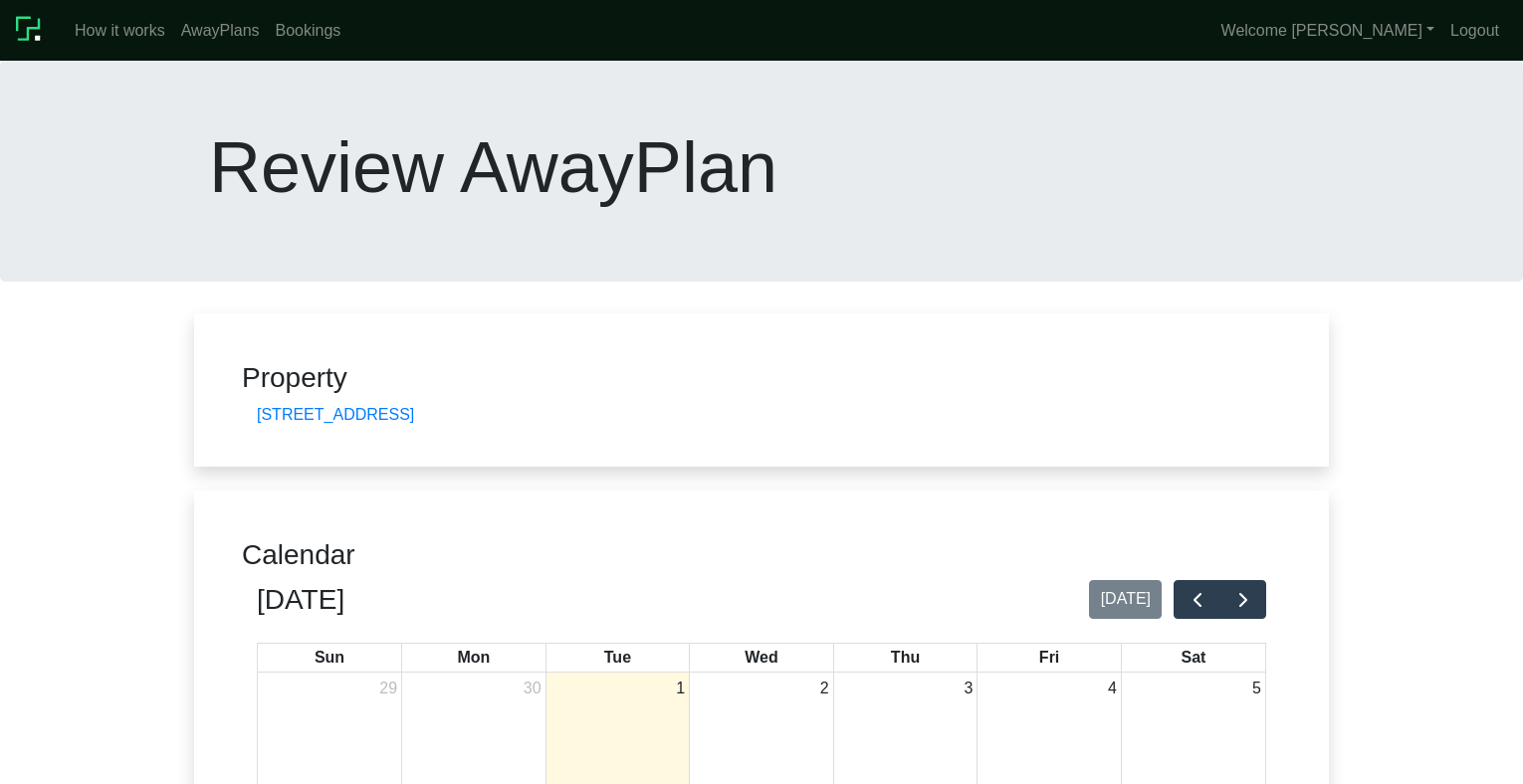 scroll, scrollTop: 0, scrollLeft: 0, axis: both 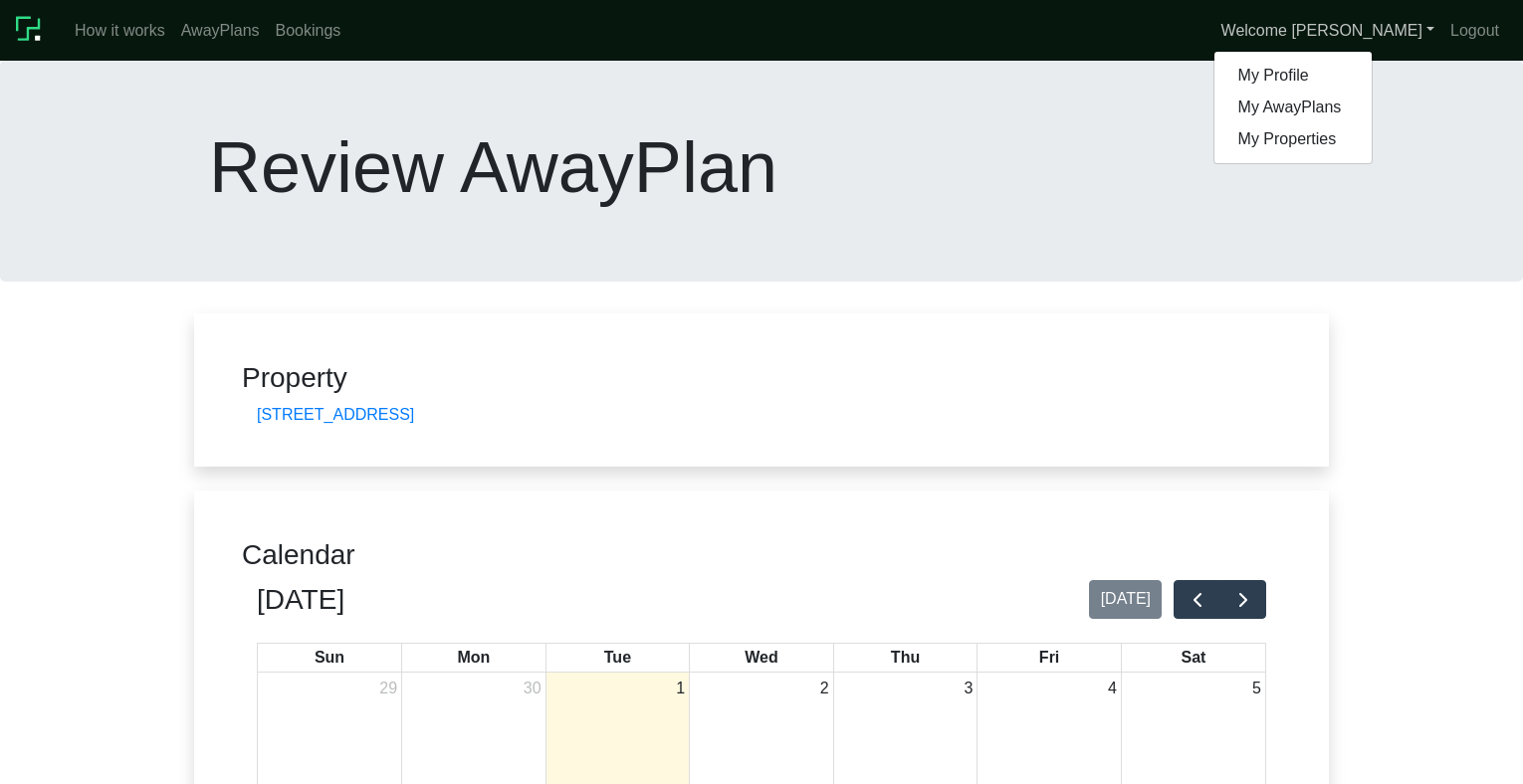 click on "Welcome [PERSON_NAME]" at bounding box center (1328, 31) 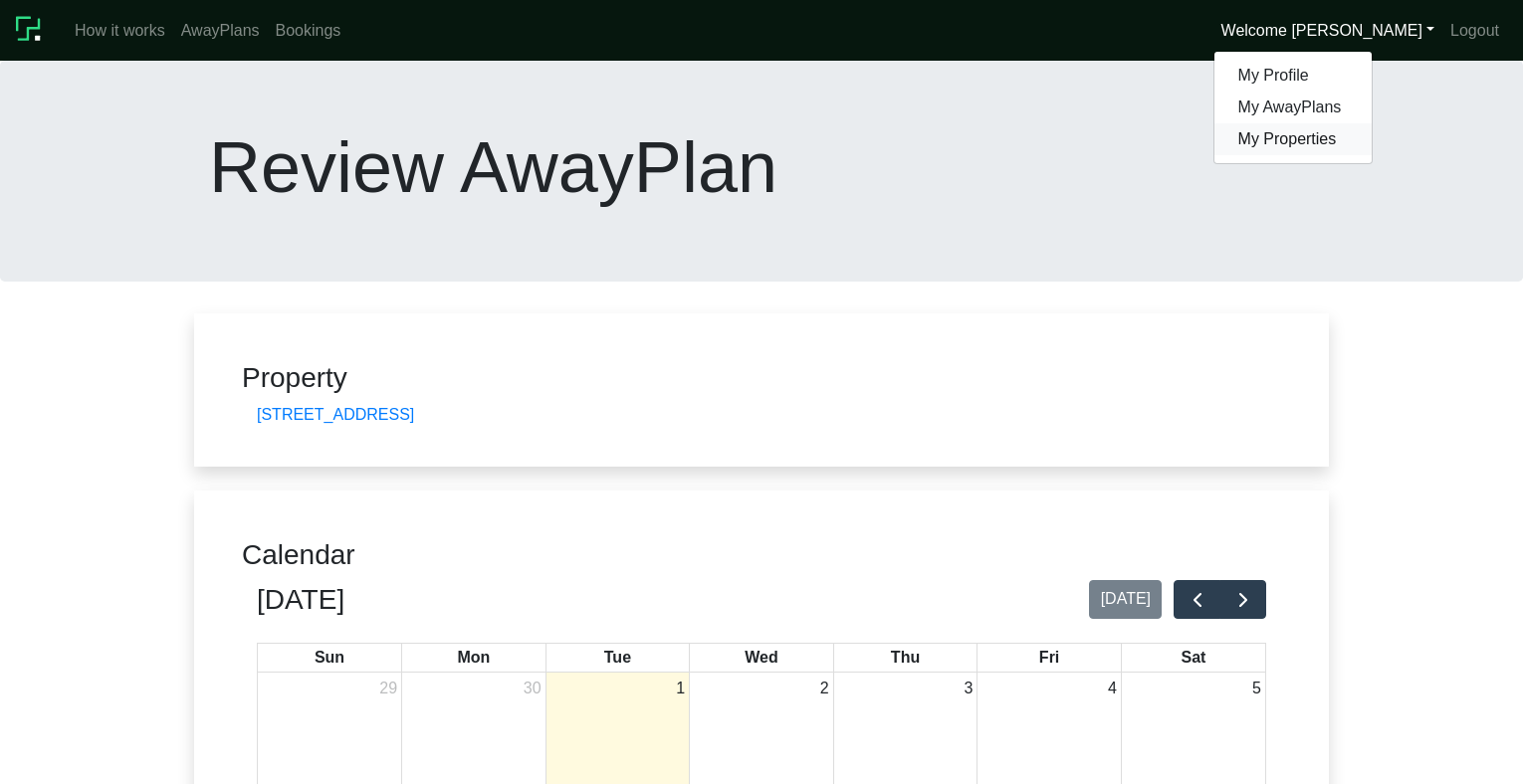 click on "My Properties" at bounding box center [1293, 139] 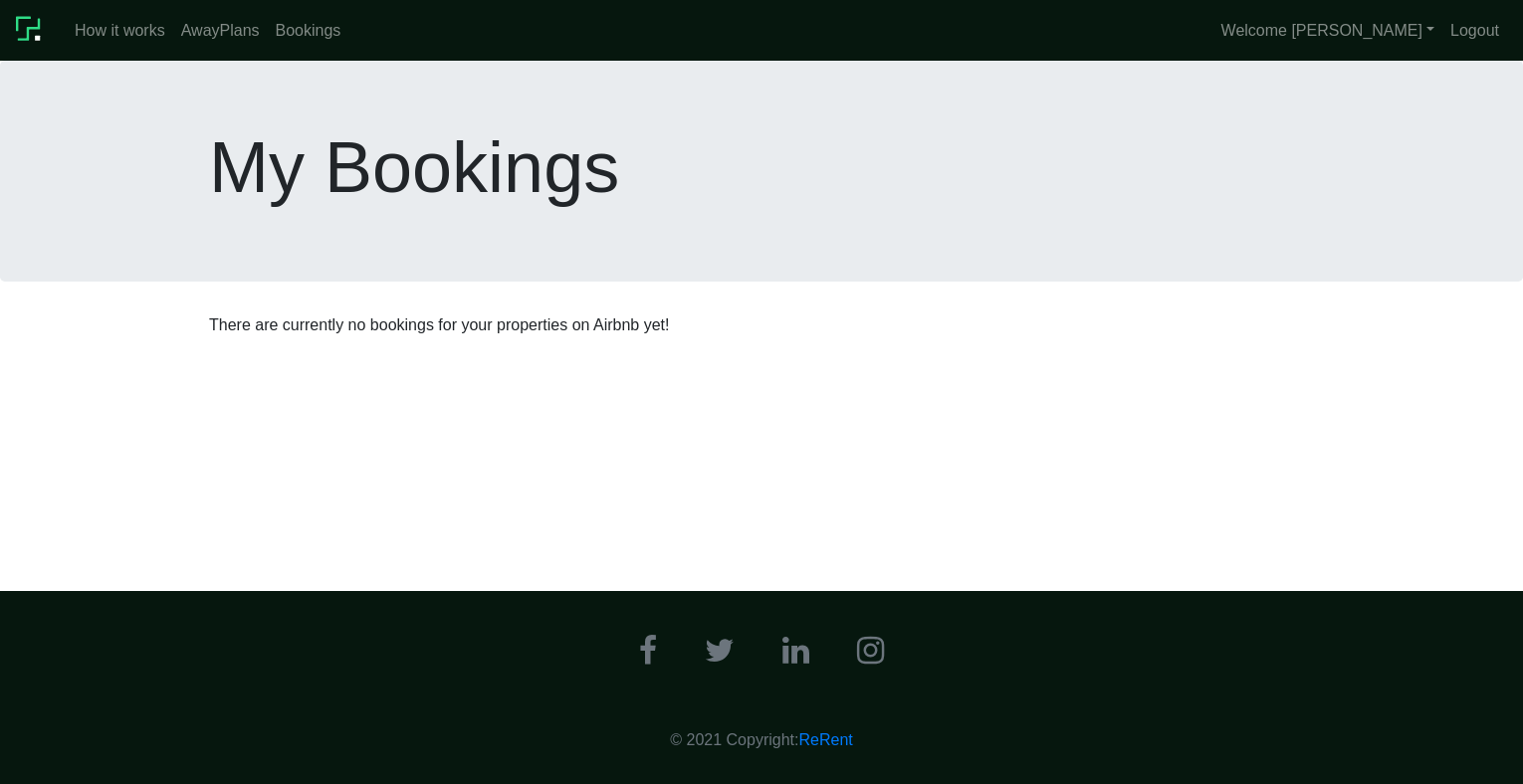 scroll, scrollTop: 0, scrollLeft: 0, axis: both 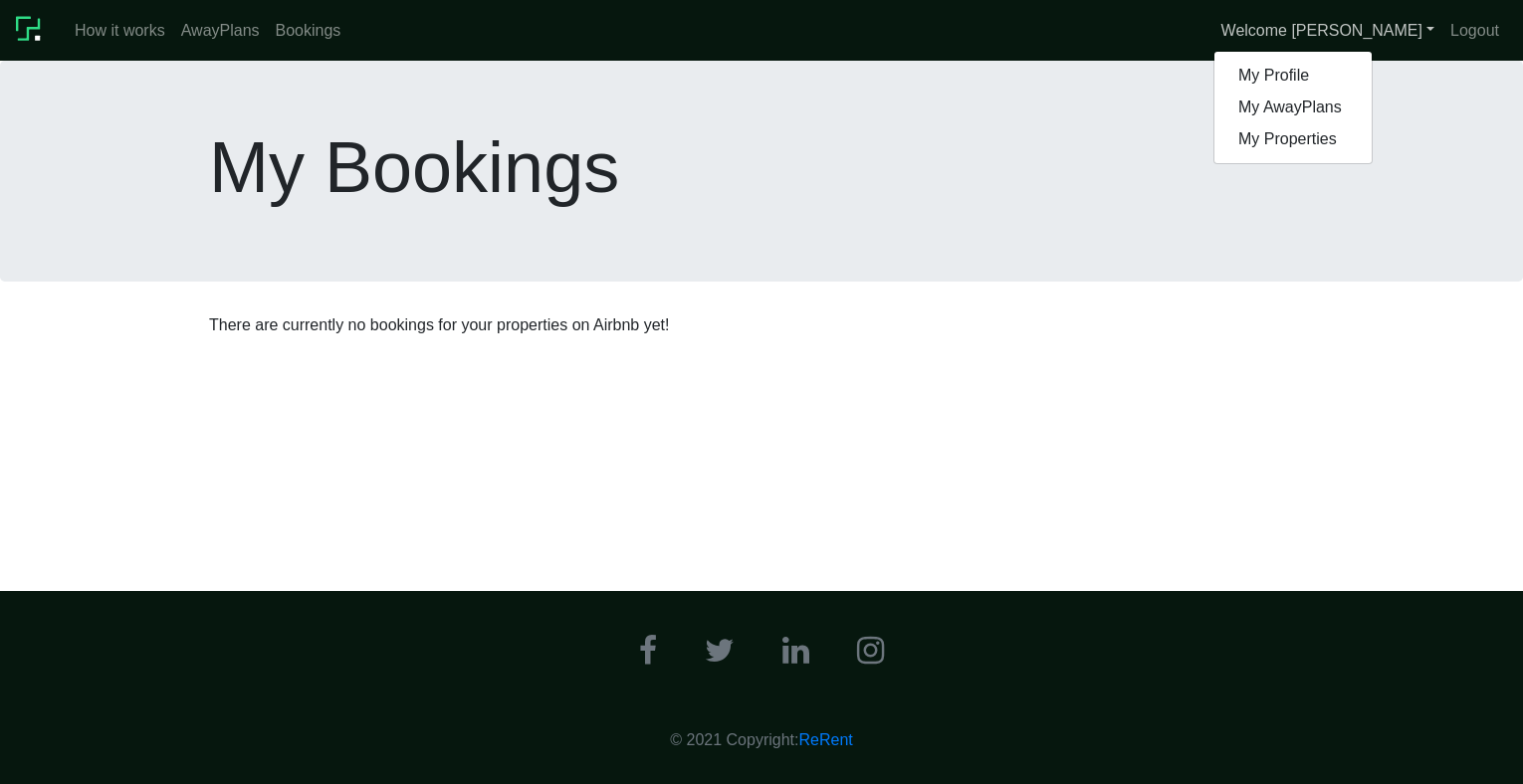click on "Welcome [PERSON_NAME]" at bounding box center (1328, 31) 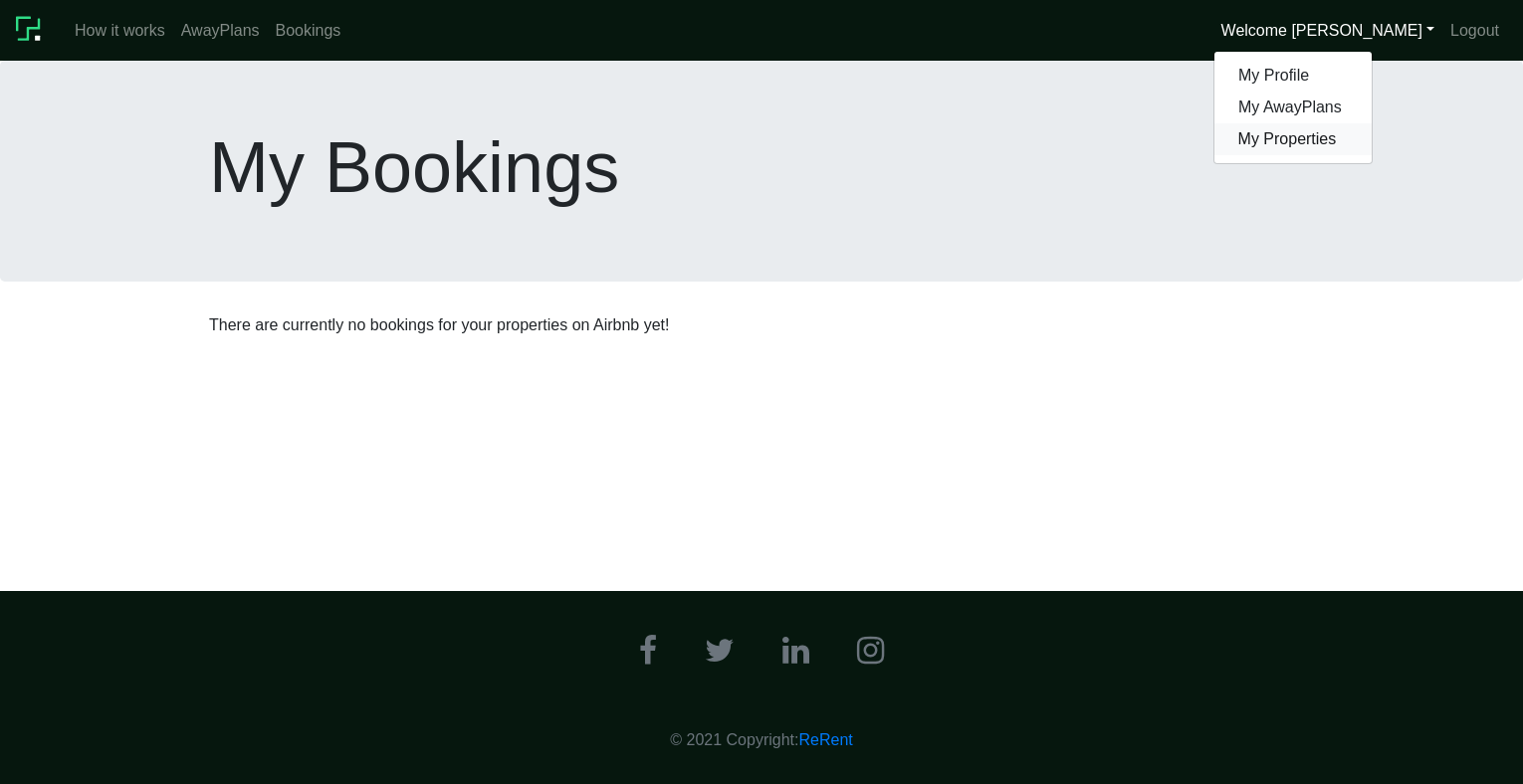 click on "My Properties" at bounding box center [1293, 139] 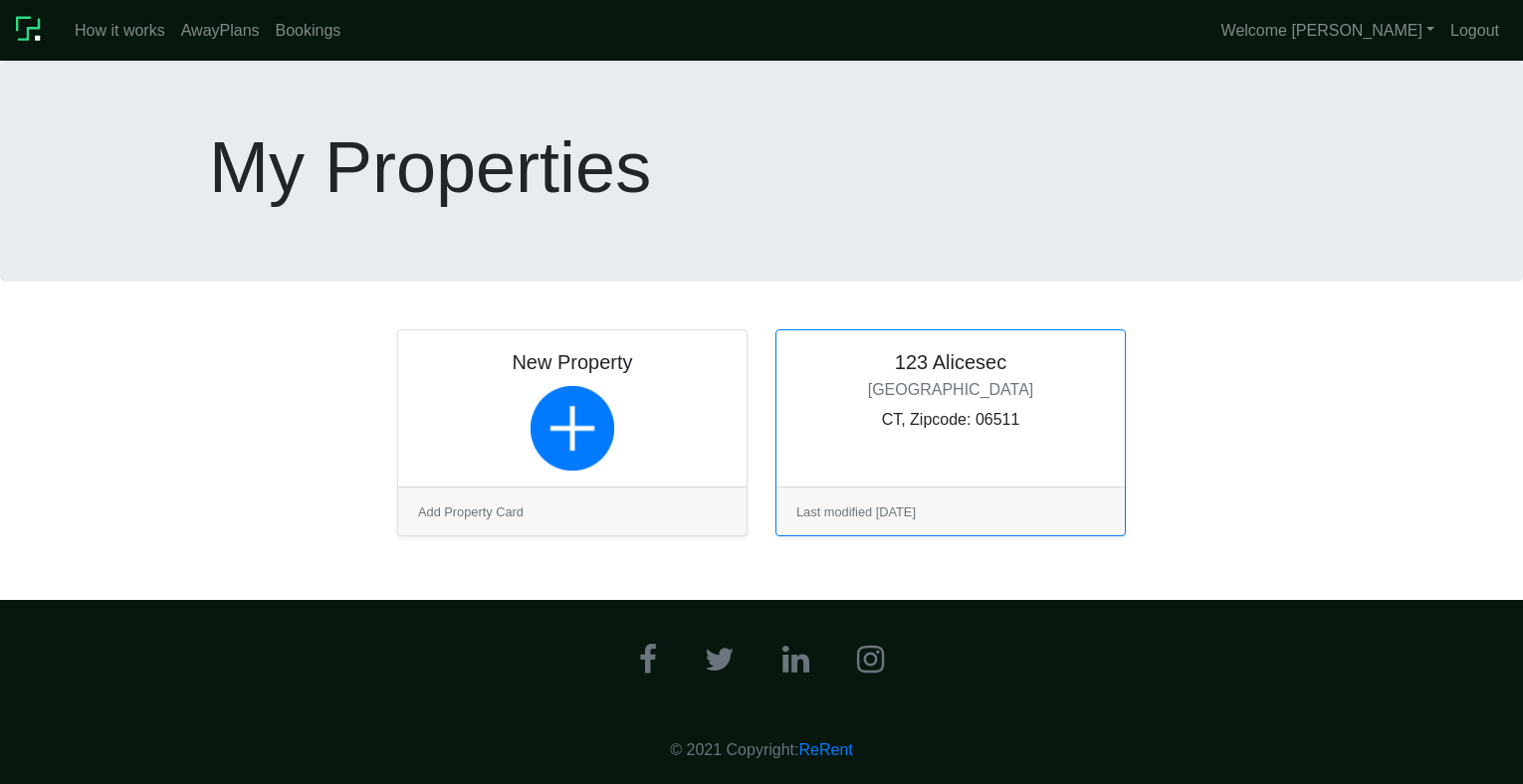 scroll, scrollTop: 0, scrollLeft: 0, axis: both 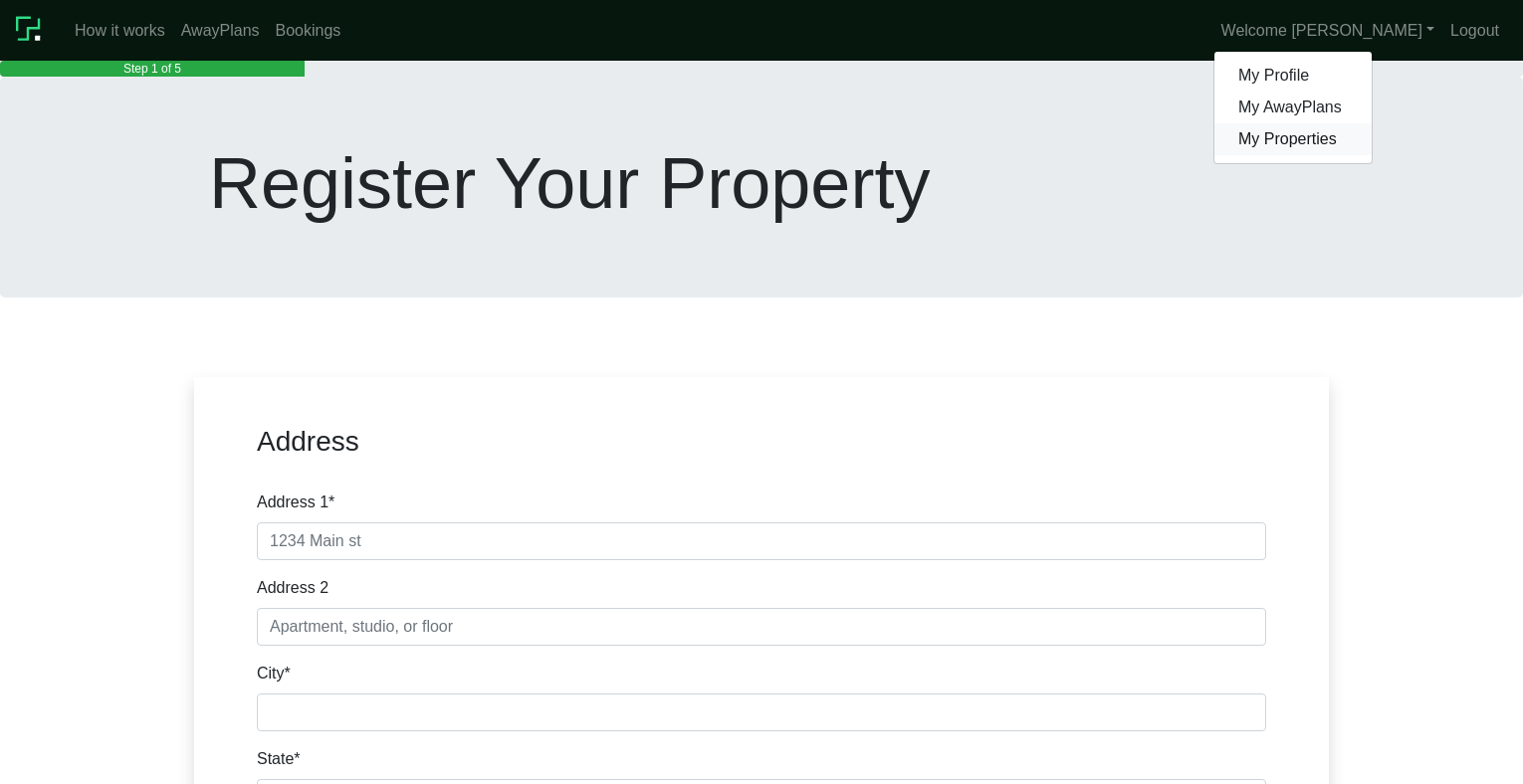 click on "My Properties" at bounding box center (1293, 139) 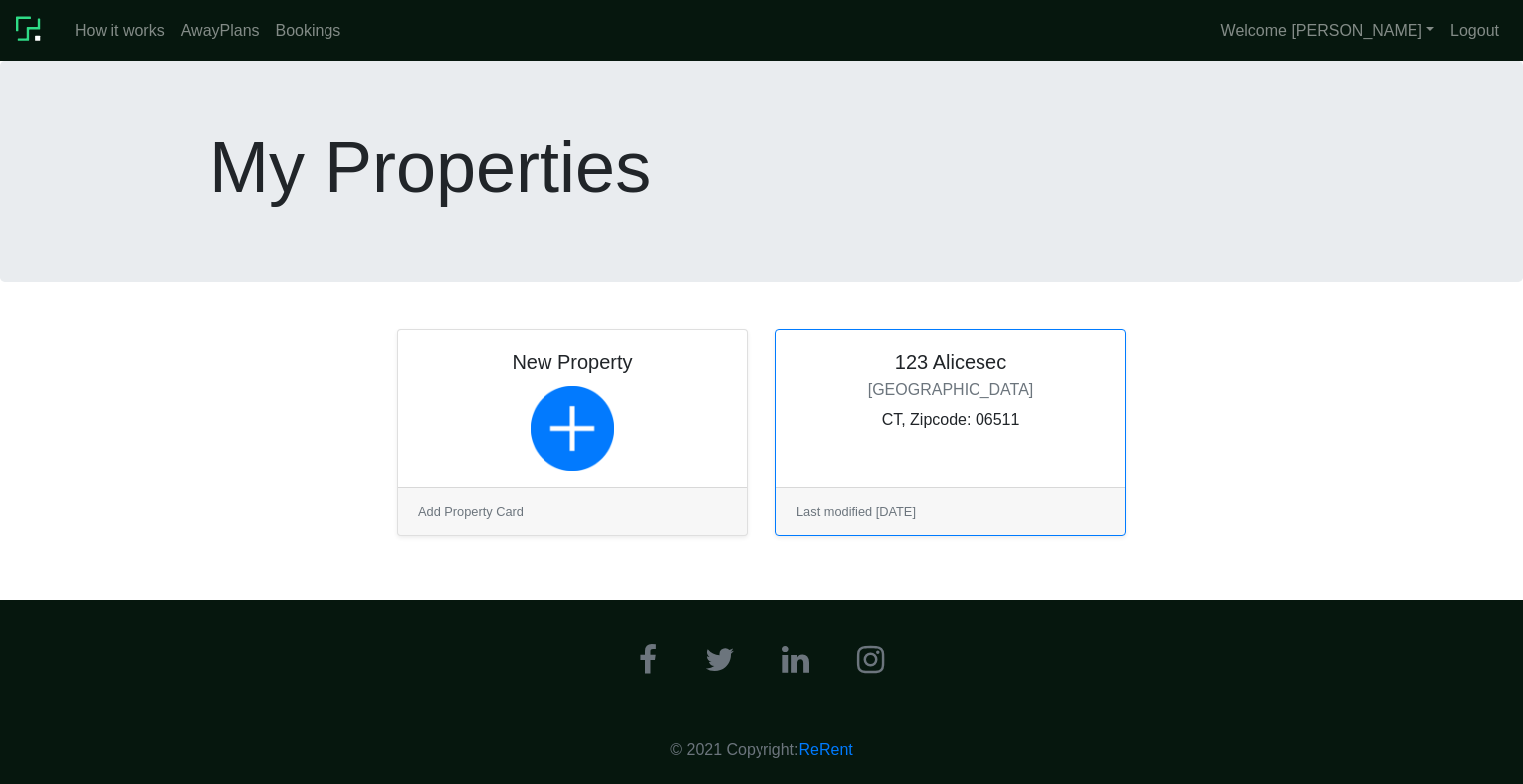 scroll, scrollTop: 0, scrollLeft: 0, axis: both 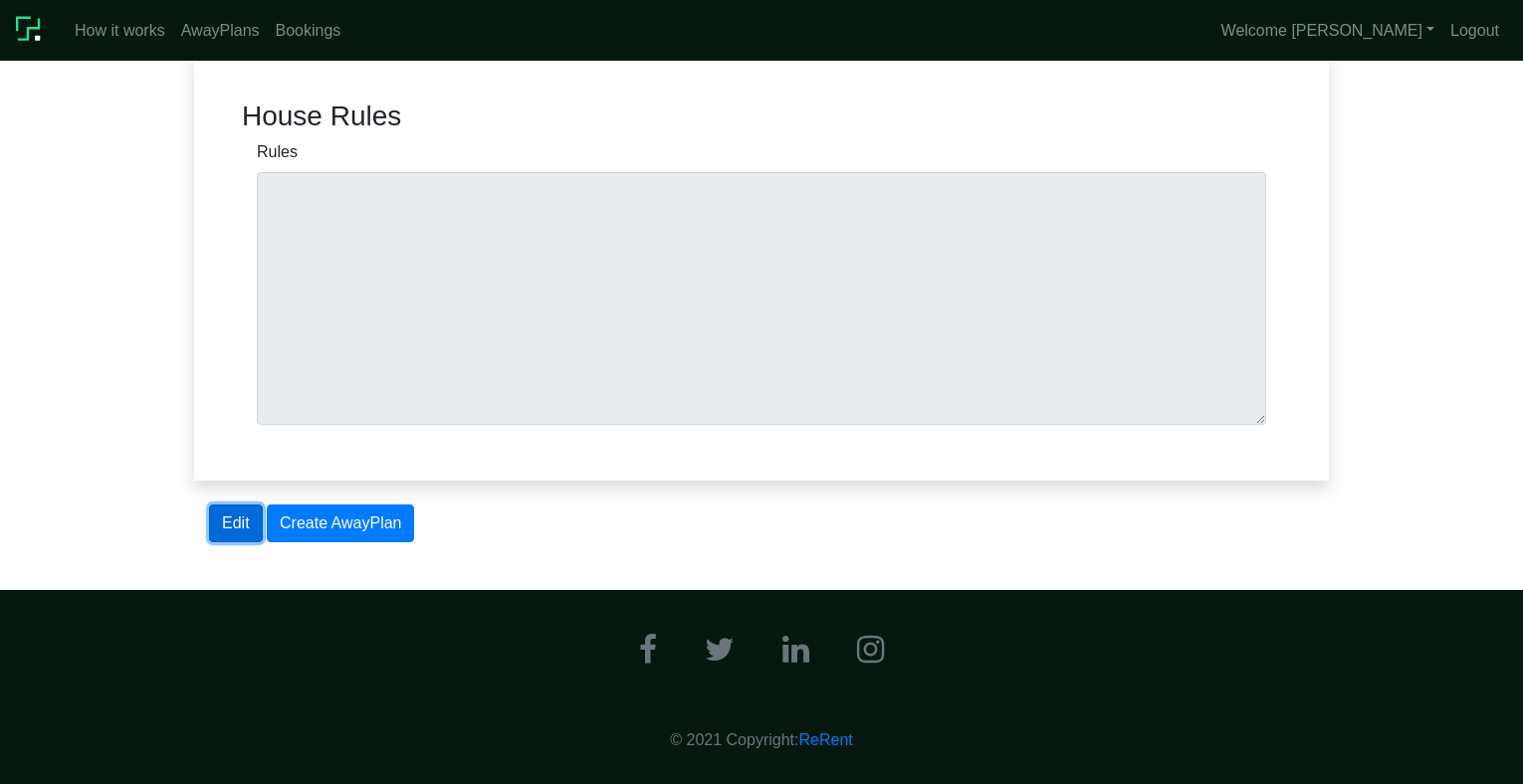click on "Edit" at bounding box center [236, 523] 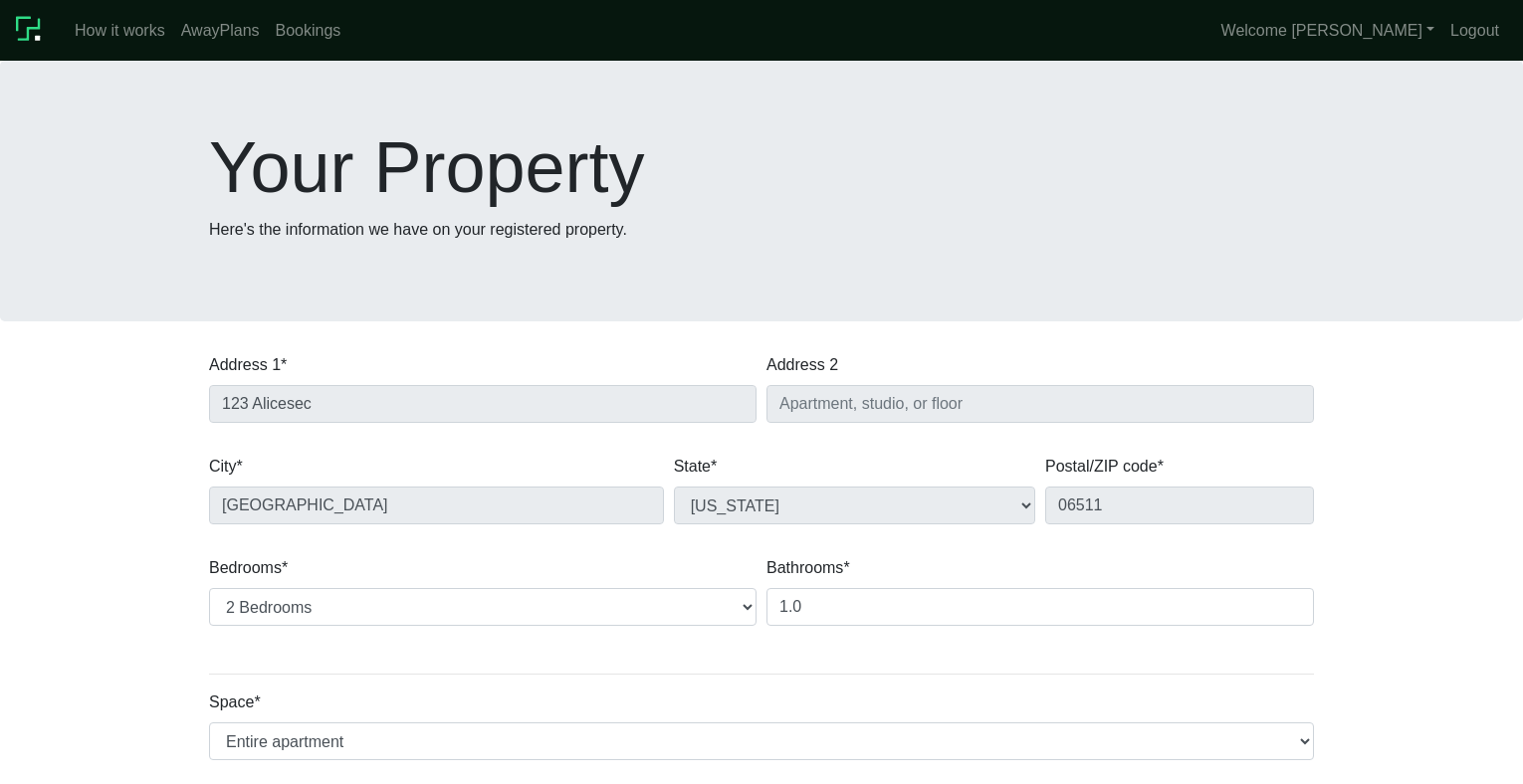 scroll, scrollTop: 0, scrollLeft: 0, axis: both 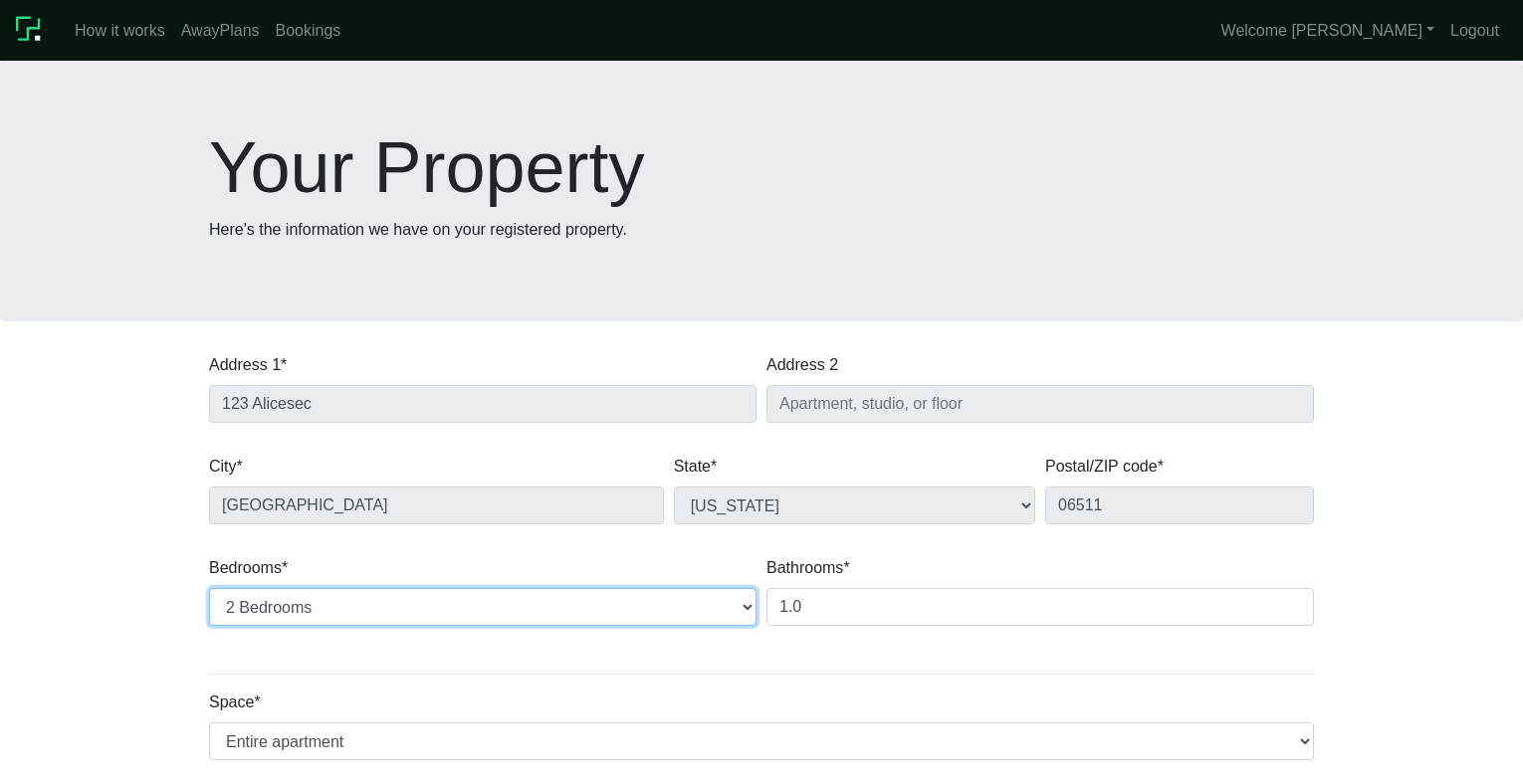 click on "Studio
1 Bedroom
2 Bedrooms
3 Bedrooms
4 Bedrooms
5 Bedrooms
6 Bedrooms
7 Bedrooms
8 Bedrooms
9 Bedrooms
10 Bedrooms" at bounding box center (483, 607) 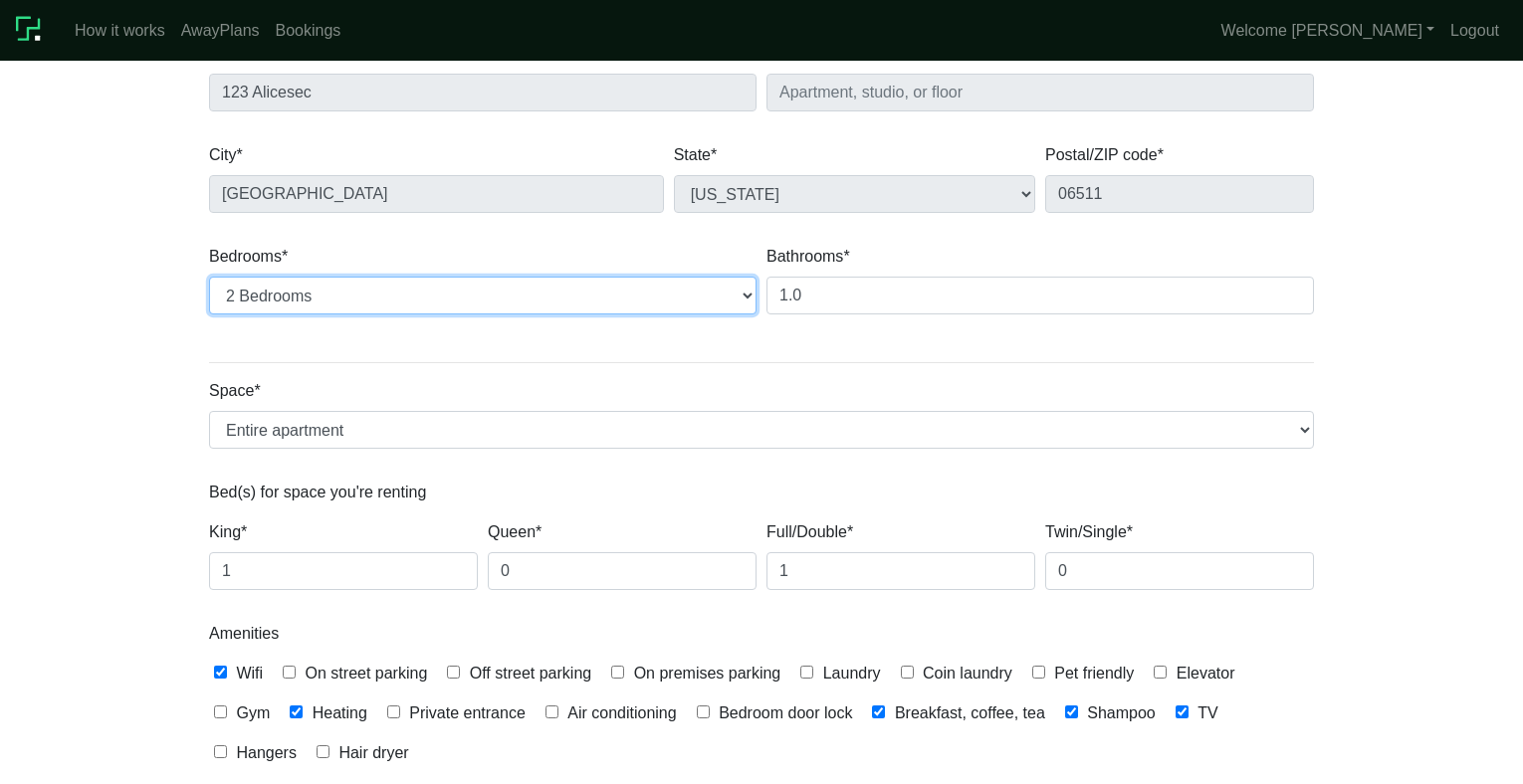 scroll, scrollTop: 340, scrollLeft: 0, axis: vertical 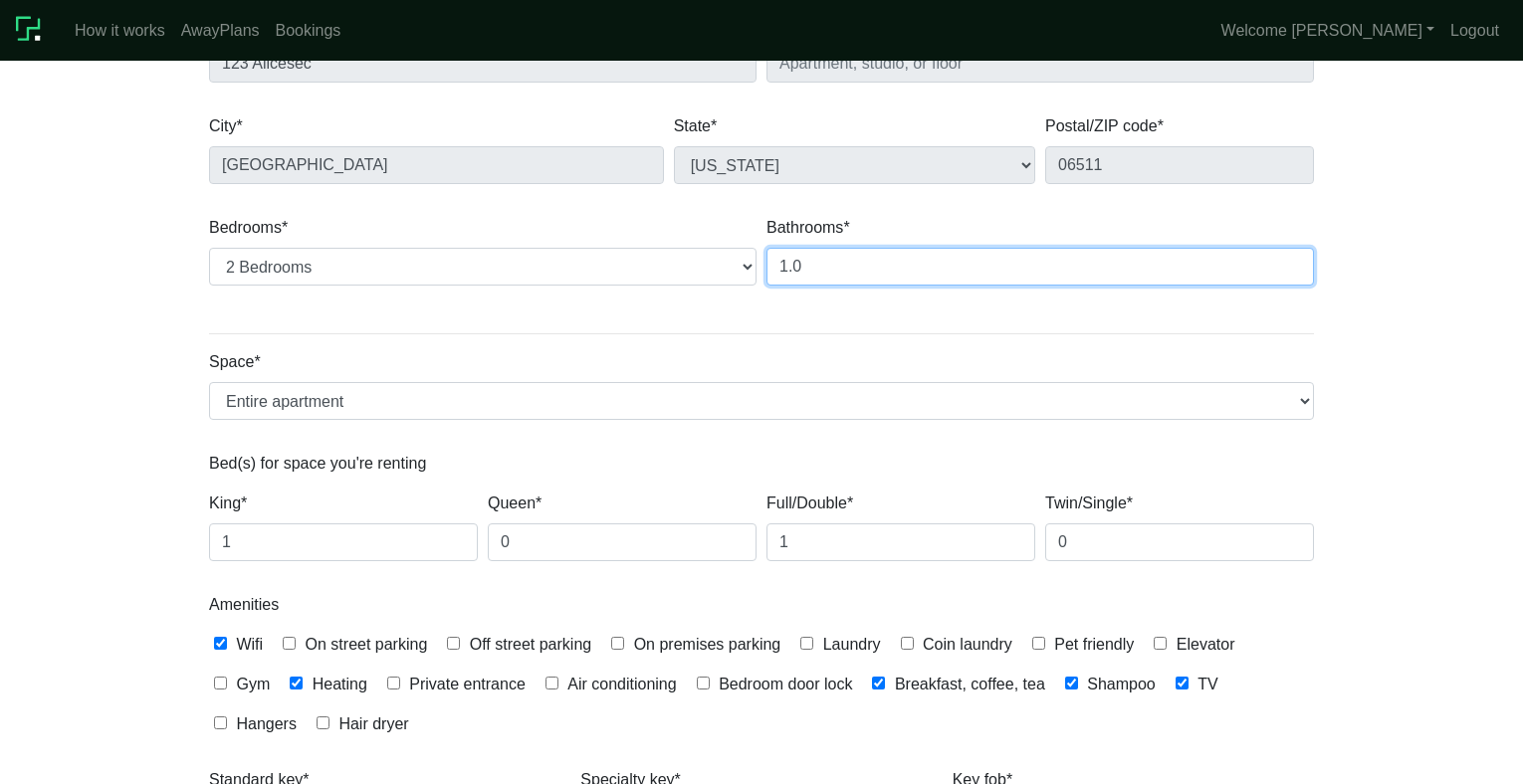 click on "1.0" at bounding box center (1040, 267) 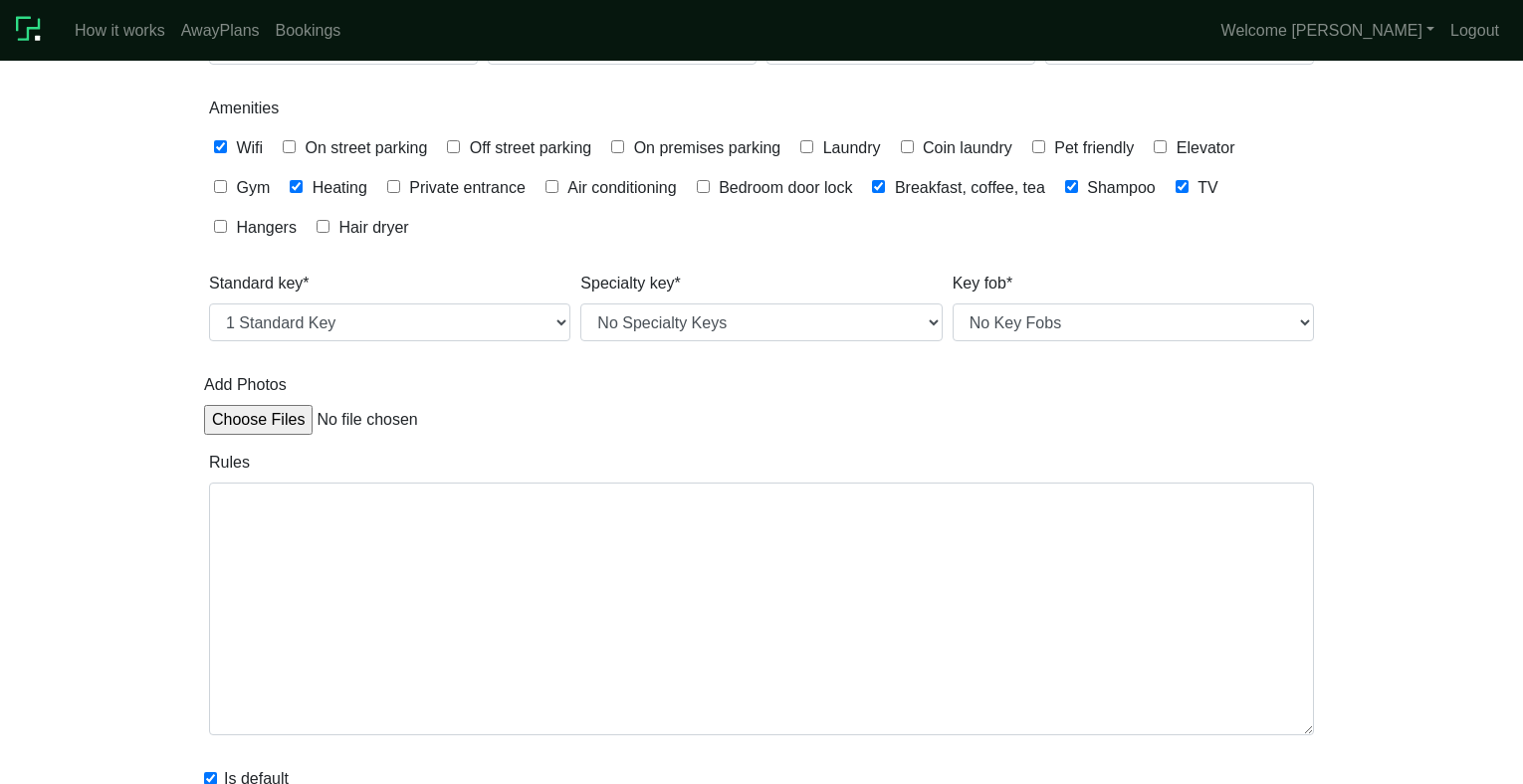 scroll, scrollTop: 1182, scrollLeft: 0, axis: vertical 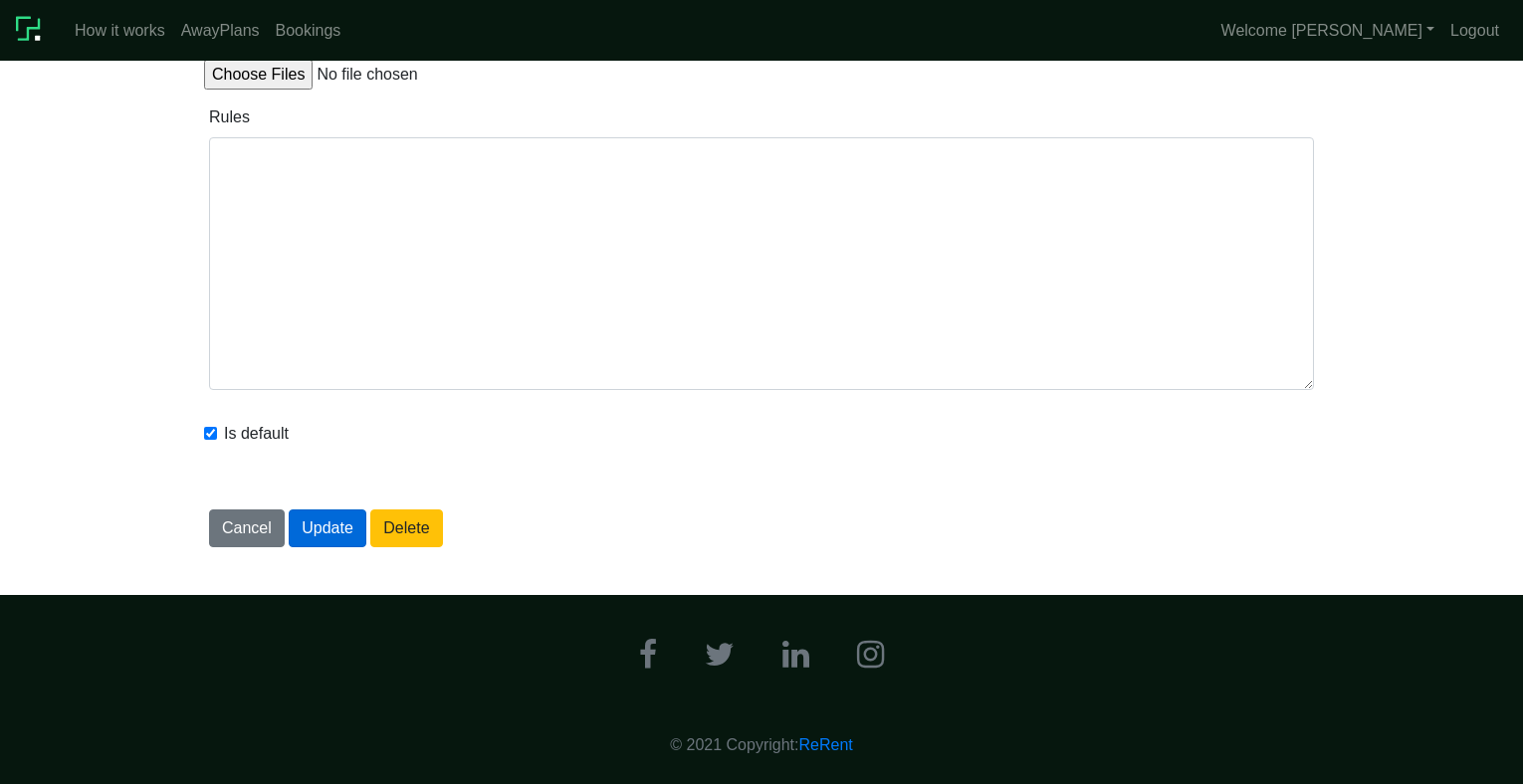 type on "2.0" 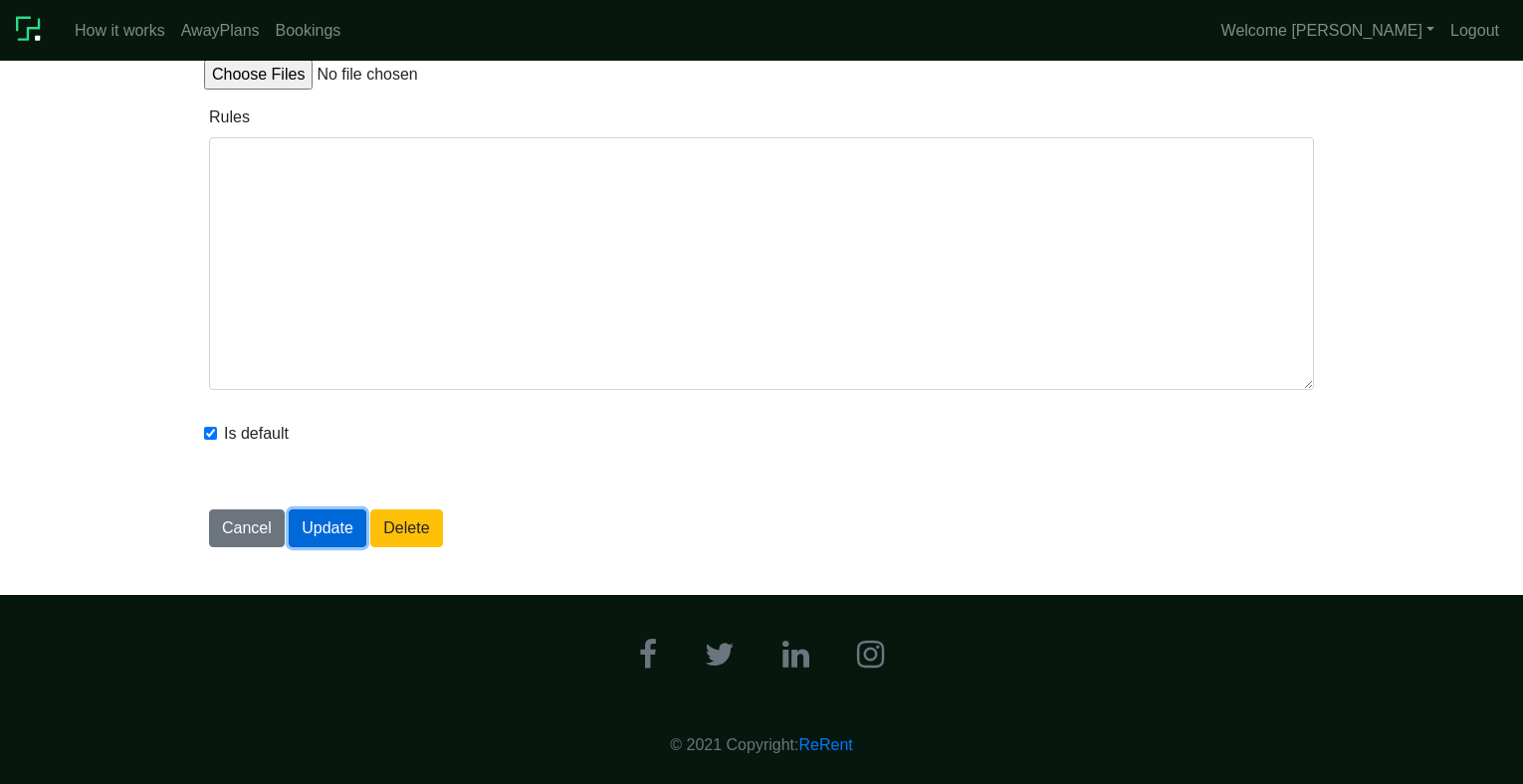 click on "Update" at bounding box center [327, 528] 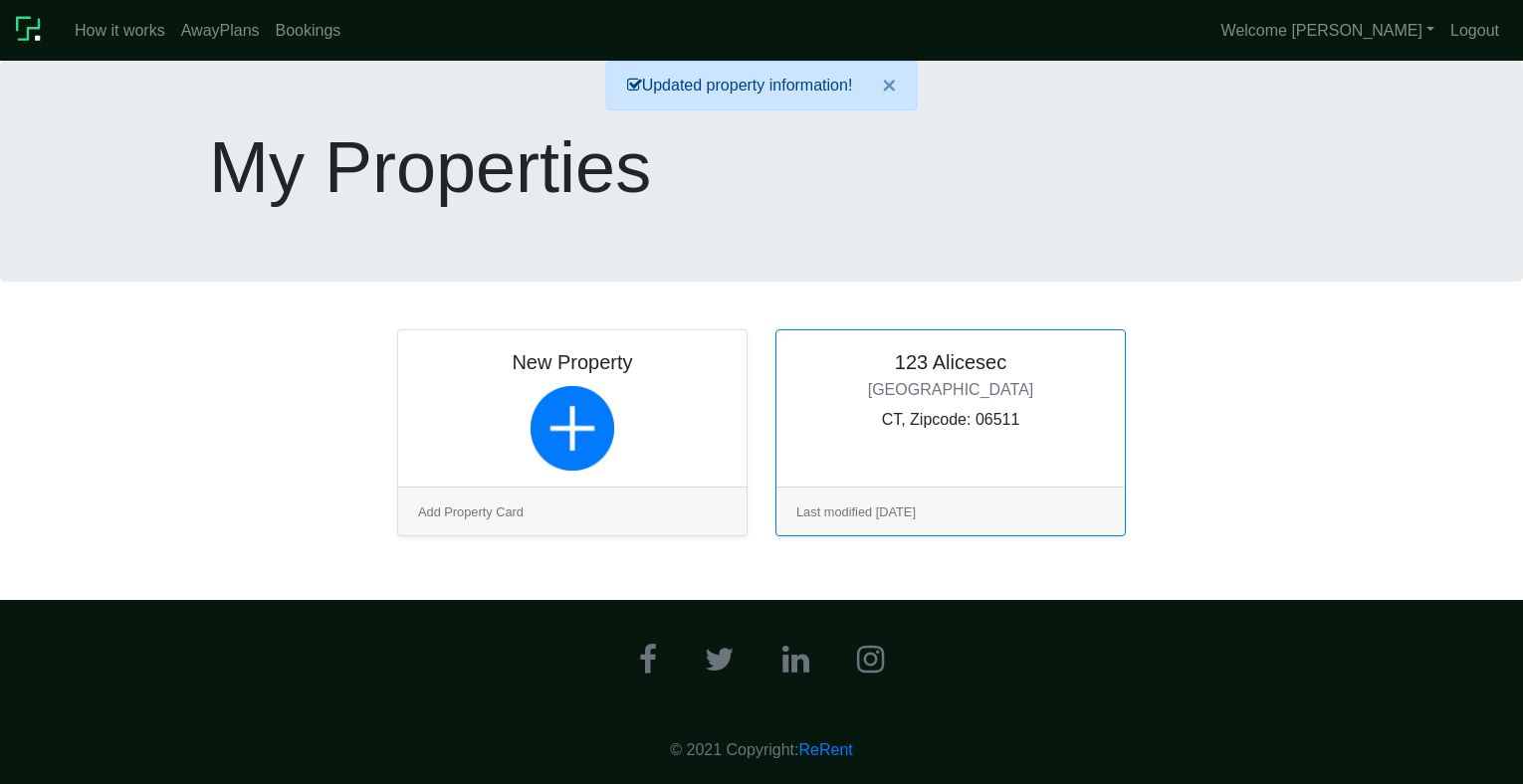 scroll, scrollTop: 0, scrollLeft: 0, axis: both 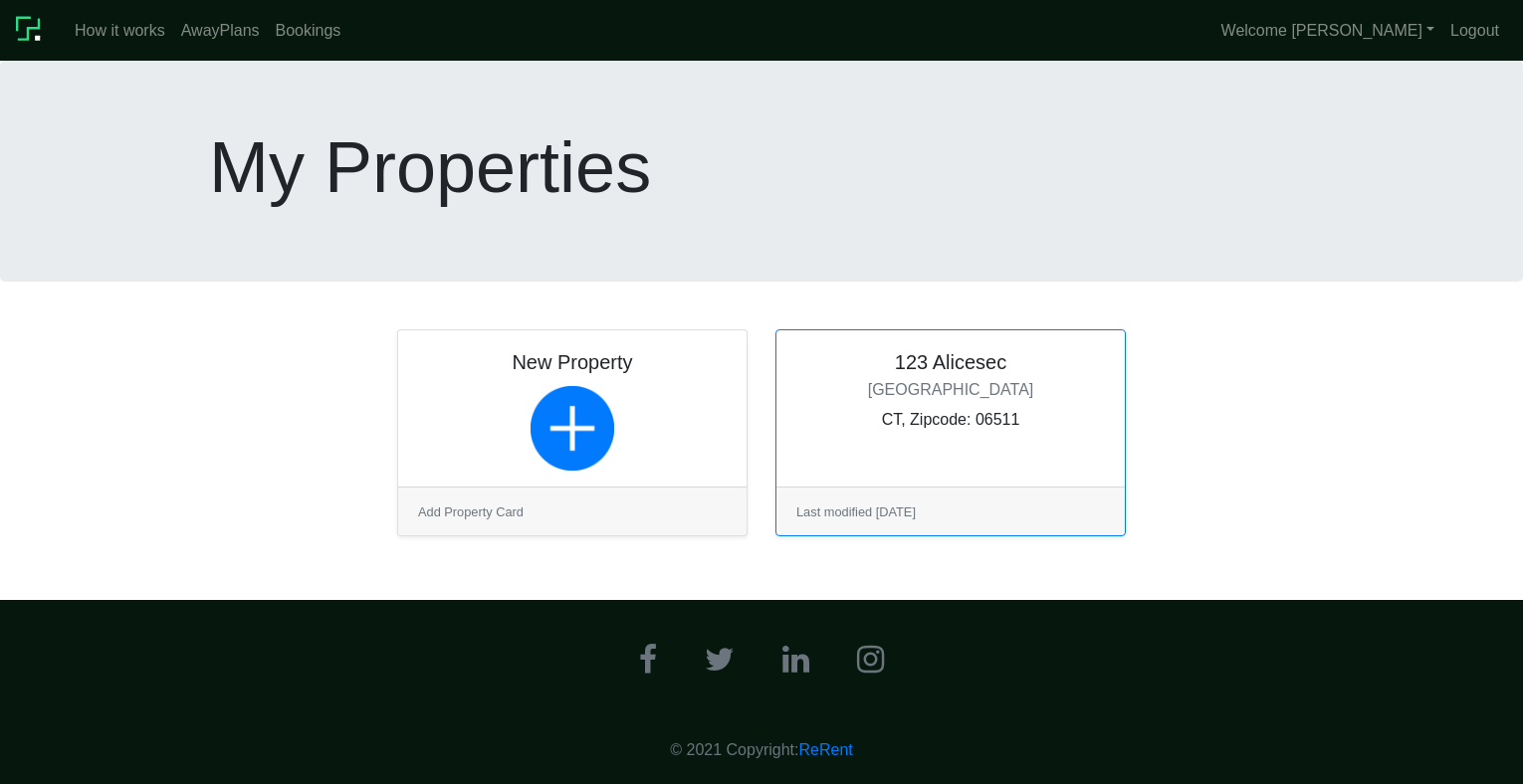 click at bounding box center (951, 448) 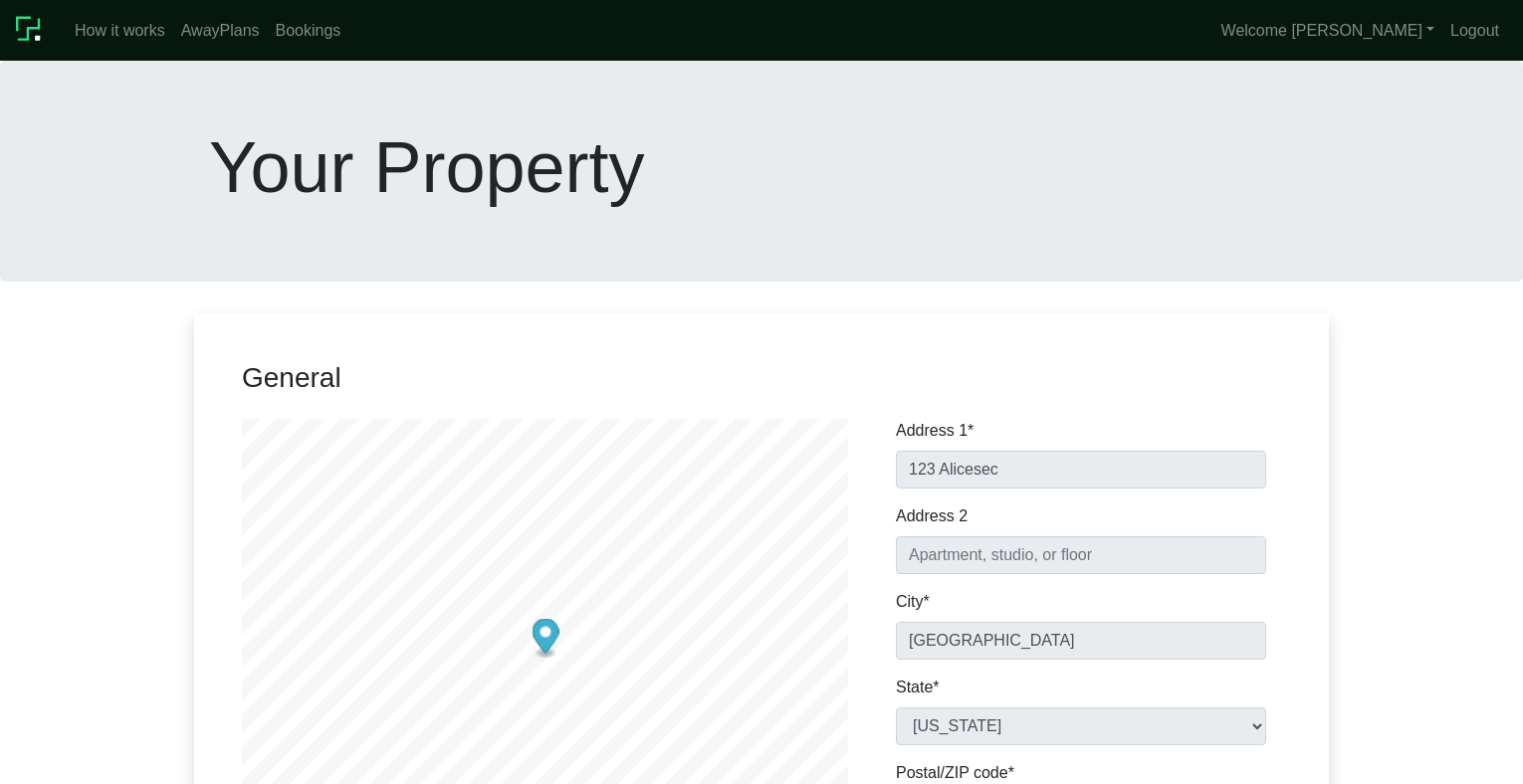 scroll, scrollTop: 0, scrollLeft: 0, axis: both 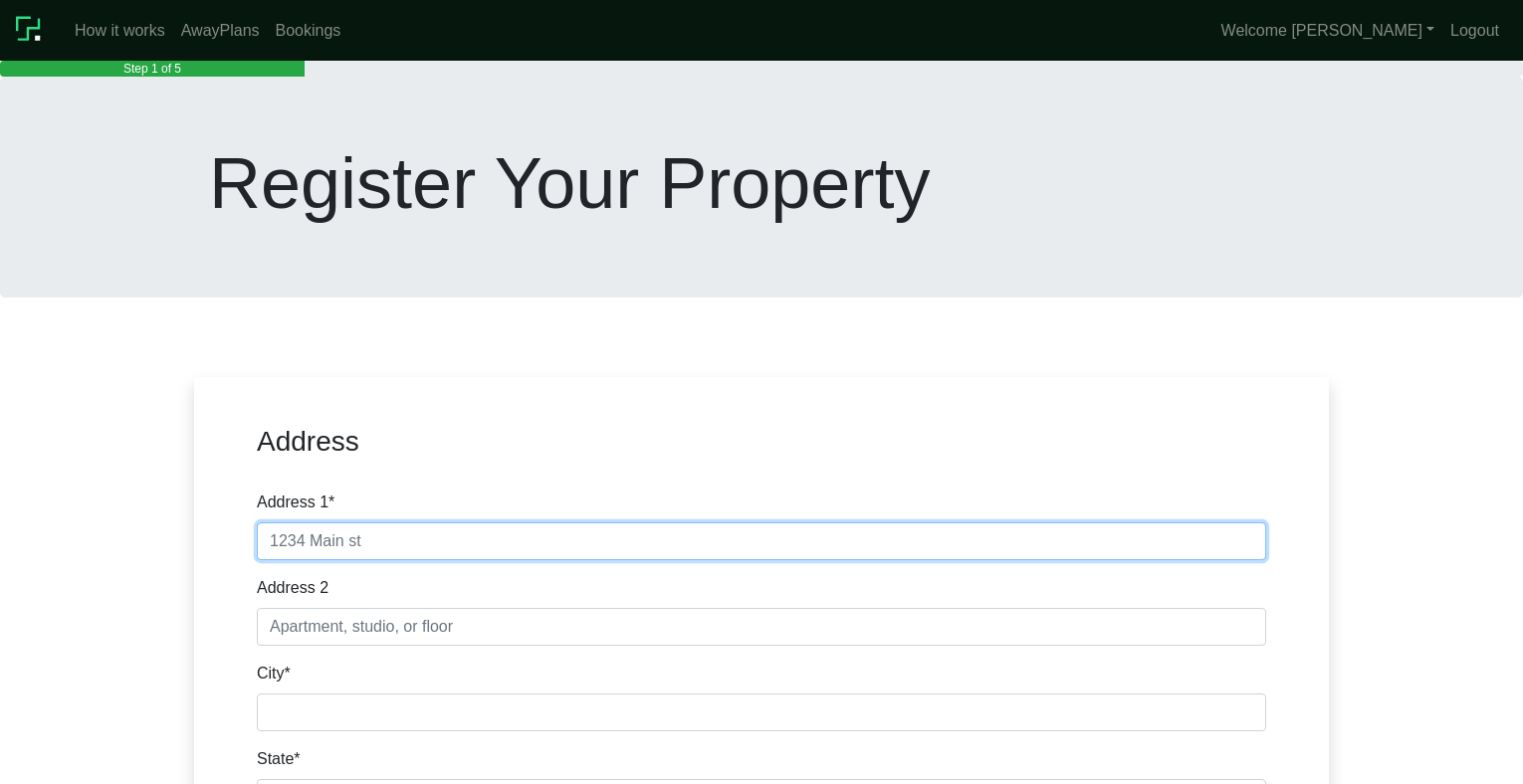 click on "Address 1 *" at bounding box center [762, 541] 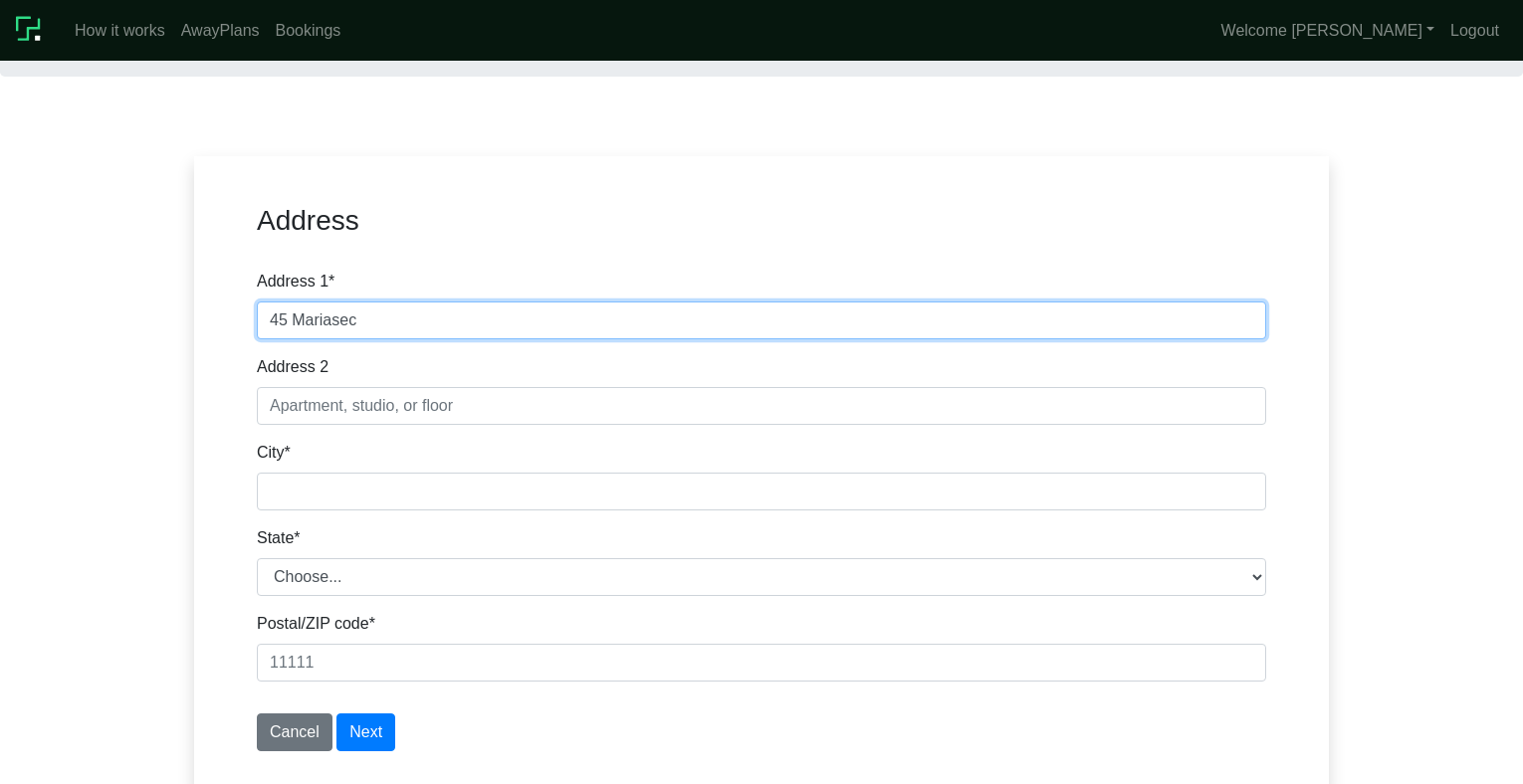 scroll, scrollTop: 227, scrollLeft: 0, axis: vertical 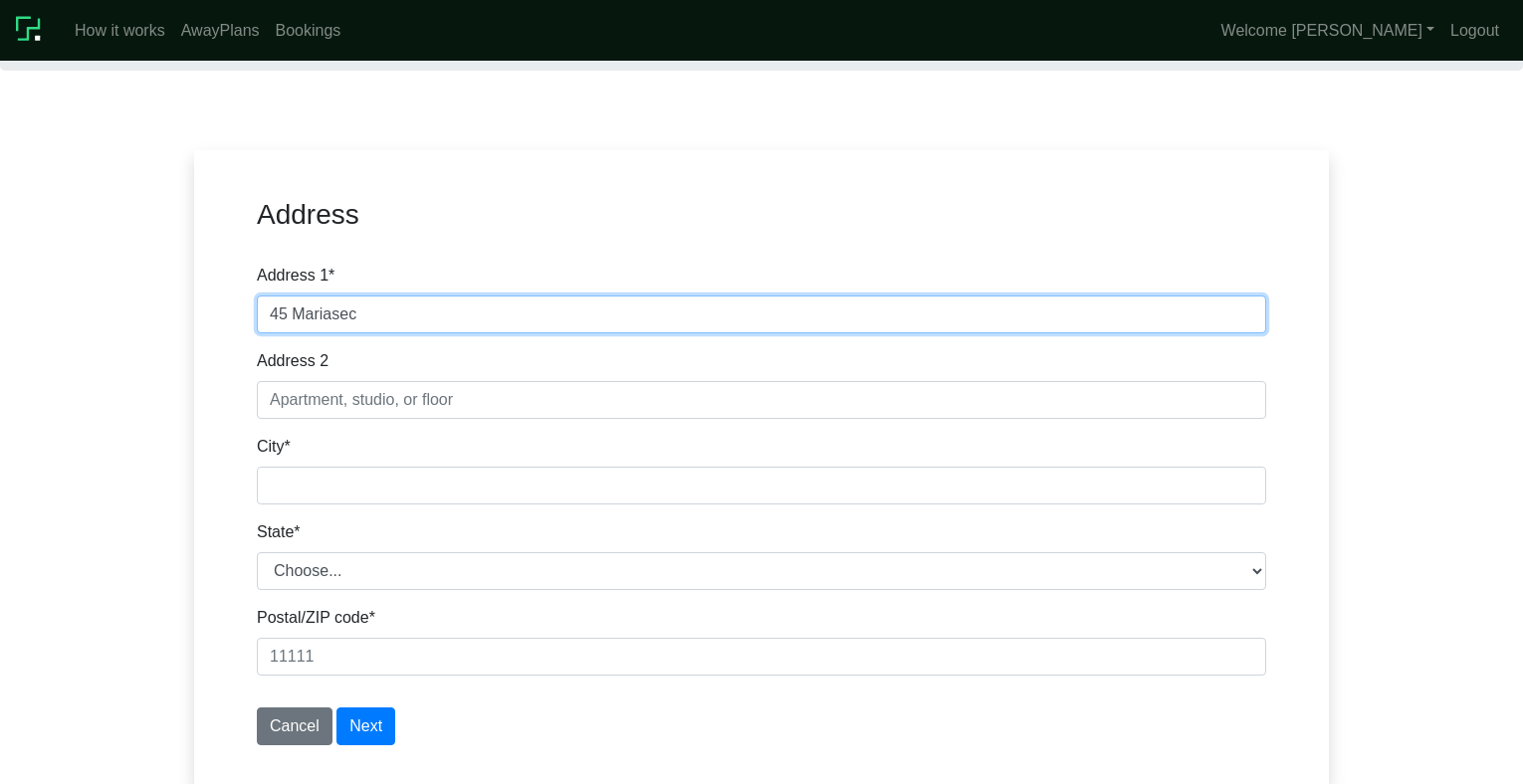 type on "45 Mariasec" 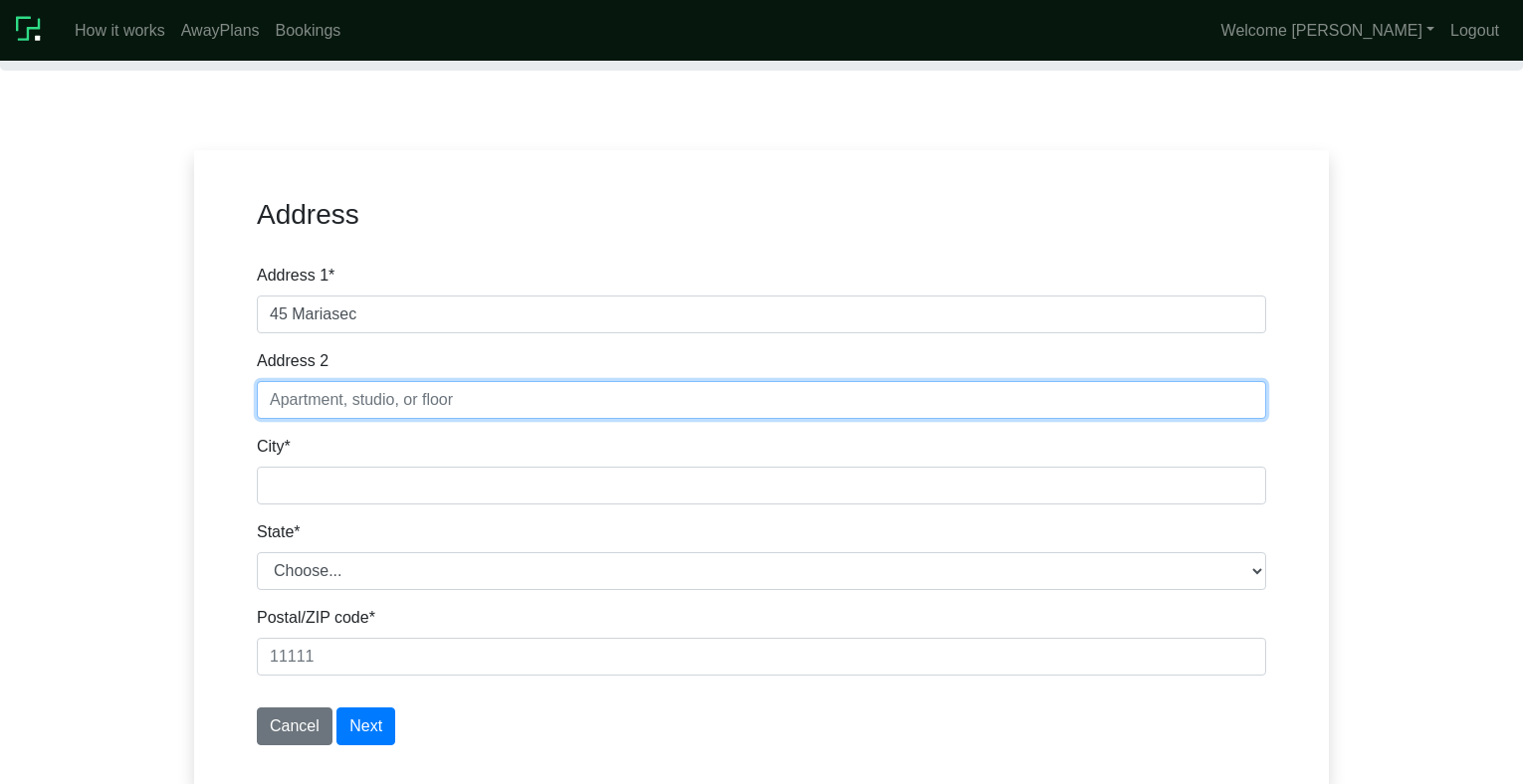 click on "Address 2" at bounding box center (762, 400) 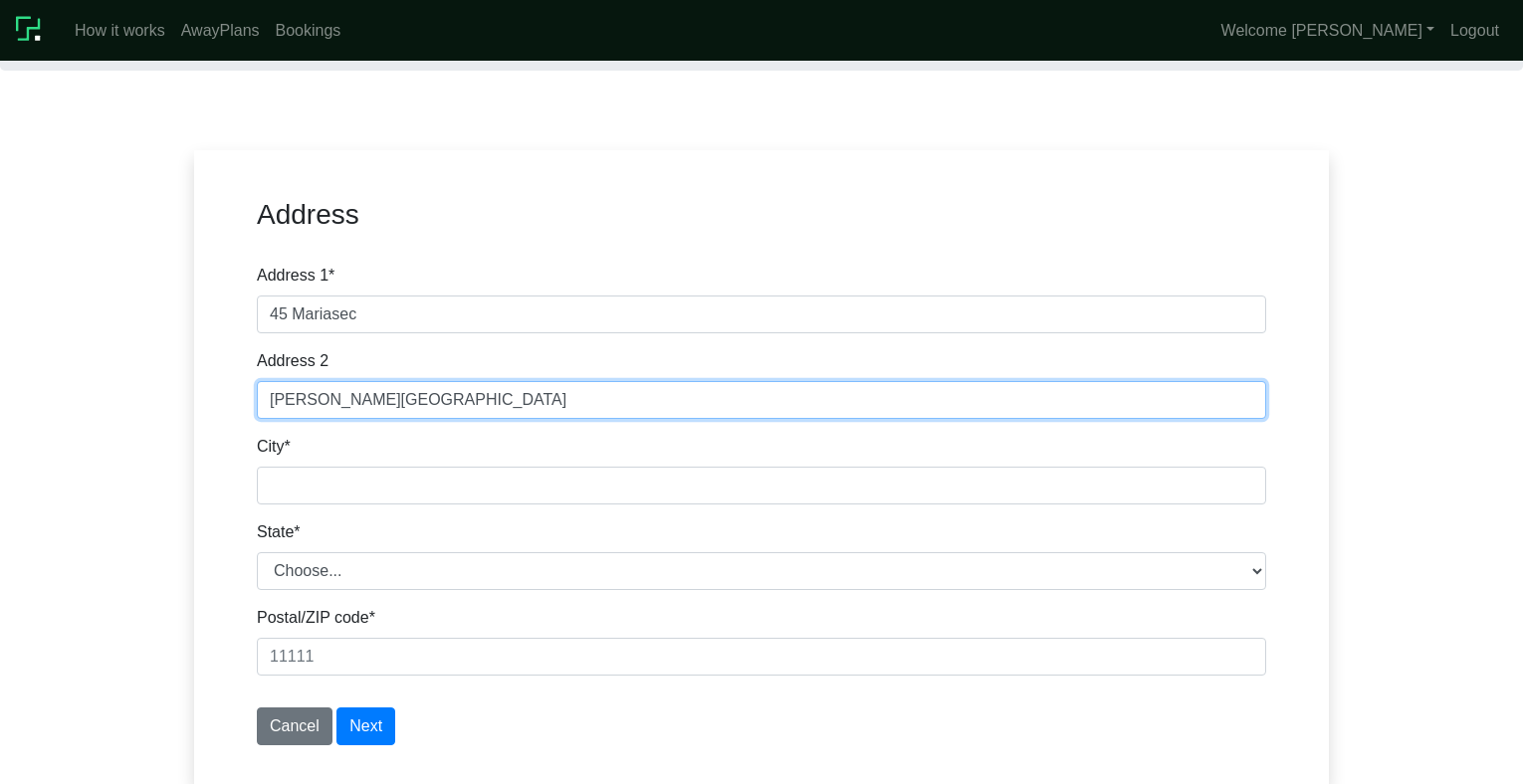 type on "ALice Building" 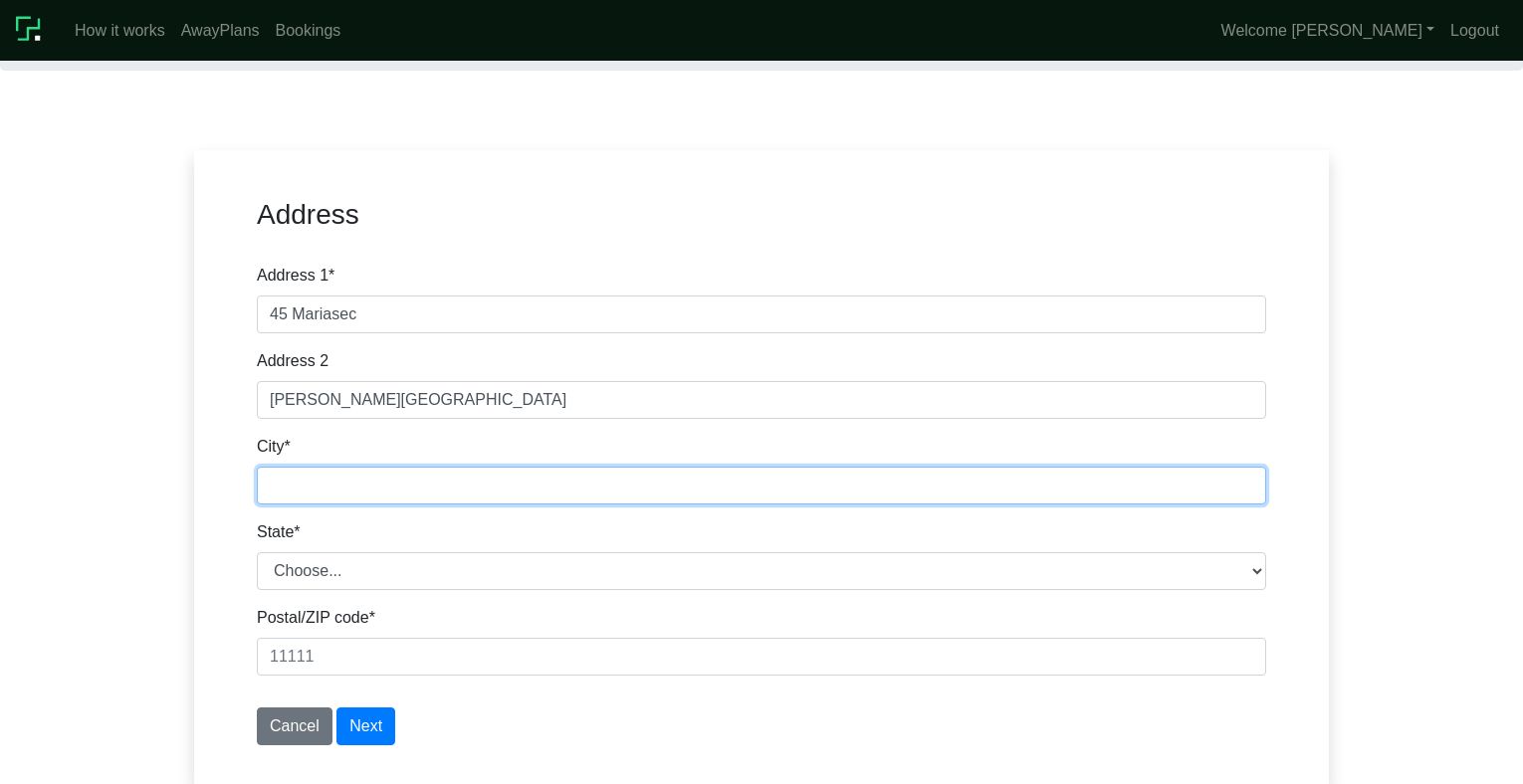 click on "City *" at bounding box center [762, 486] 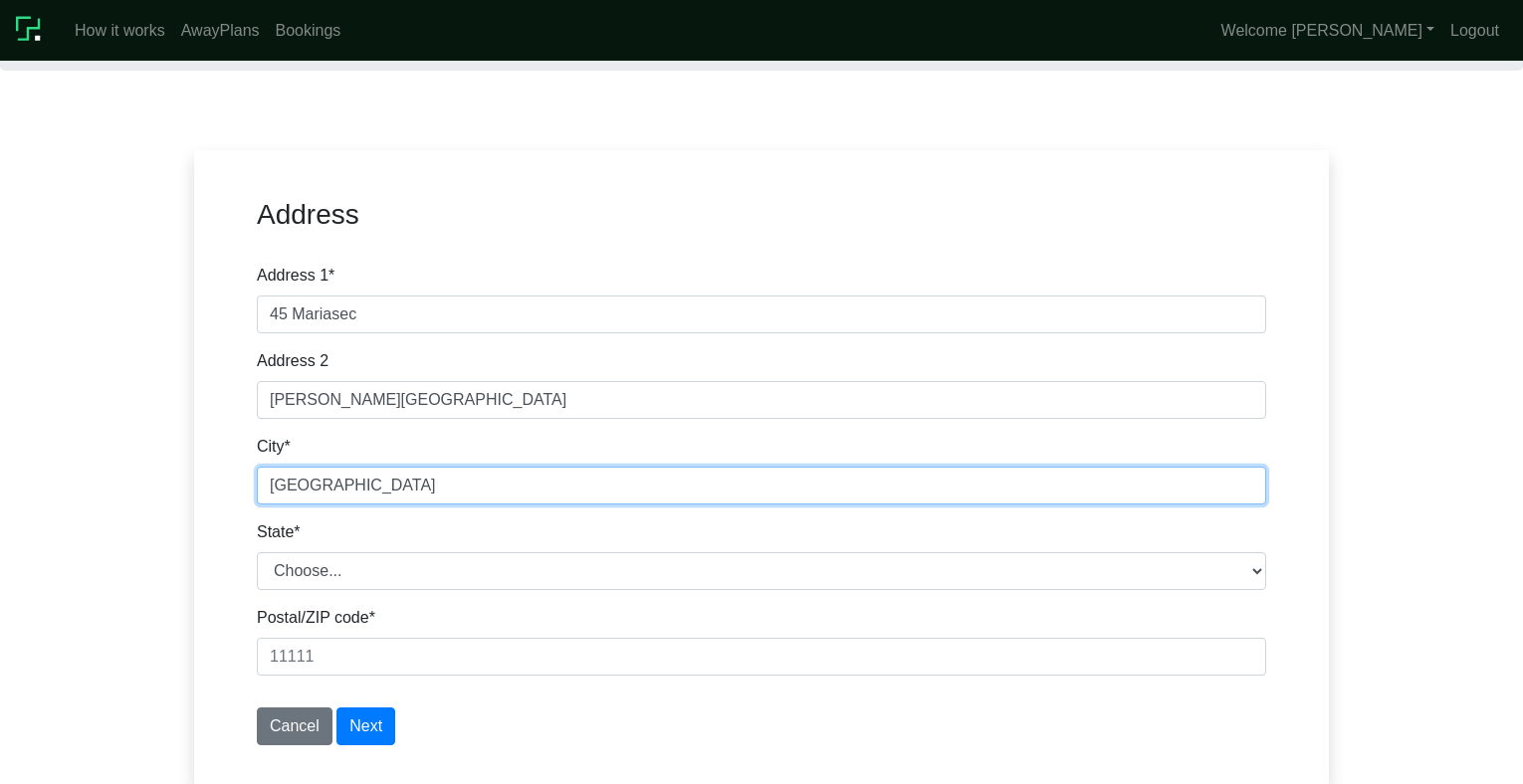 type on "New Haven" 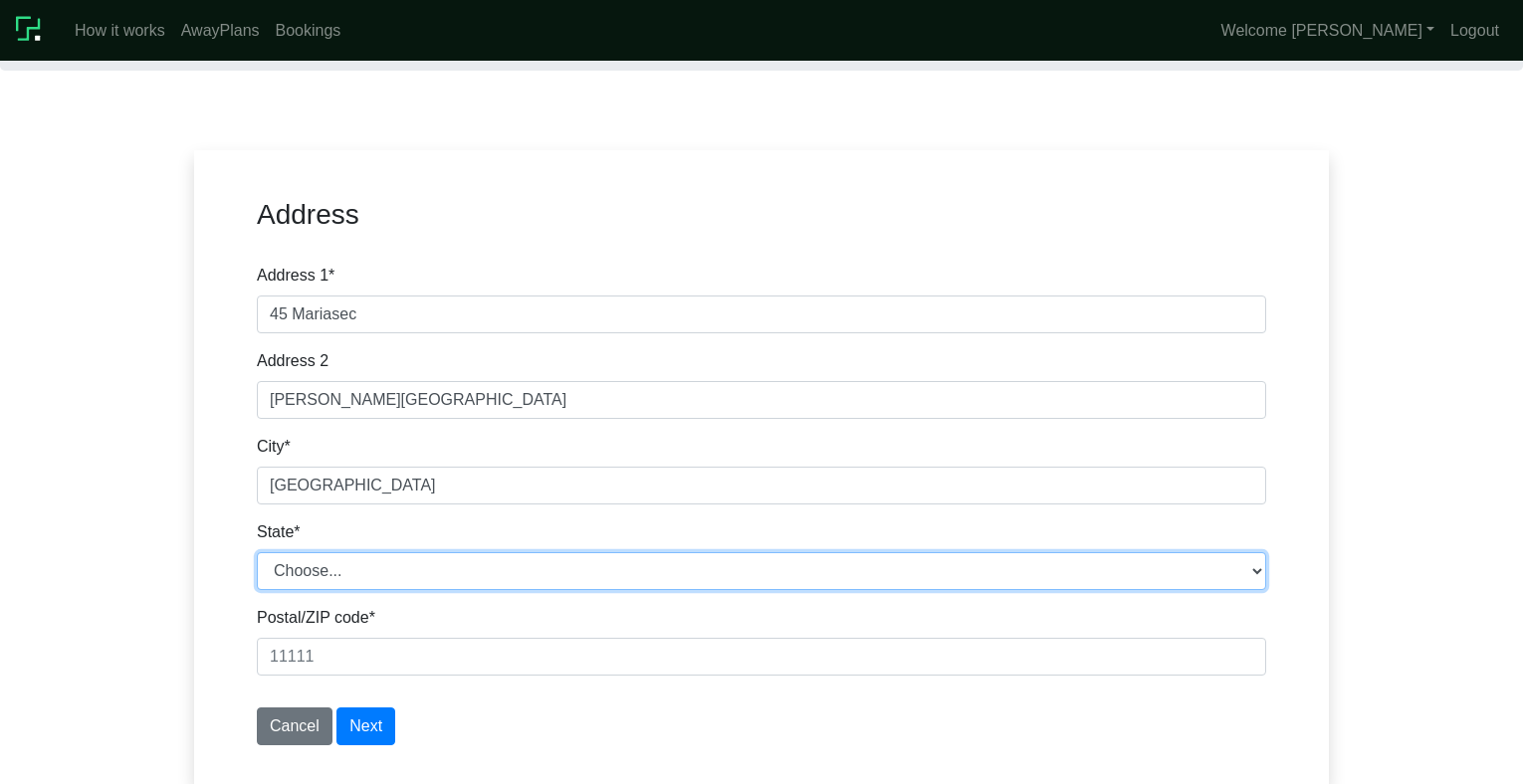 click on "Choose...
Alabama
Alaska
Arizona
Arkansas
California
Colorado
Connecticut
Delaware
District of Columbia
Florida
Georgia
Hawaii
Idaho
Illinois
Indiana
Iowa
Kansas
Kentucky
Louisiana
Maine
Maryland
Massachusetts
Michigan
Minnesota
Mississippi
Missouri
Montana
Nebraska
Nevada
New Hampshire
New Jersey
New Mexico
New York
North Carolina
North Dakota
Ohio
Oklahoma
Oregon
Pennsylvania
Rhode Island
South Carolina
South Dakota
Tennessee
Texas
Utah
Vermont
Virginia
Washington
West Virginia
Wisconsin
Wyoming" at bounding box center (762, 571) 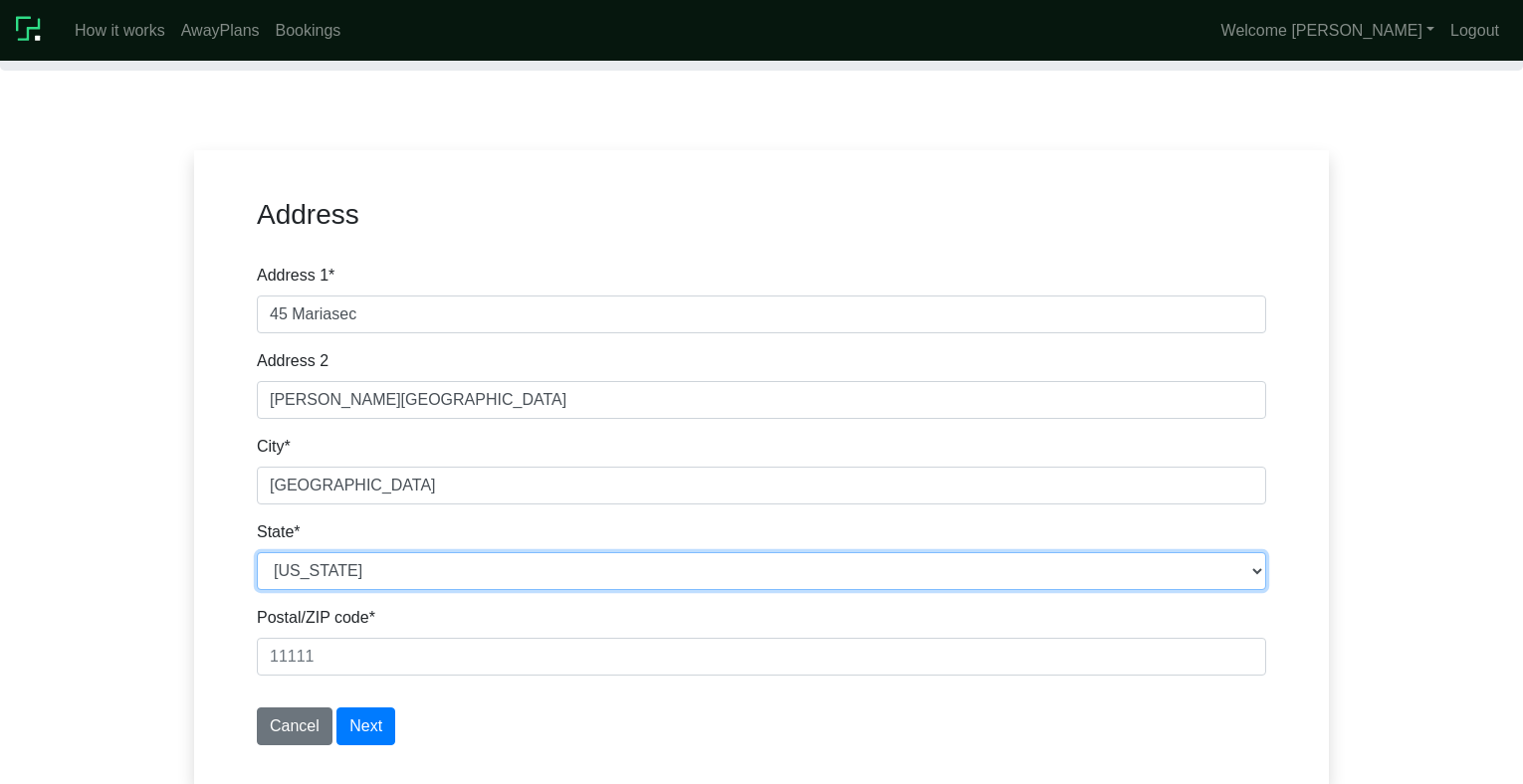 click on "Connecticut" at bounding box center (0, 0) 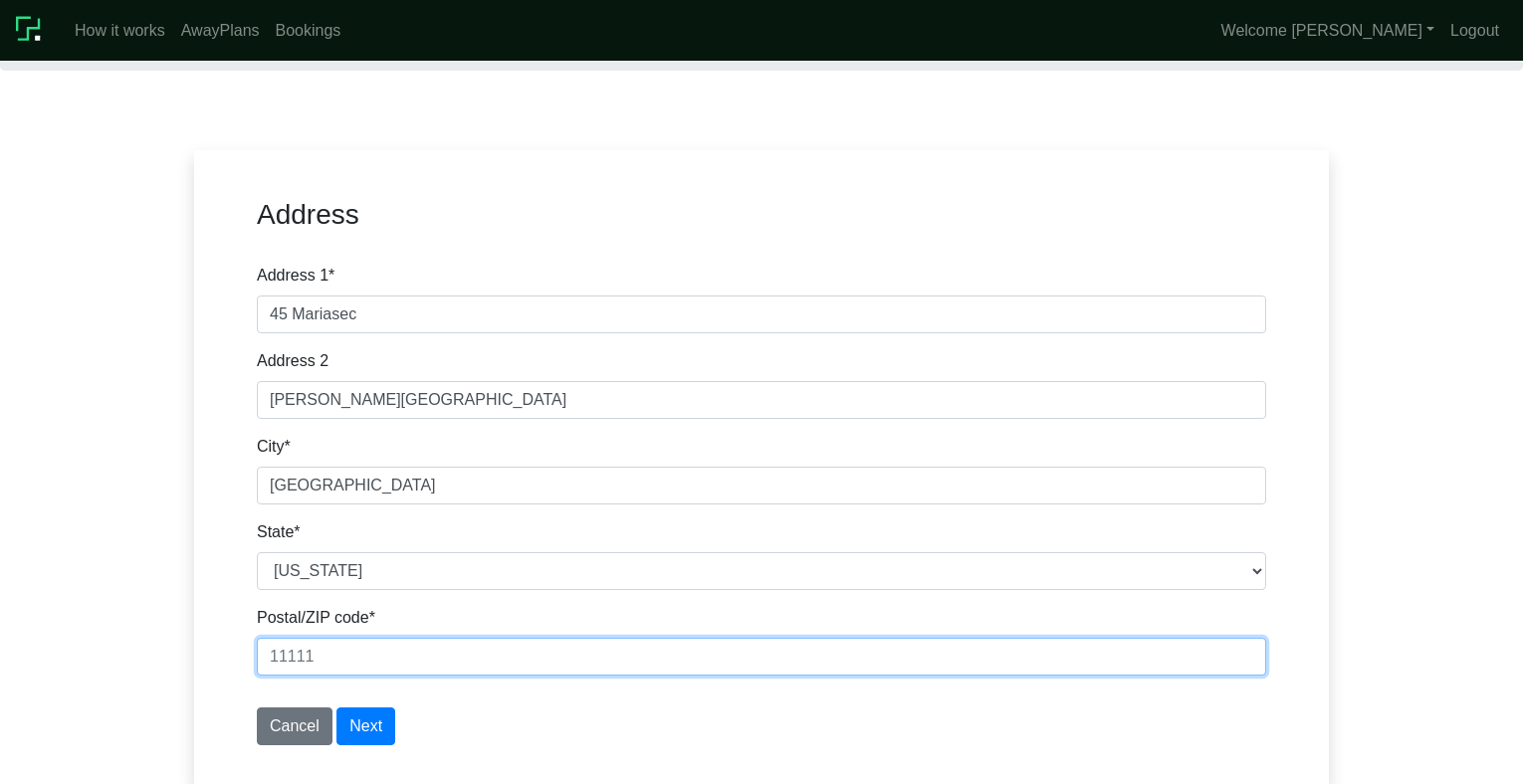 click on "Postal/ZIP code *" at bounding box center [762, 657] 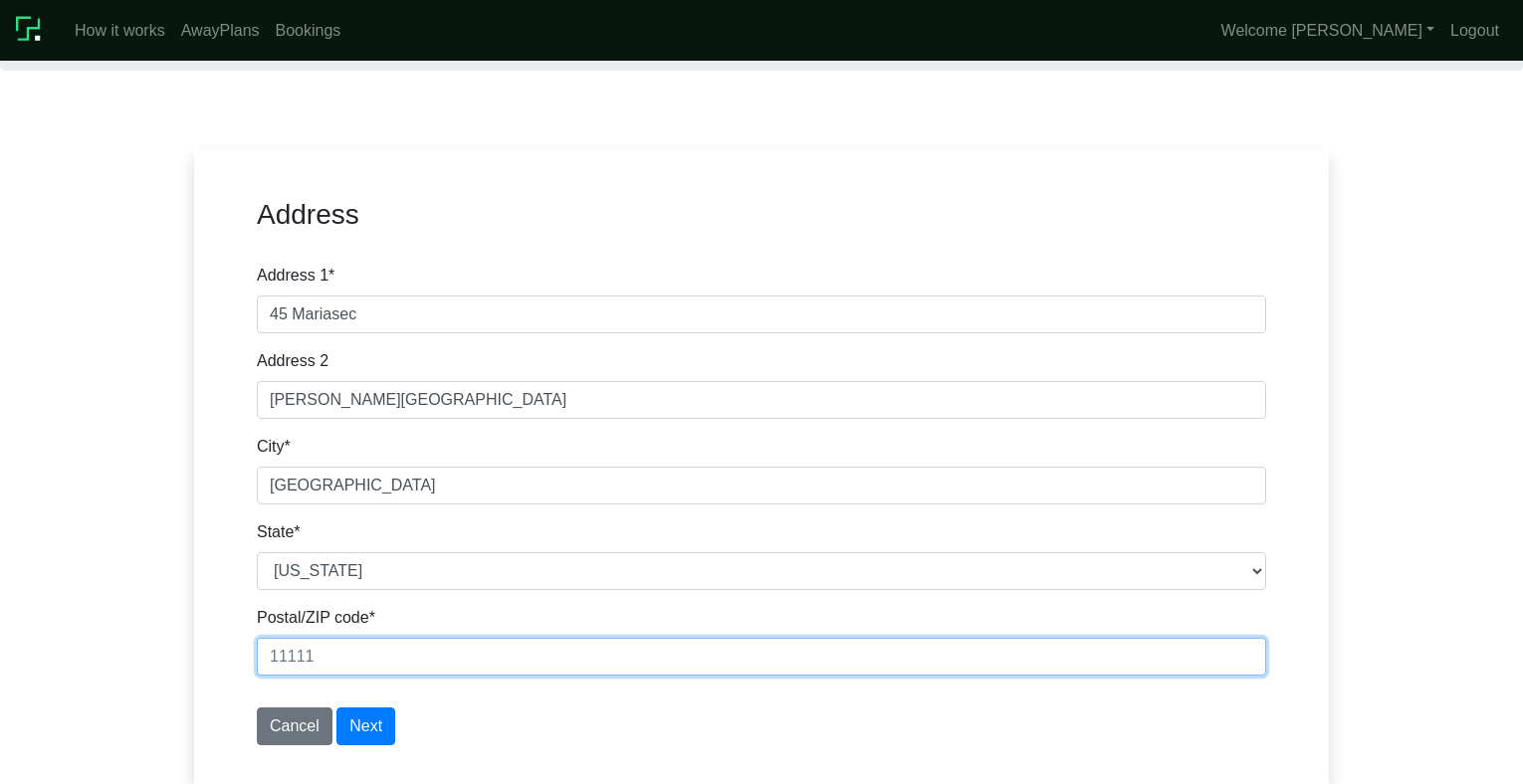paste on "06511" 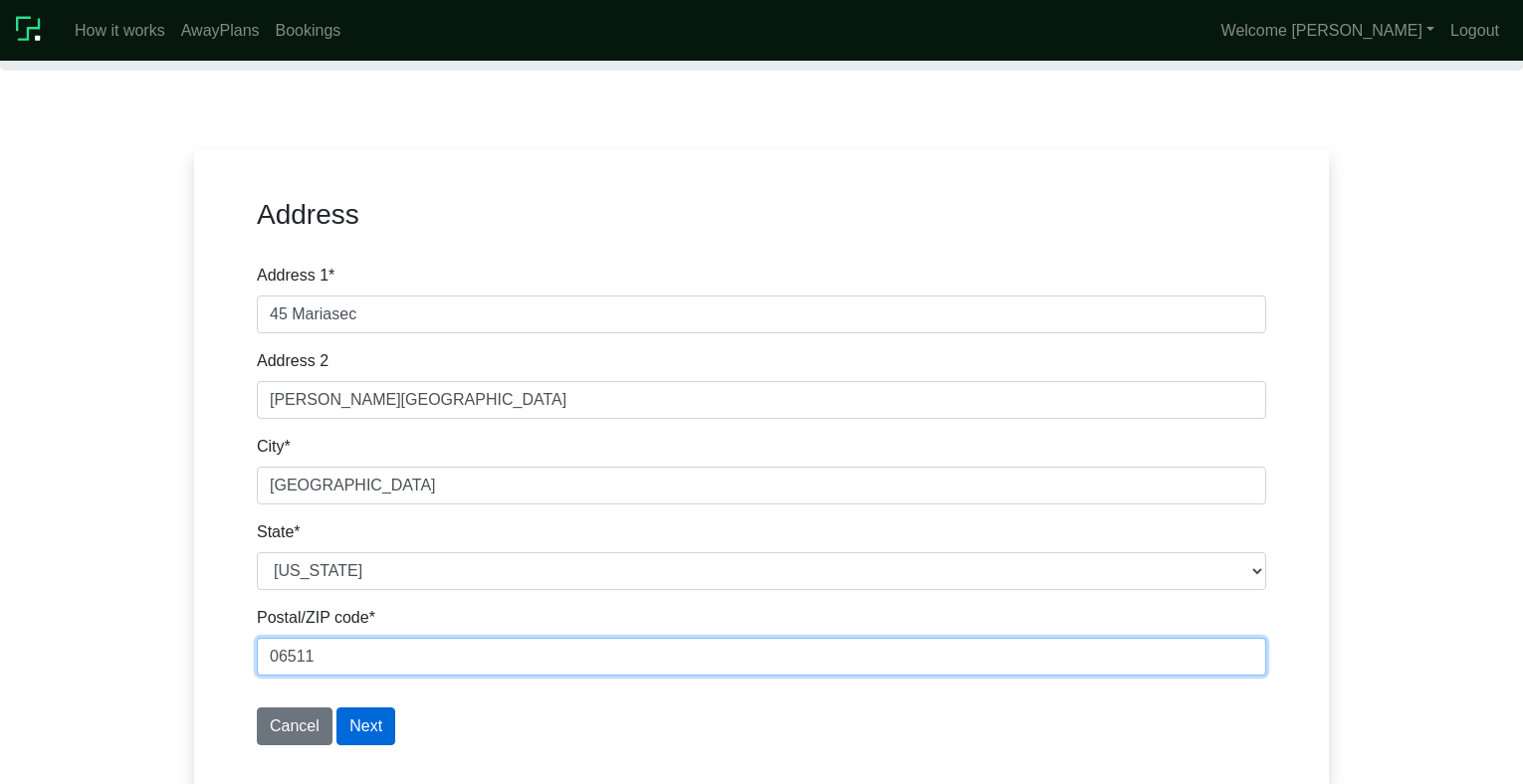 type on "06511" 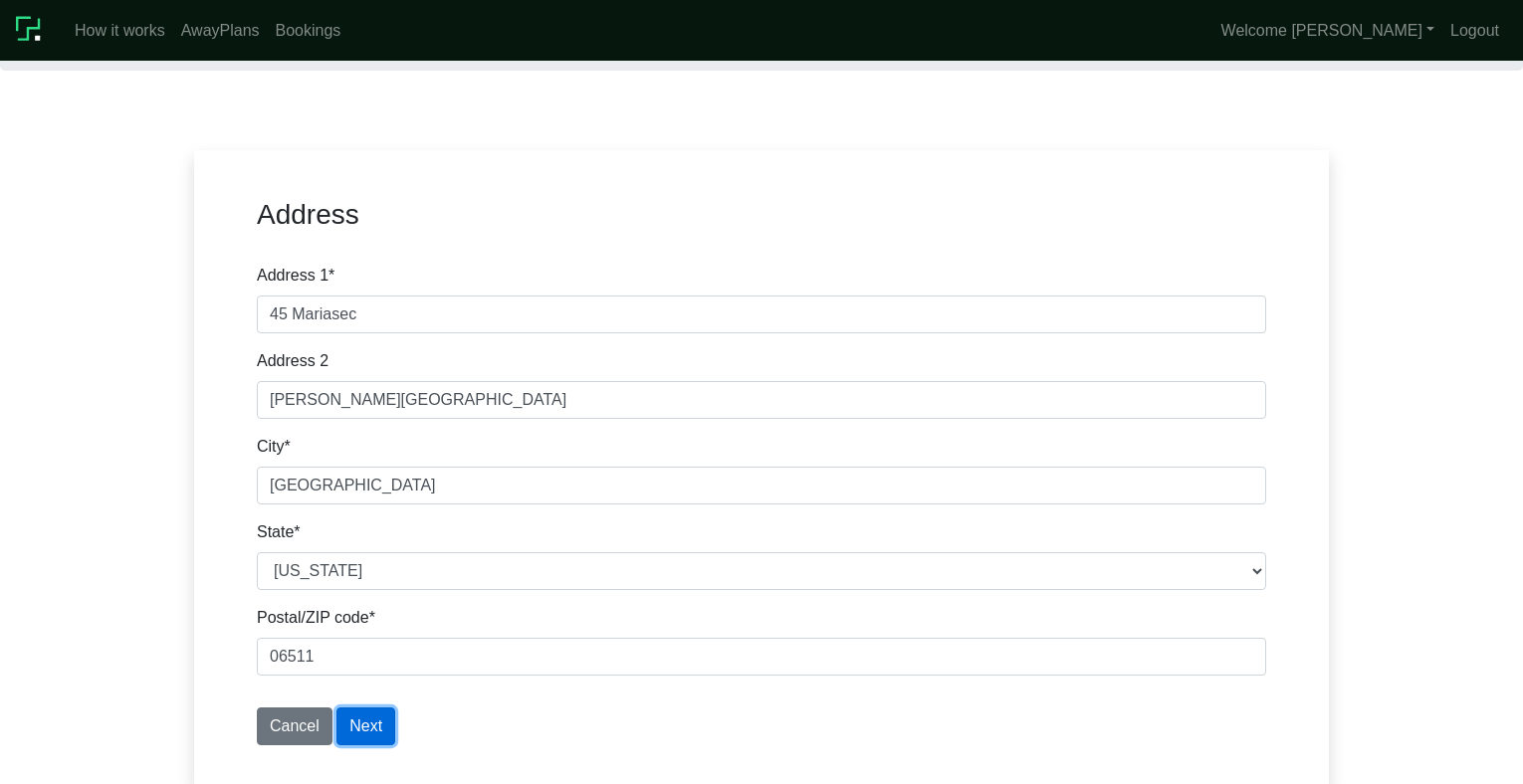 click on "Next" at bounding box center (365, 726) 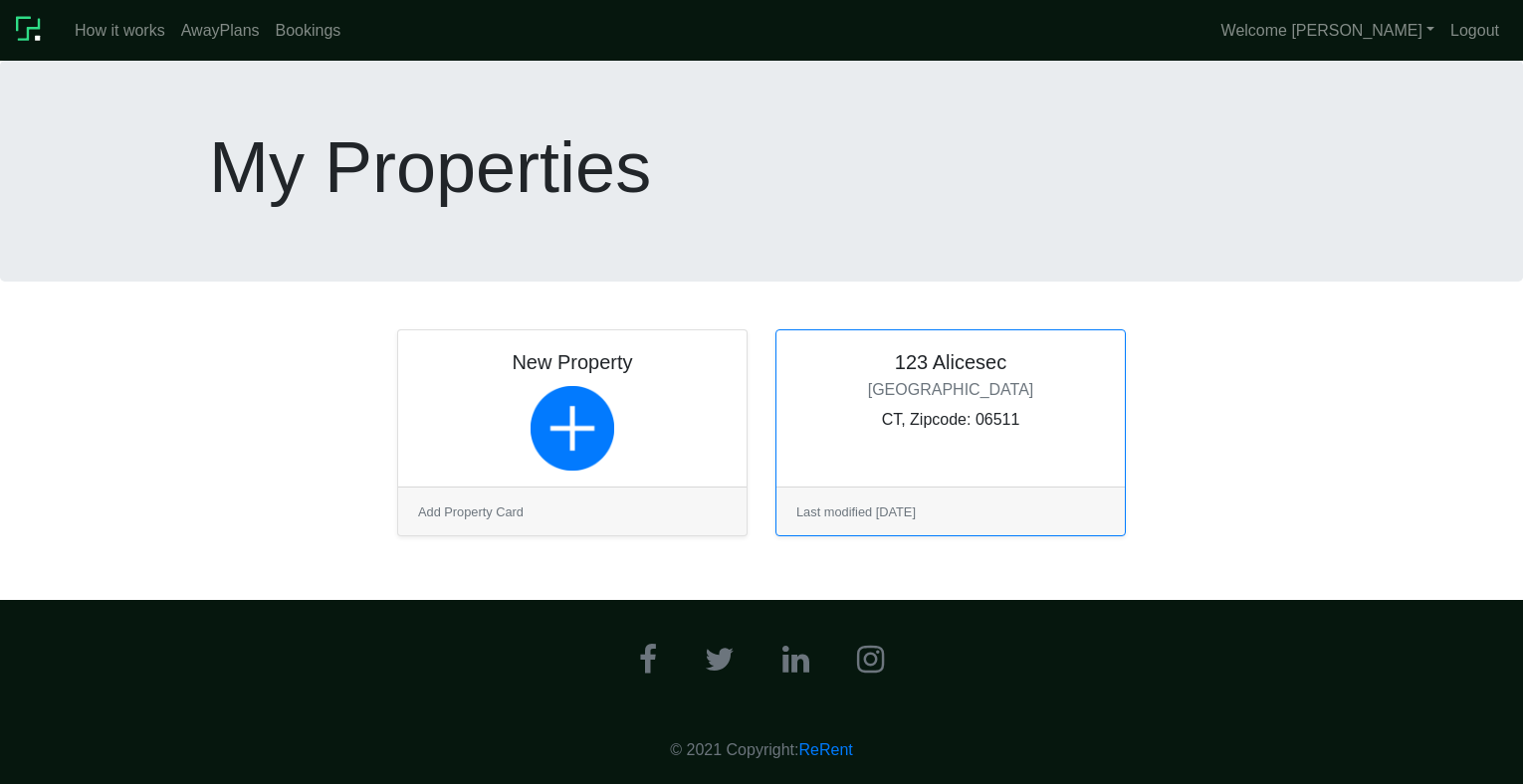 scroll, scrollTop: 0, scrollLeft: 0, axis: both 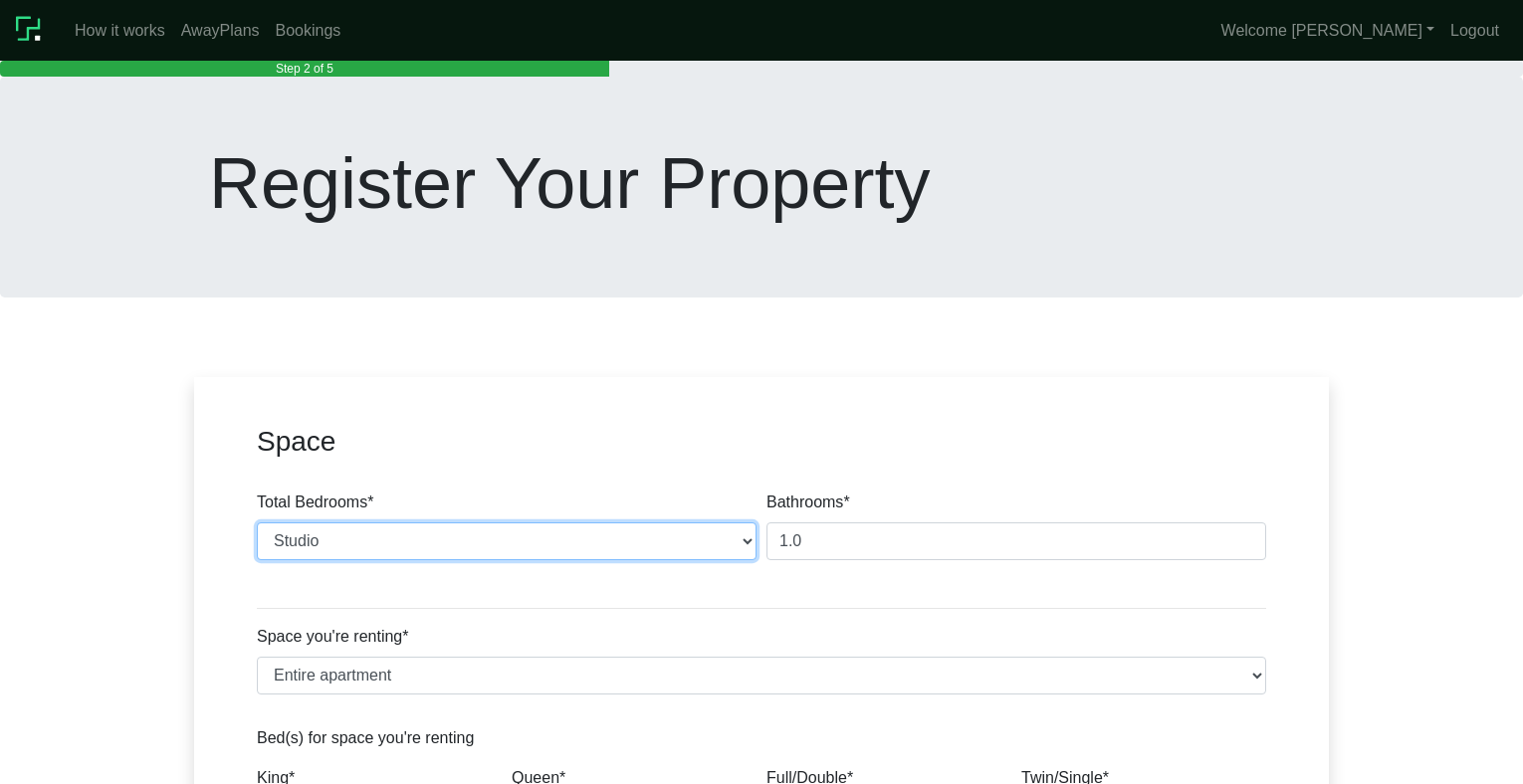 click on "Studio
1 Bedroom
2 Bedrooms
3 Bedrooms
4 Bedrooms
5 Bedrooms
6 Bedrooms
7 Bedrooms
8 Bedrooms
9 Bedrooms
10 Bedrooms" at bounding box center (507, 541) 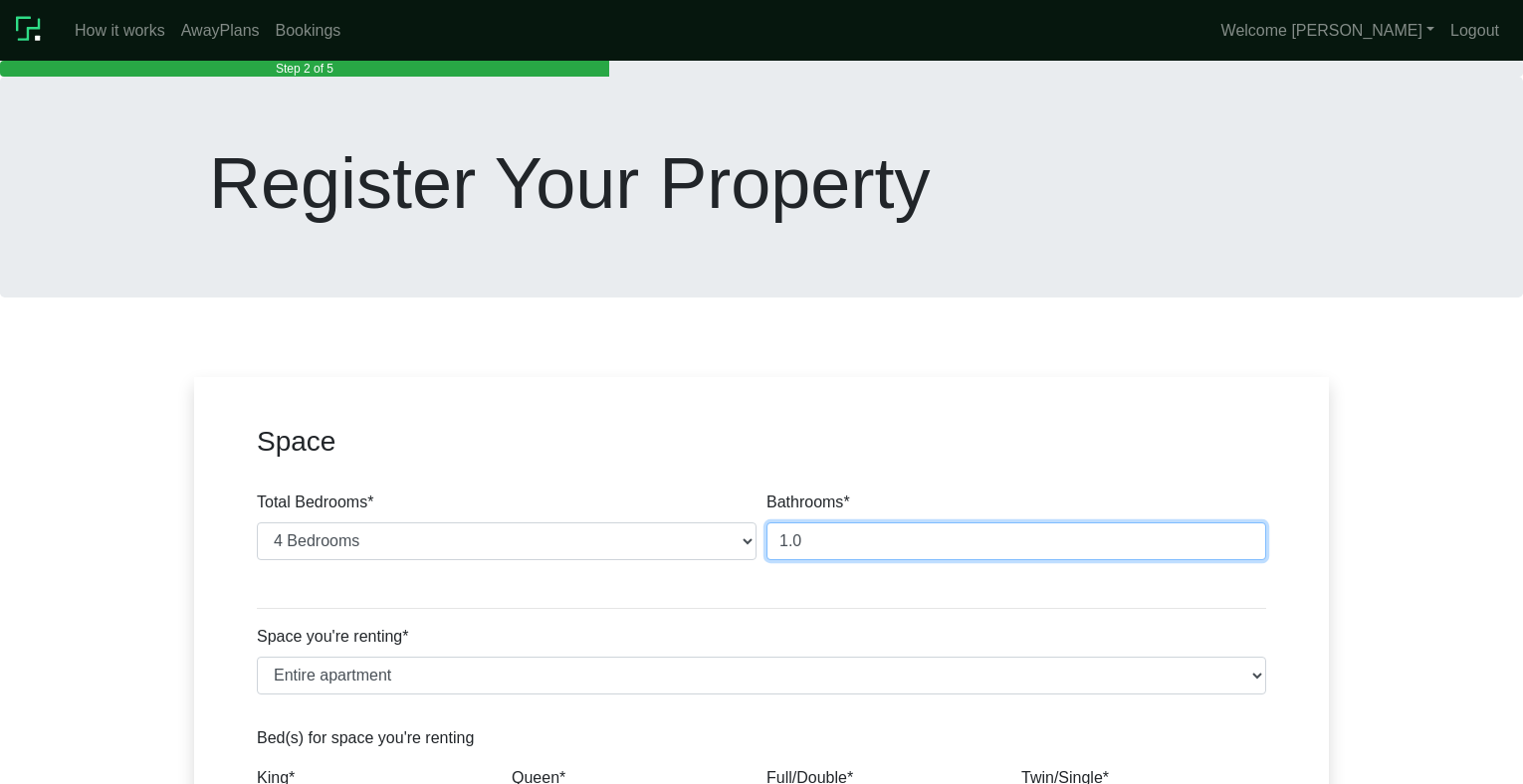 drag, startPoint x: 785, startPoint y: 541, endPoint x: 770, endPoint y: 543, distance: 15.132746 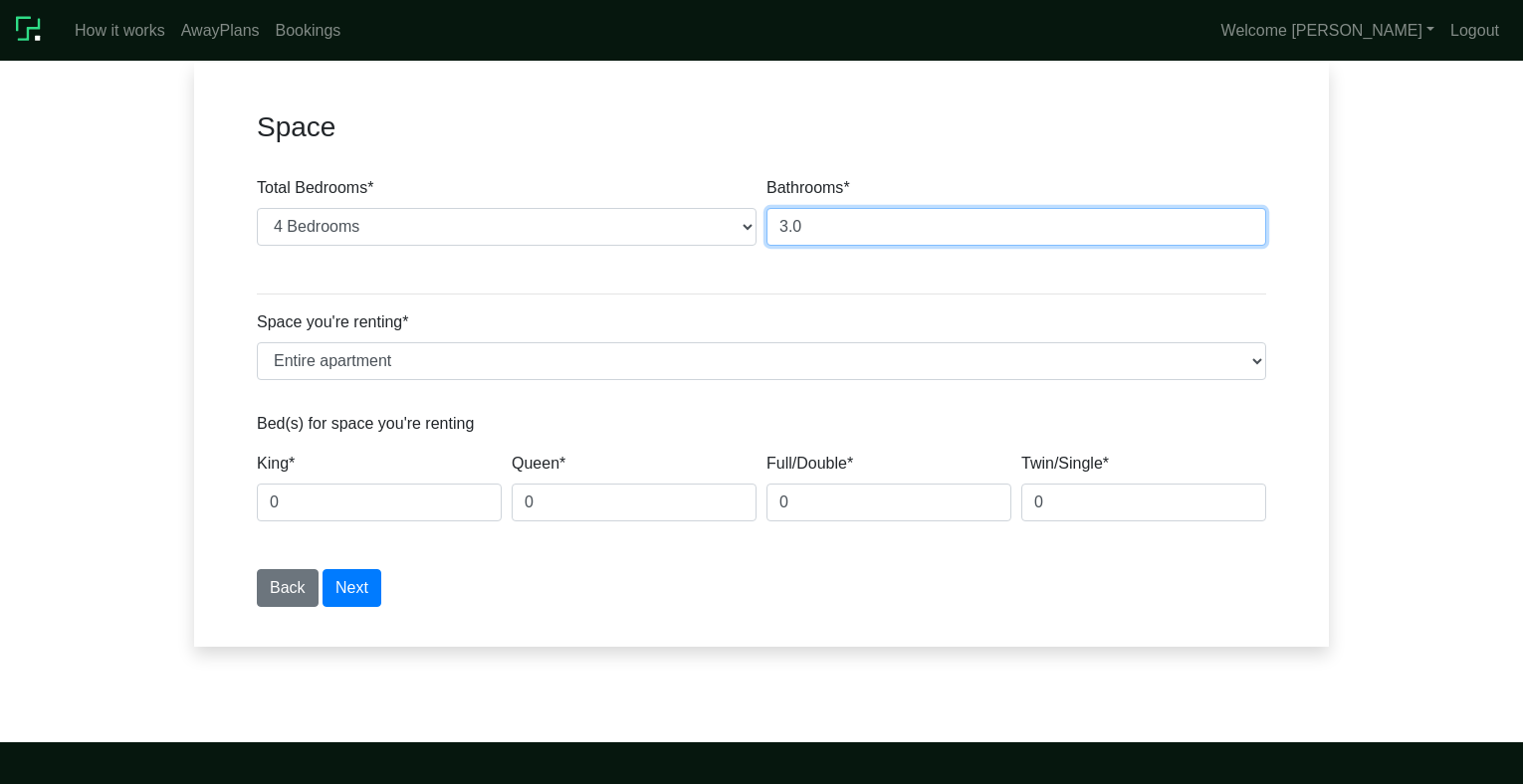 scroll, scrollTop: 340, scrollLeft: 0, axis: vertical 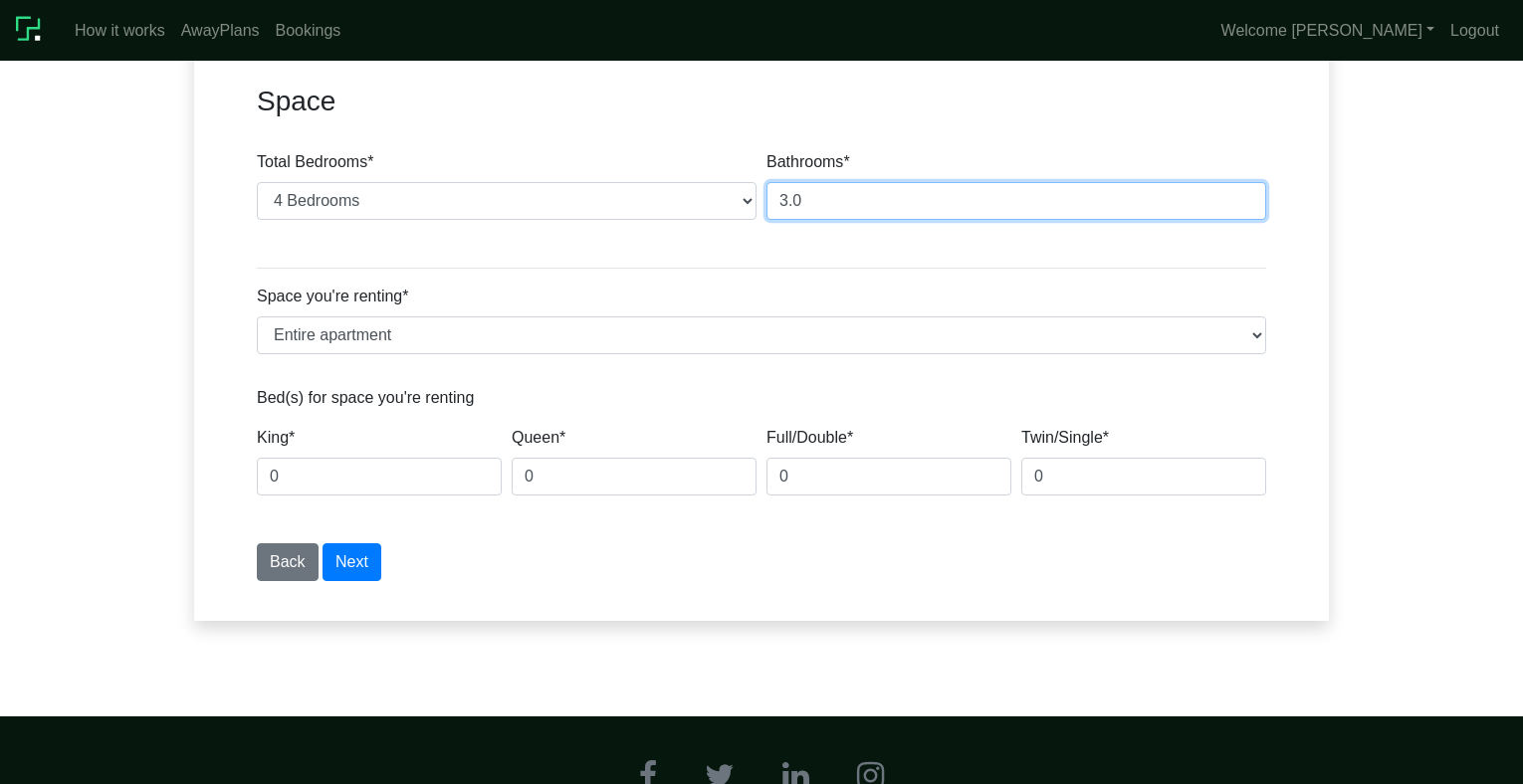 type on "3.0" 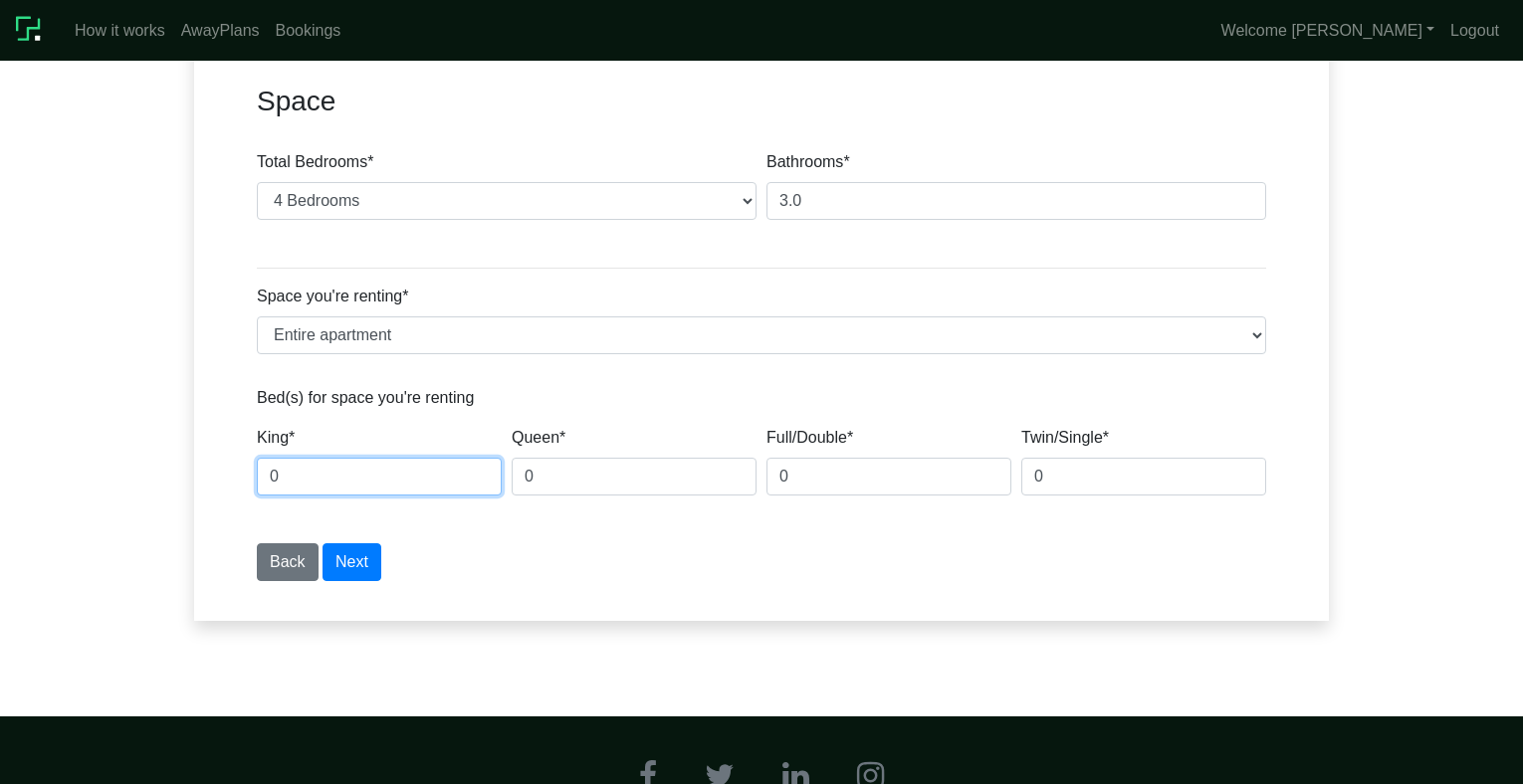 click on "0" at bounding box center (379, 477) 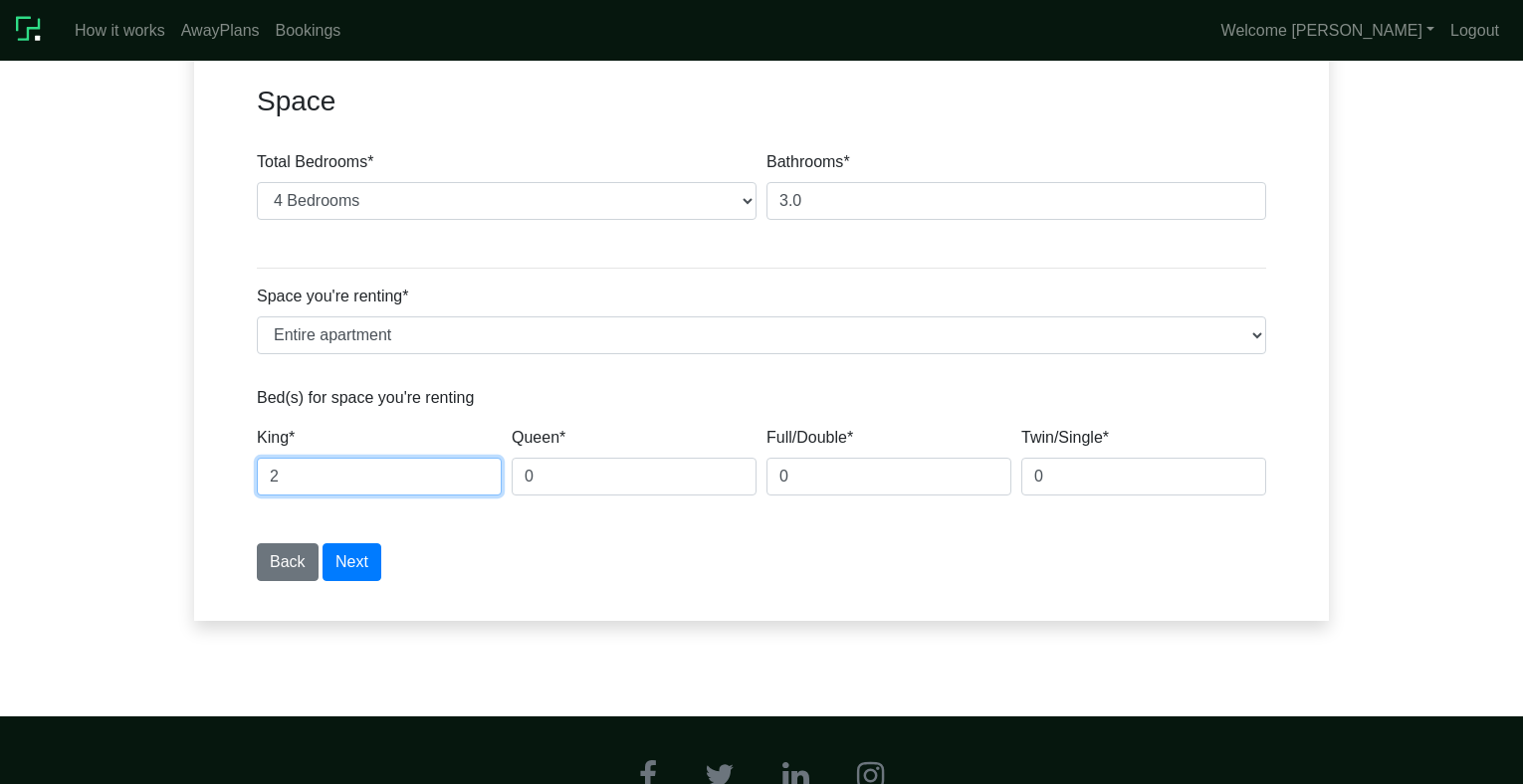 type on "2" 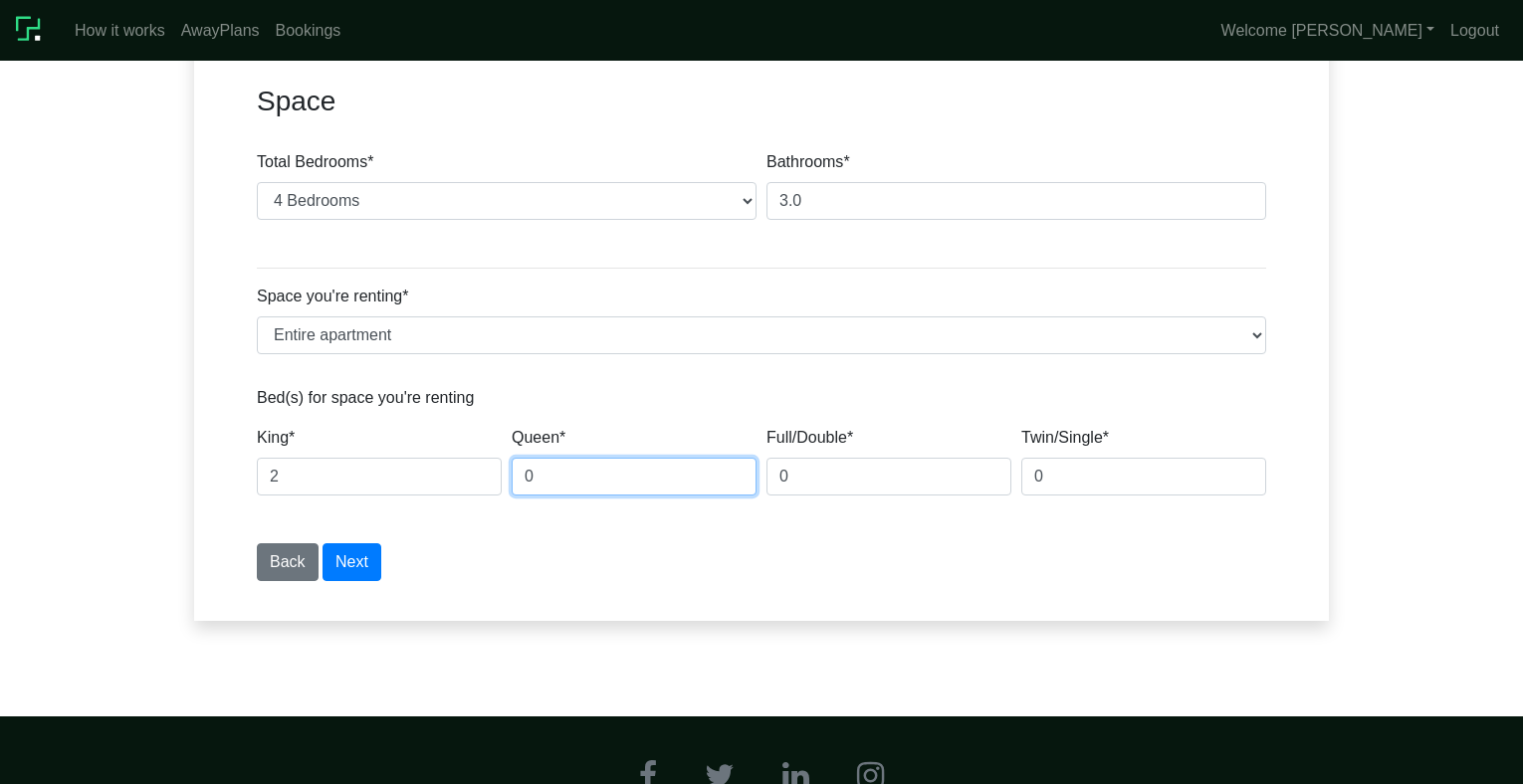 click on "0" at bounding box center [634, 477] 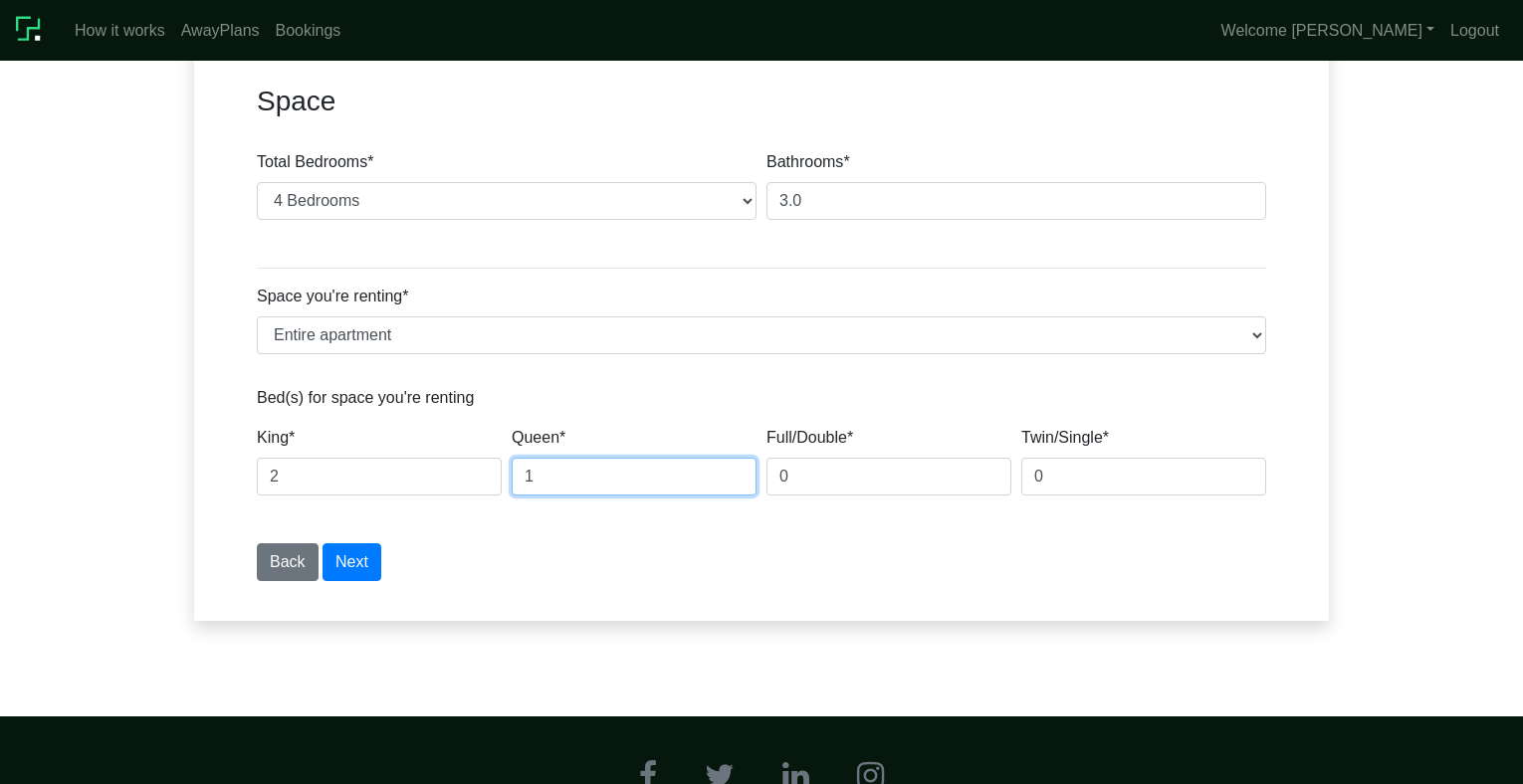 type on "1" 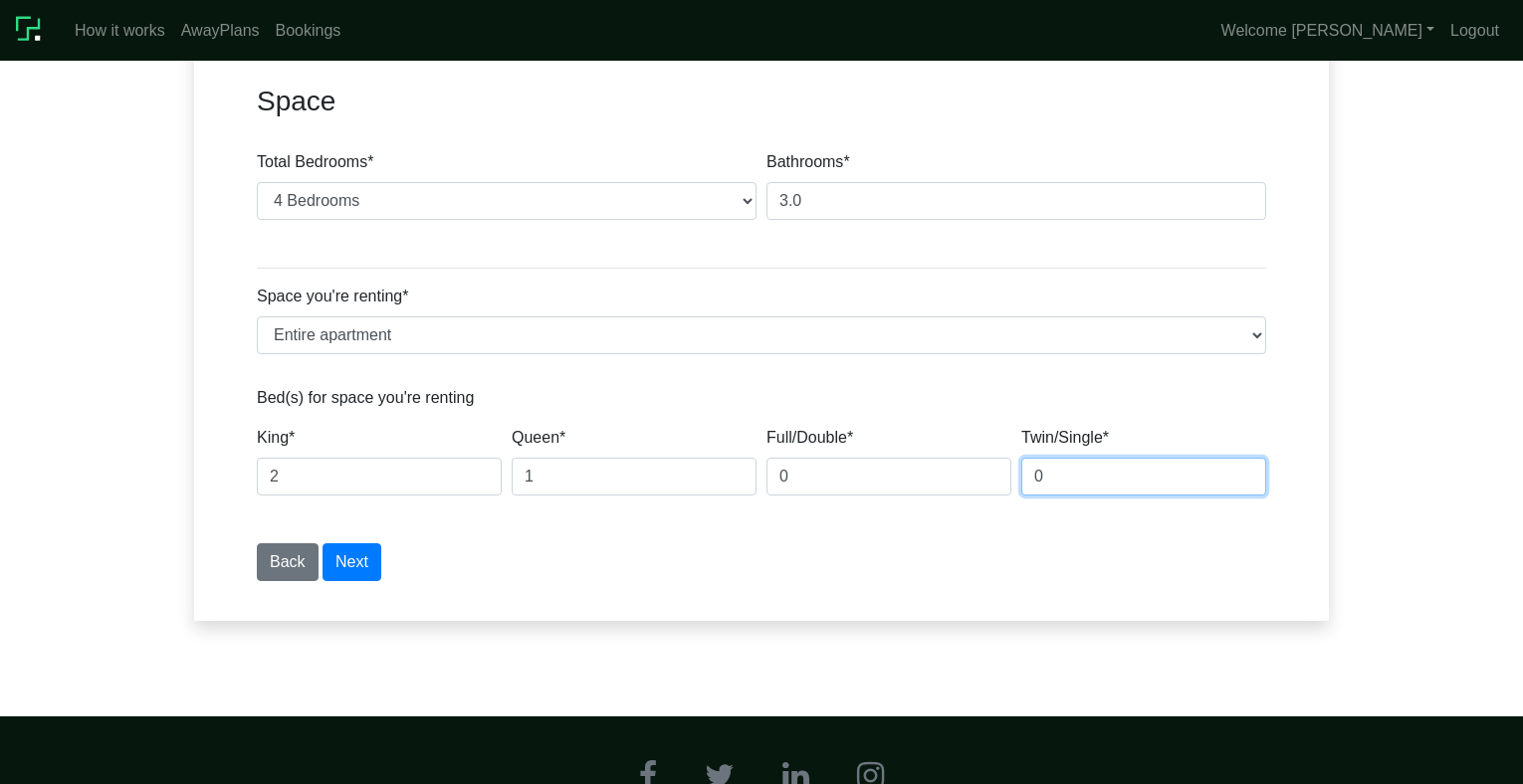 click on "0" at bounding box center (1144, 477) 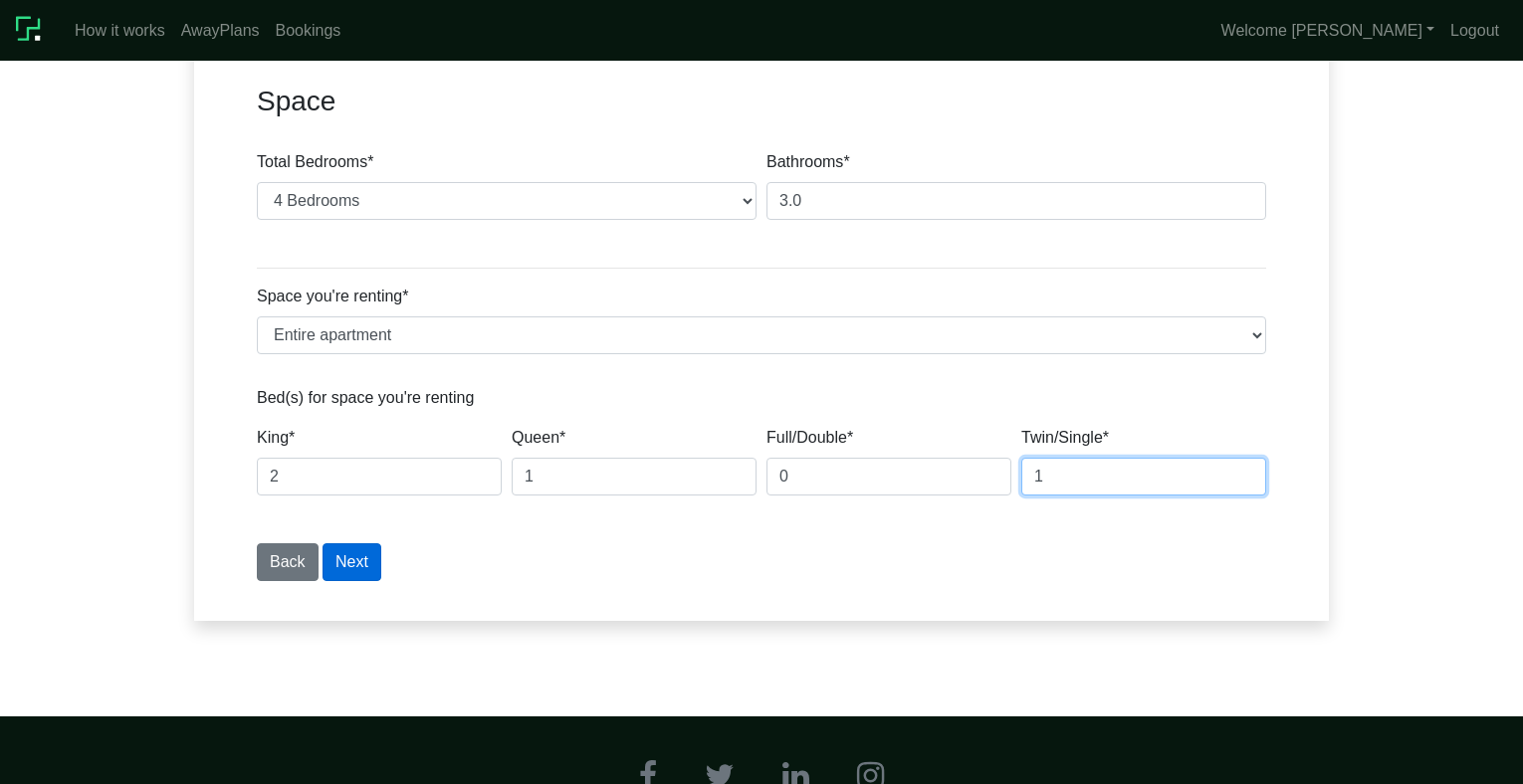 type on "1" 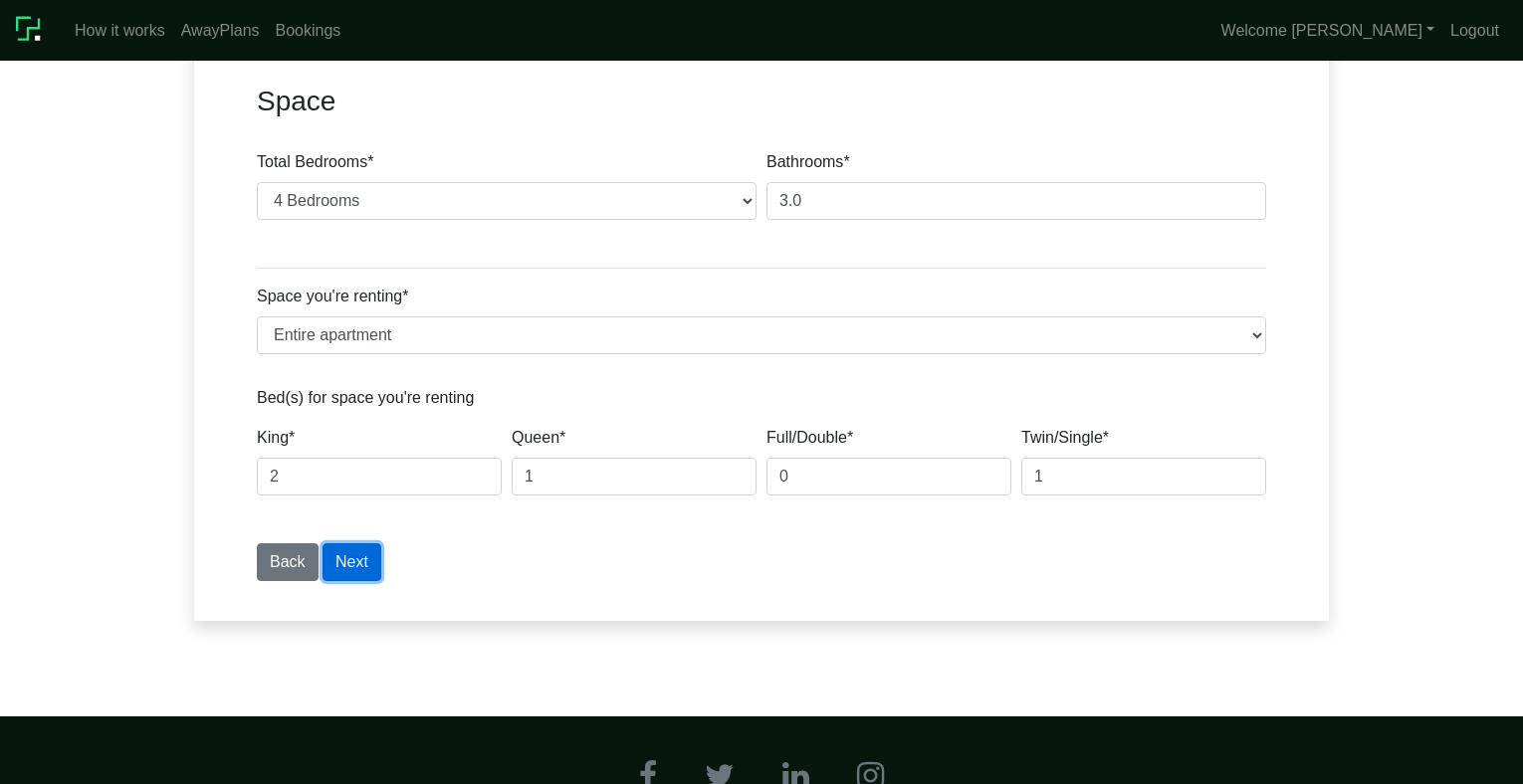 click on "Next" at bounding box center (351, 562) 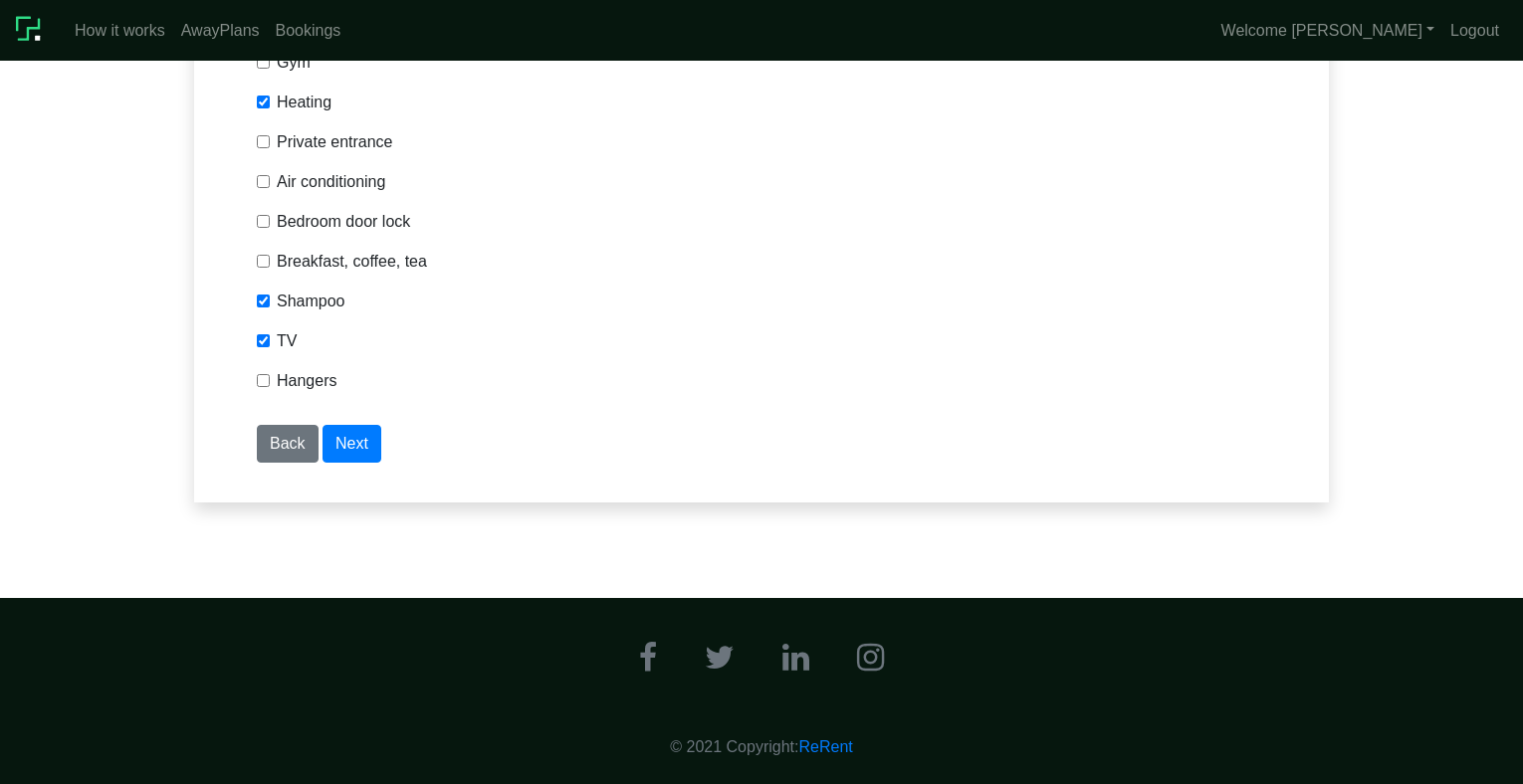 scroll, scrollTop: 765, scrollLeft: 0, axis: vertical 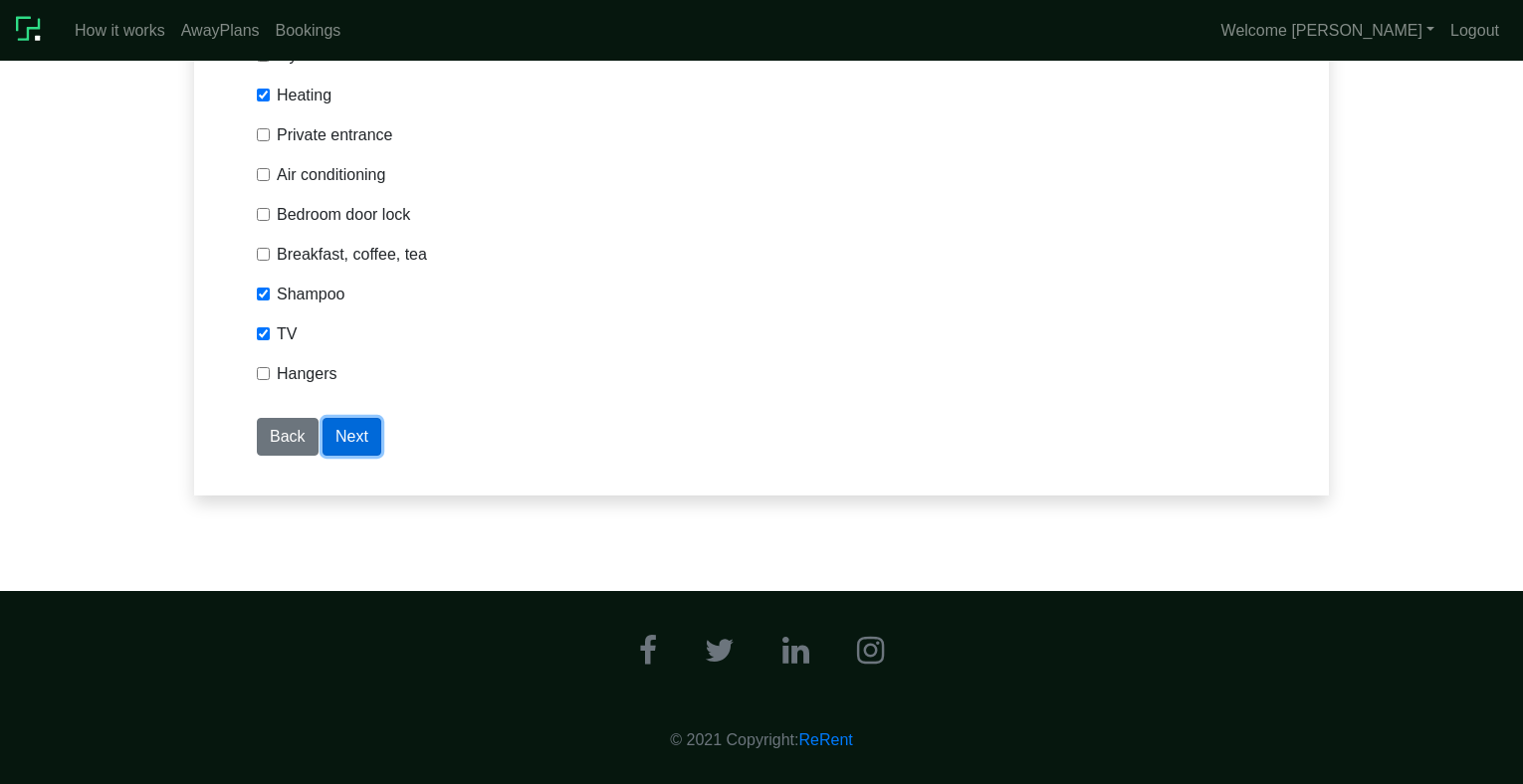 click on "Next" at bounding box center [351, 437] 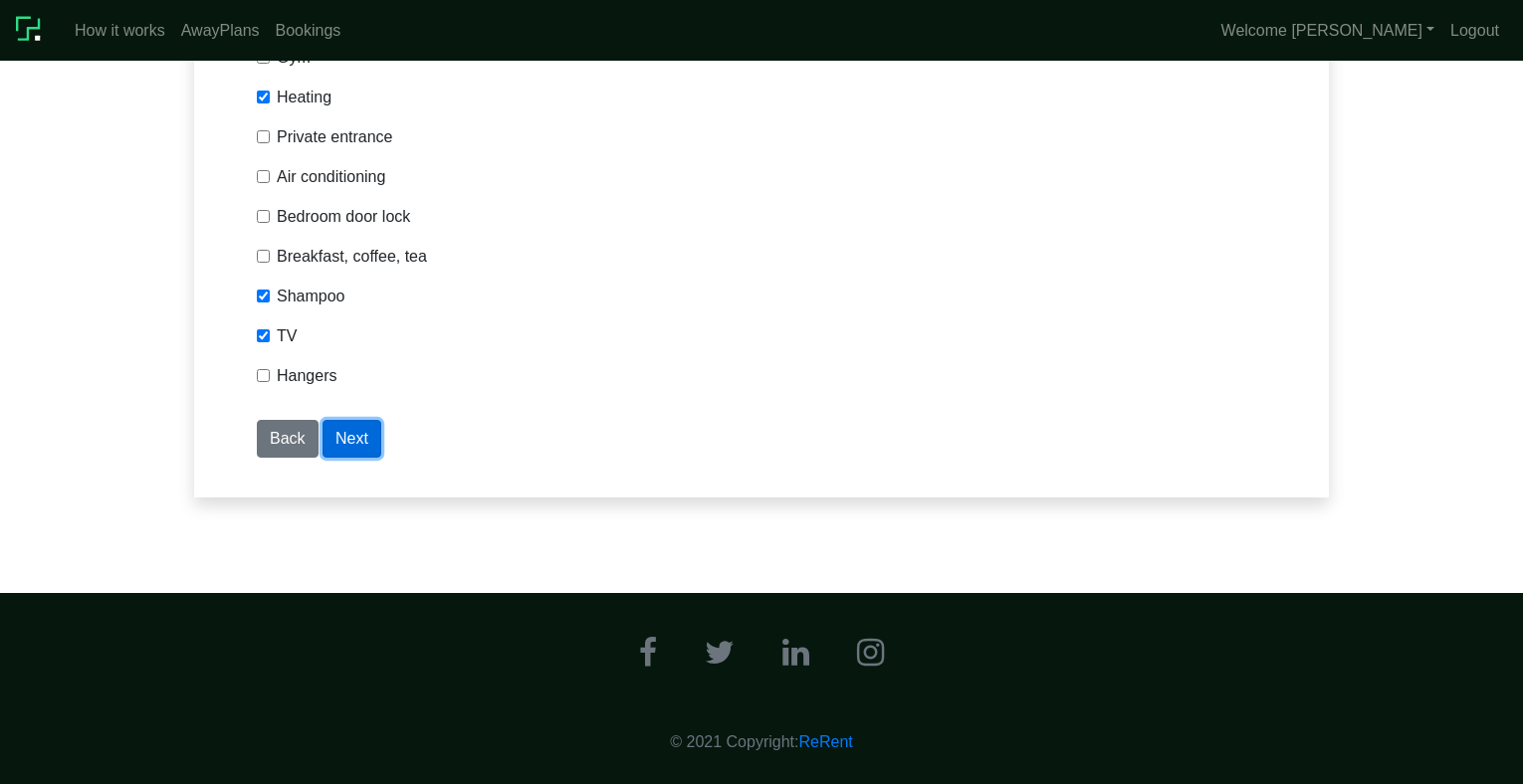 scroll, scrollTop: 563, scrollLeft: 0, axis: vertical 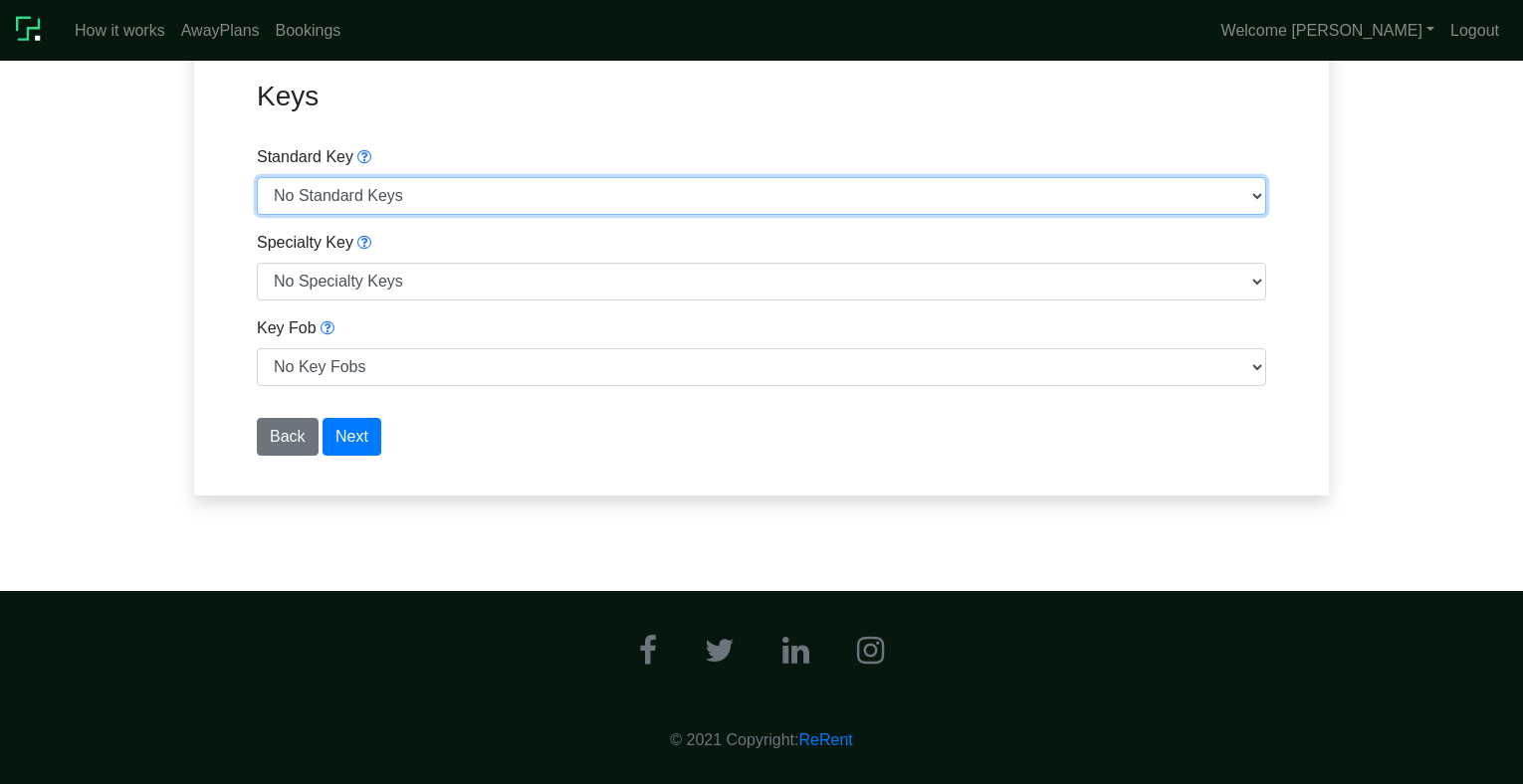 click on "No Standard Keys
1 Standard Key
2 Standard Keys" at bounding box center [762, 196] 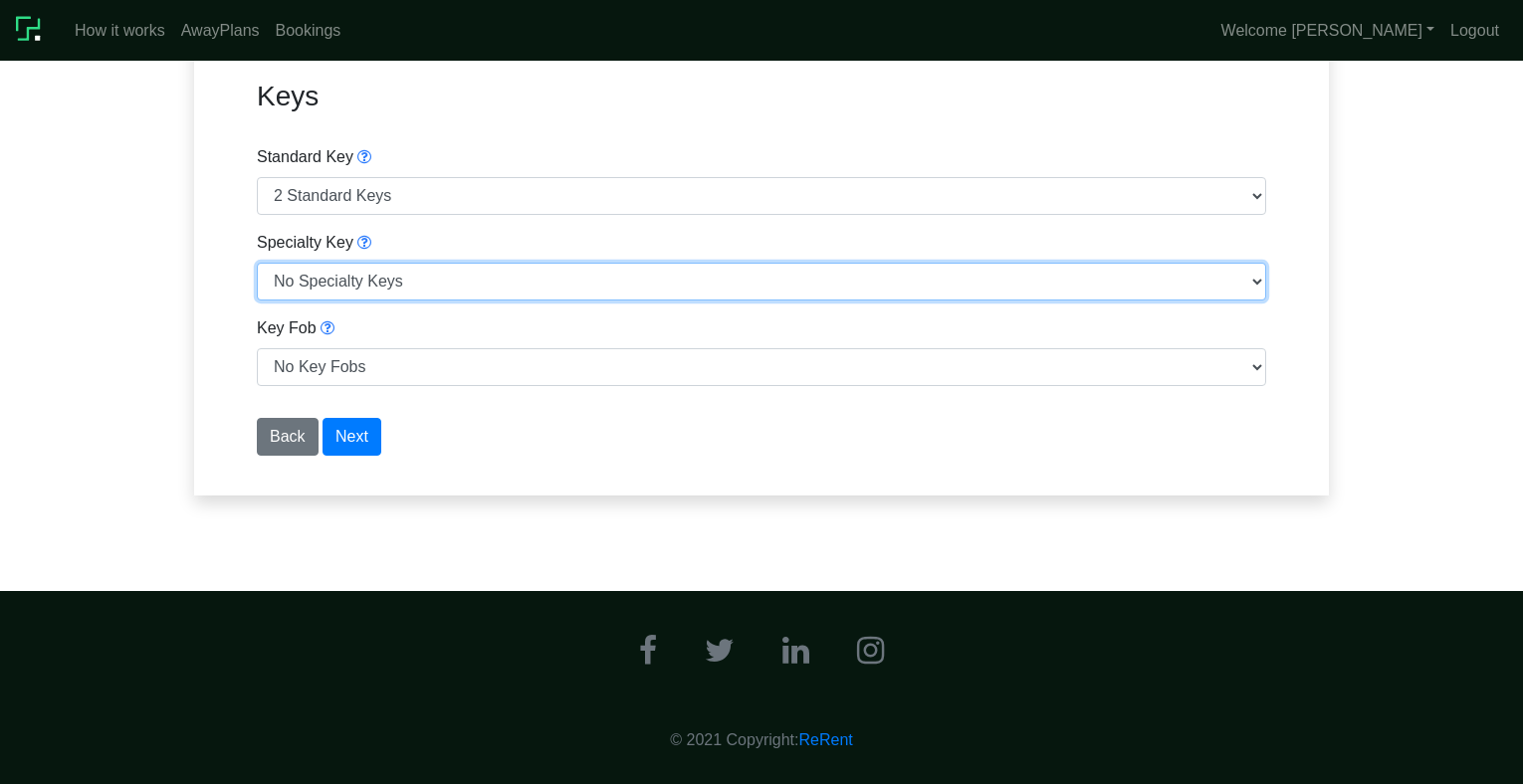click on "No Specialty Keys
1 Specialty Key
2 Specialty Keys" at bounding box center [762, 282] 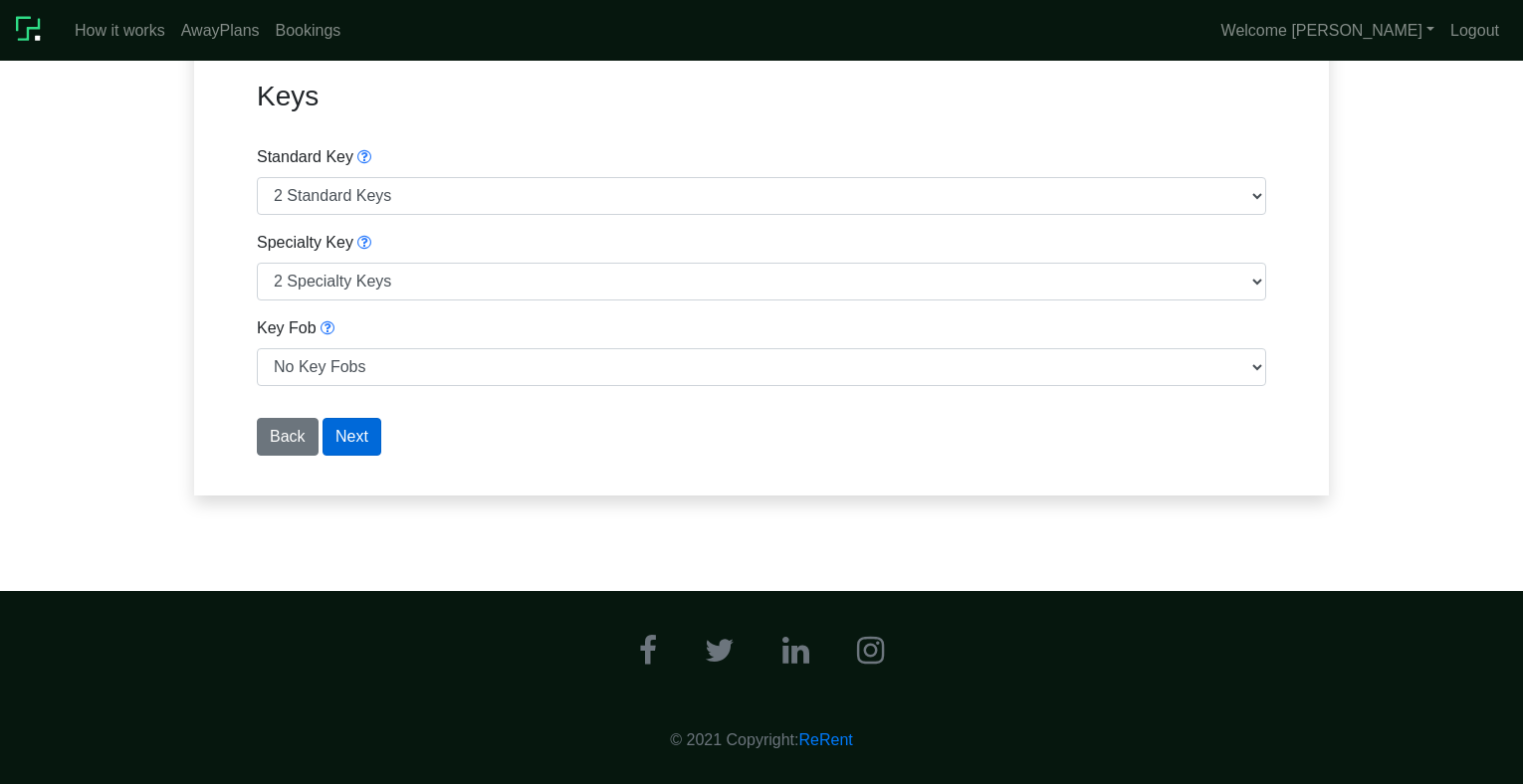 drag, startPoint x: 354, startPoint y: 414, endPoint x: 352, endPoint y: 429, distance: 15.132746 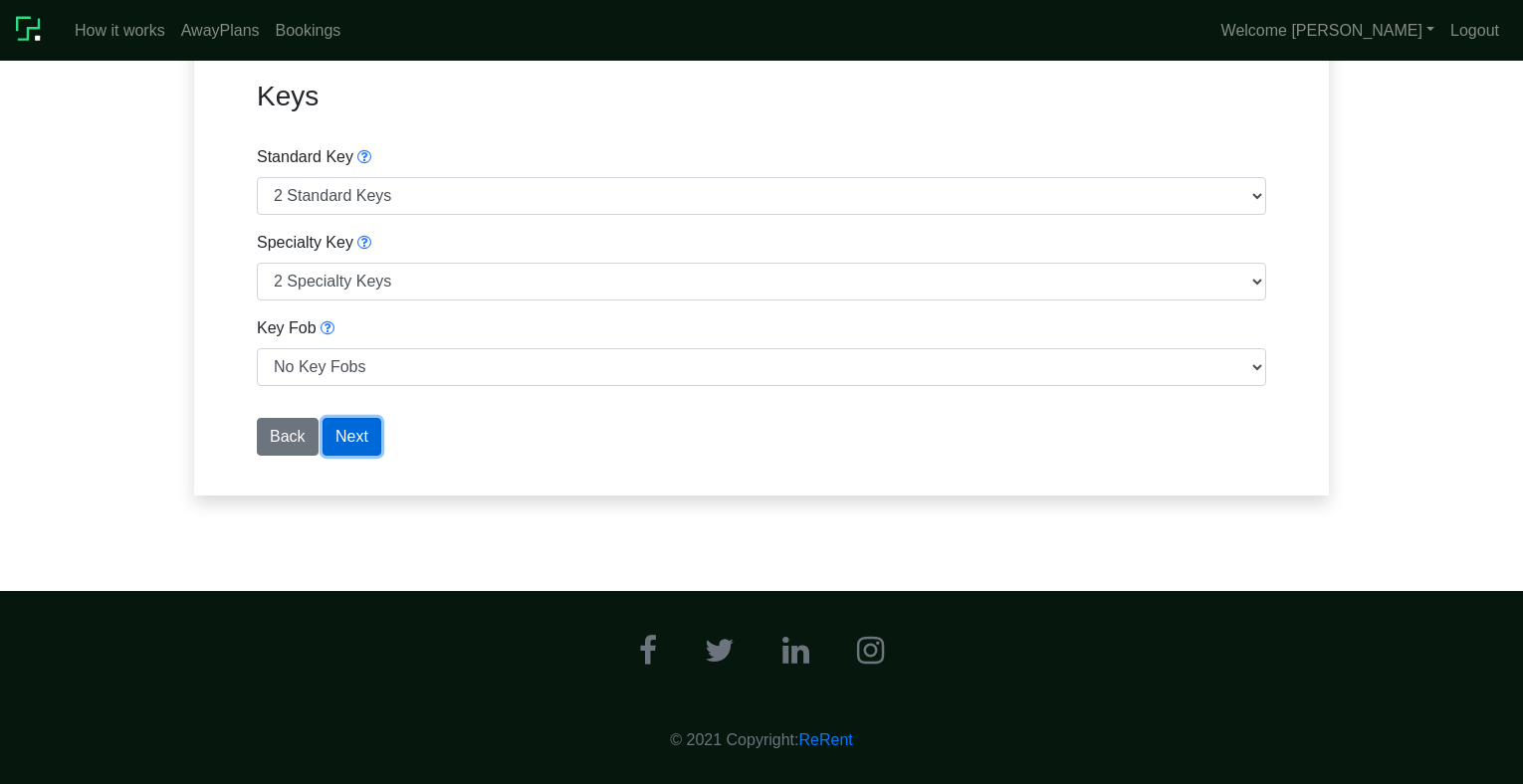 click on "Next" at bounding box center (351, 437) 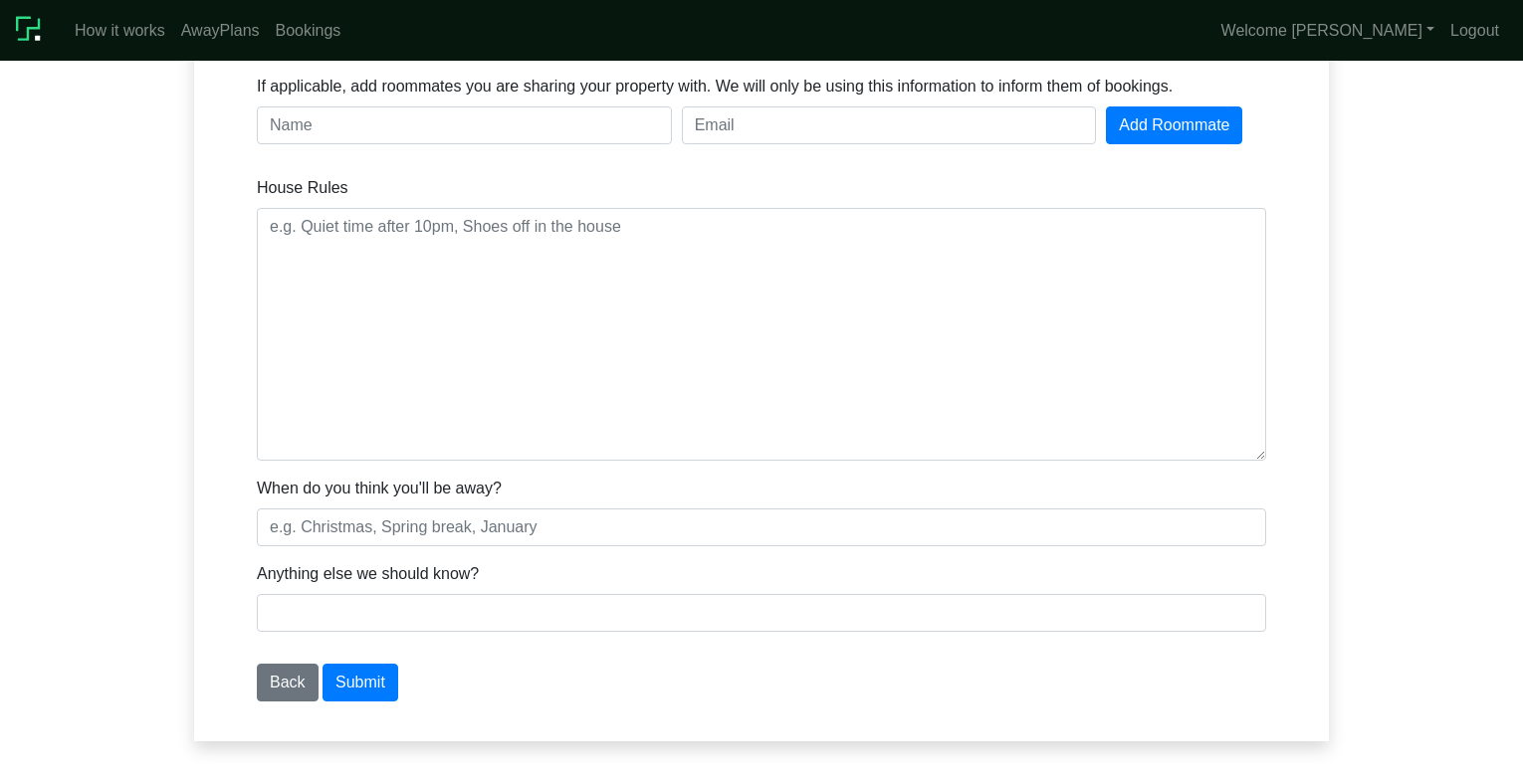 scroll, scrollTop: 567, scrollLeft: 0, axis: vertical 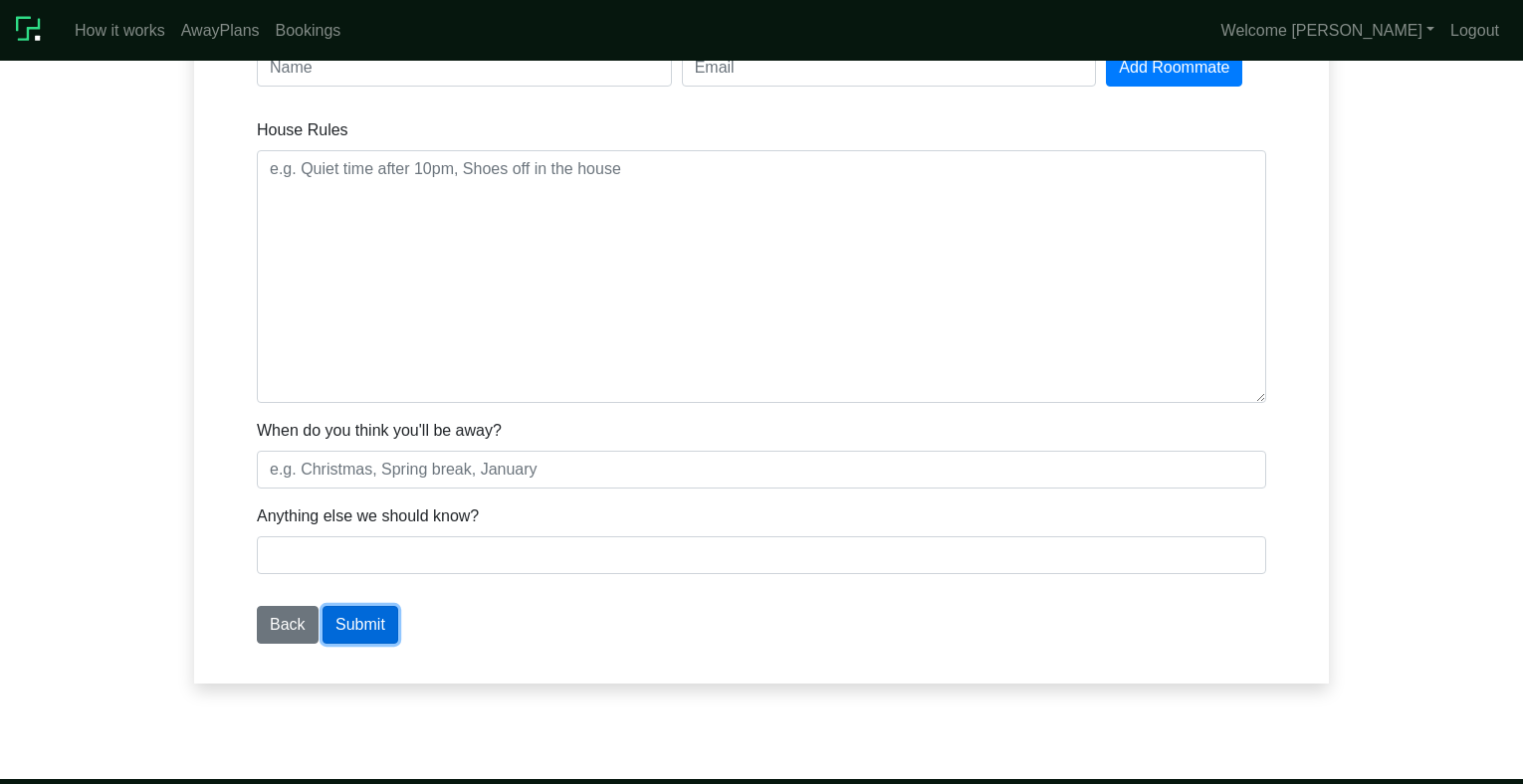click on "Submit" at bounding box center [360, 625] 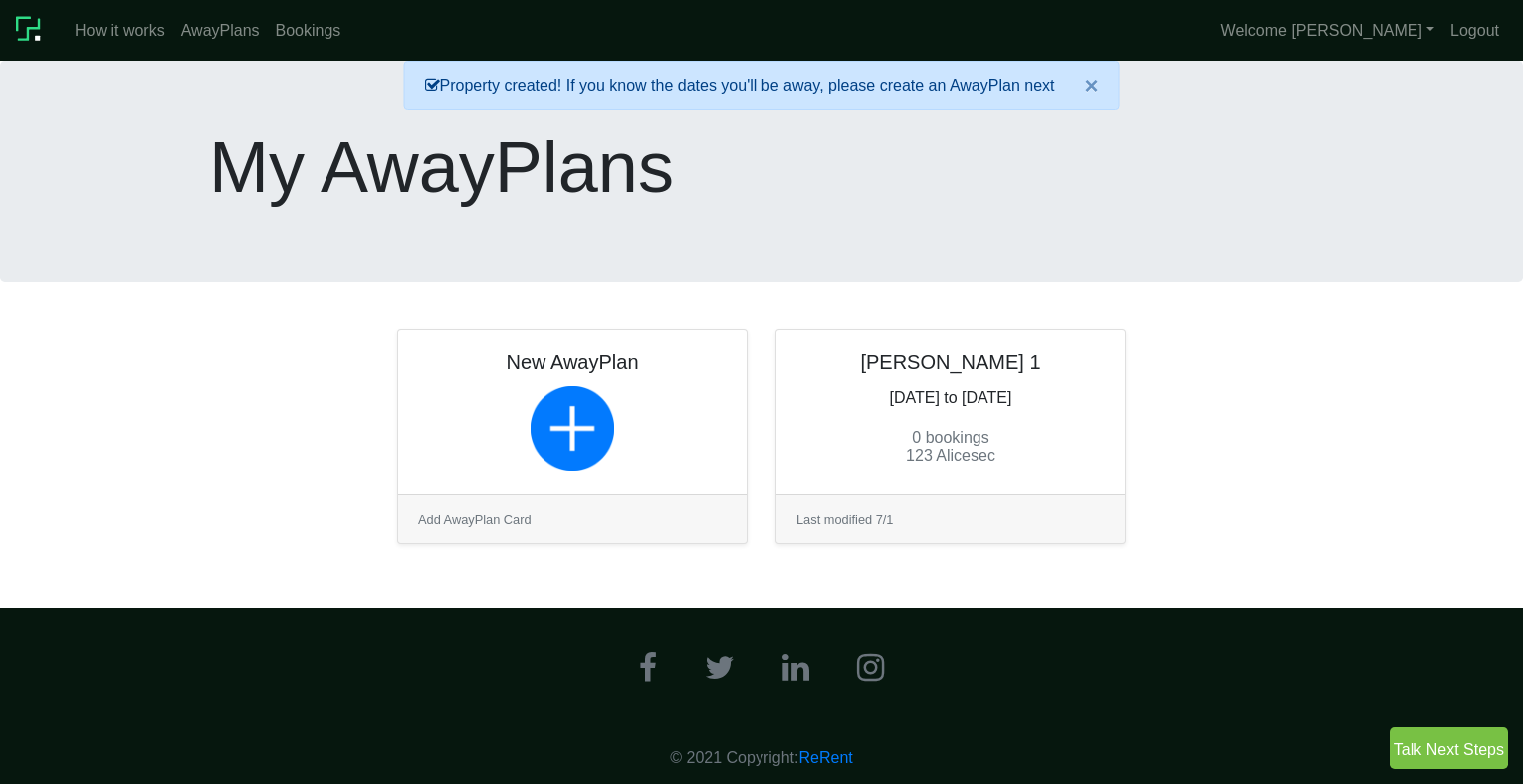 scroll, scrollTop: 0, scrollLeft: 0, axis: both 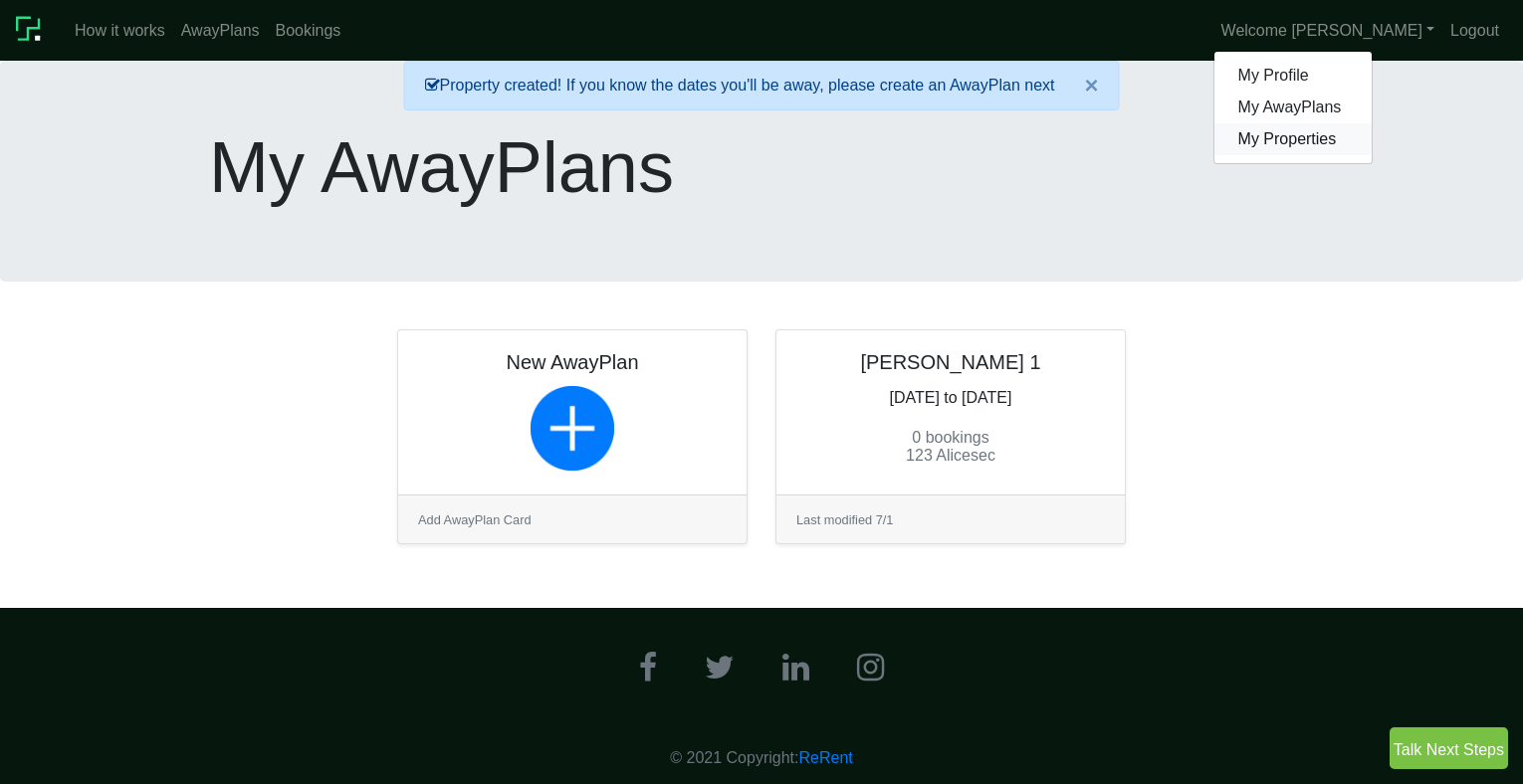 click on "My Properties" at bounding box center (1293, 139) 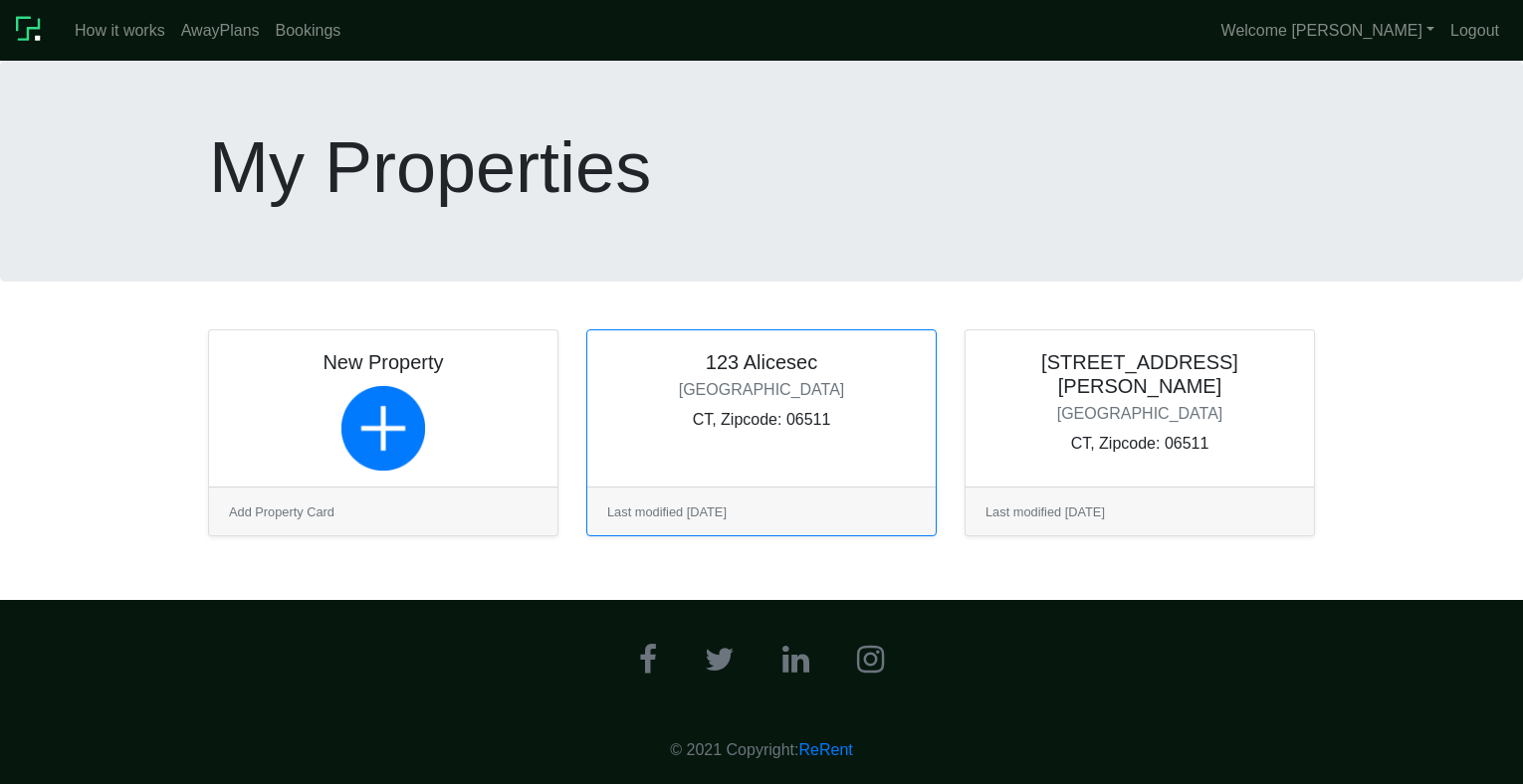 scroll, scrollTop: 0, scrollLeft: 0, axis: both 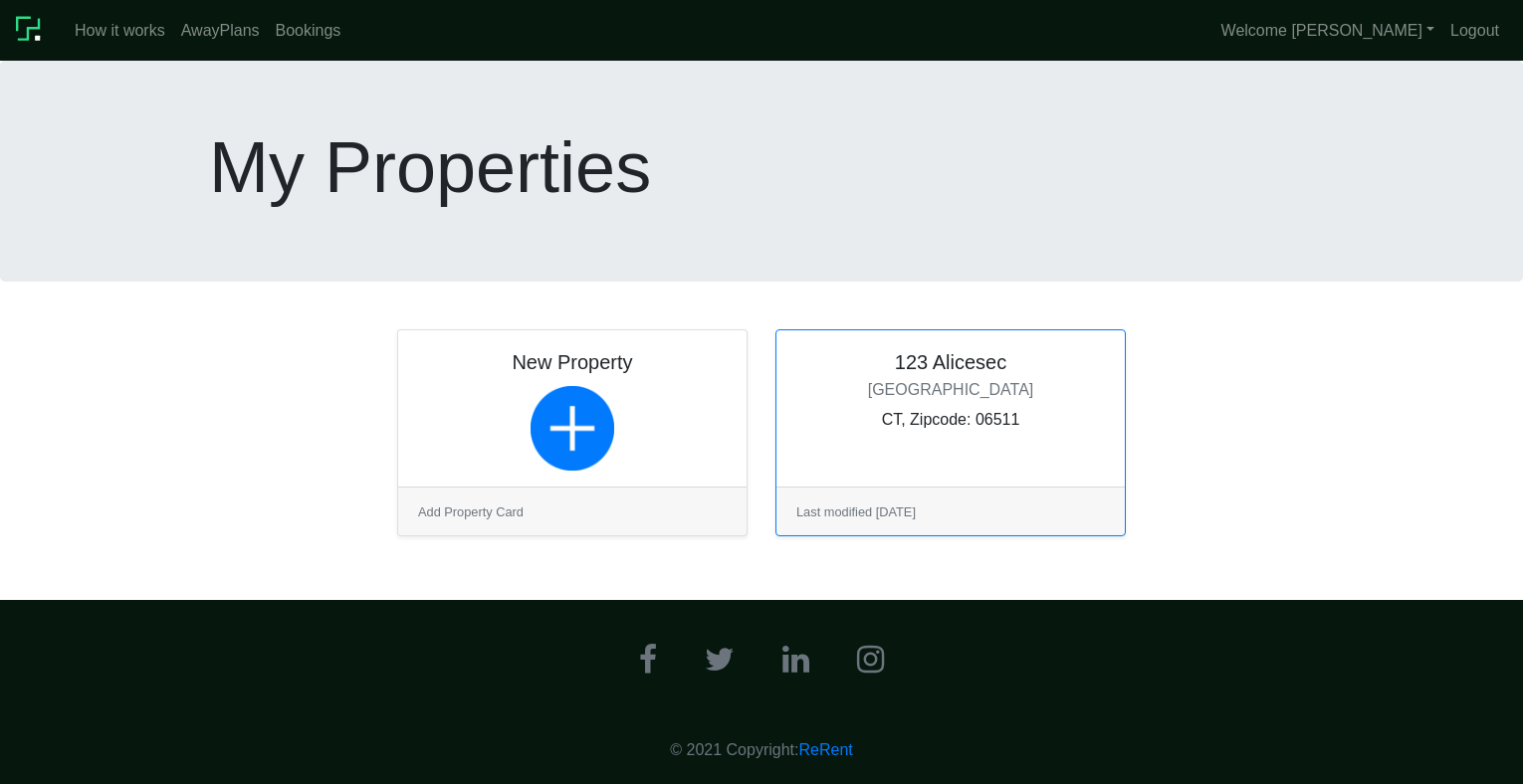 click on "New Property
Add Property Card
[STREET_ADDRESS]
Last modified
[DATE]" at bounding box center [762, 433] 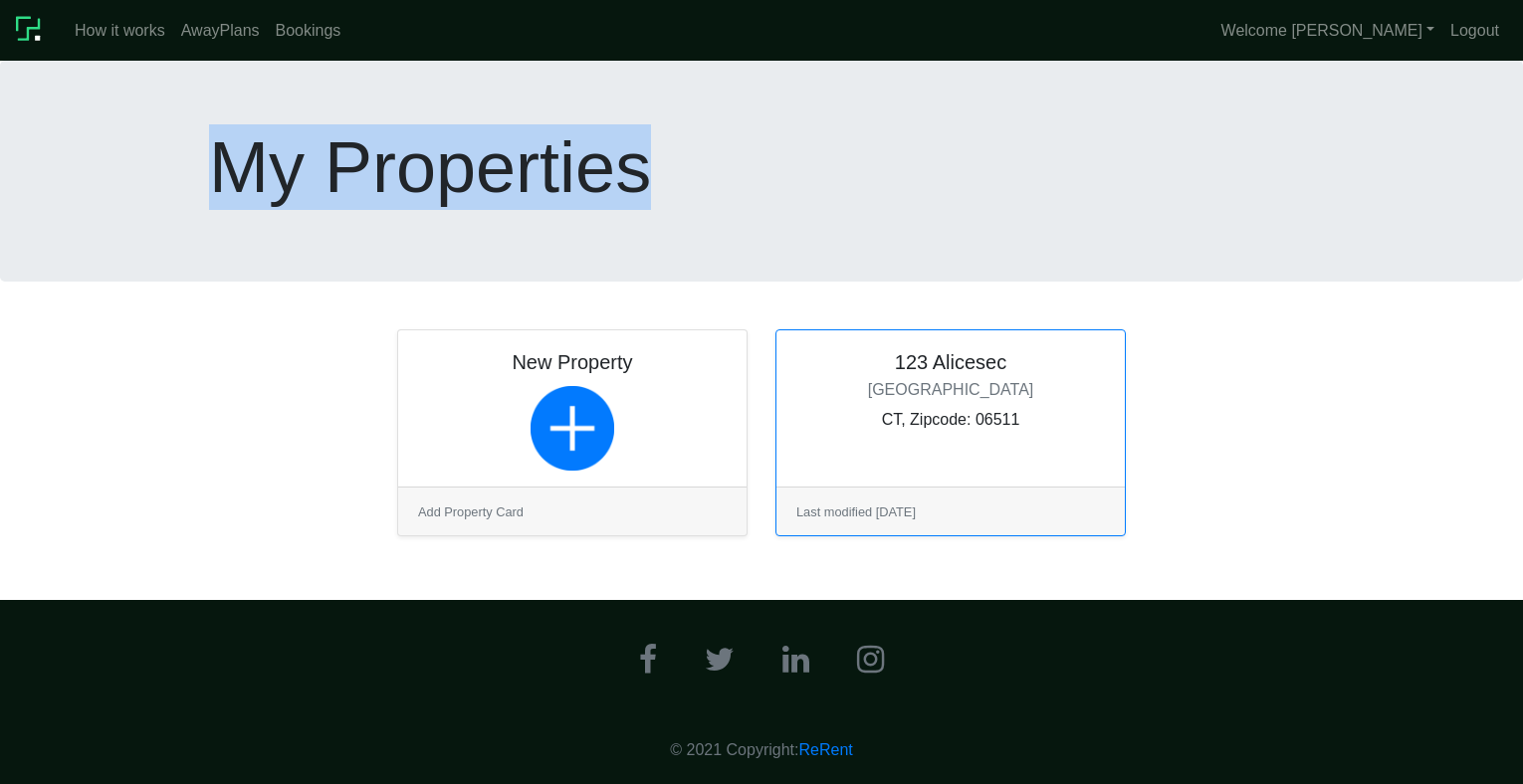 drag, startPoint x: 211, startPoint y: 169, endPoint x: 657, endPoint y: 174, distance: 446.028 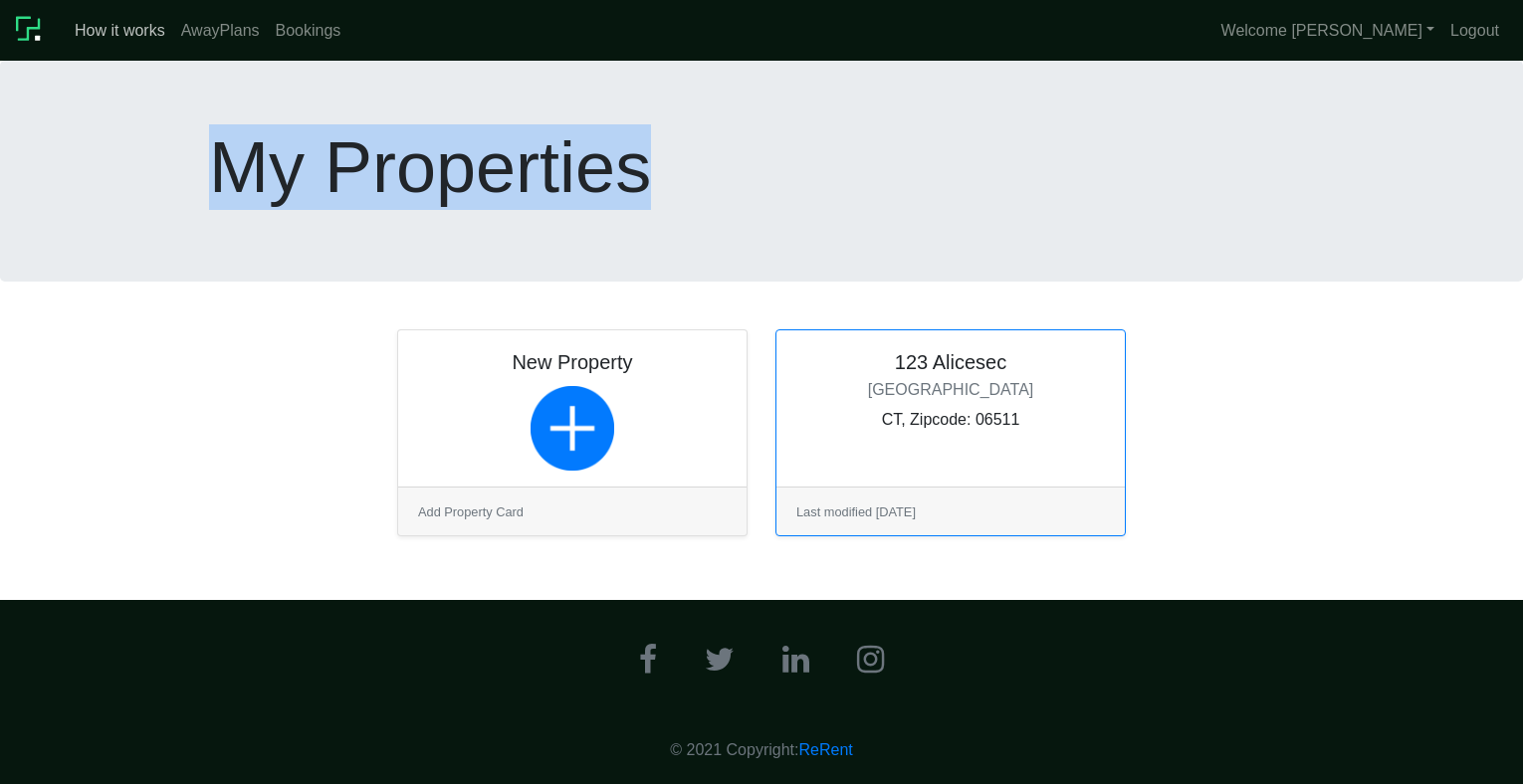 click on "How it works" at bounding box center (119, 31) 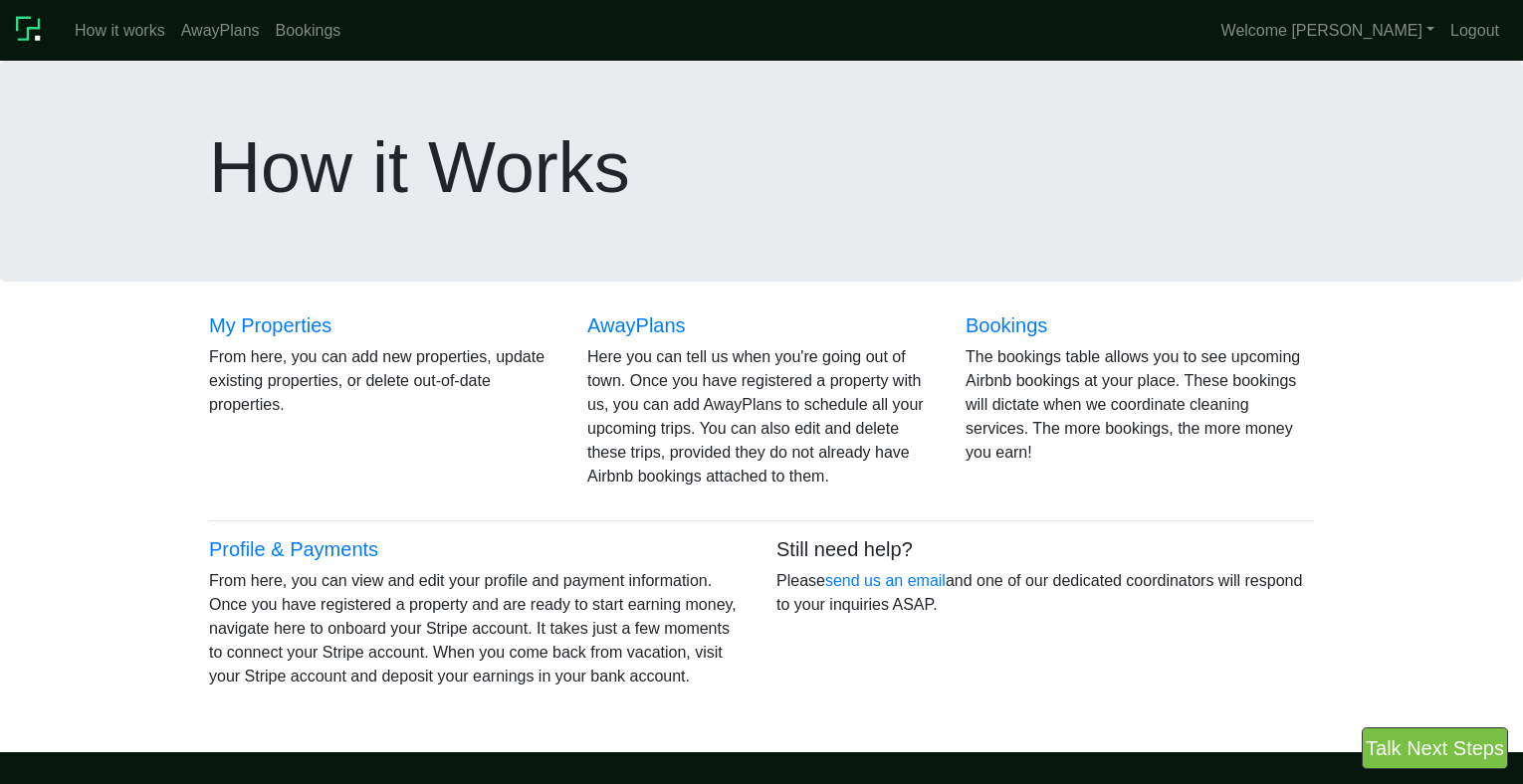 scroll, scrollTop: 0, scrollLeft: 0, axis: both 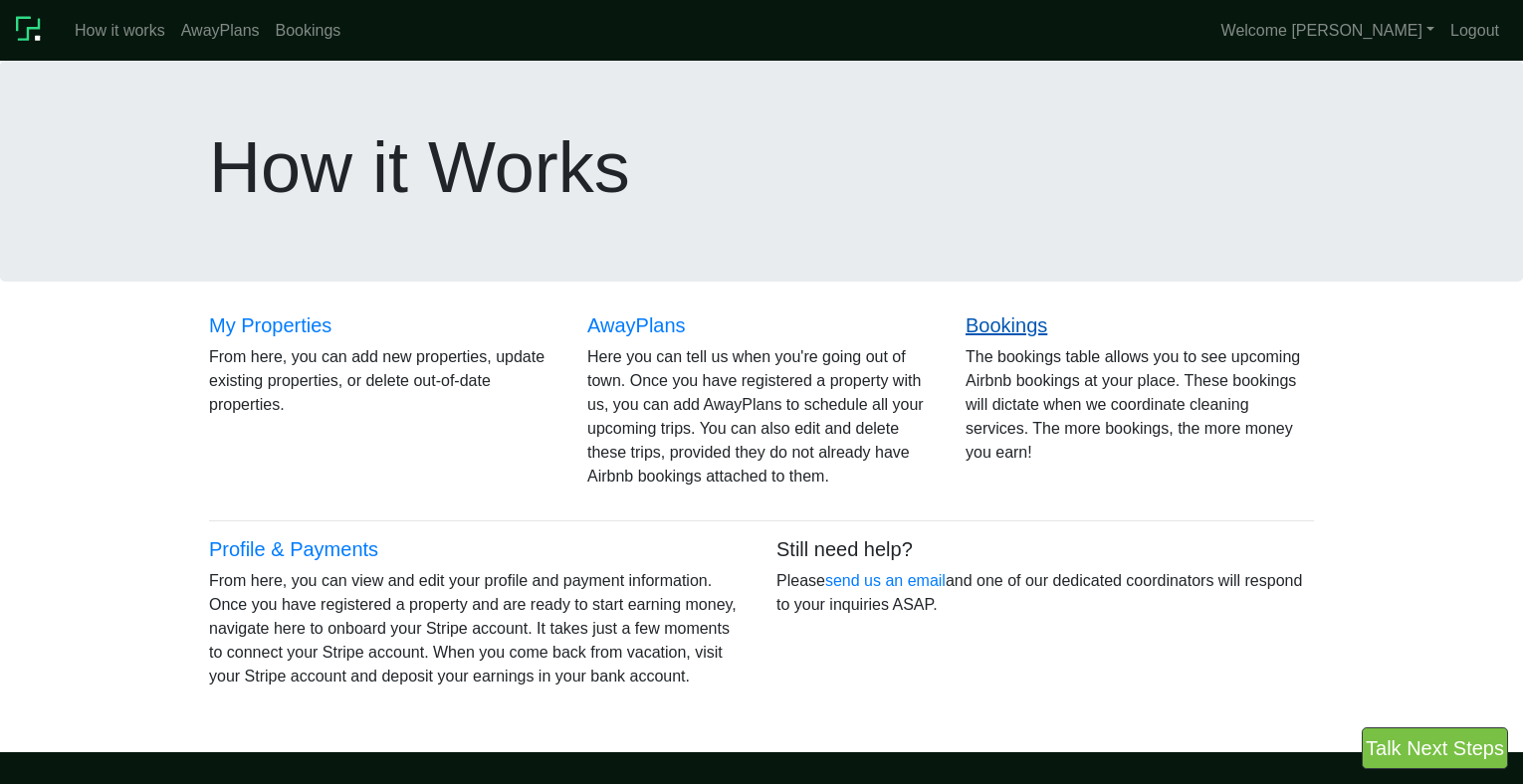 click on "Bookings" at bounding box center (1006, 325) 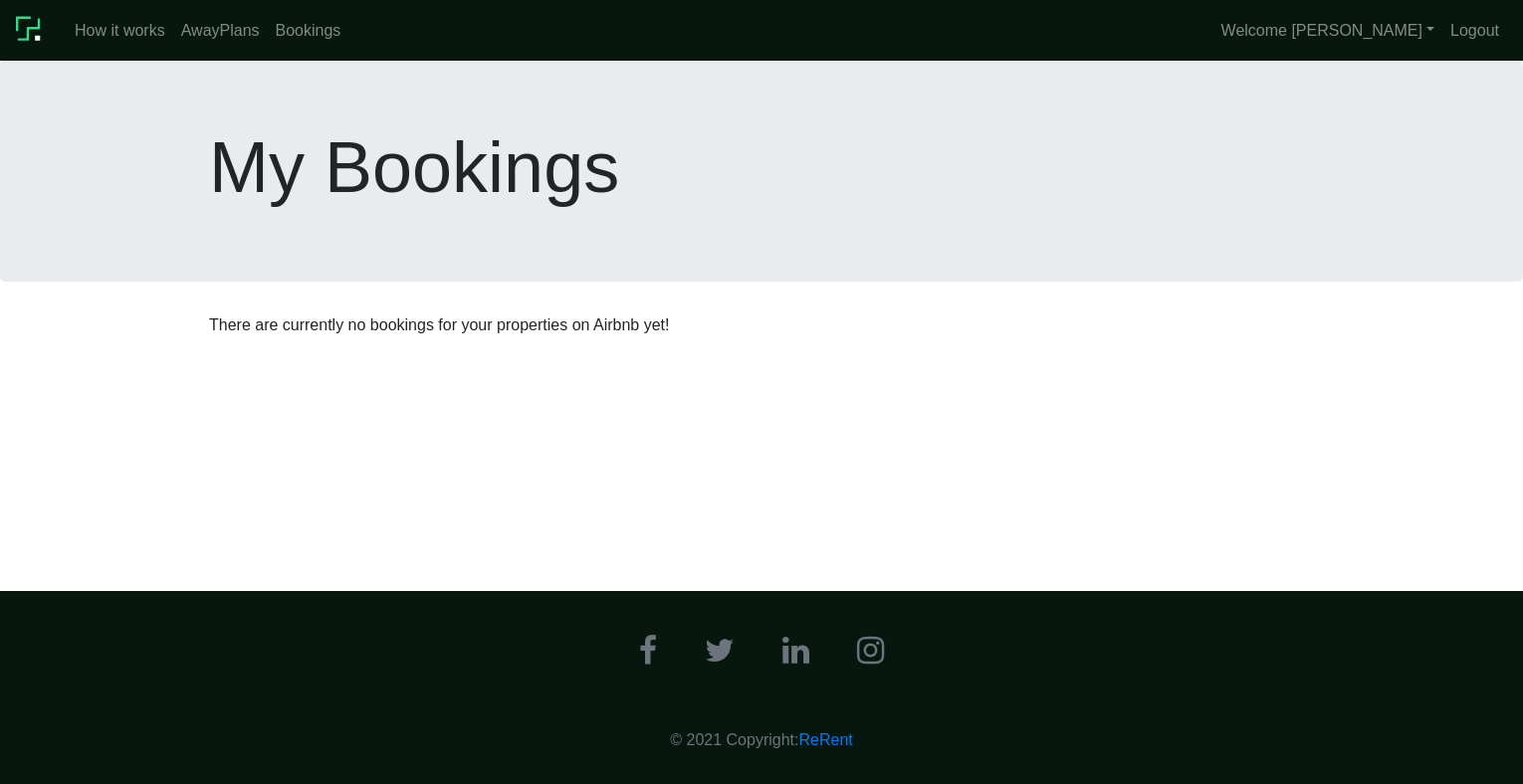 scroll, scrollTop: 0, scrollLeft: 0, axis: both 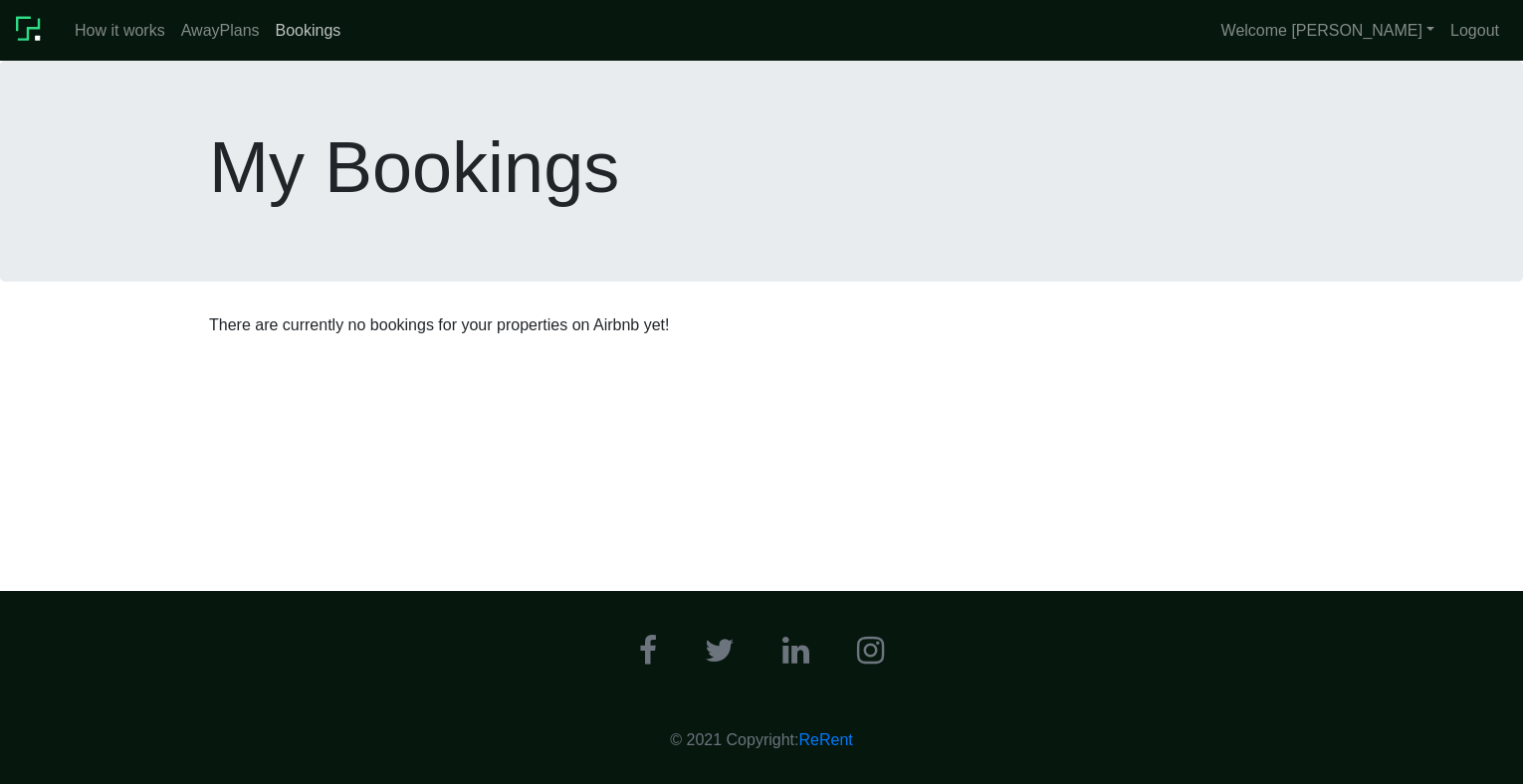 click on "Bookings" at bounding box center [309, 31] 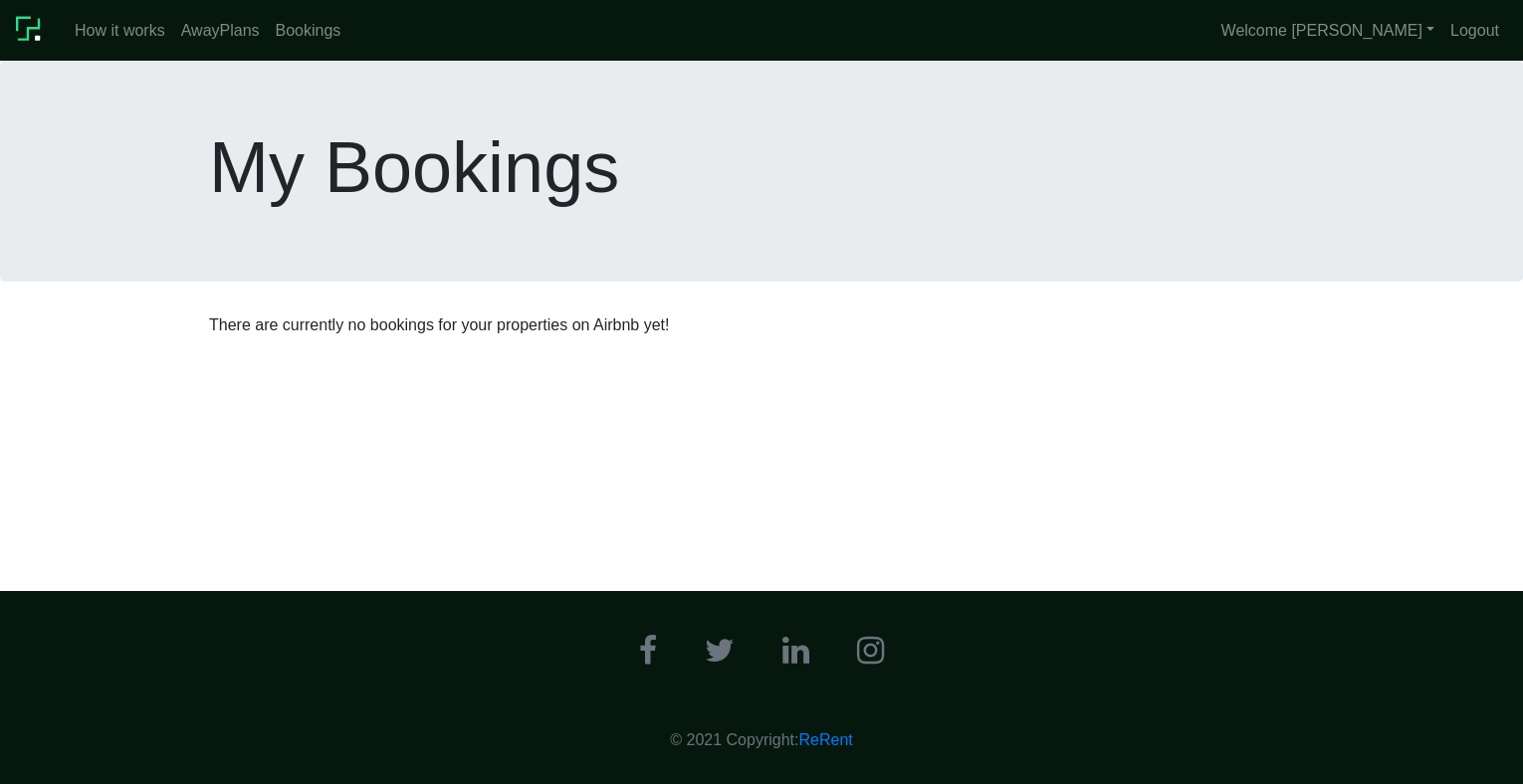 click at bounding box center (33, 30) 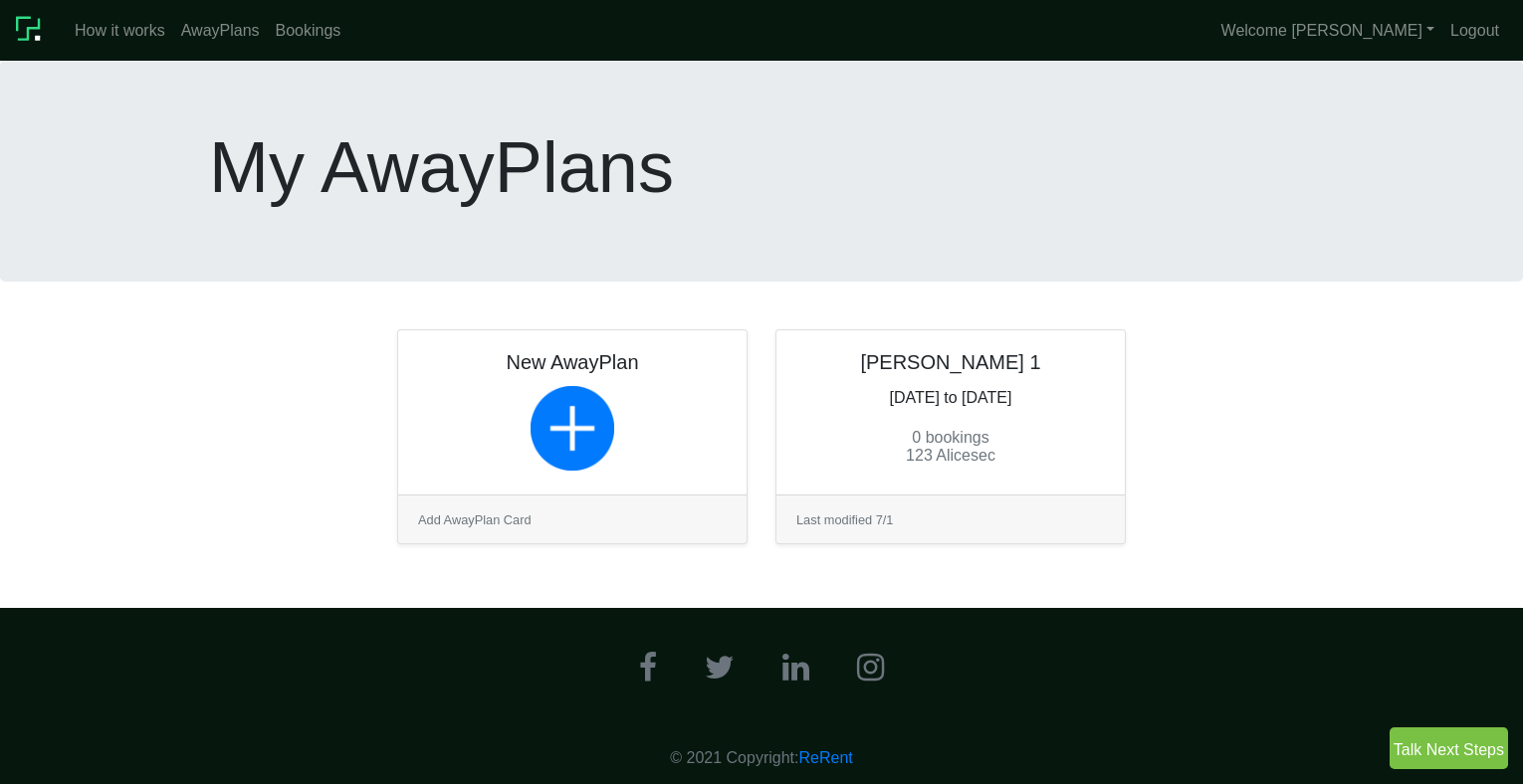 scroll, scrollTop: 0, scrollLeft: 0, axis: both 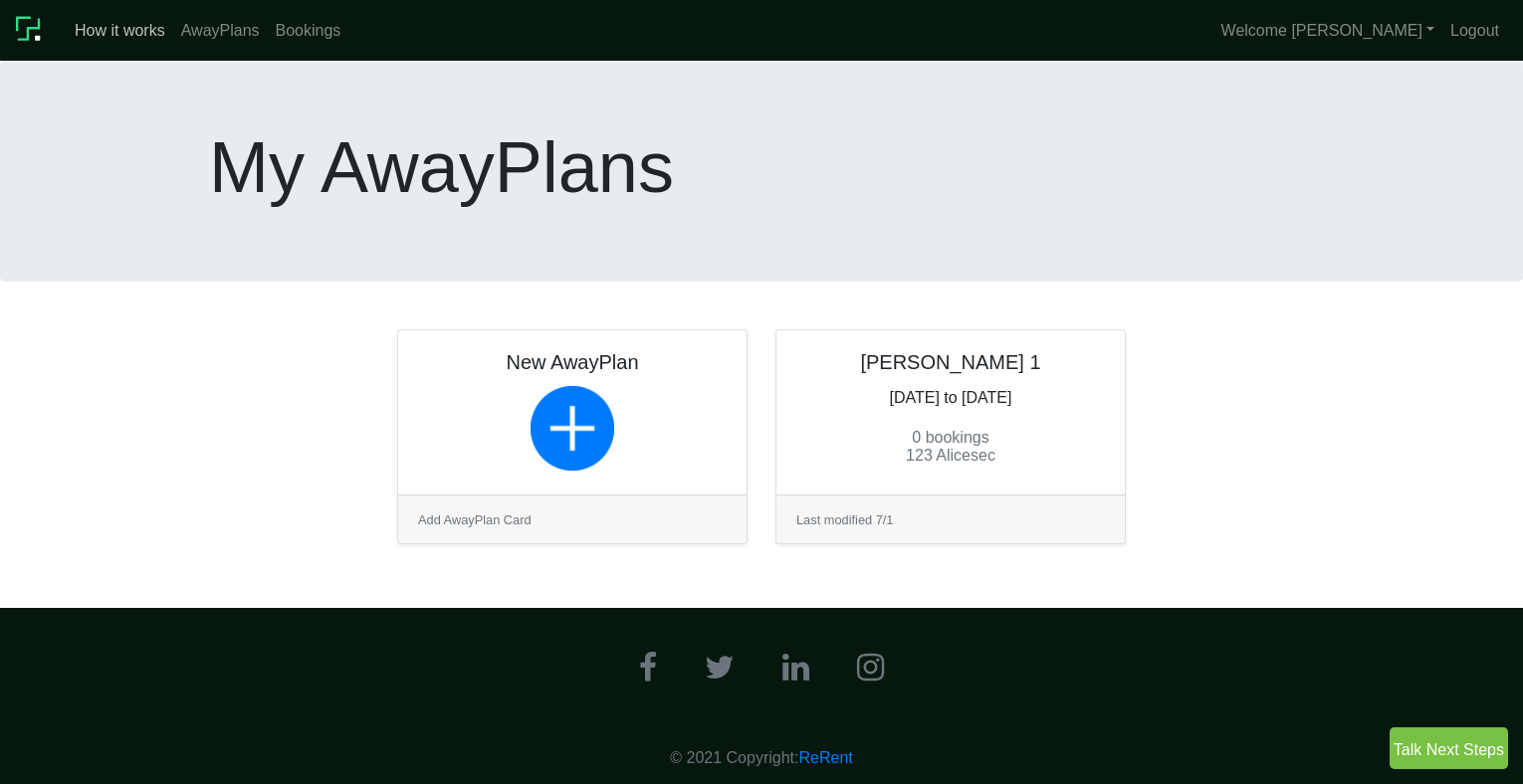 click on "How it works" at bounding box center (119, 31) 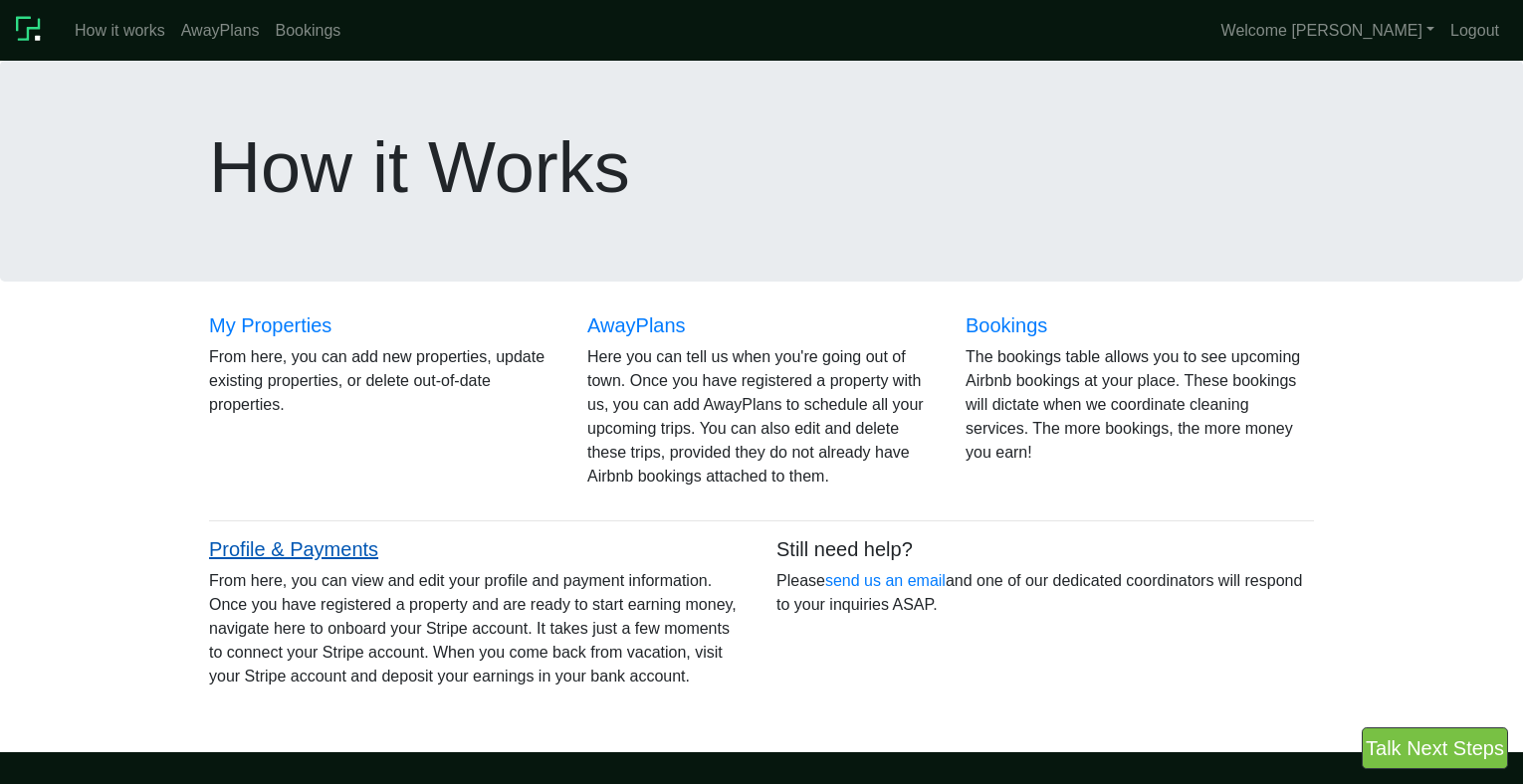 scroll, scrollTop: 0, scrollLeft: 0, axis: both 